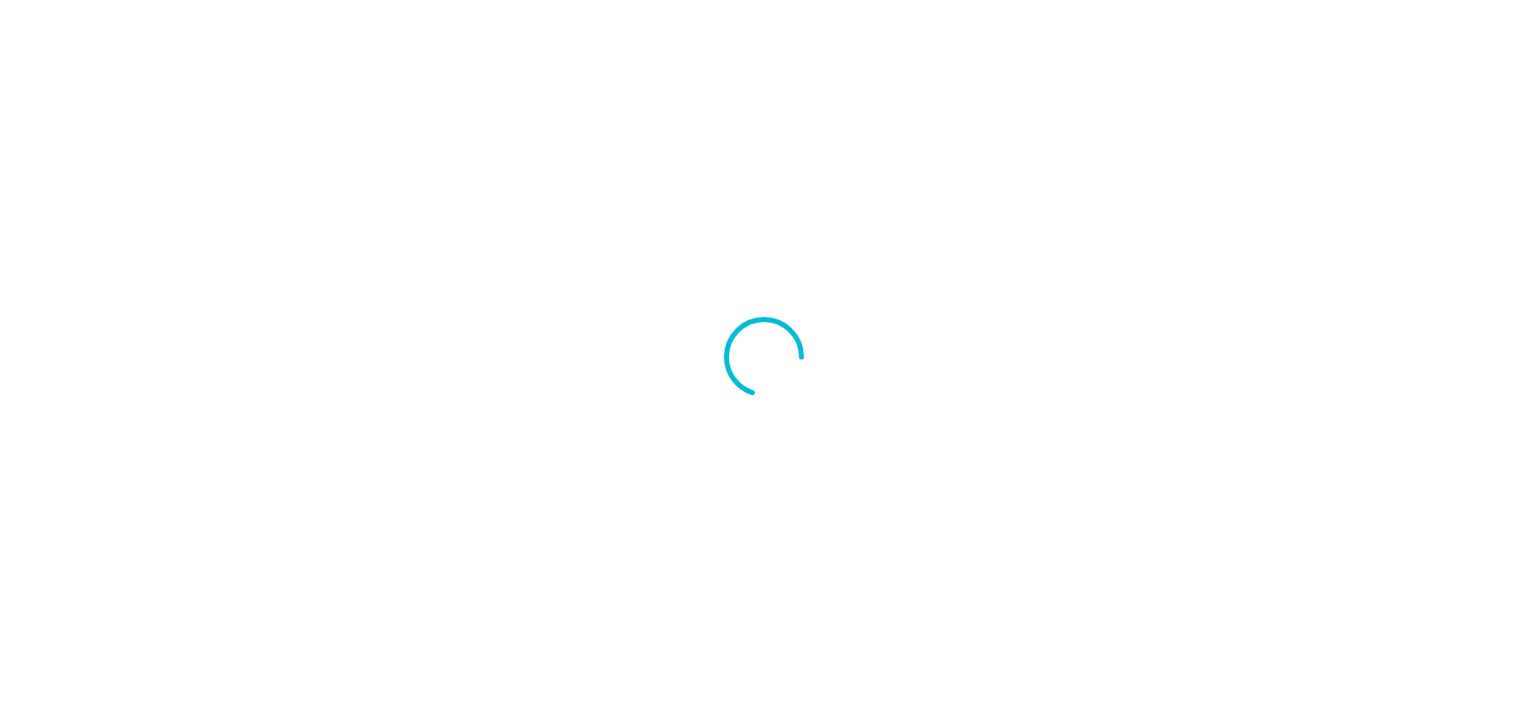 scroll, scrollTop: 0, scrollLeft: 0, axis: both 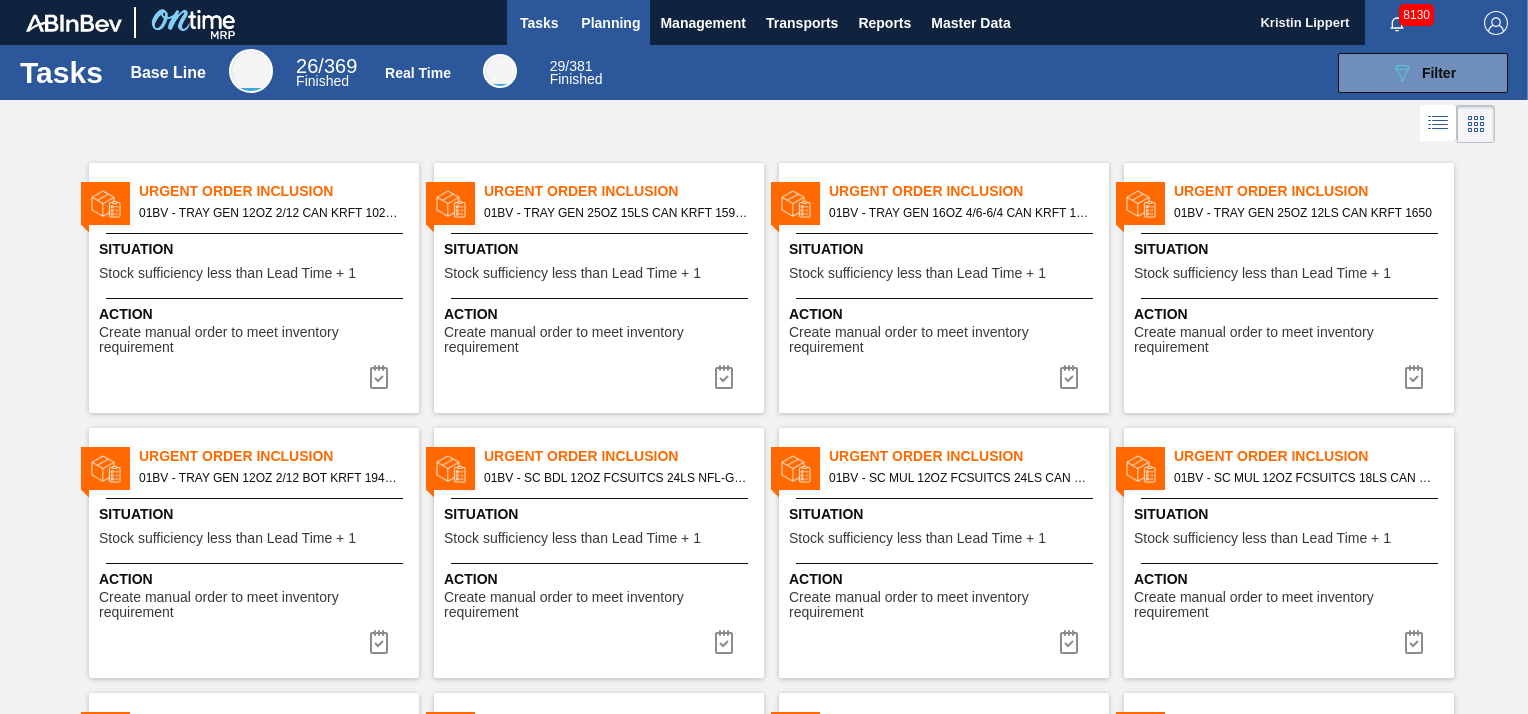 click on "Planning" at bounding box center (610, 23) 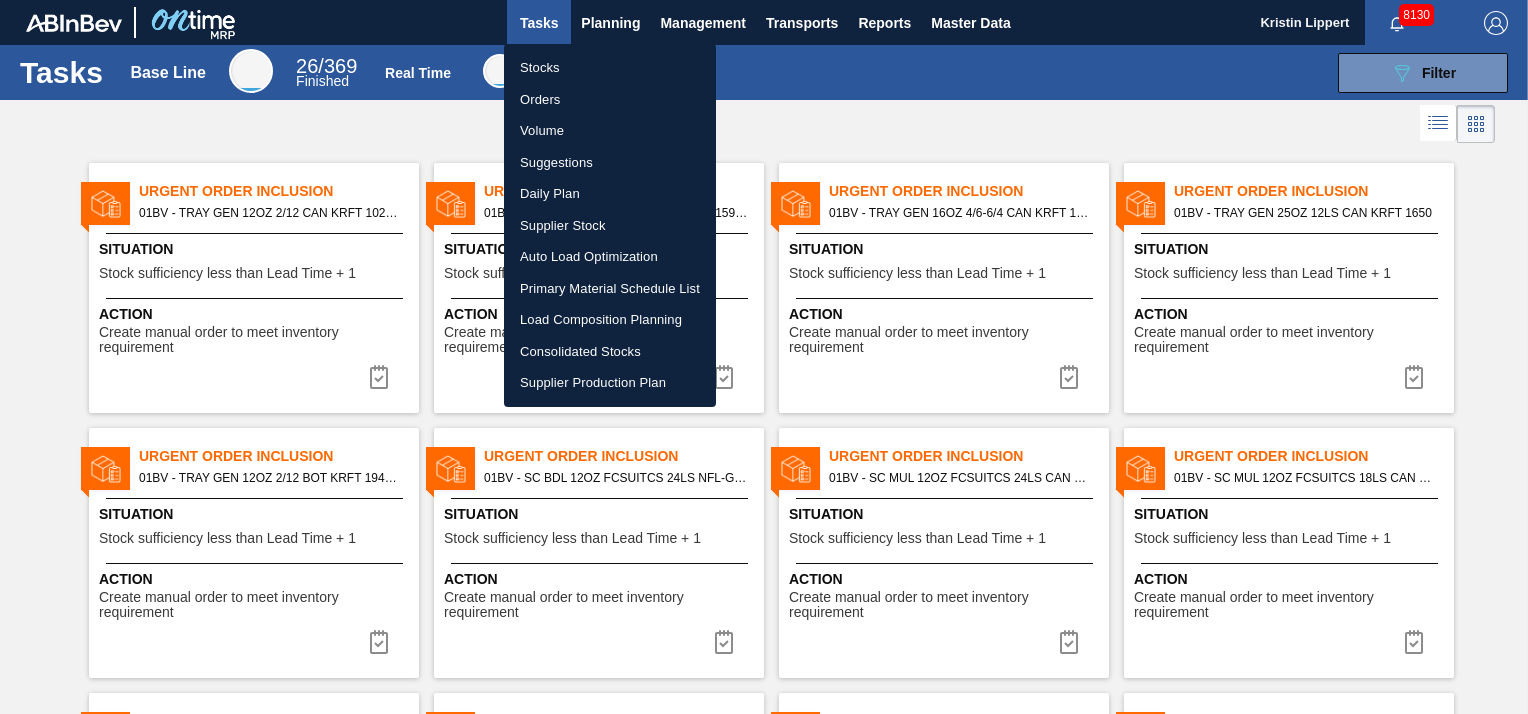 click on "Suggestions" at bounding box center [610, 163] 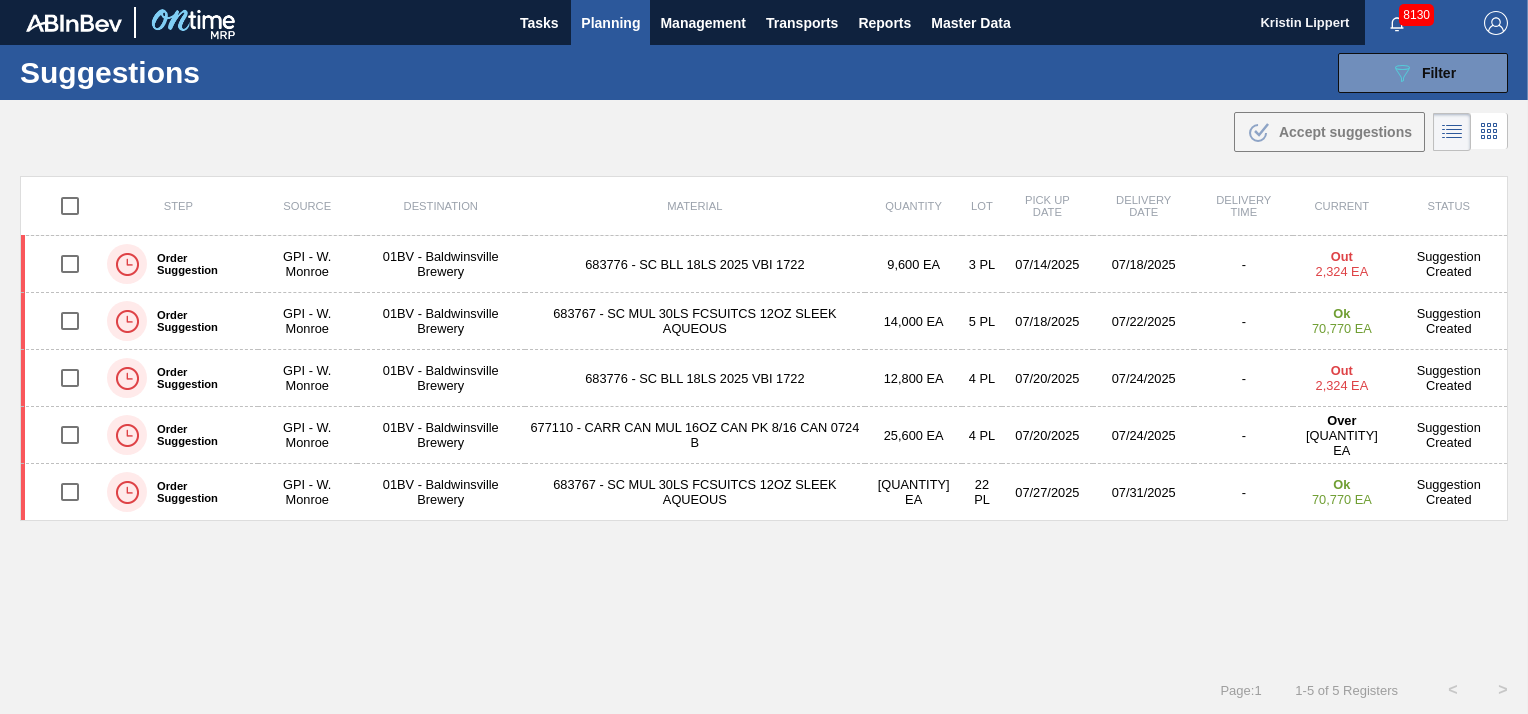 click on "Page :  1   1  -  5   of   5   Registers < >" at bounding box center [764, 690] 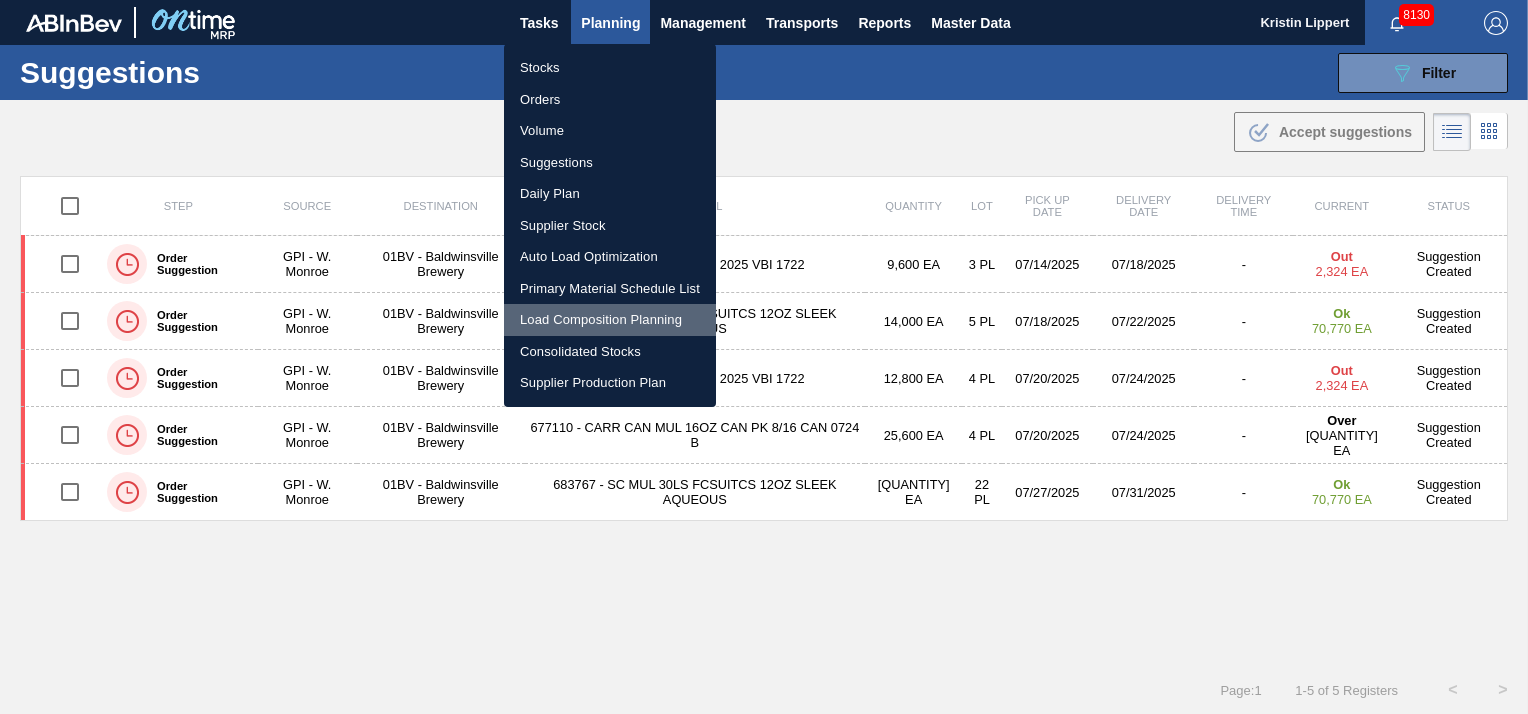 click on "Load Composition Planning" at bounding box center (610, 320) 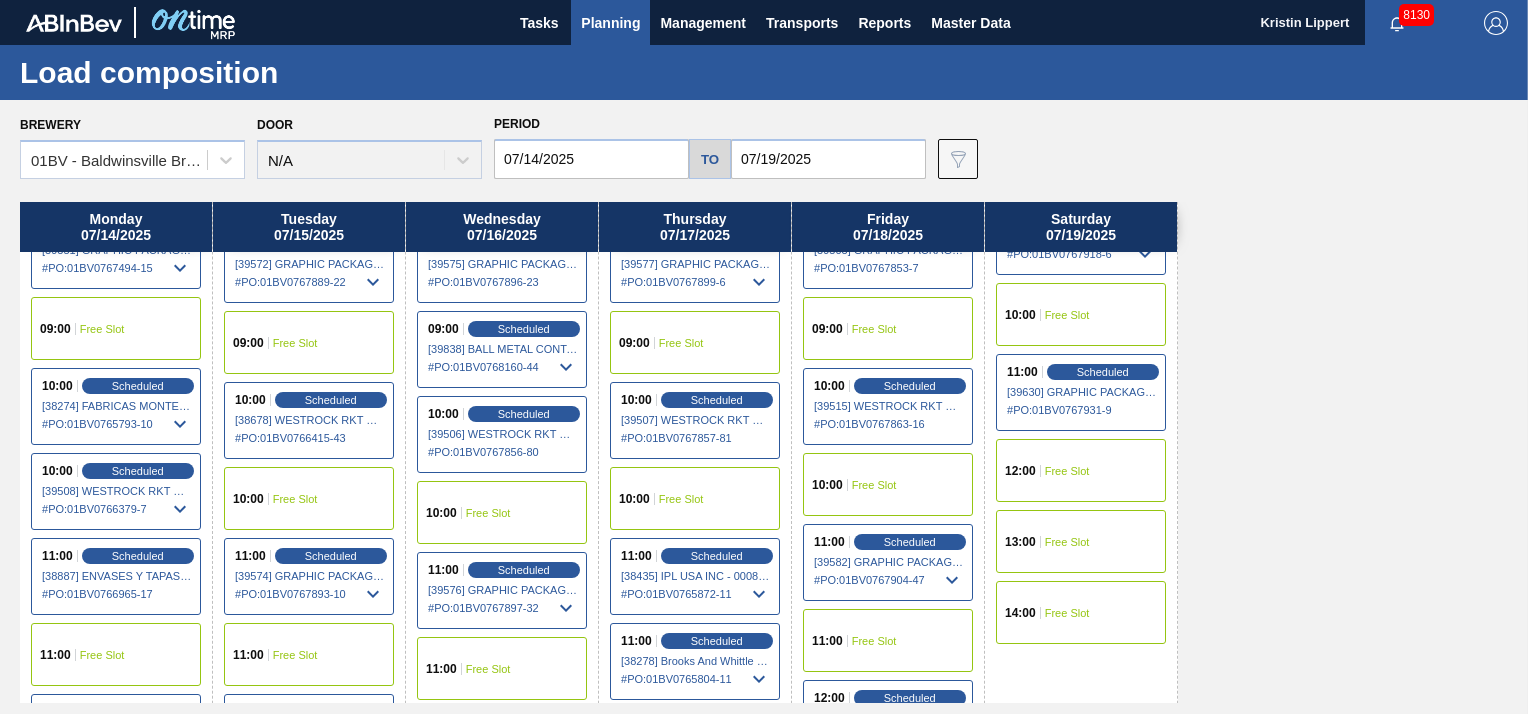 scroll, scrollTop: 300, scrollLeft: 0, axis: vertical 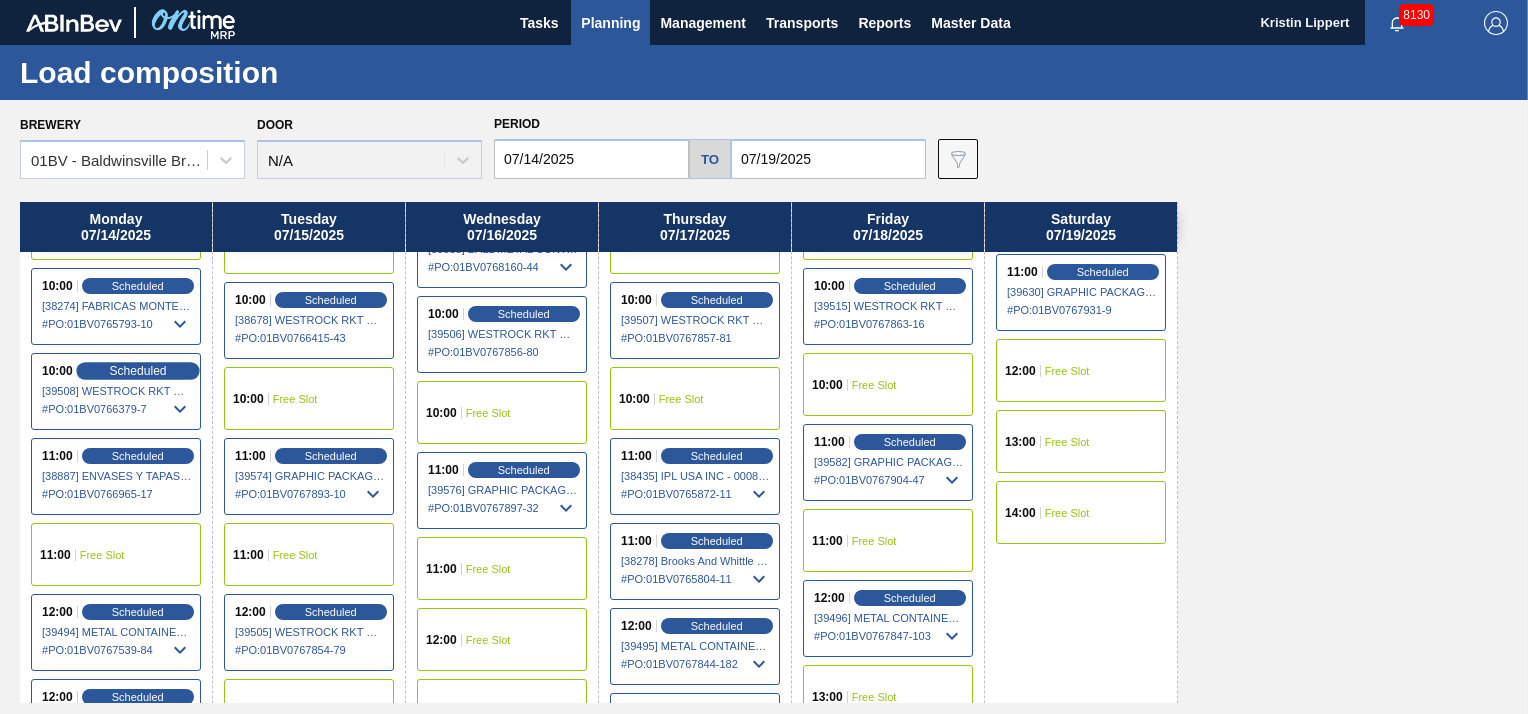 click on "Scheduled" at bounding box center (137, 370) 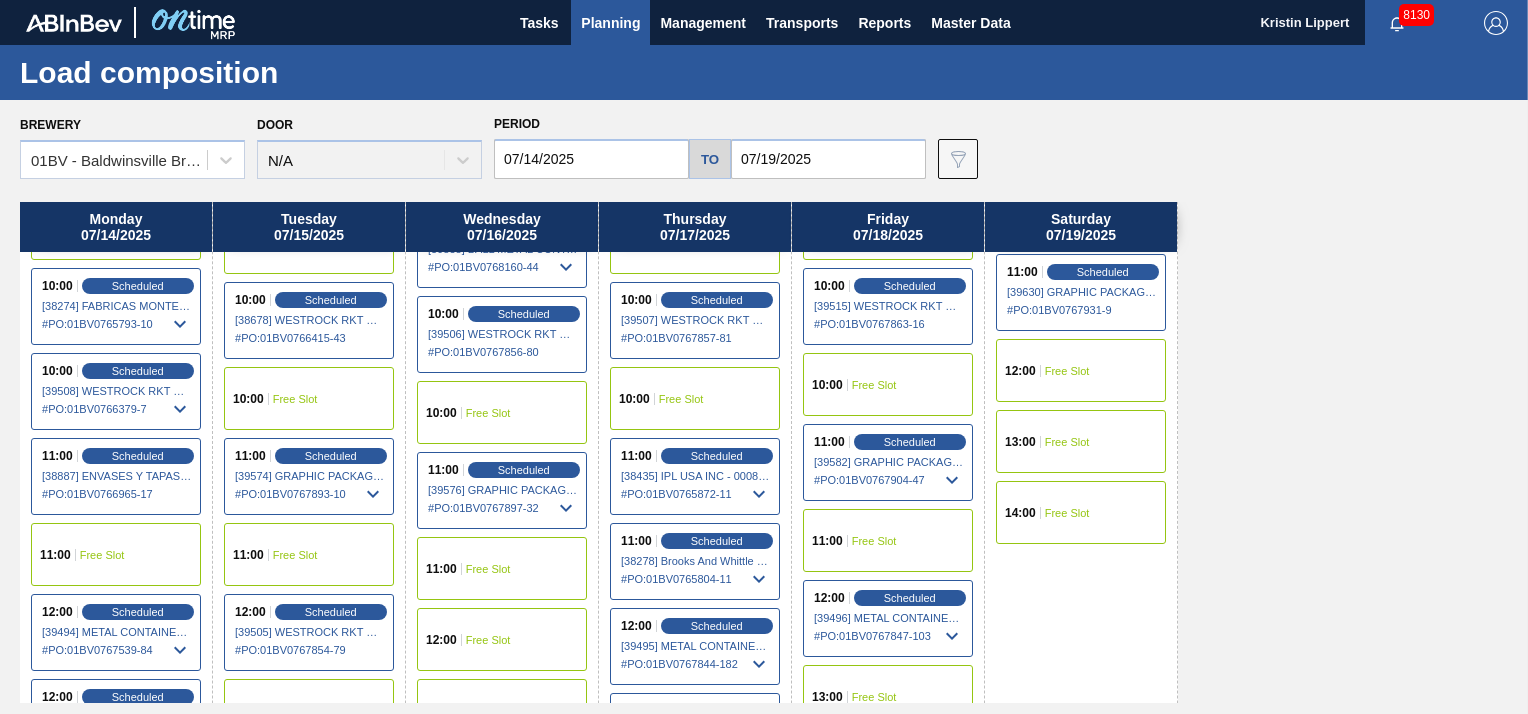 drag, startPoint x: 114, startPoint y: 374, endPoint x: 310, endPoint y: 470, distance: 218.24756 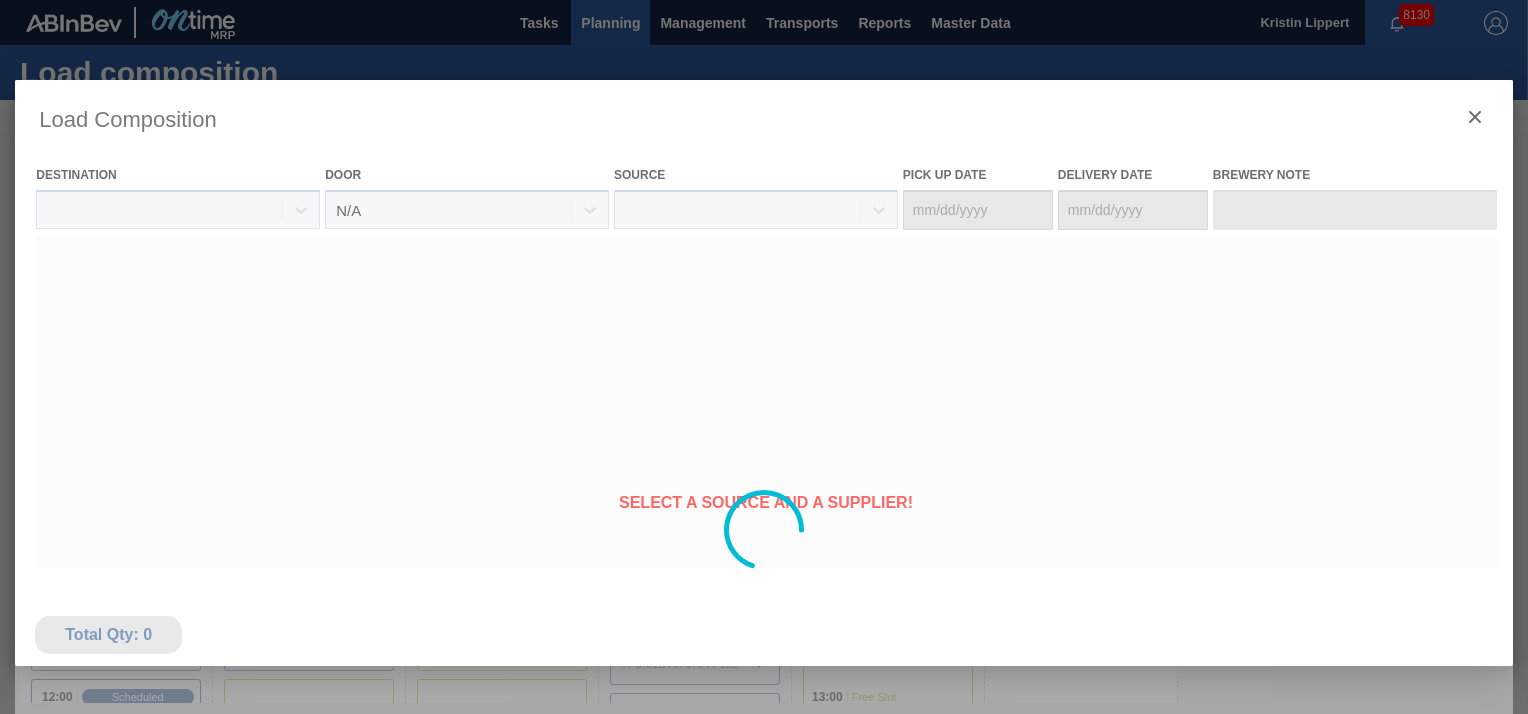 type on "07/12/2025" 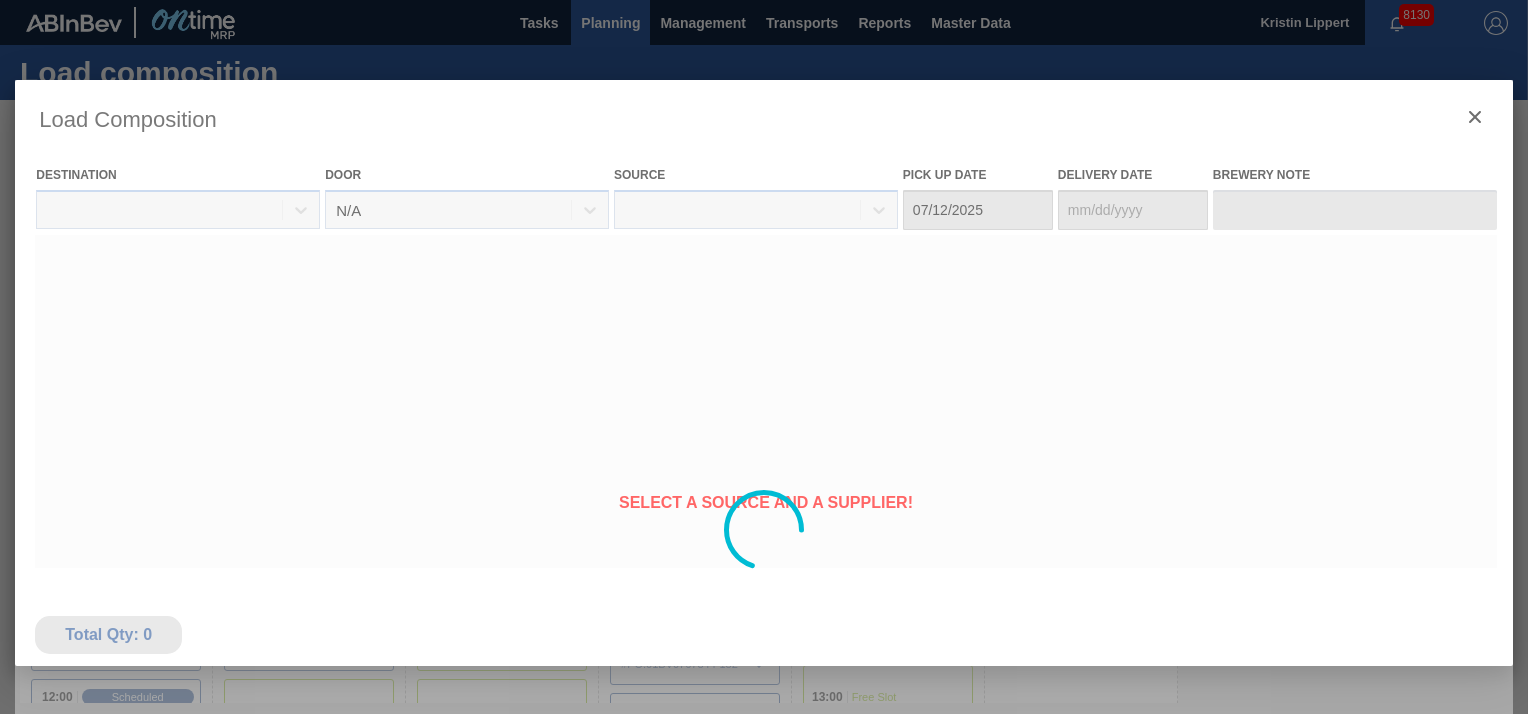 type on "07/14/2025" 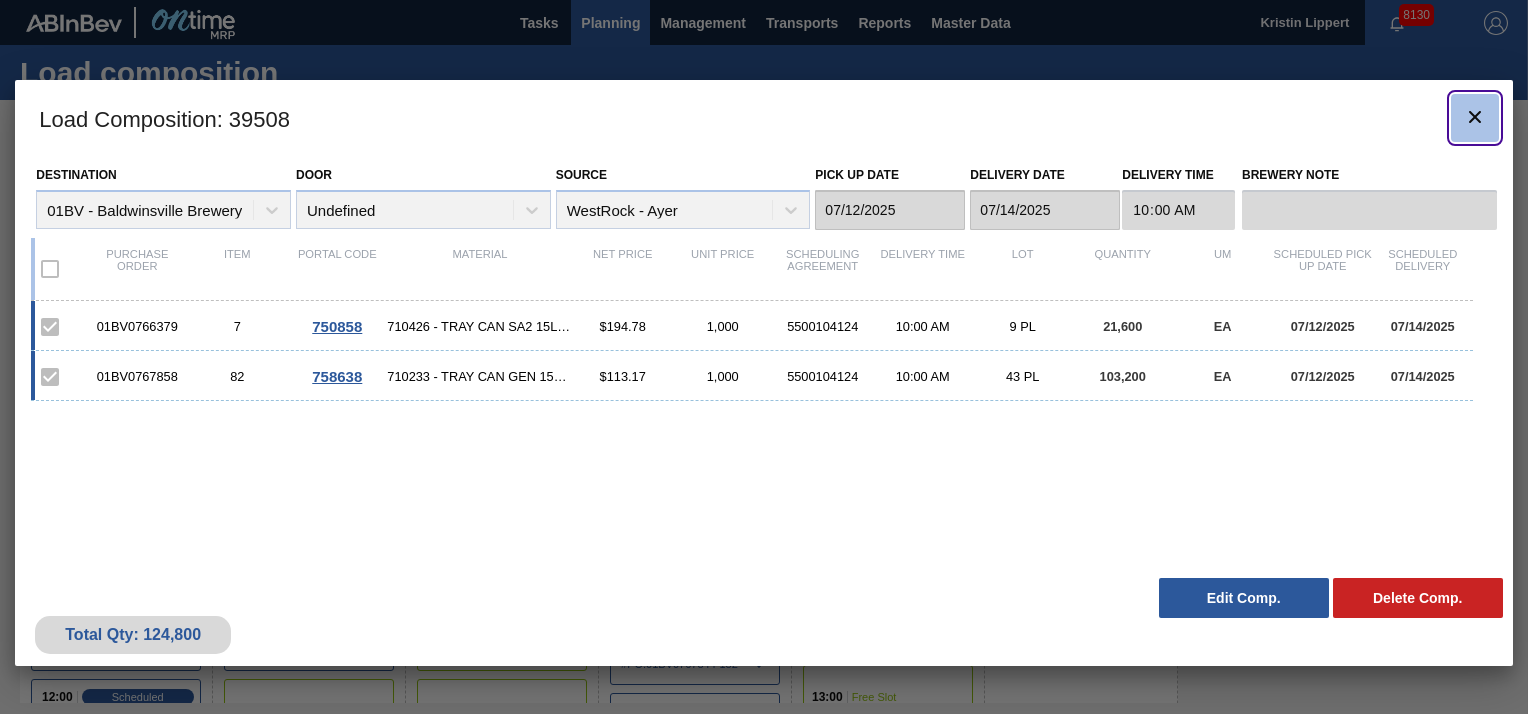 click 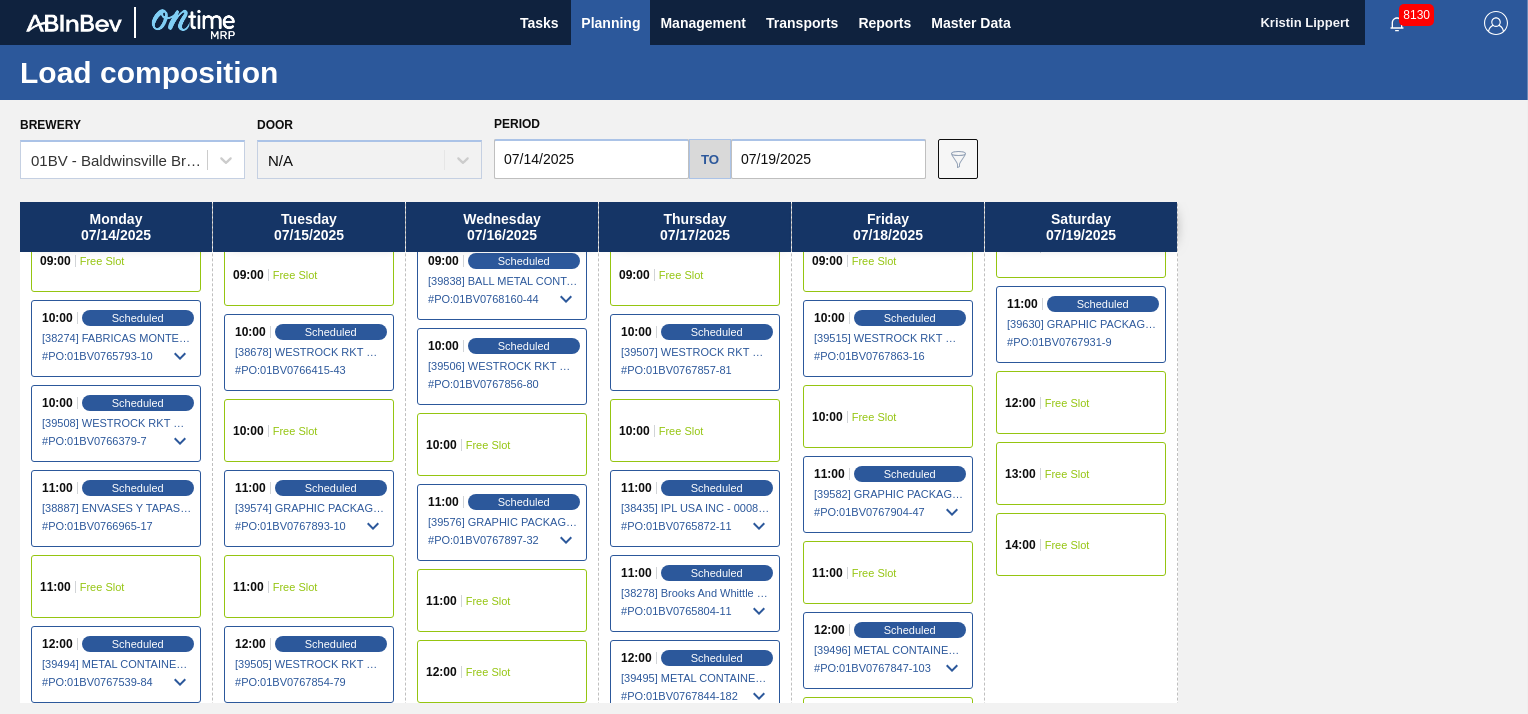scroll, scrollTop: 68, scrollLeft: 0, axis: vertical 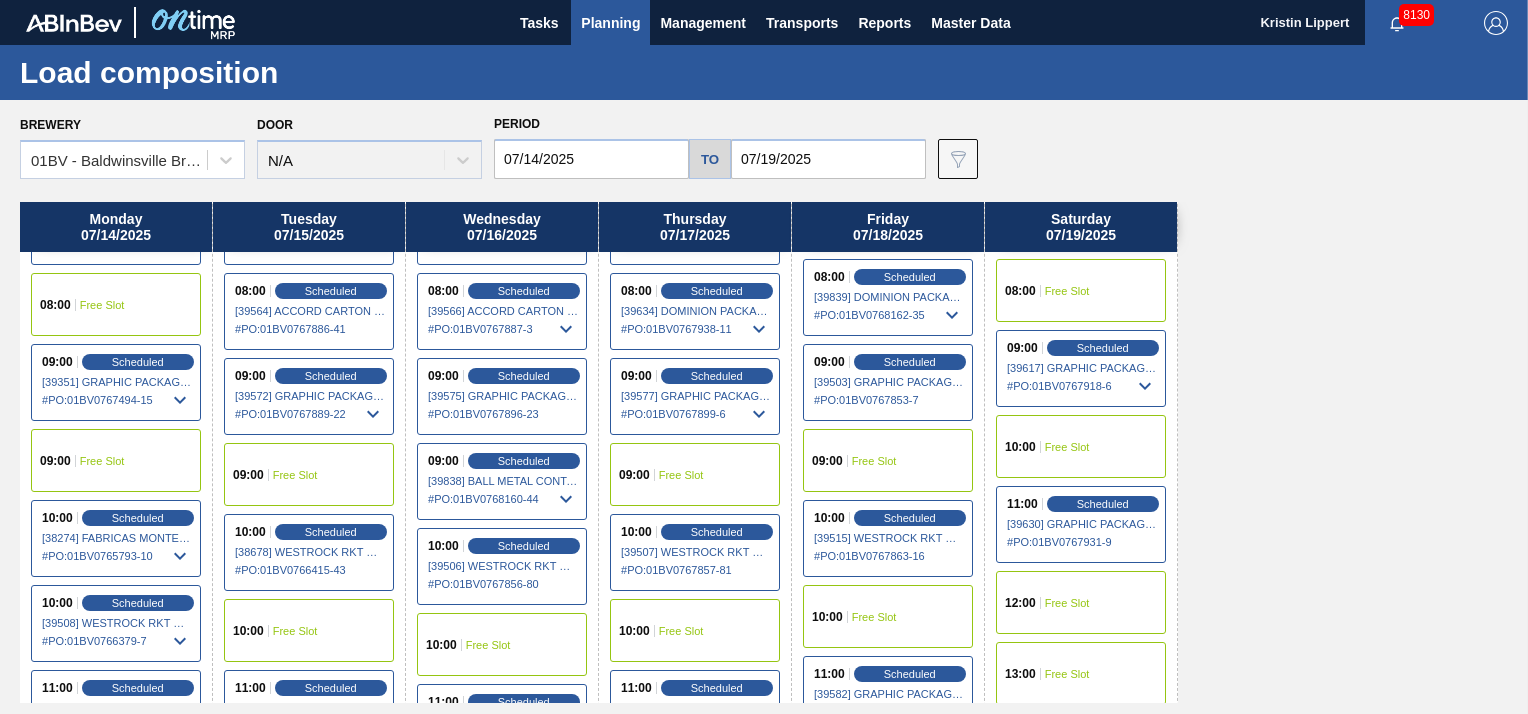 drag, startPoint x: 1077, startPoint y: 499, endPoint x: 1066, endPoint y: 490, distance: 14.21267 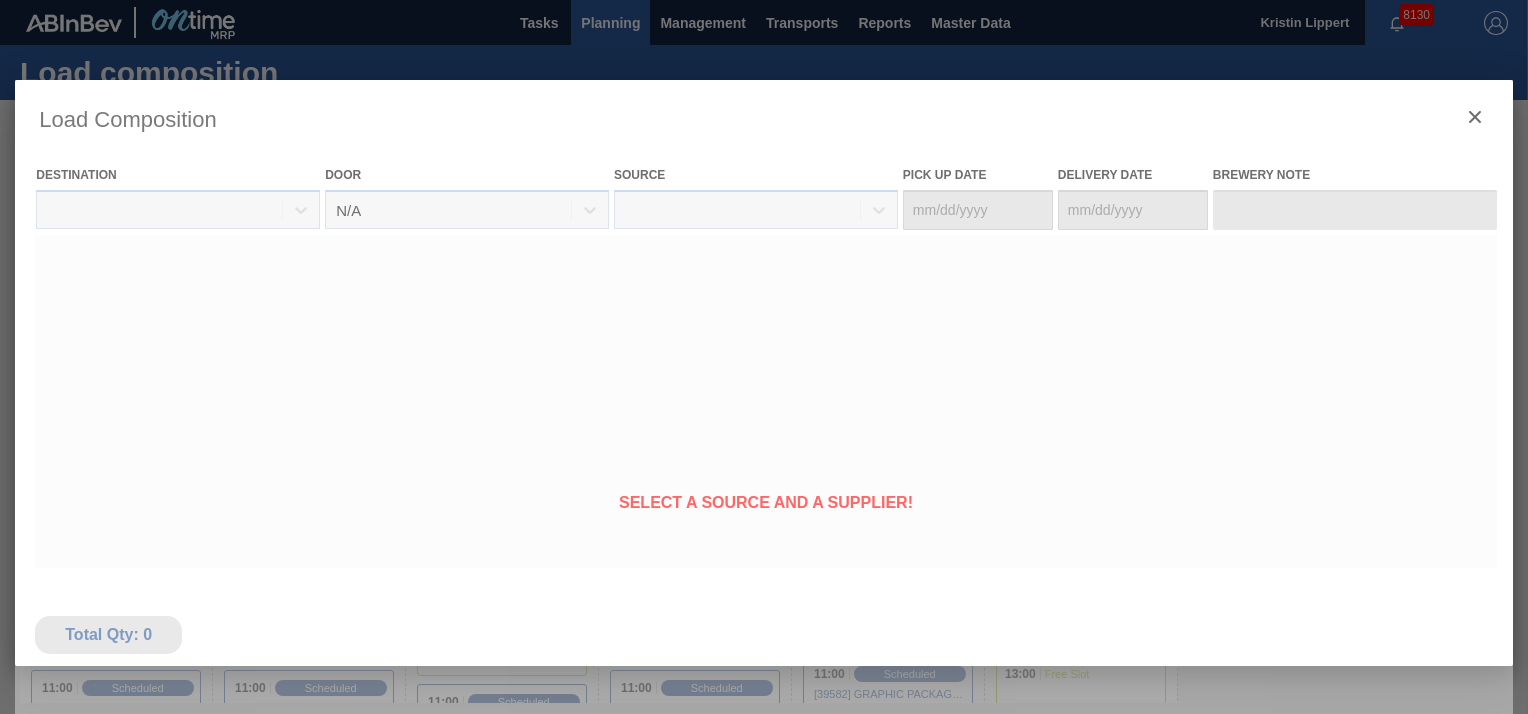 type on "07/15/2025" 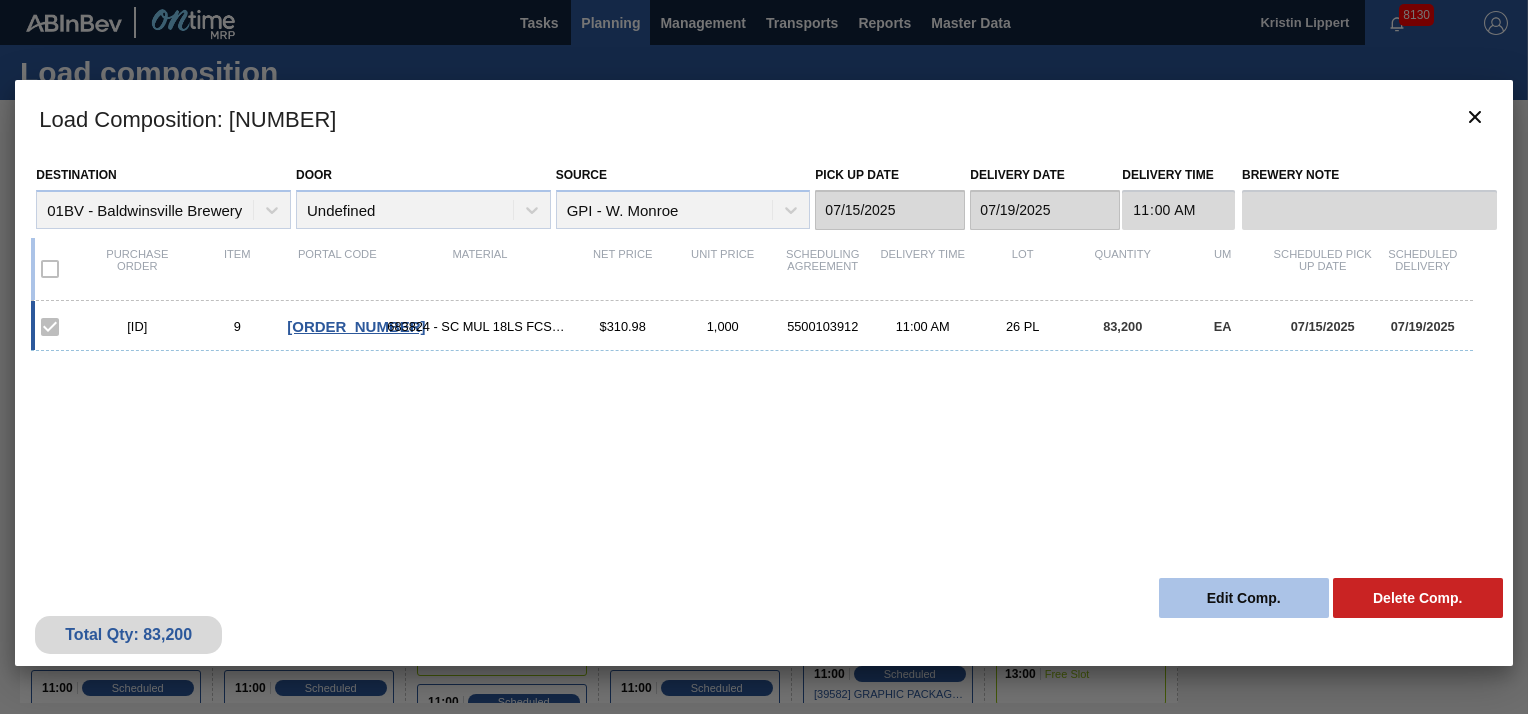 click on "Edit Comp." at bounding box center (1244, 598) 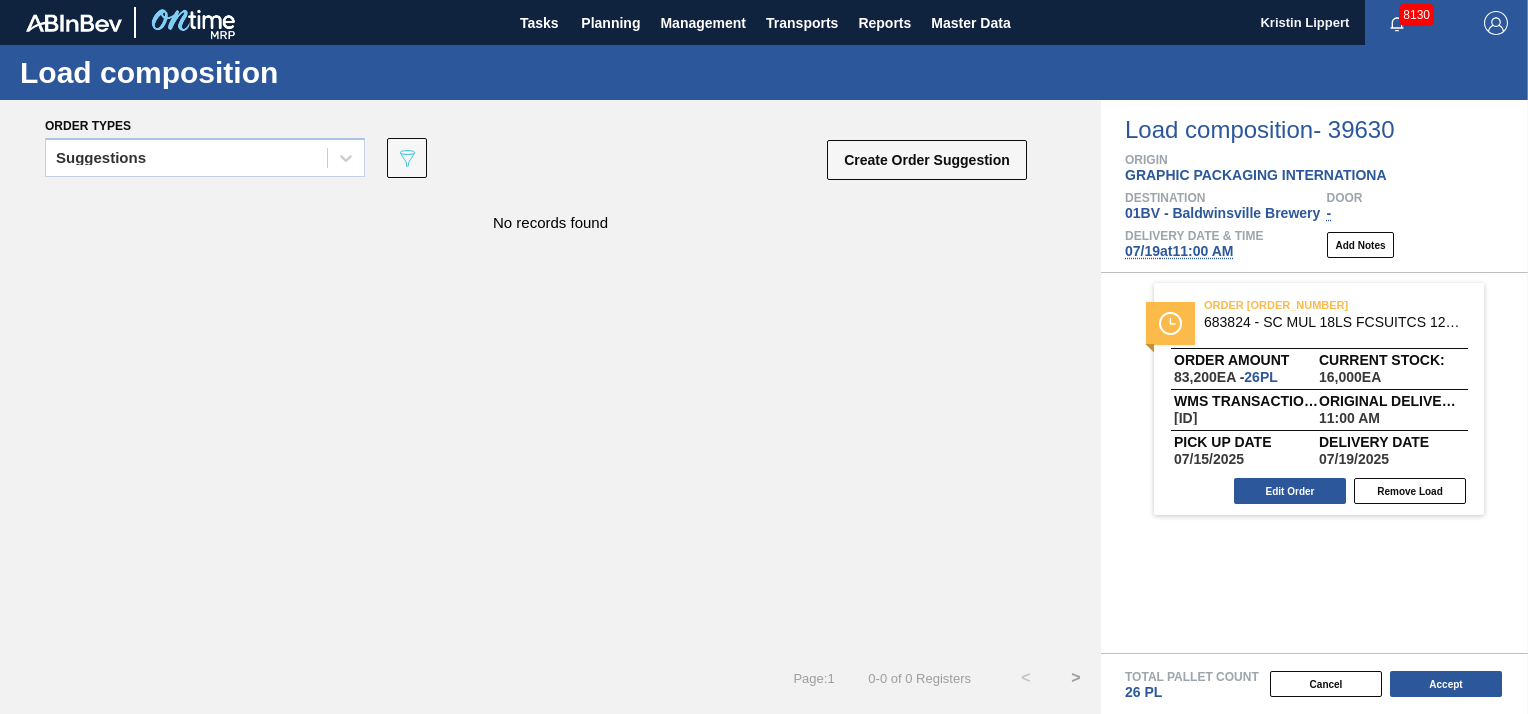 drag, startPoint x: 1264, startPoint y: 492, endPoint x: 1143, endPoint y: 479, distance: 121.69634 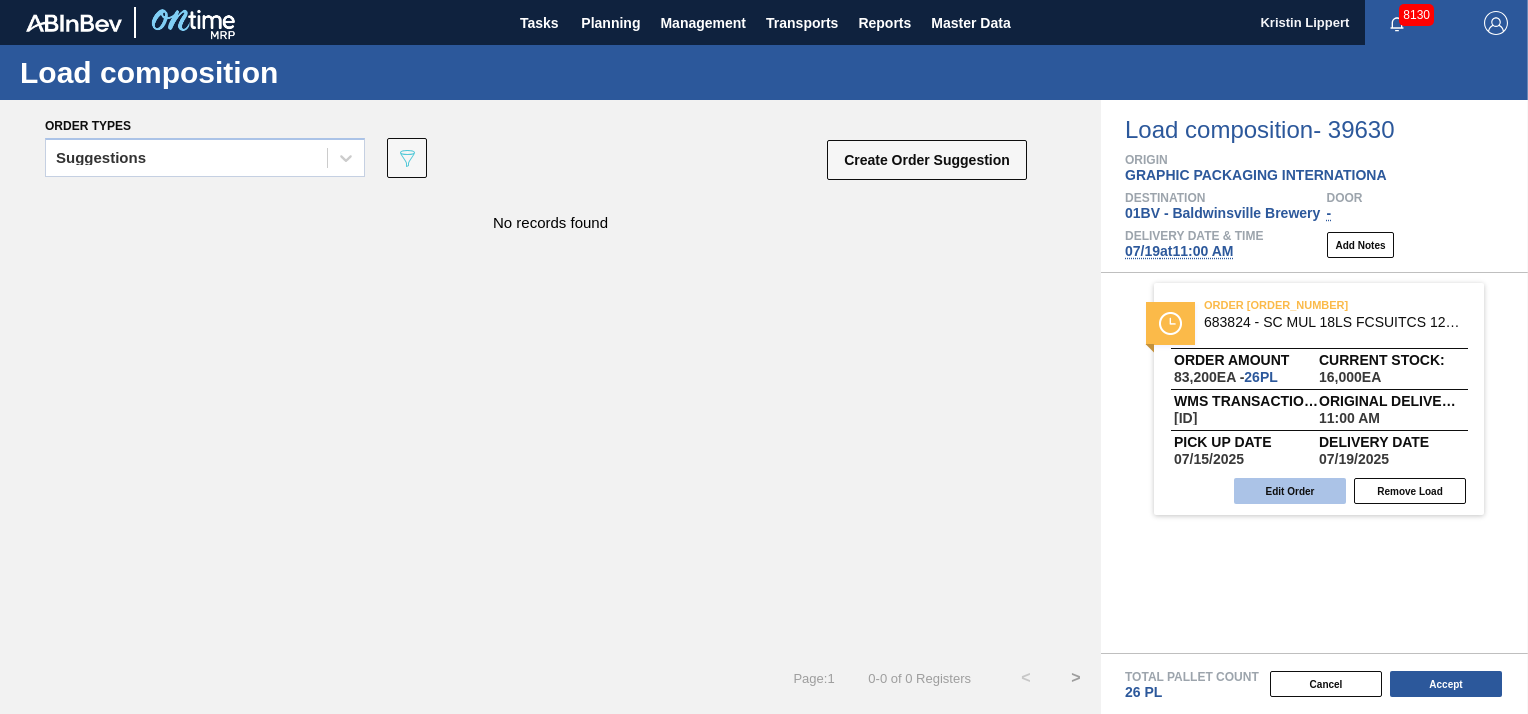 click on "Edit Order" at bounding box center (1290, 491) 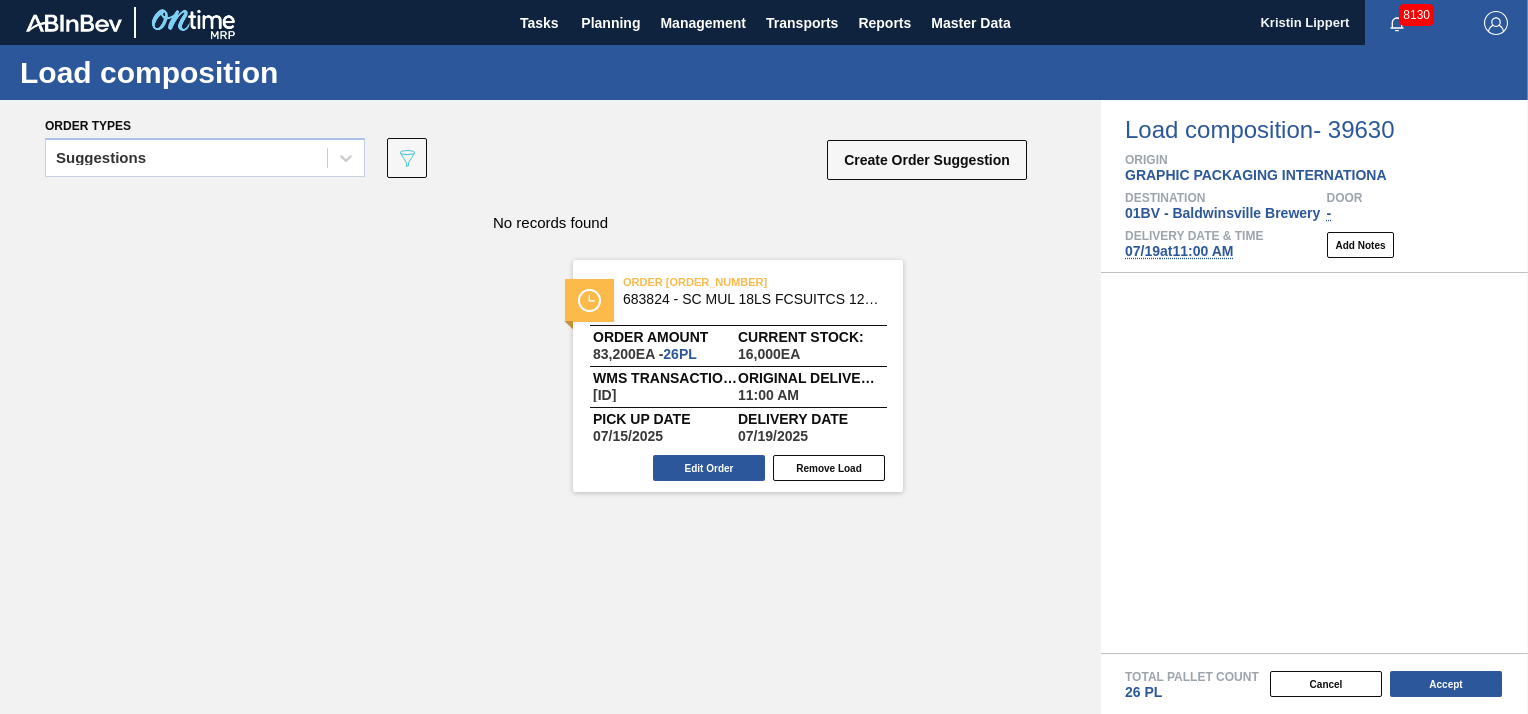 drag, startPoint x: 1271, startPoint y: 306, endPoint x: 683, endPoint y: 284, distance: 588.41144 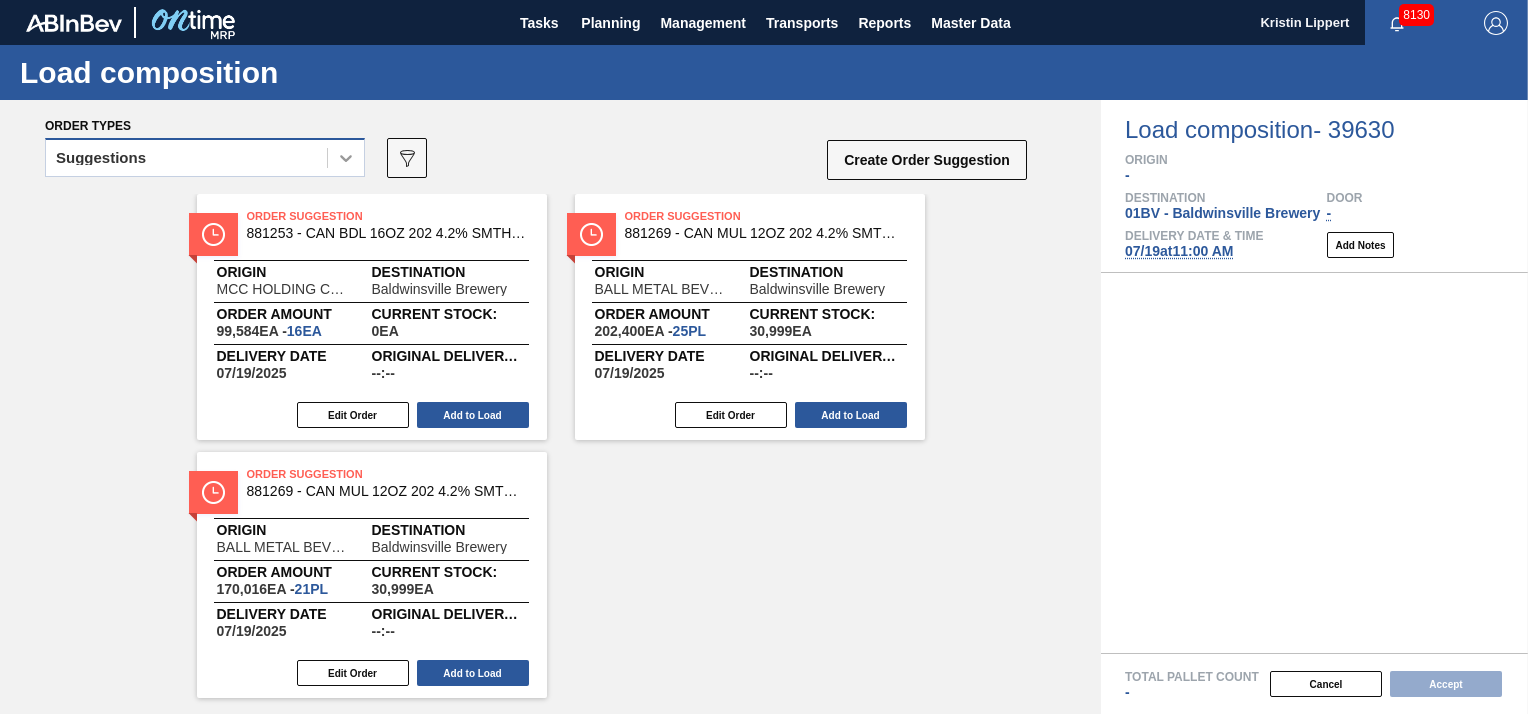 click 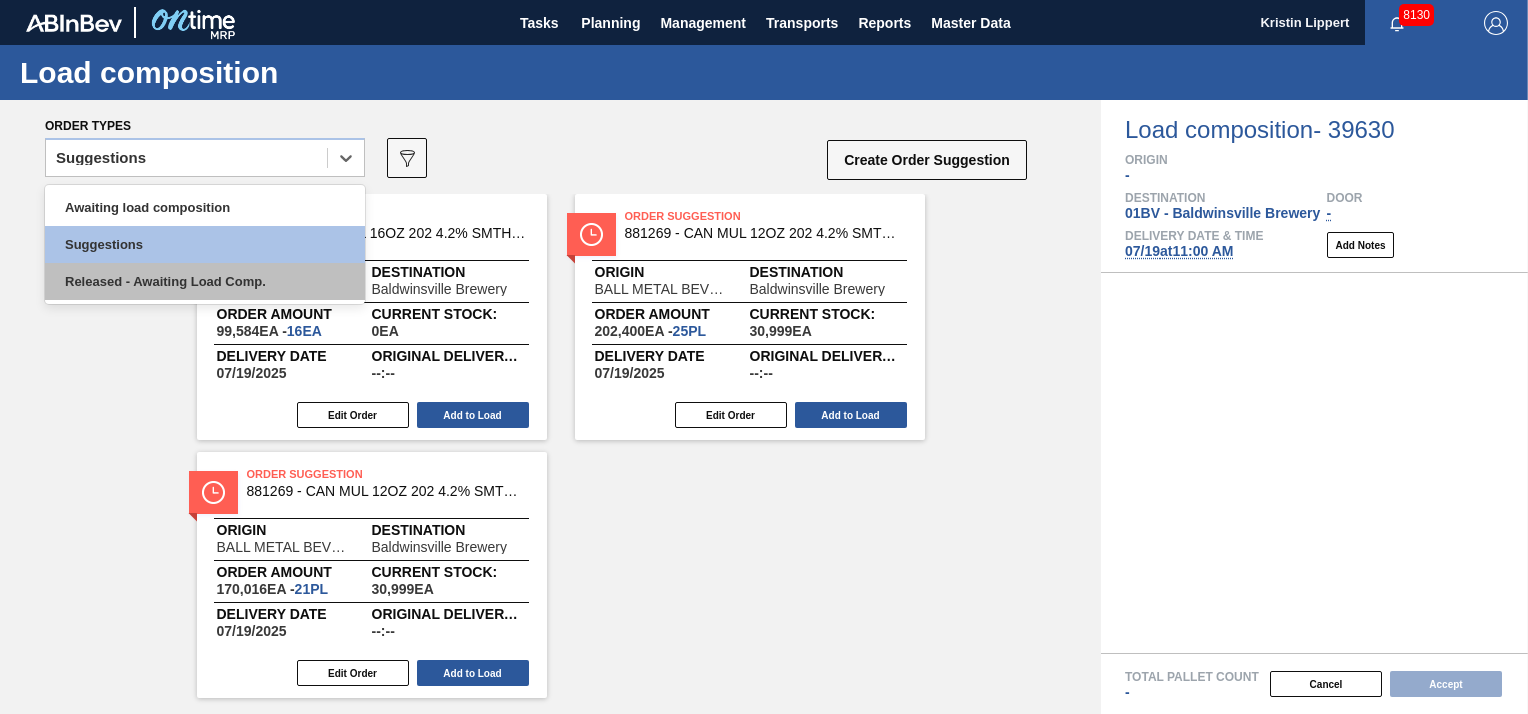click on "Released - Awaiting Load Comp." at bounding box center (205, 281) 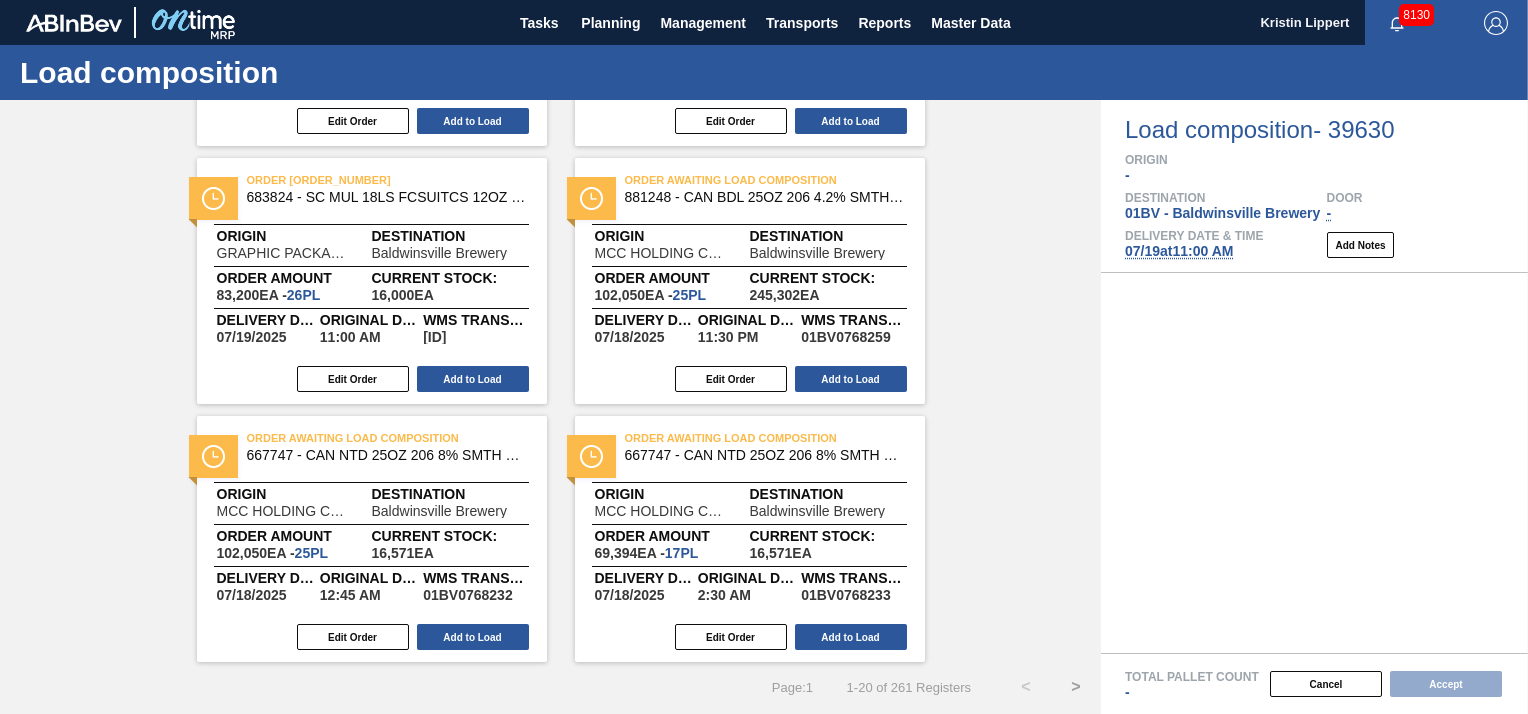 scroll, scrollTop: 2108, scrollLeft: 0, axis: vertical 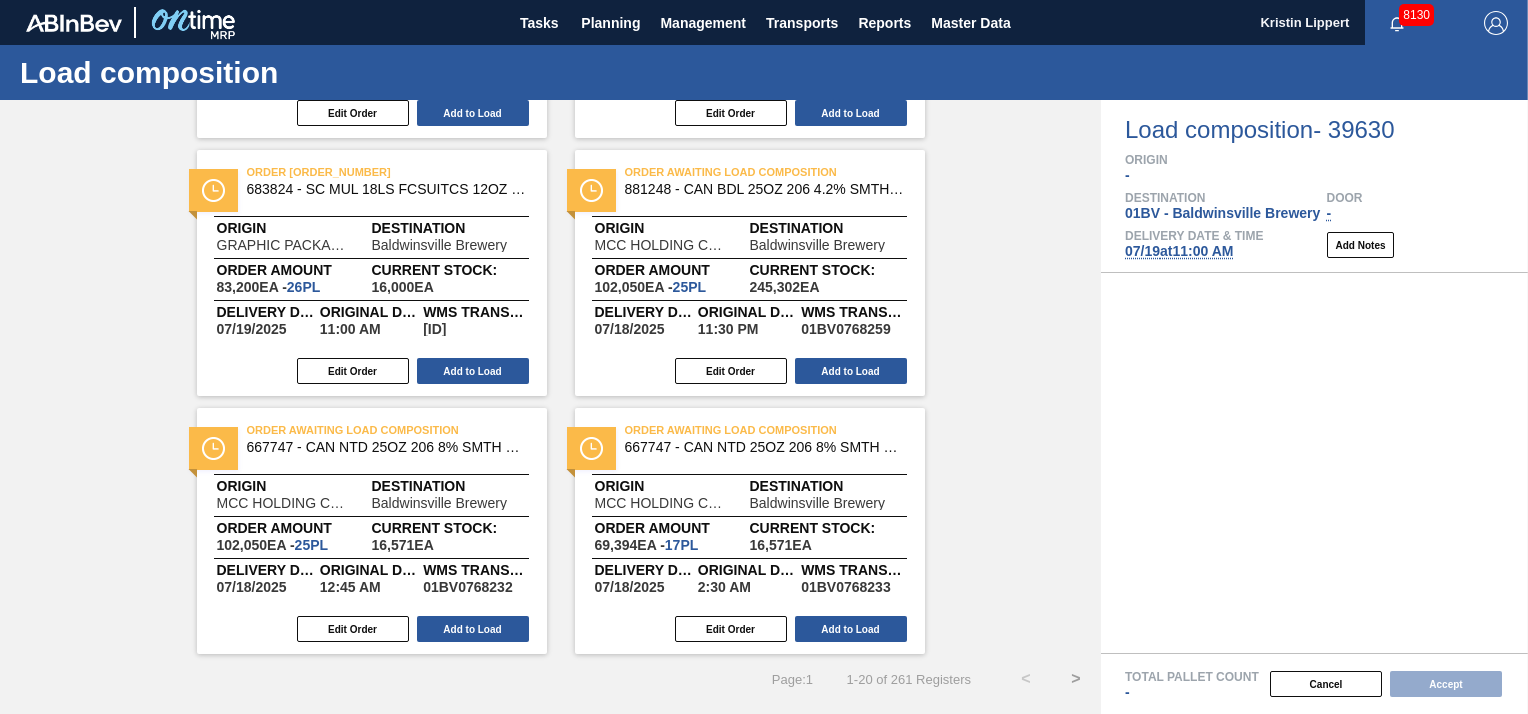 click on ">" at bounding box center [1076, 679] 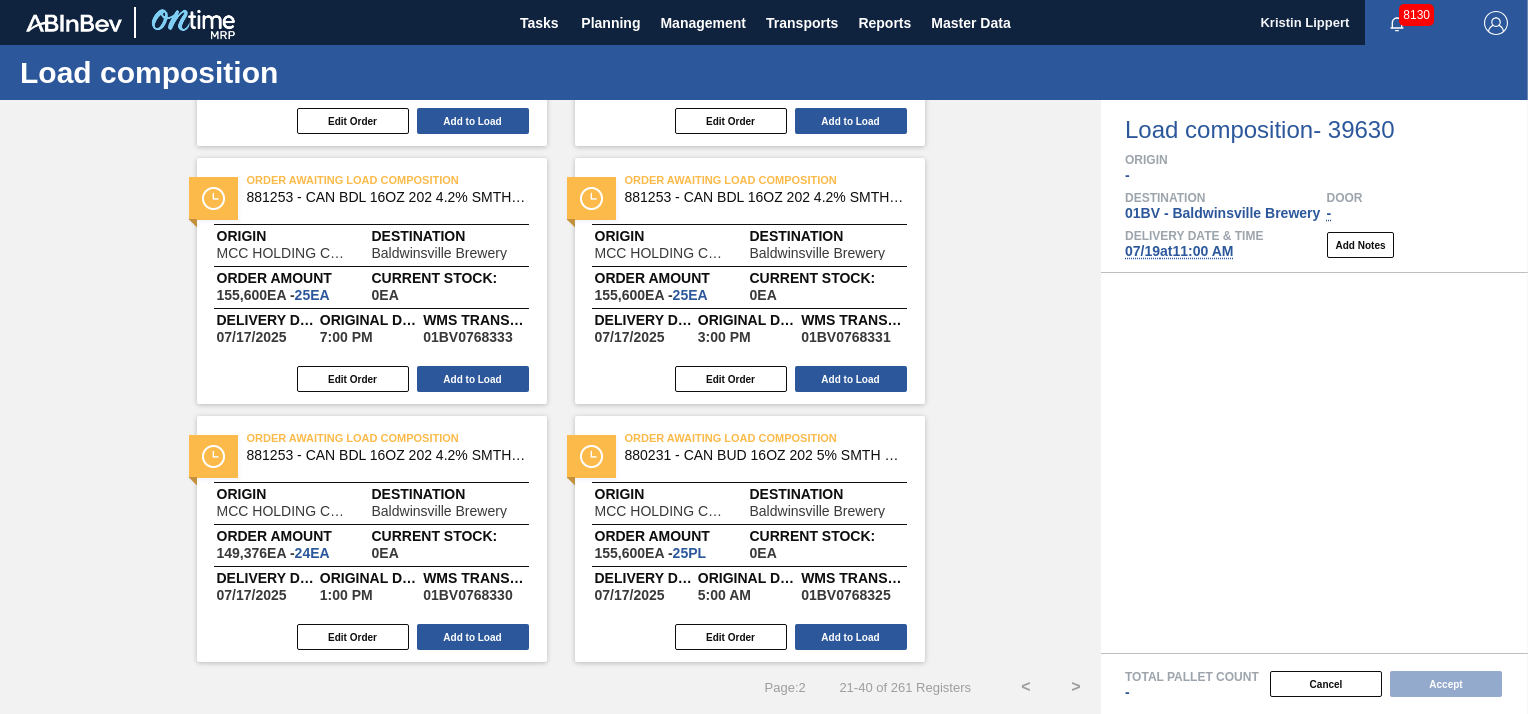 scroll, scrollTop: 2108, scrollLeft: 0, axis: vertical 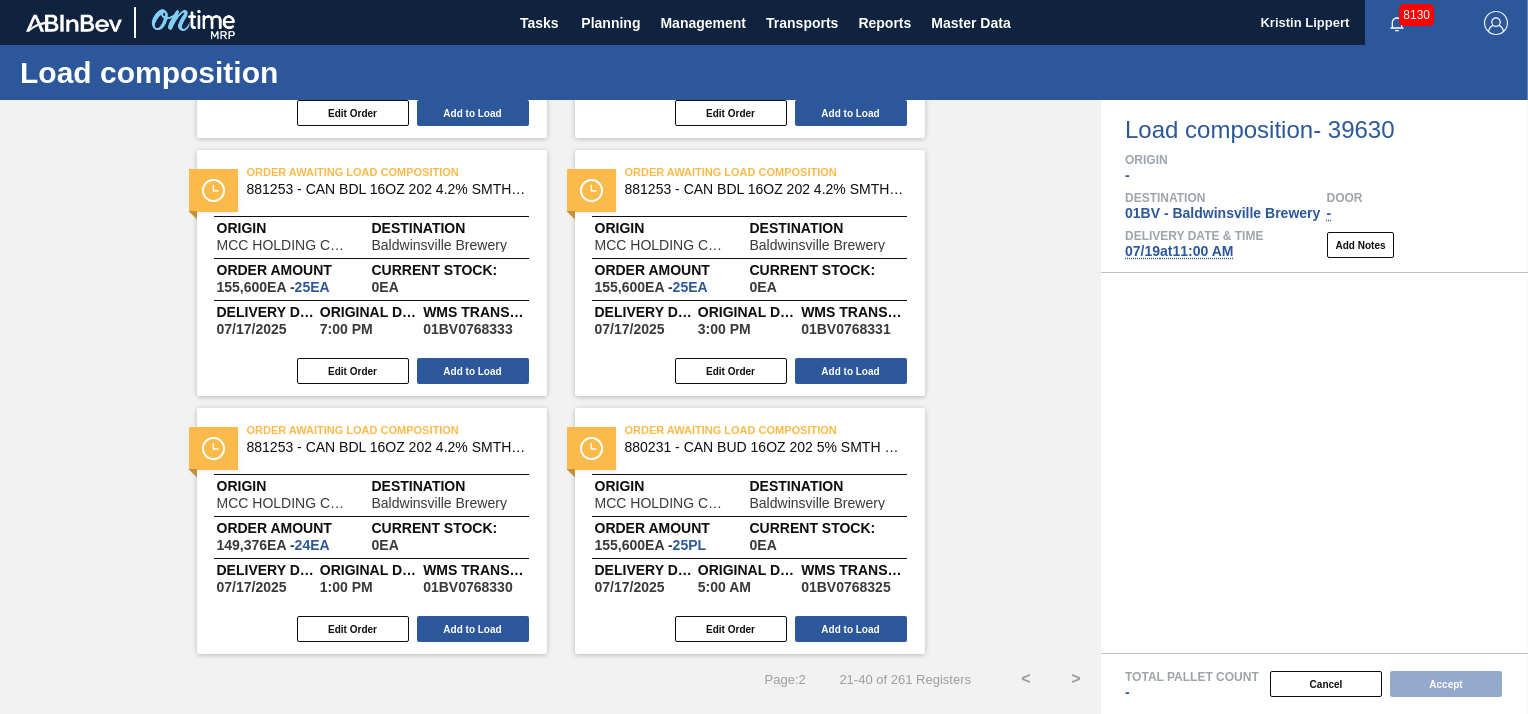 click on ">" at bounding box center [1076, 679] 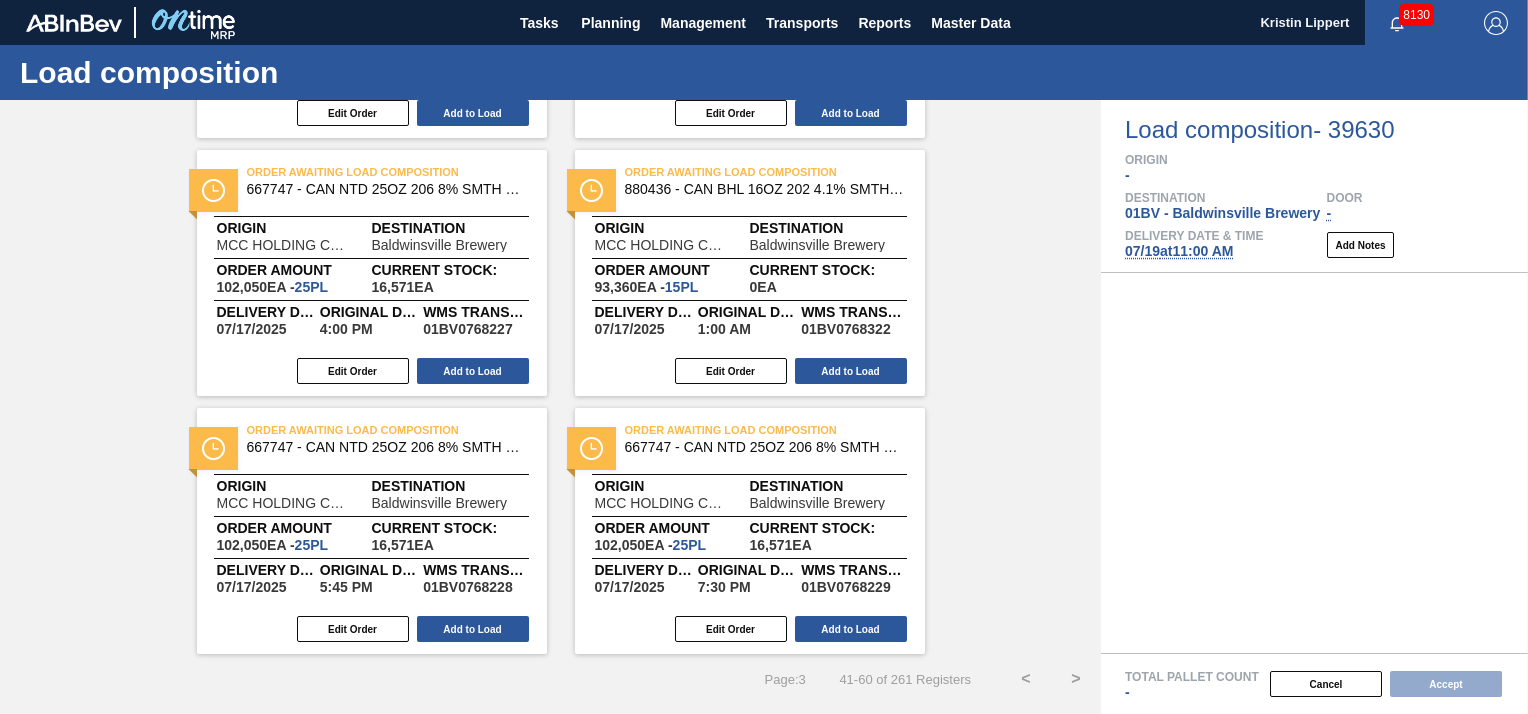 click on ">" at bounding box center [1076, 679] 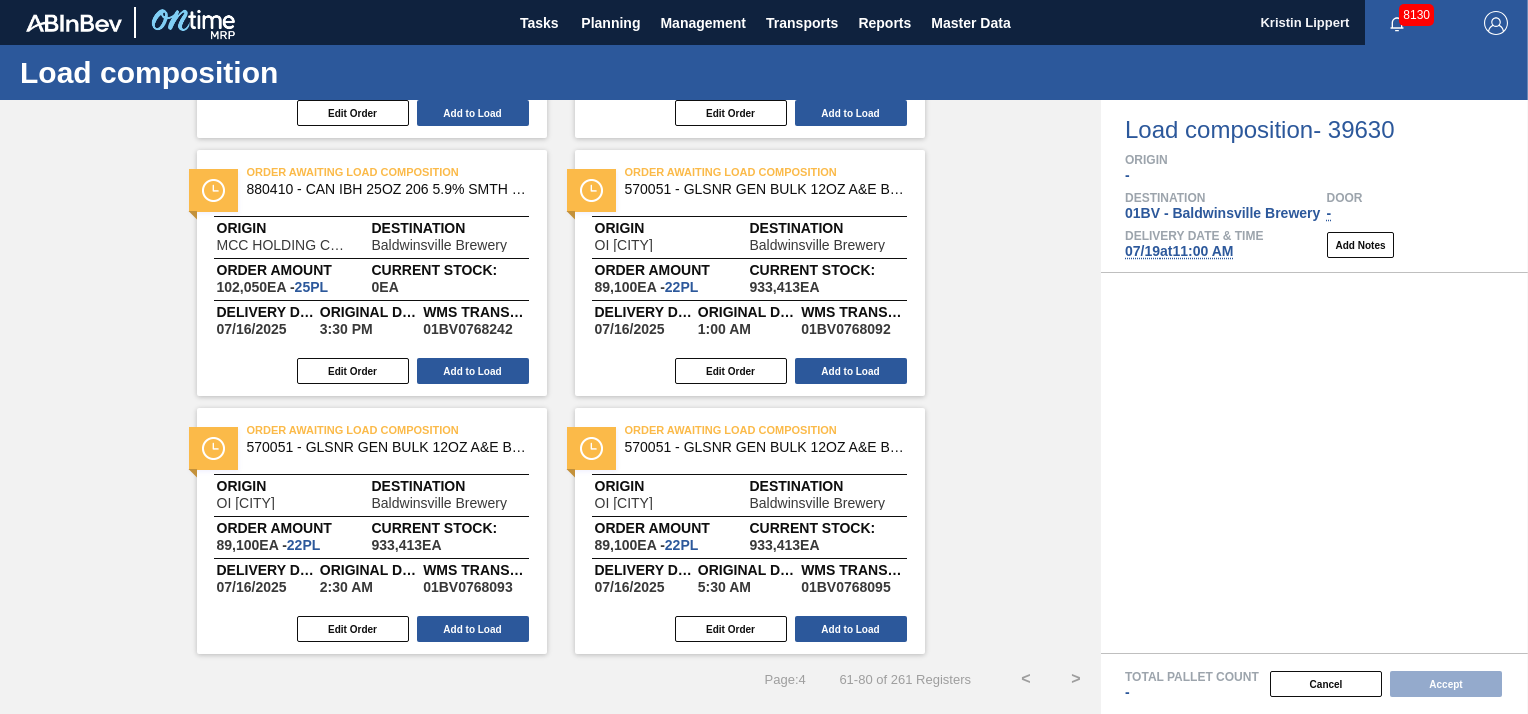 click on ">" at bounding box center [1076, 679] 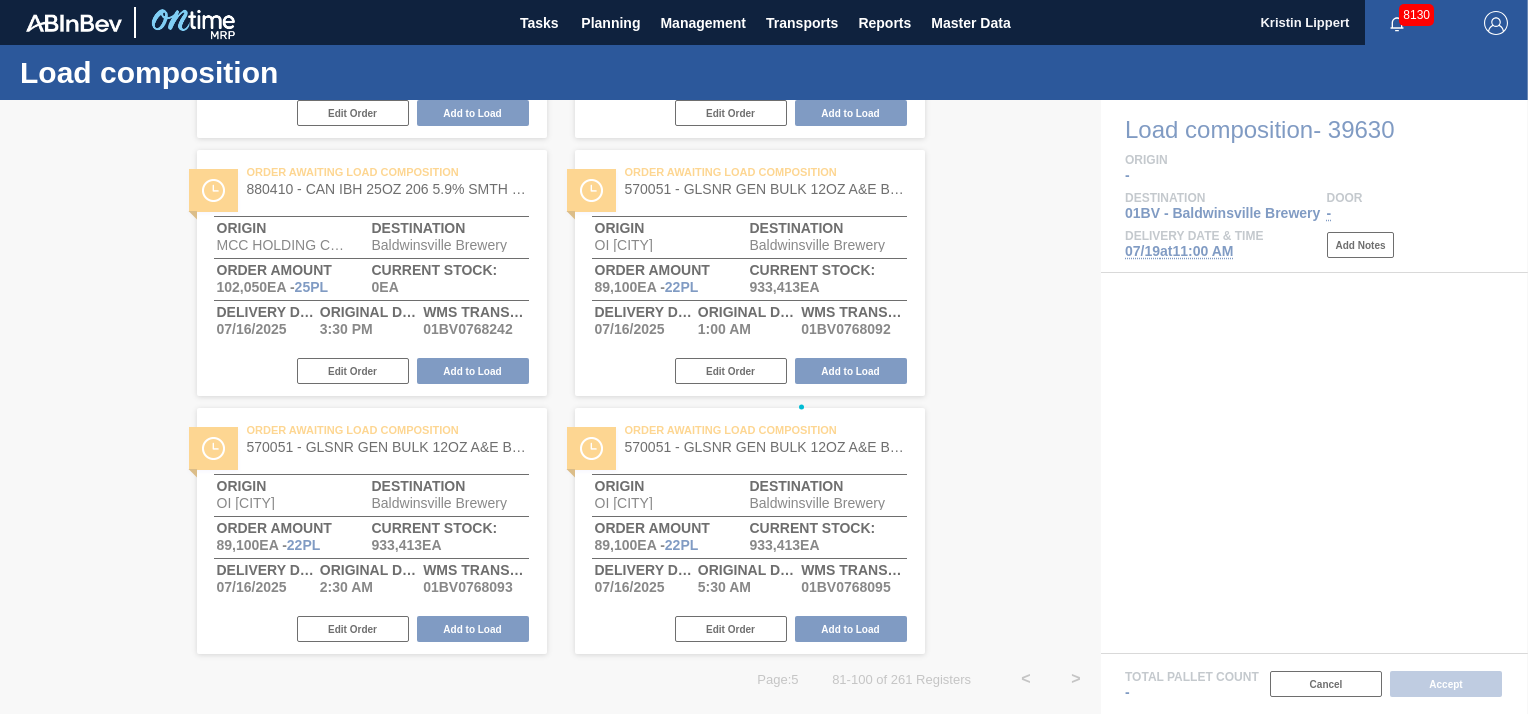 click at bounding box center (764, 407) 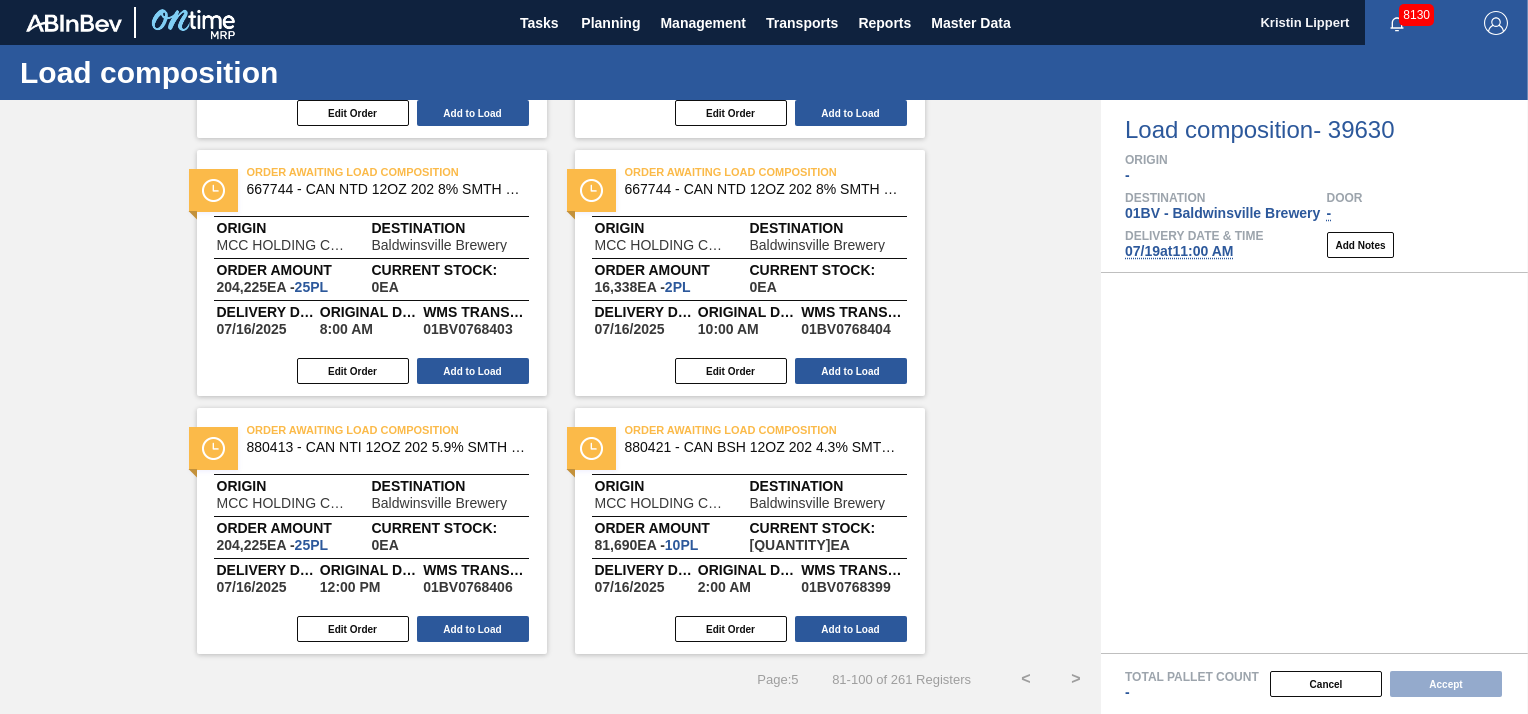 click on ">" at bounding box center [1076, 679] 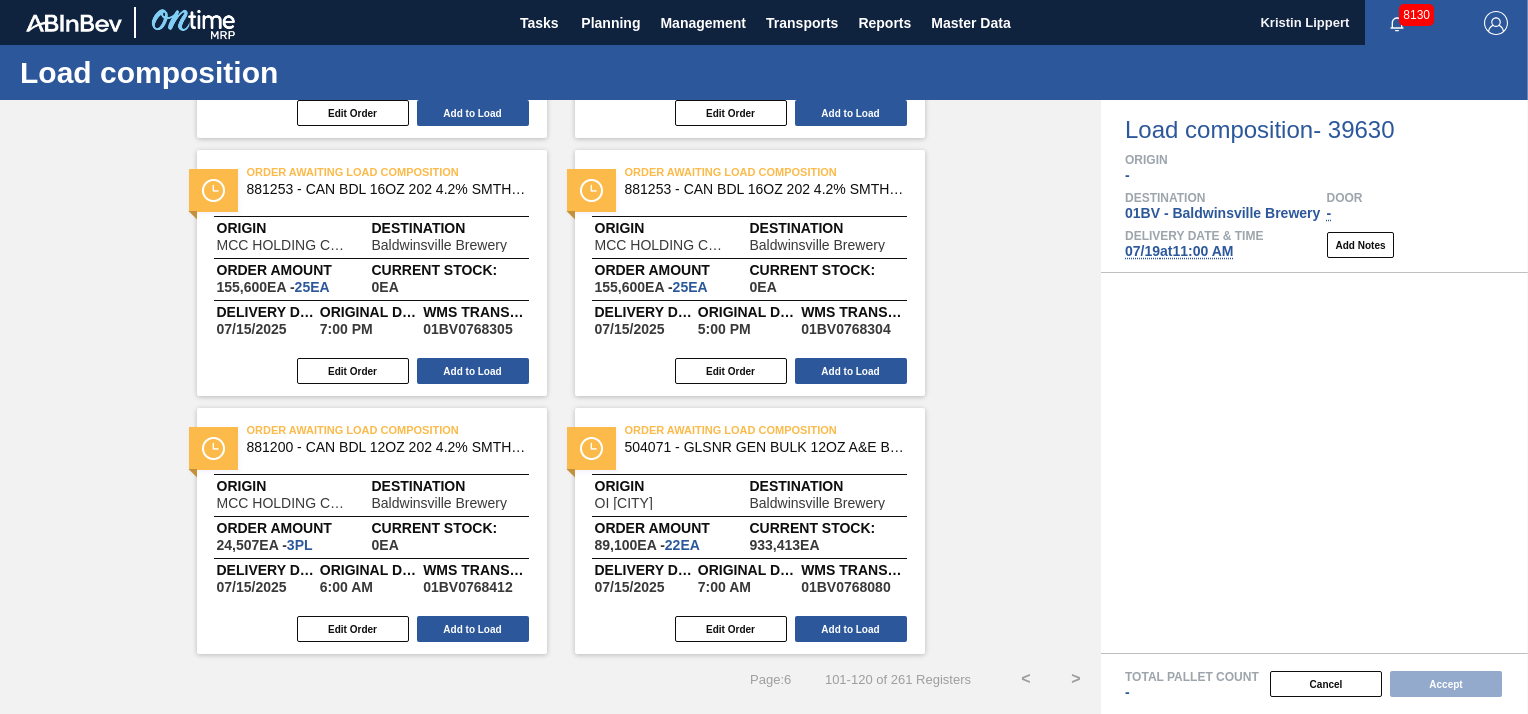 click on ">" at bounding box center (1076, 679) 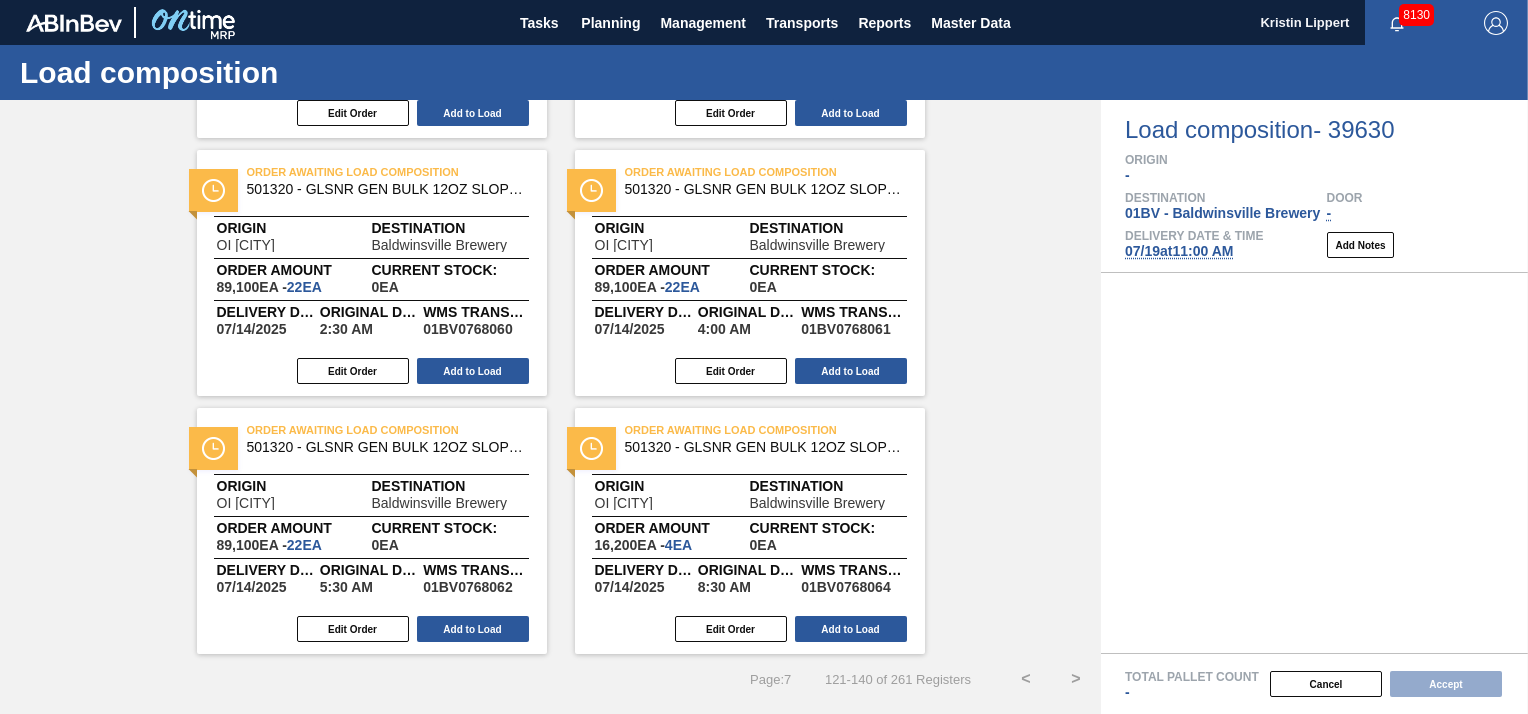 click on ">" at bounding box center (1076, 679) 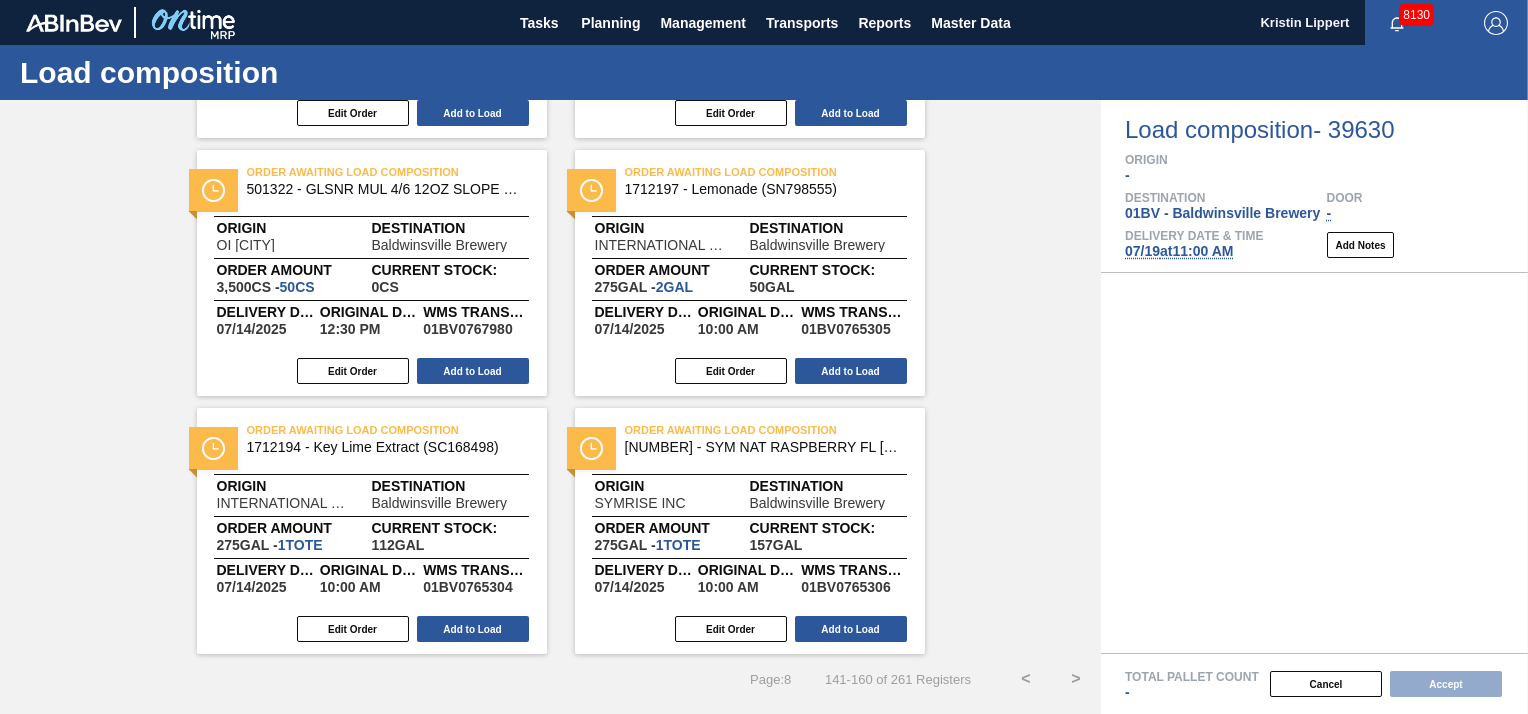 click on ">" at bounding box center [1076, 679] 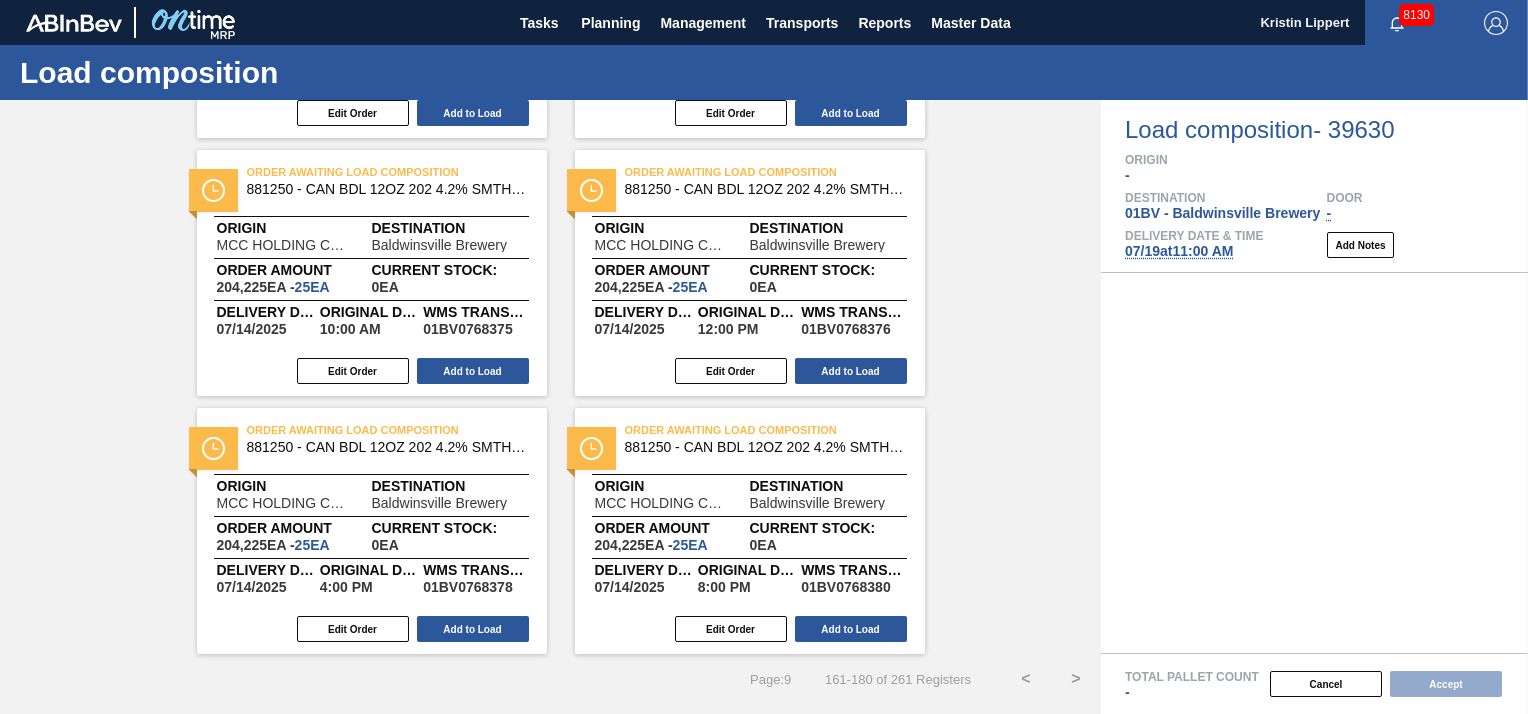 click on ">" at bounding box center [1076, 679] 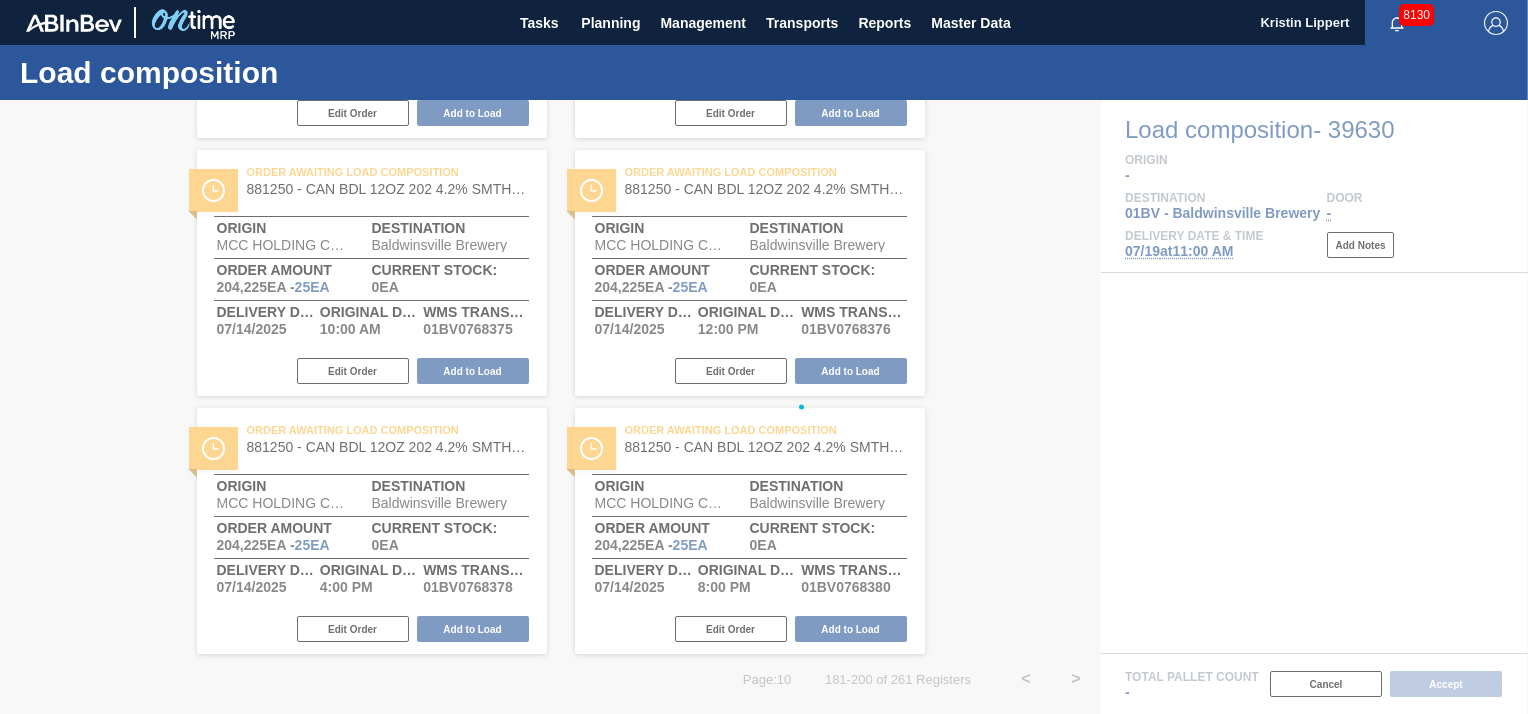 click at bounding box center [764, 407] 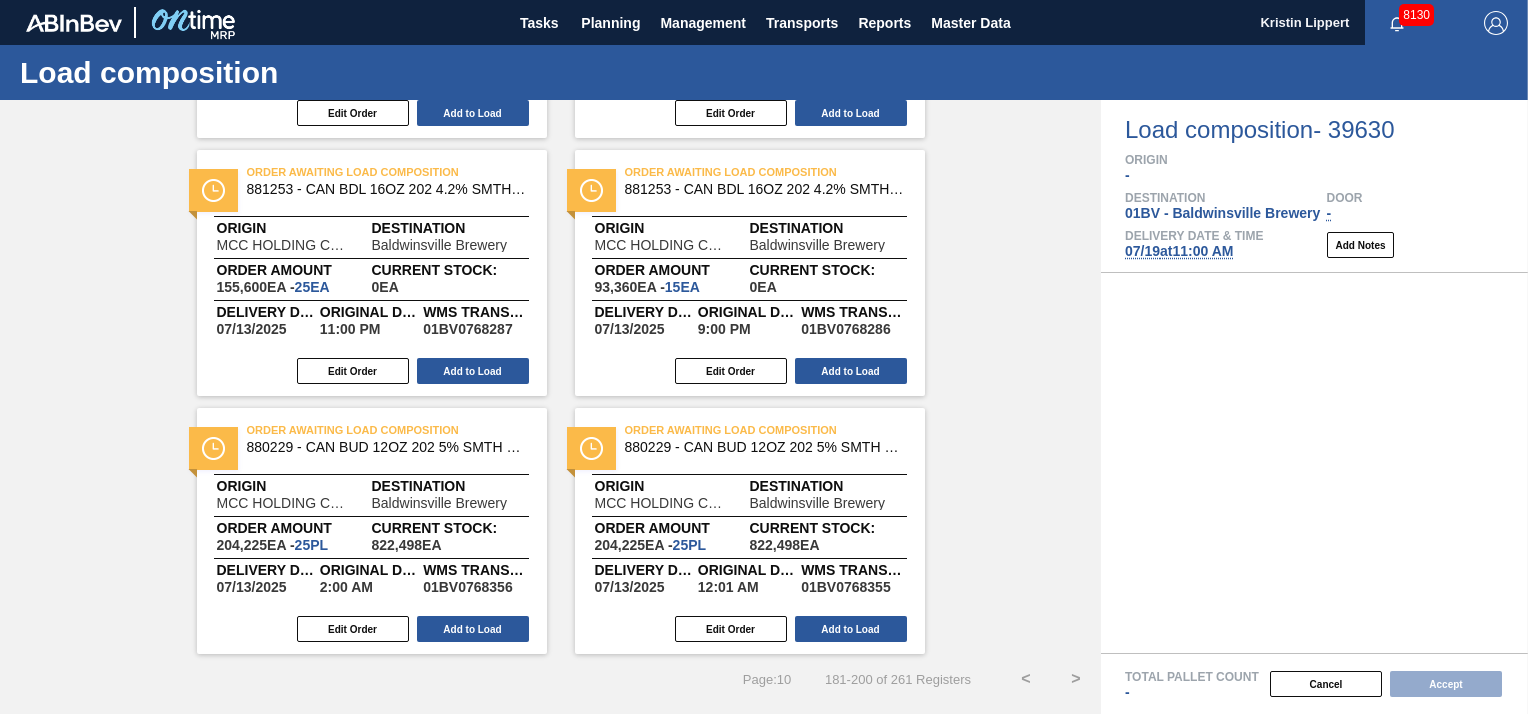 click on ">" at bounding box center (1076, 679) 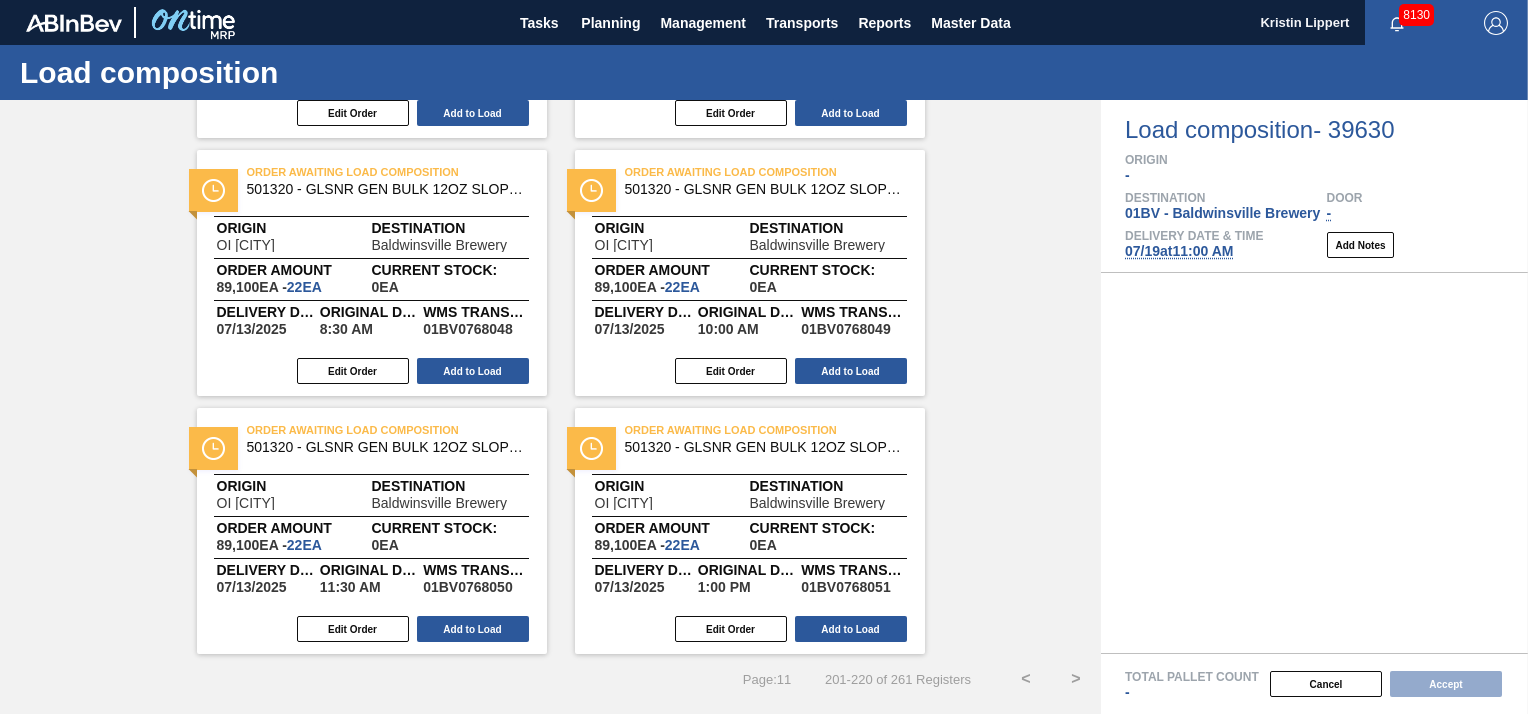click on ">" at bounding box center (1076, 679) 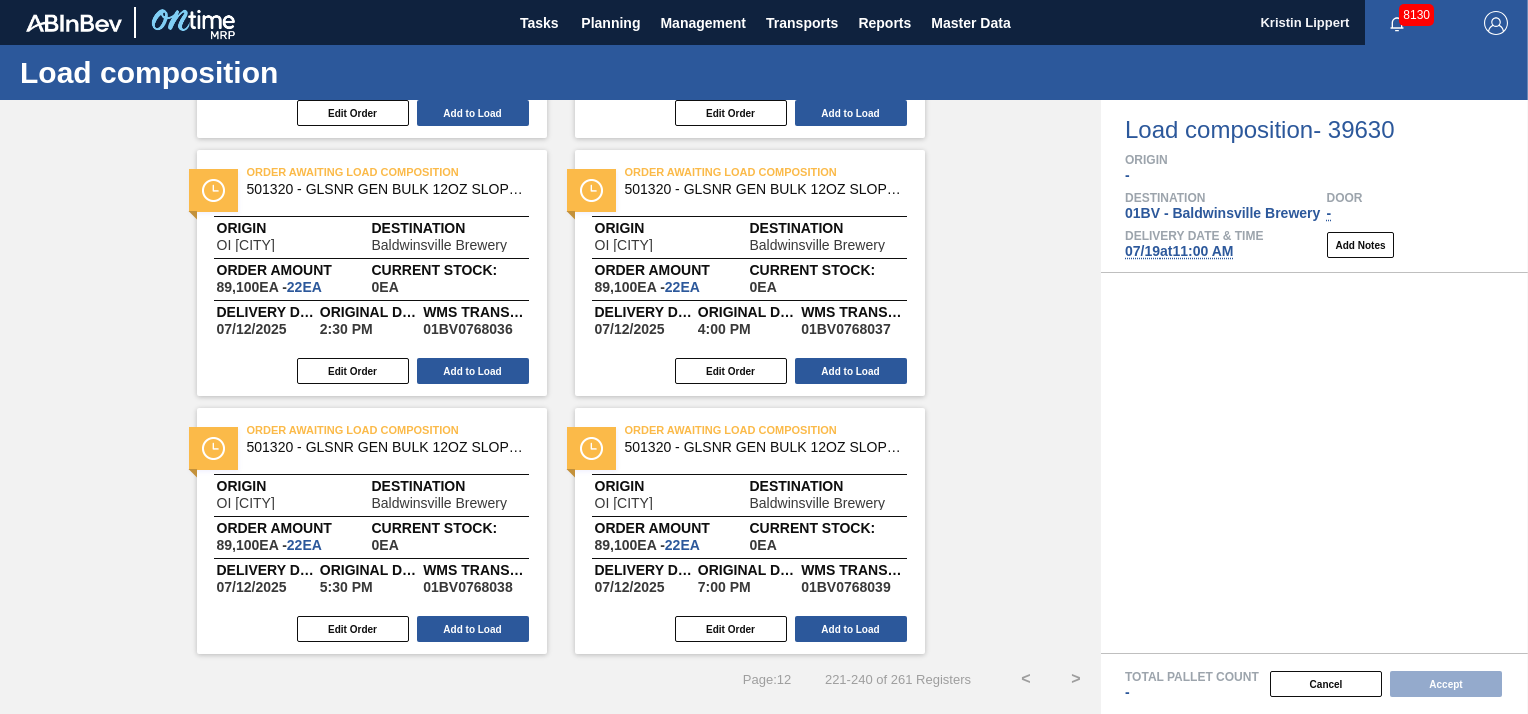 click on ">" at bounding box center [1076, 679] 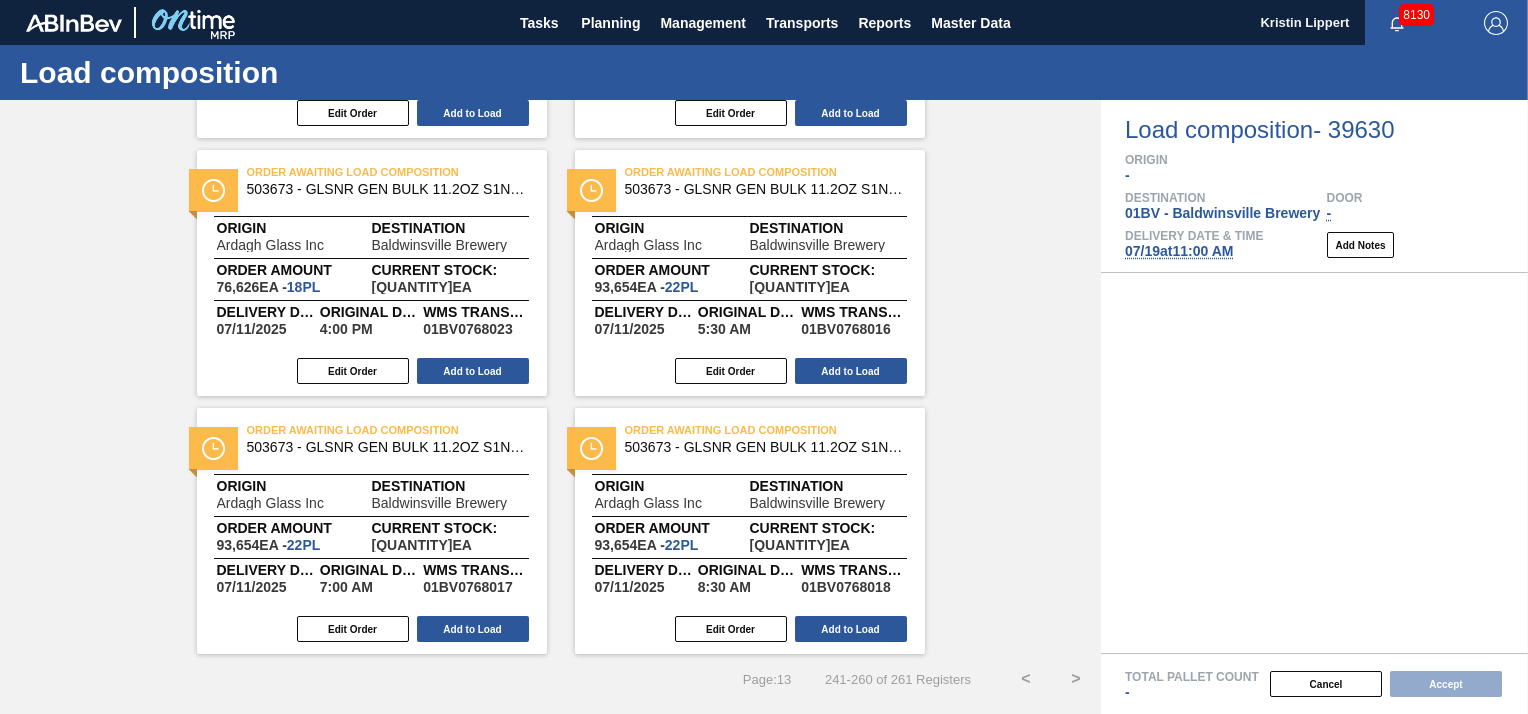 click on ">" at bounding box center [1076, 679] 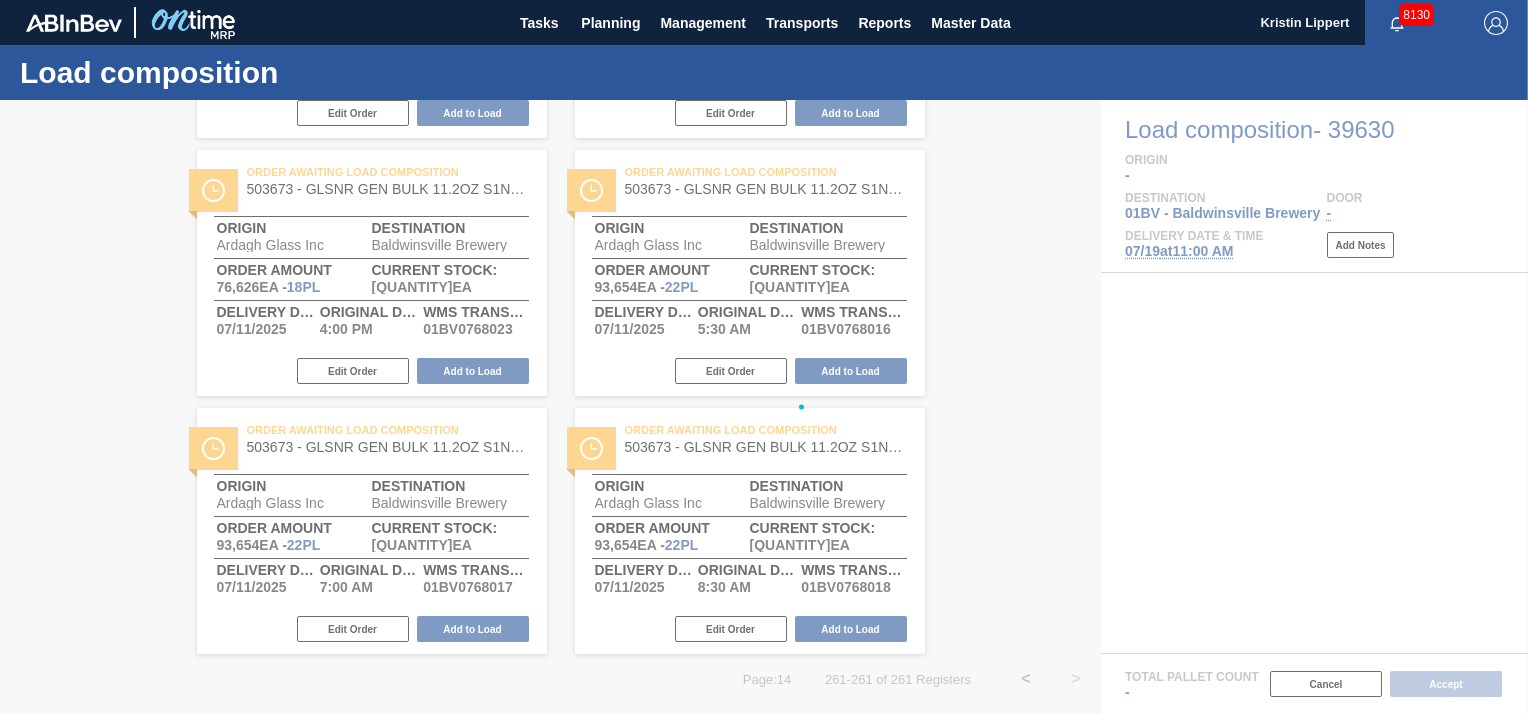 click at bounding box center [764, 407] 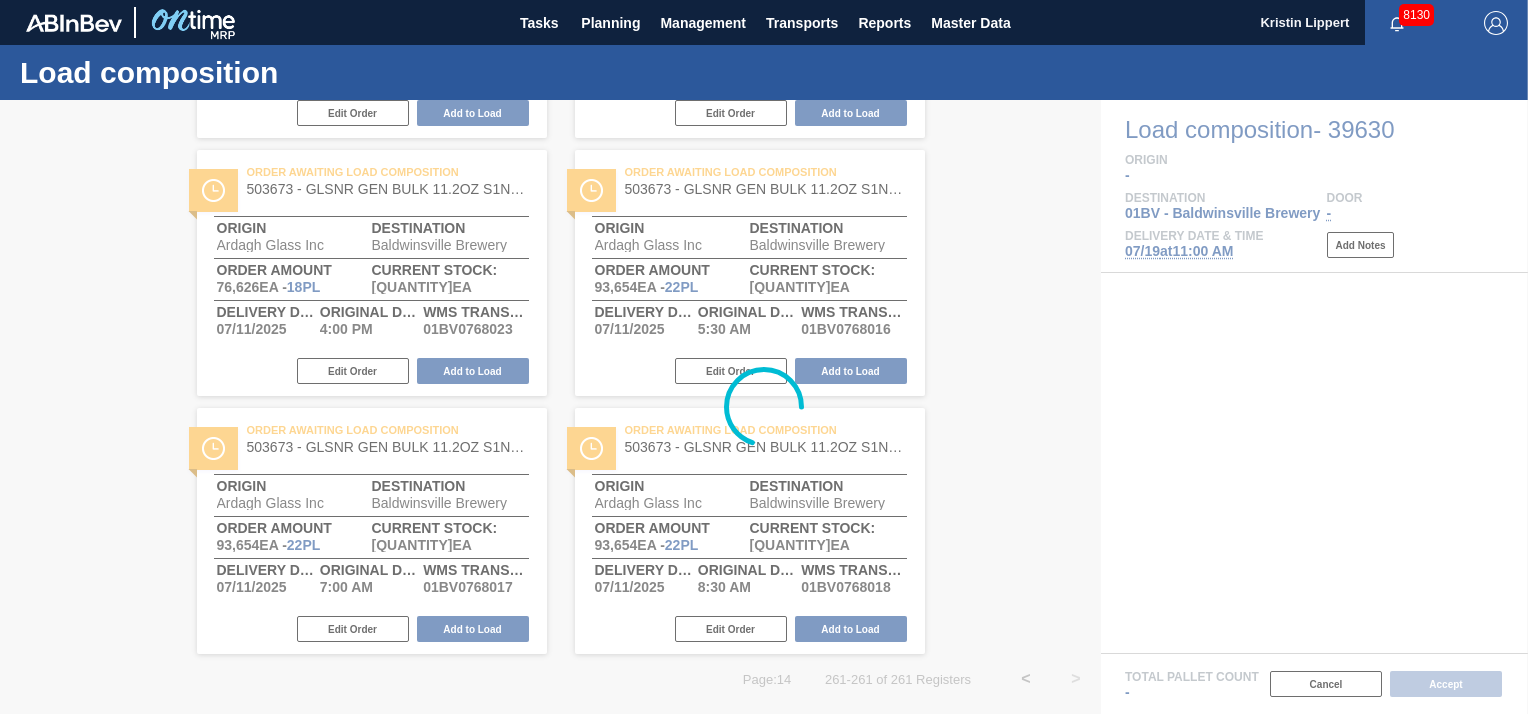 scroll, scrollTop: 0, scrollLeft: 0, axis: both 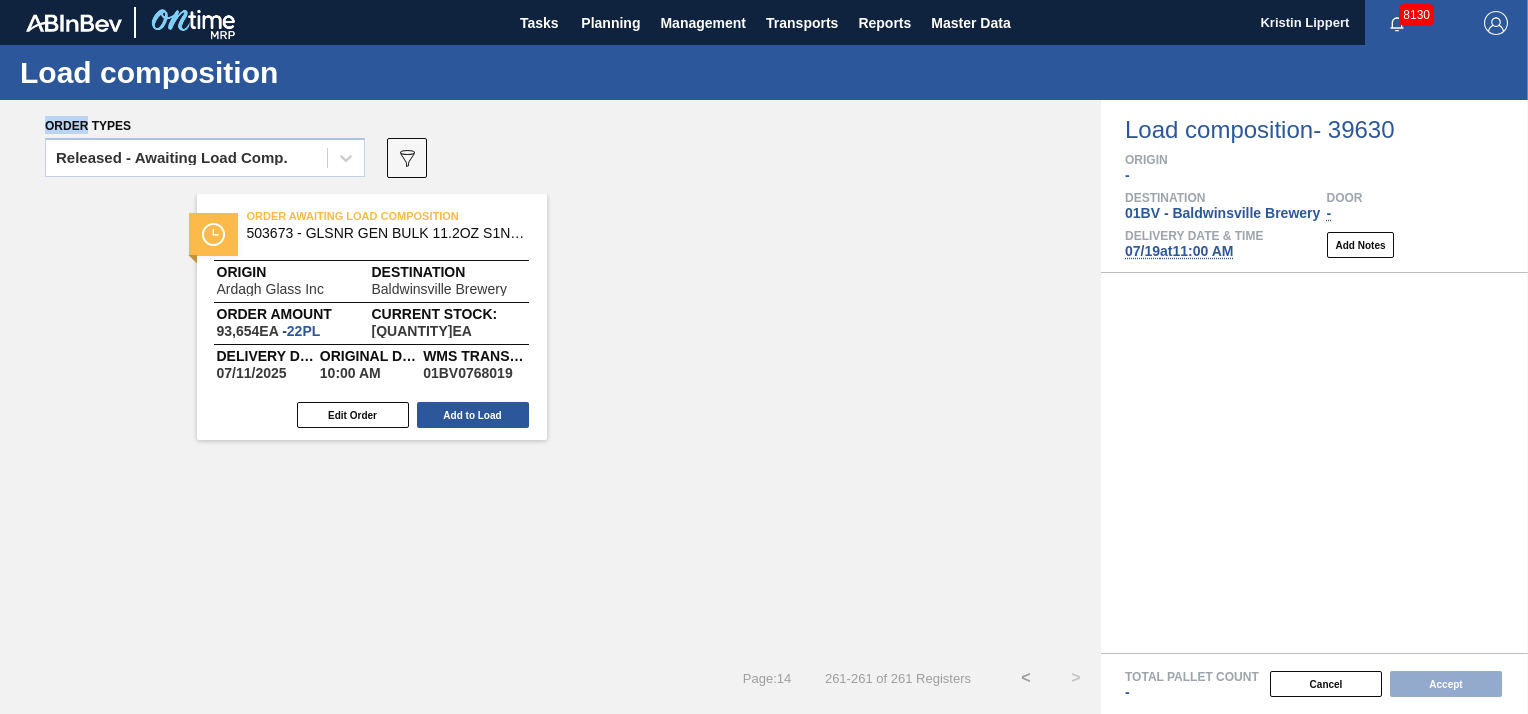 click on "<" at bounding box center (1026, 678) 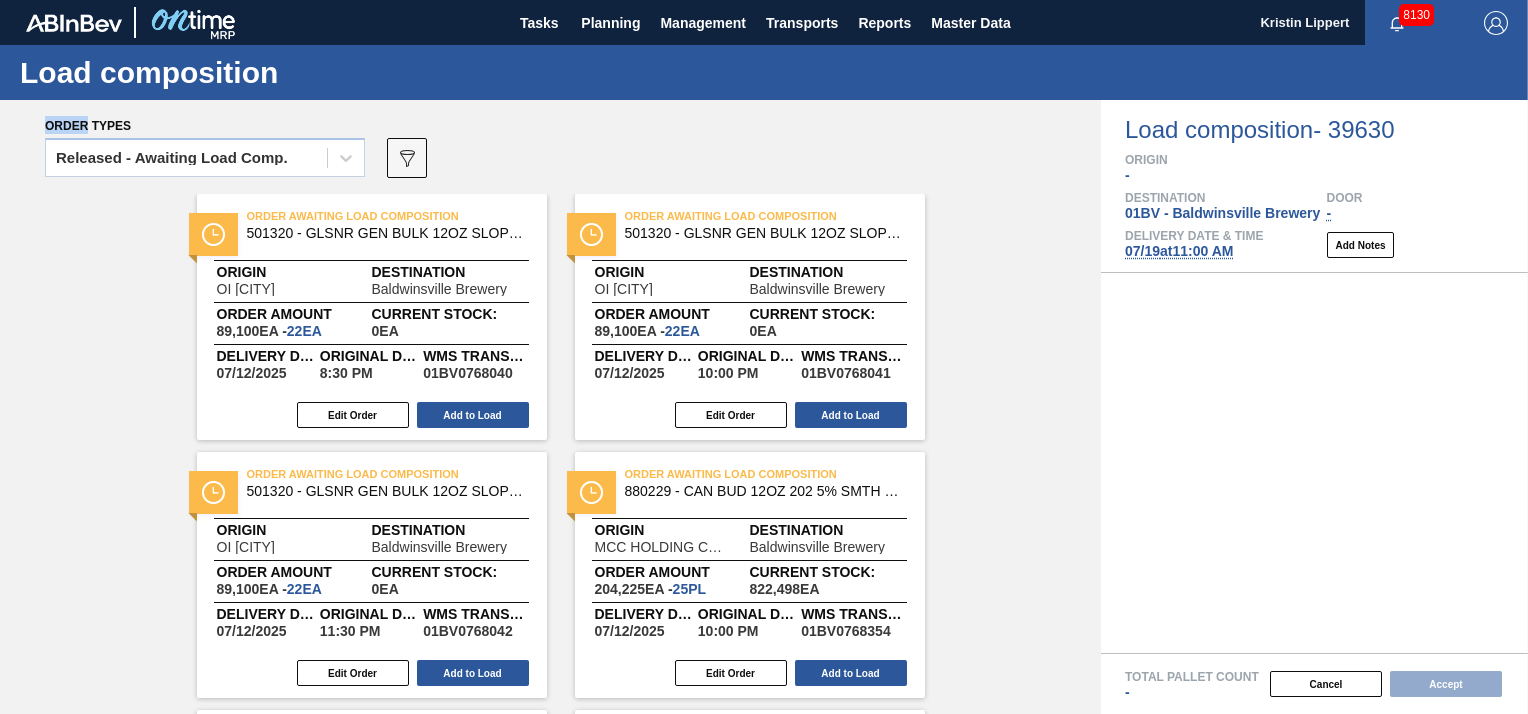click on "Load composition  - [NUMBER] Origin  -  Destination [ID] -  Brewery Door - Delivery Date & Time [DATE]  at  [TIME] Add Notes" at bounding box center (1314, 186) 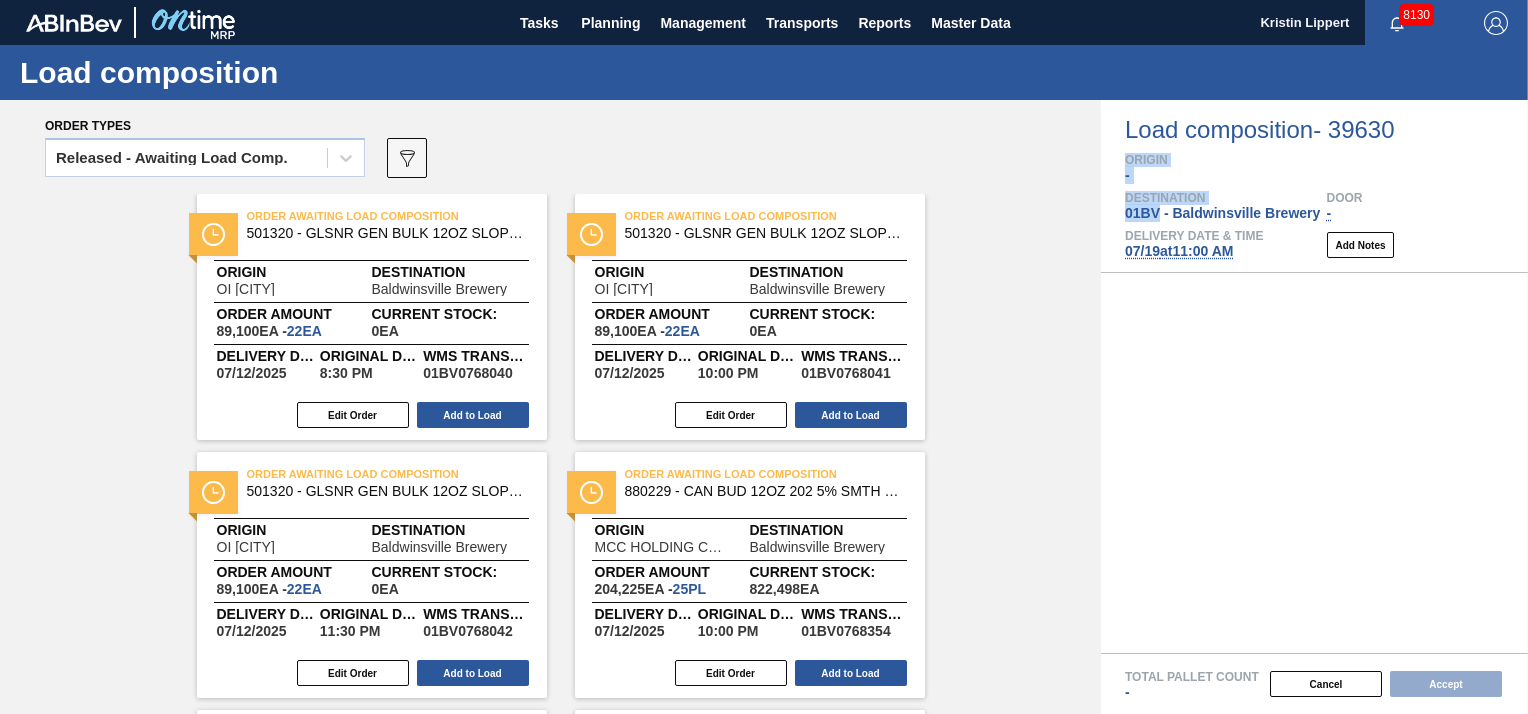 drag, startPoint x: 1100, startPoint y: 162, endPoint x: 1101, endPoint y: 208, distance: 46.010868 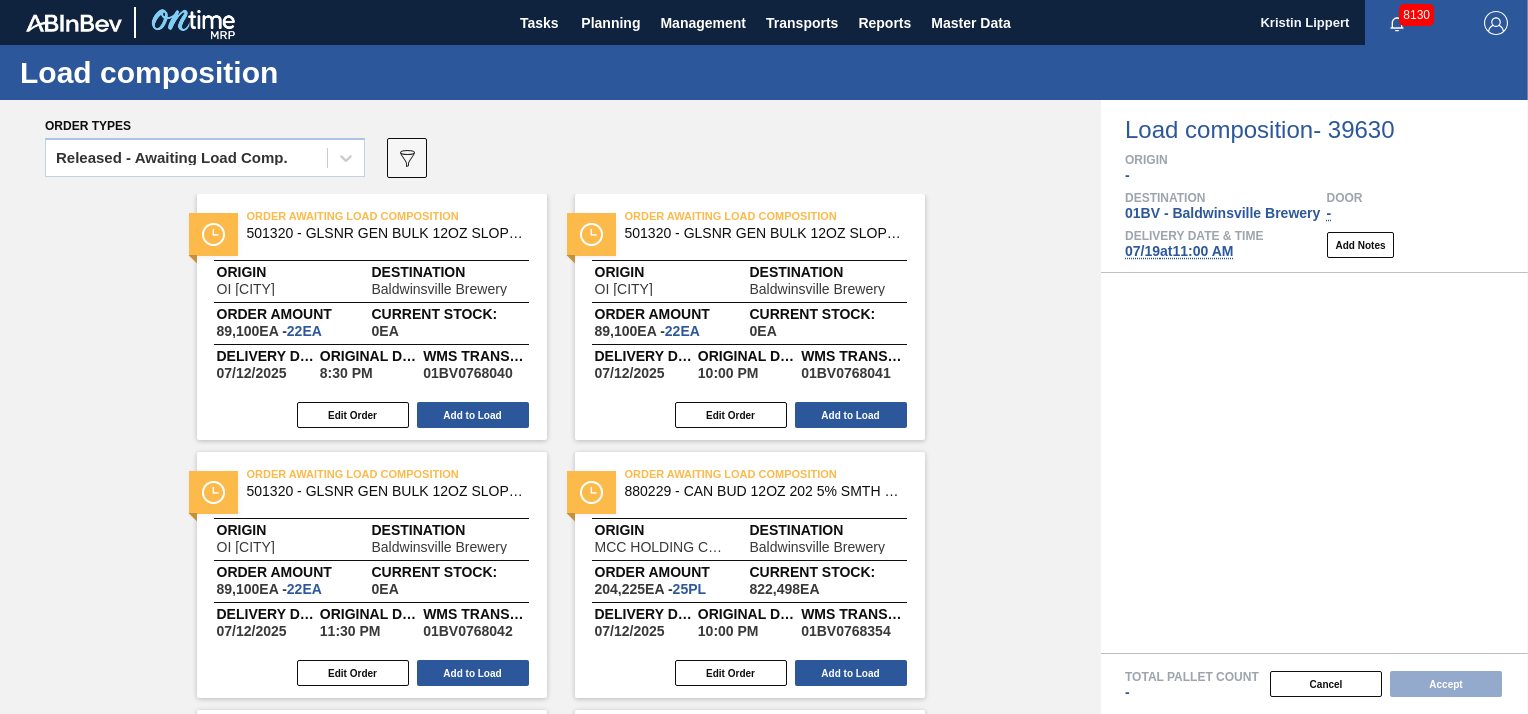 click on "Load composition  - [NUMBER] Origin  -  Destination [ID] -  Brewery Door - Delivery Date & Time [DATE]  at  [TIME] Add Notes" at bounding box center [1314, 186] 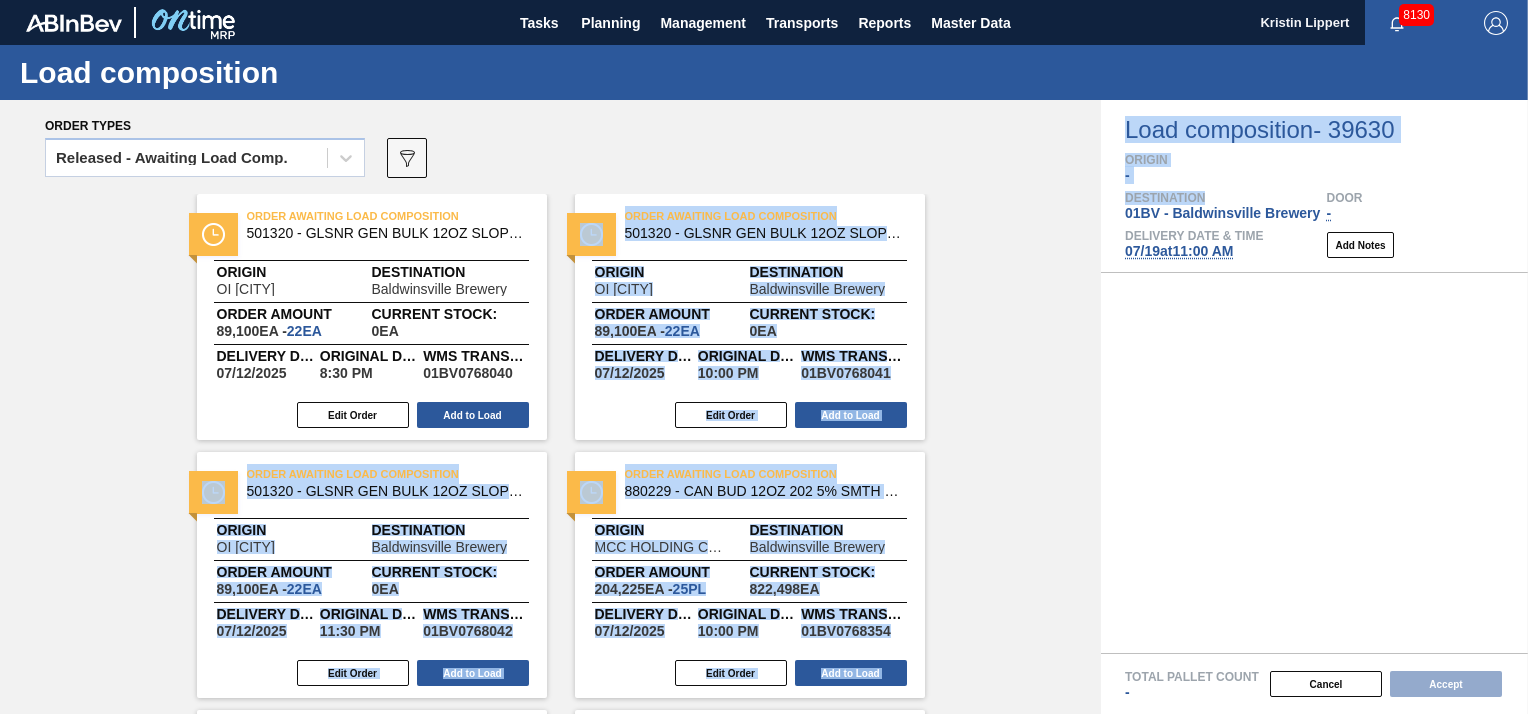 drag, startPoint x: 1100, startPoint y: 194, endPoint x: 1099, endPoint y: 262, distance: 68.007355 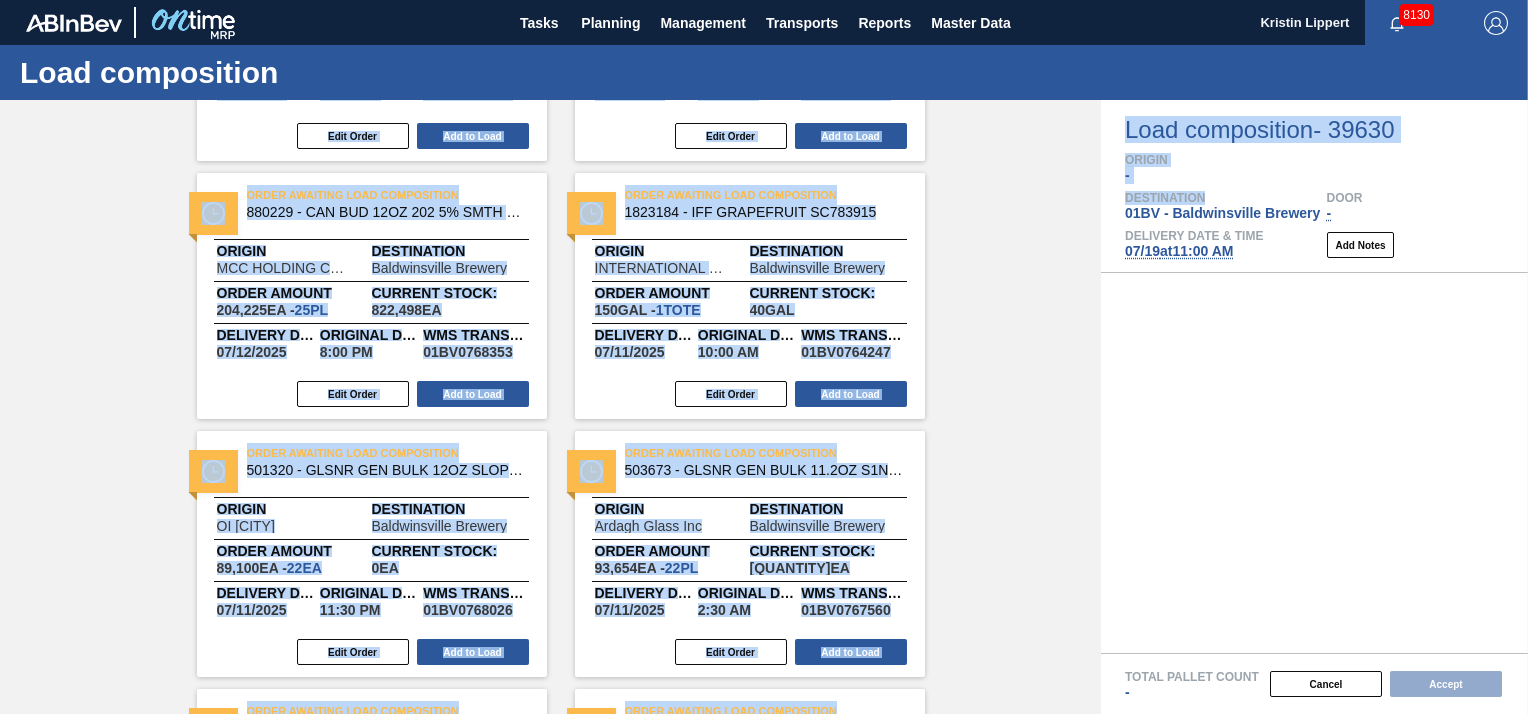 click on "Order Awaiting Load Composition 501320 - GLSNR GEN BULK 12OZ SLOPE BARE LS BULK 0 Origin OI Montreal Destination Baldwinsville Brewery Order amount 89,100 EA    -  22 EA Current Stock:   0 EA   Delivery Date 07/12/2025 Original delivery time 8:30 PM WMS Transaction ID 01BV0768040 Edit Order Add to Load Order Awaiting Load Composition 501320 - GLSNR GEN BULK 12OZ SLOPE BARE LS BULK 0 Origin OI Montreal Destination Baldwinsville Brewery Order amount 89,100 EA    -  22 EA Current Stock:   0 EA   Delivery Date 07/12/2025 Original delivery time 10:00 PM WMS Transaction ID 01BV0768041 Edit Order Add to Load Order Awaiting Load Composition 501320 - GLSNR GEN BULK 12OZ SLOPE BARE LS BULK 0 Origin OI Montreal Destination Baldwinsville Brewery Order amount 89,100 EA    -  22 EA Current Stock:   0 EA   Delivery Date 07/12/2025 Original delivery time 11:30 PM WMS Transaction ID 01BV0768042 Edit Order Add to Load Order Awaiting Load Composition 880229 - CAN BUD 12OZ 202 5% SMTH 0922 6PACK BEER Origin Destination 204,225" at bounding box center [550, 941] 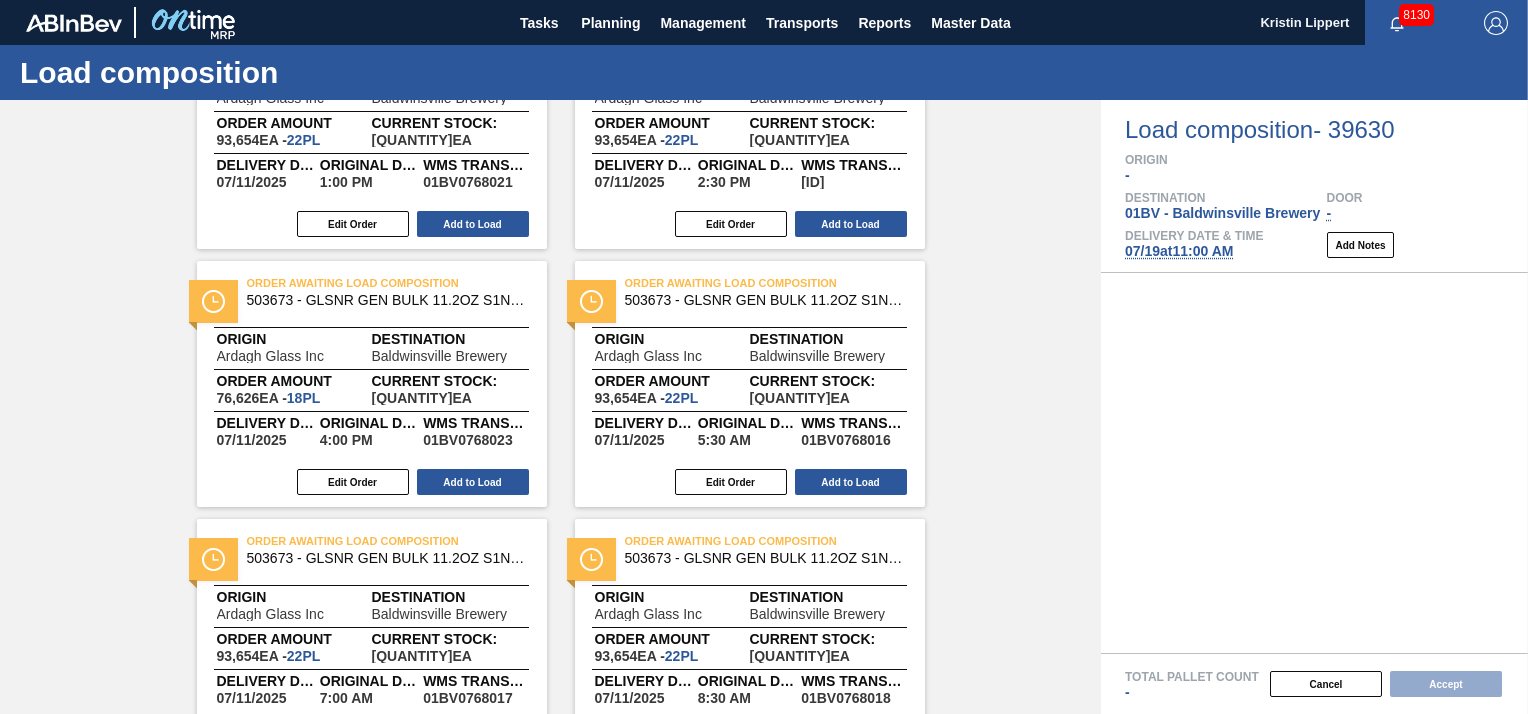 scroll, scrollTop: 2108, scrollLeft: 0, axis: vertical 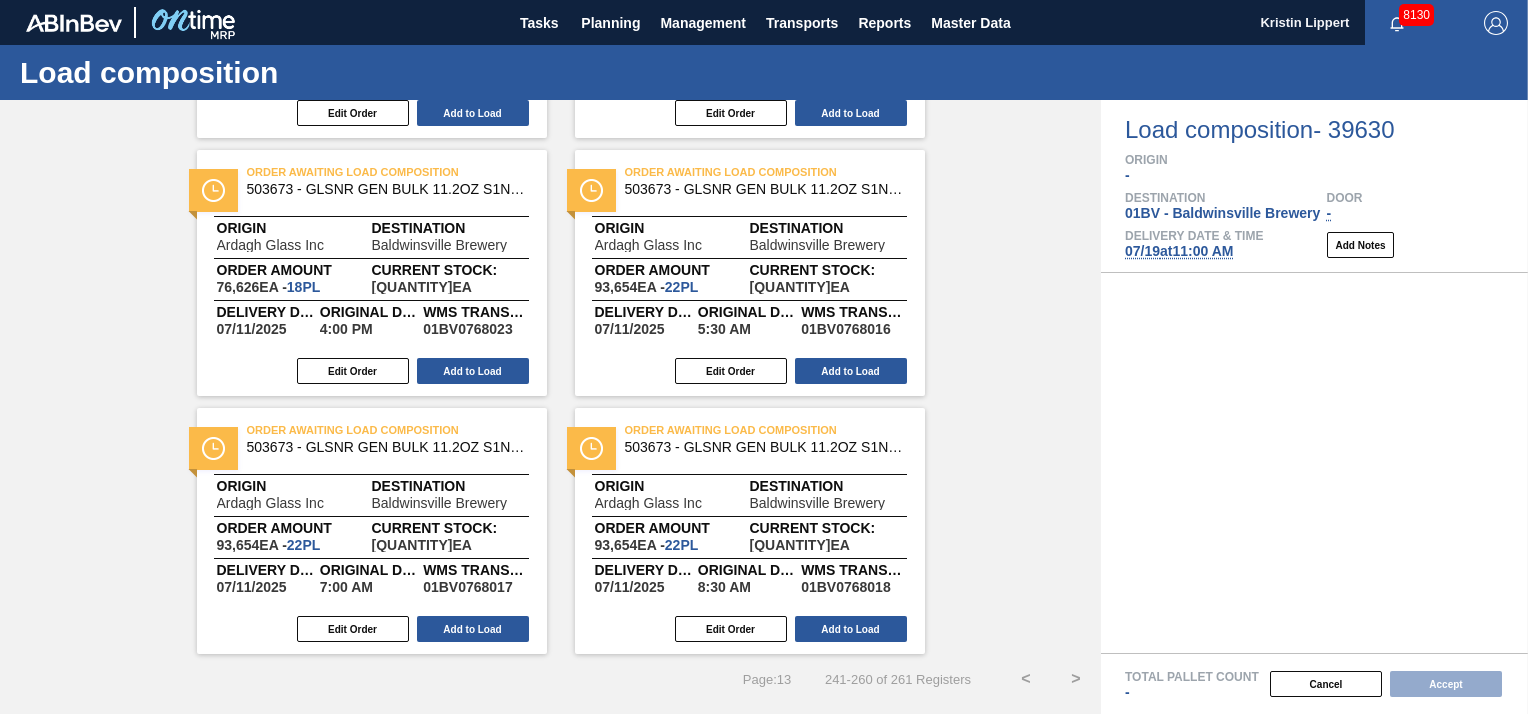 click on "<" at bounding box center [1026, 679] 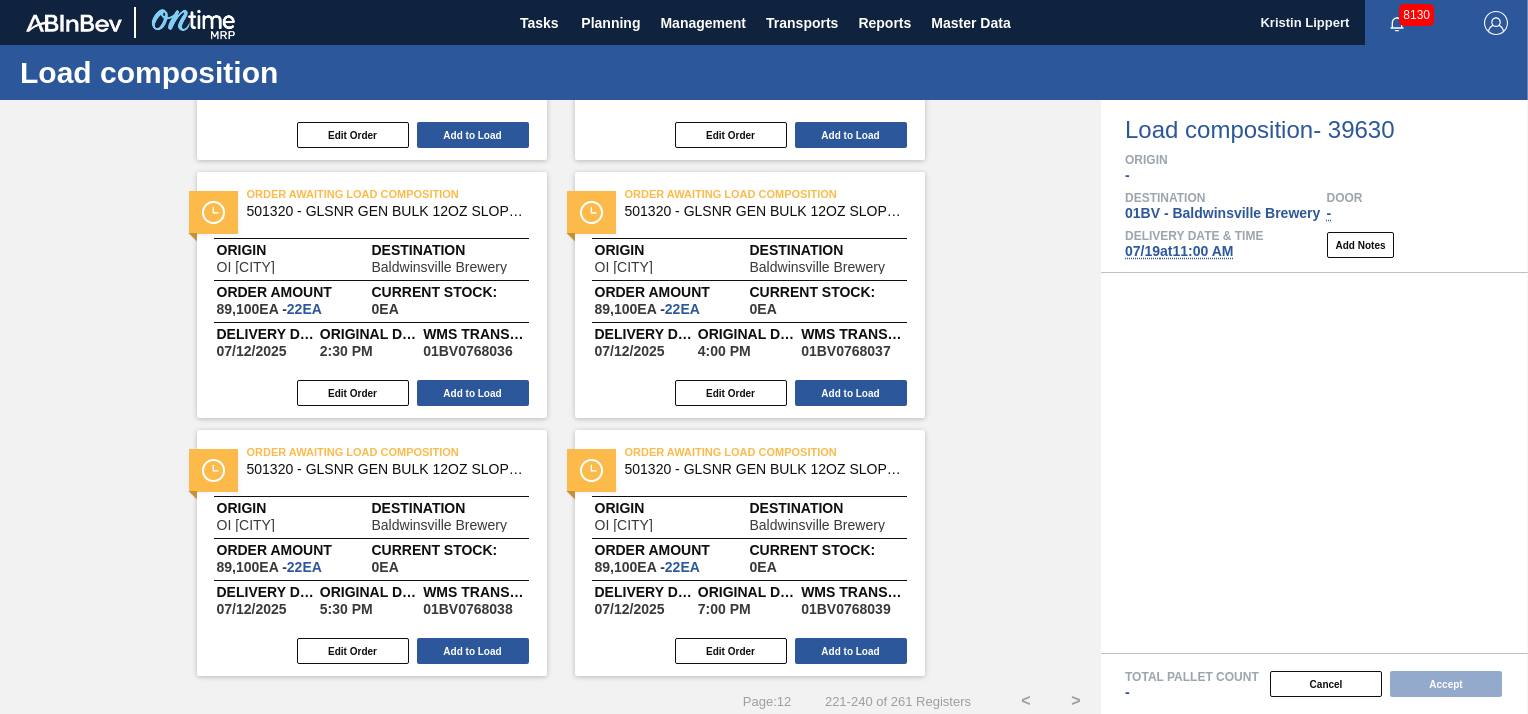 scroll, scrollTop: 2108, scrollLeft: 0, axis: vertical 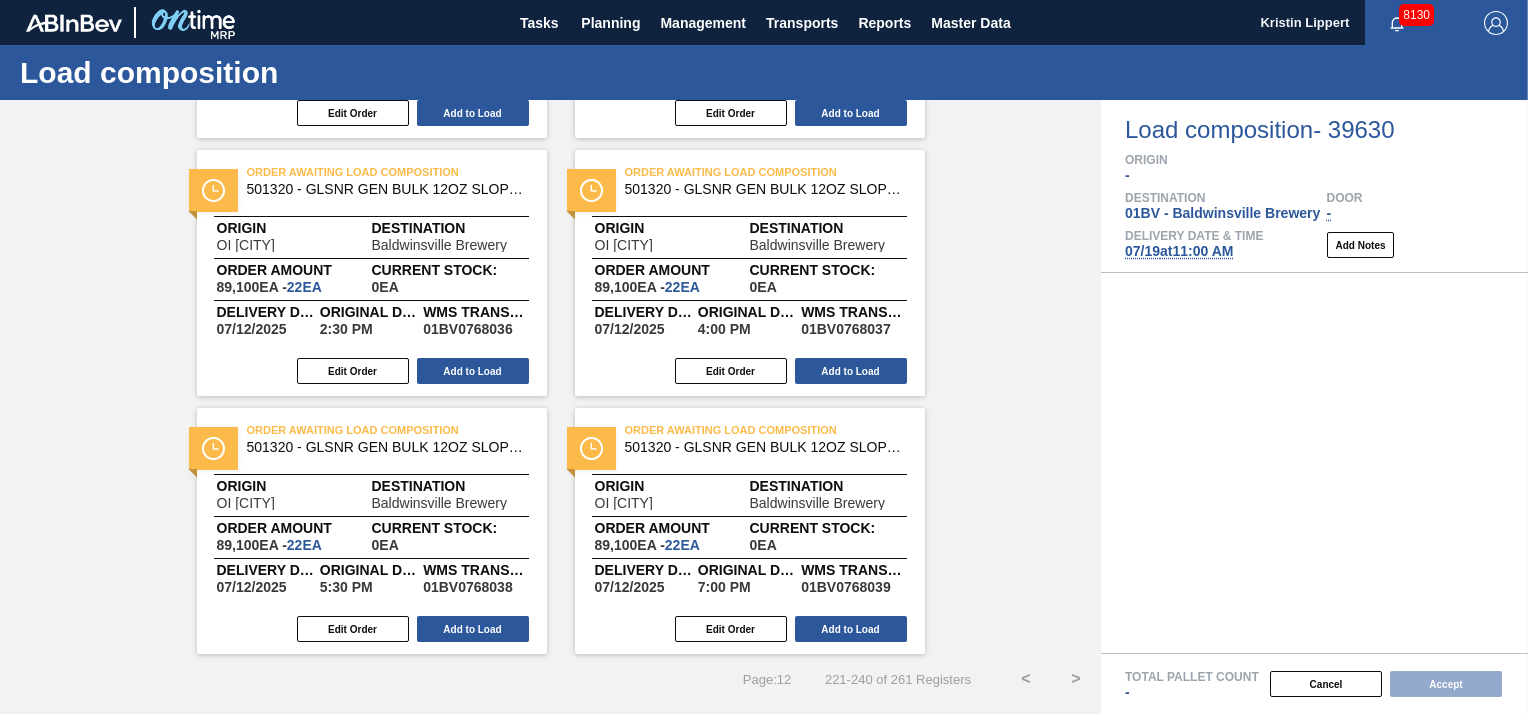 click on "<" at bounding box center [1026, 679] 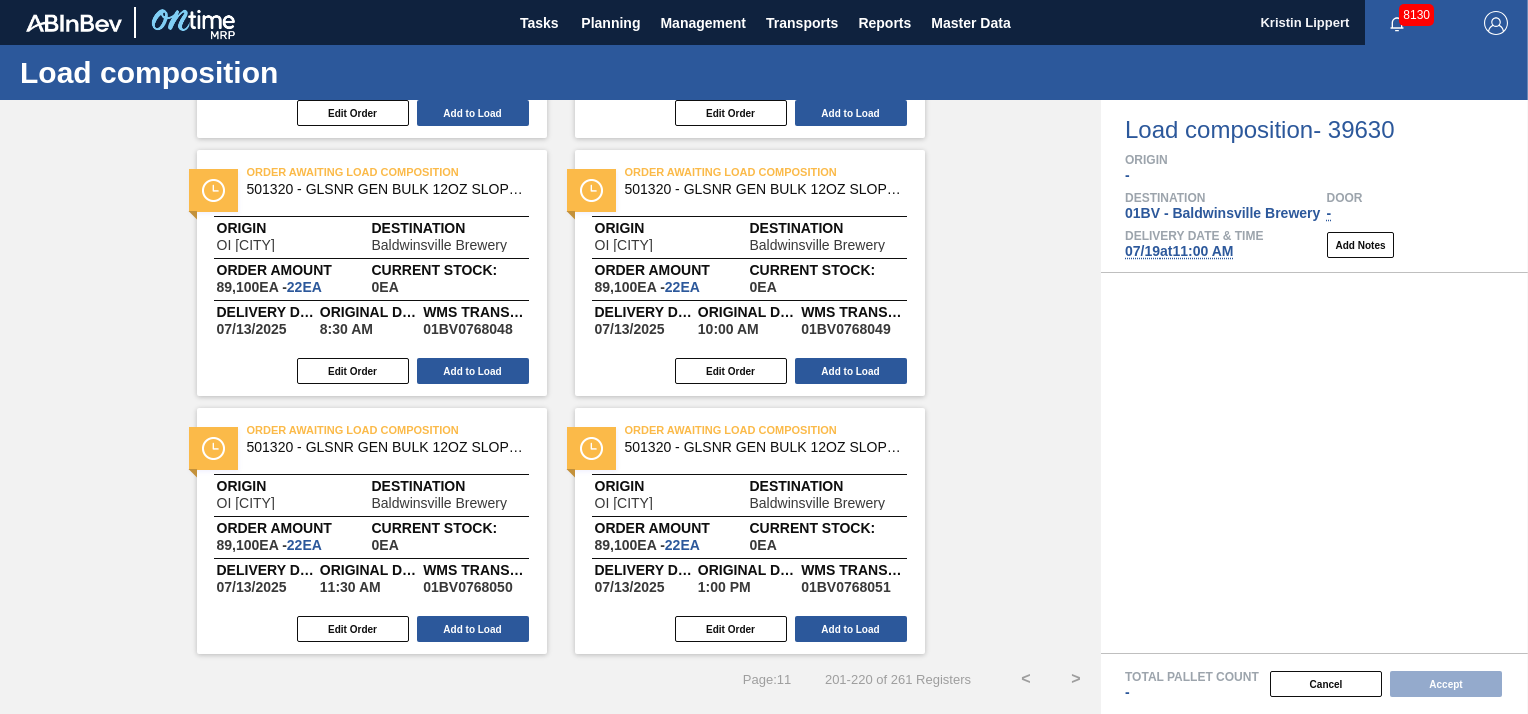drag, startPoint x: 1100, startPoint y: 643, endPoint x: 1102, endPoint y: 563, distance: 80.024994 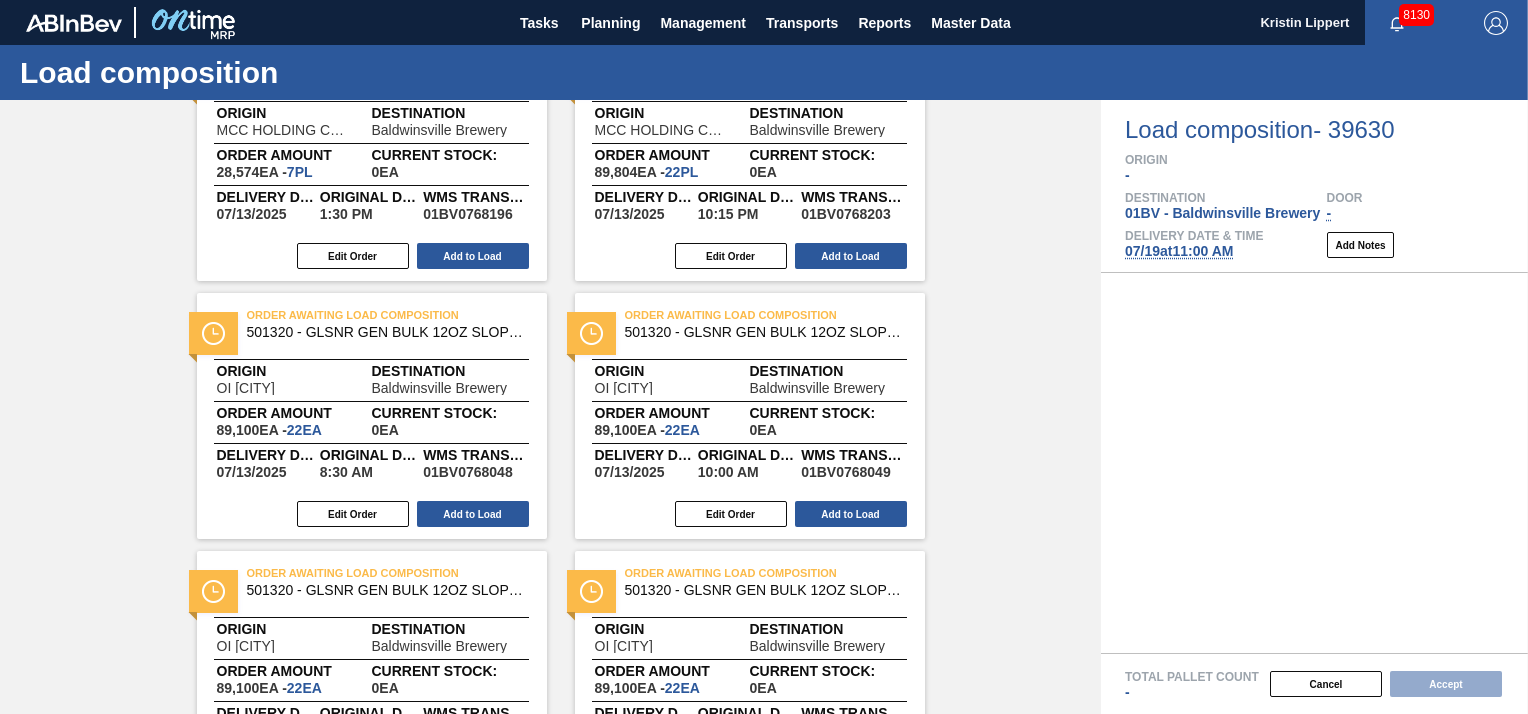 scroll, scrollTop: 2108, scrollLeft: 0, axis: vertical 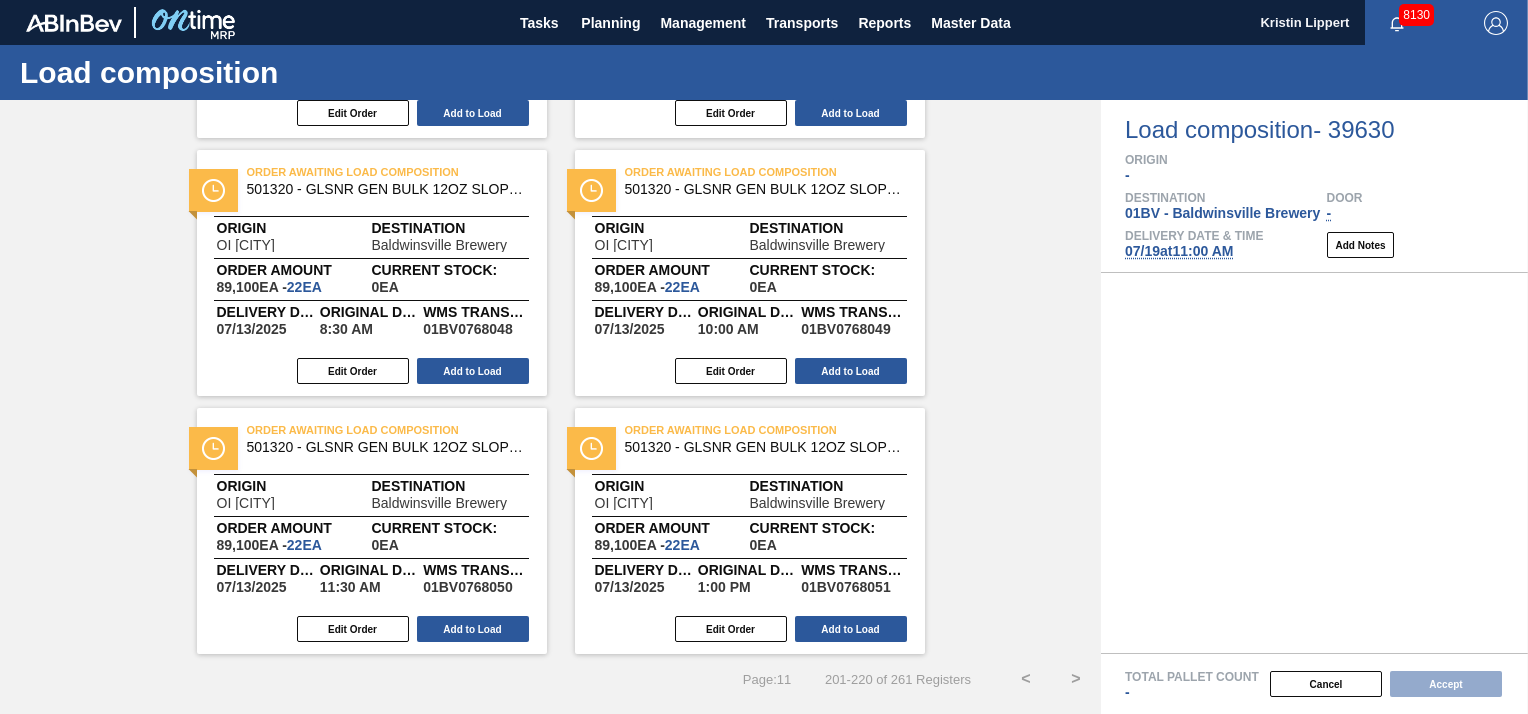 click on "<" at bounding box center (1026, 679) 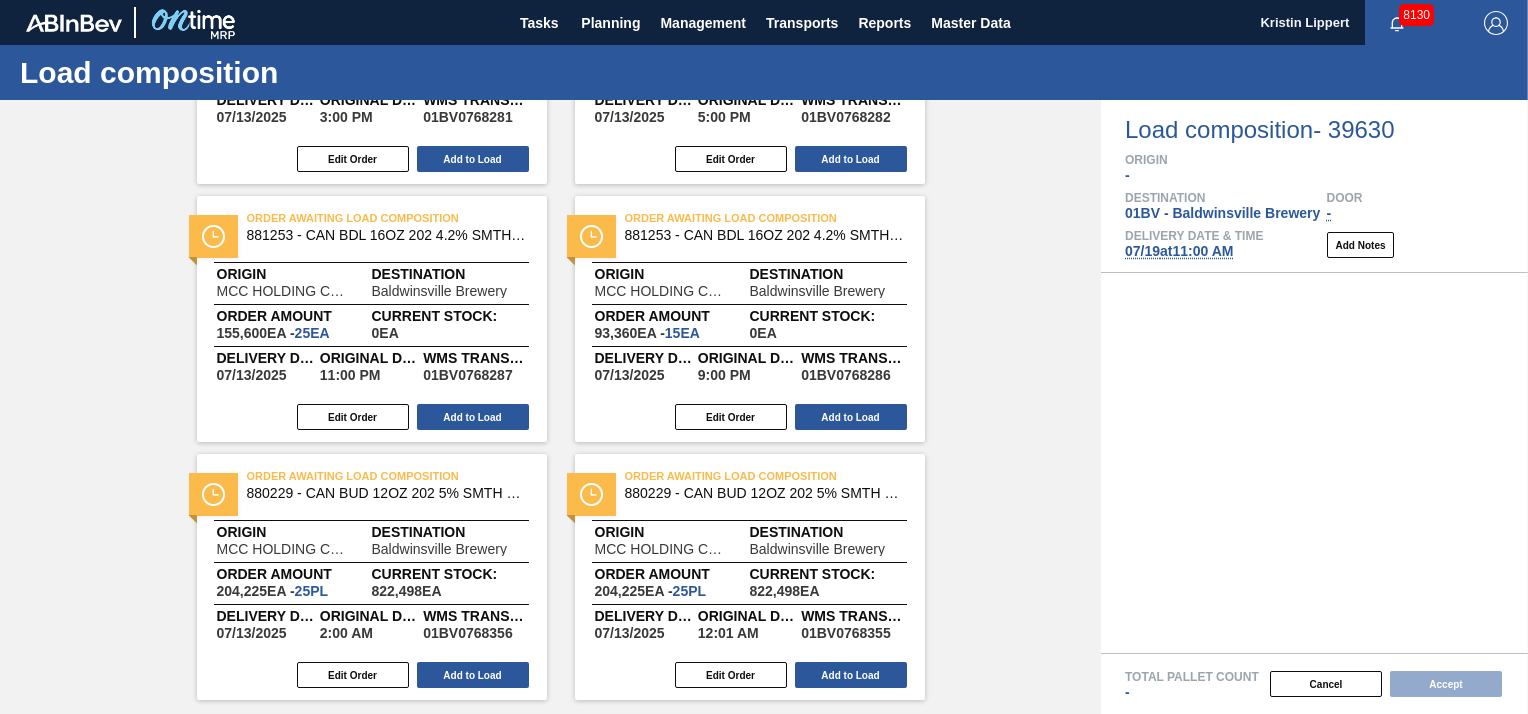 scroll, scrollTop: 2108, scrollLeft: 0, axis: vertical 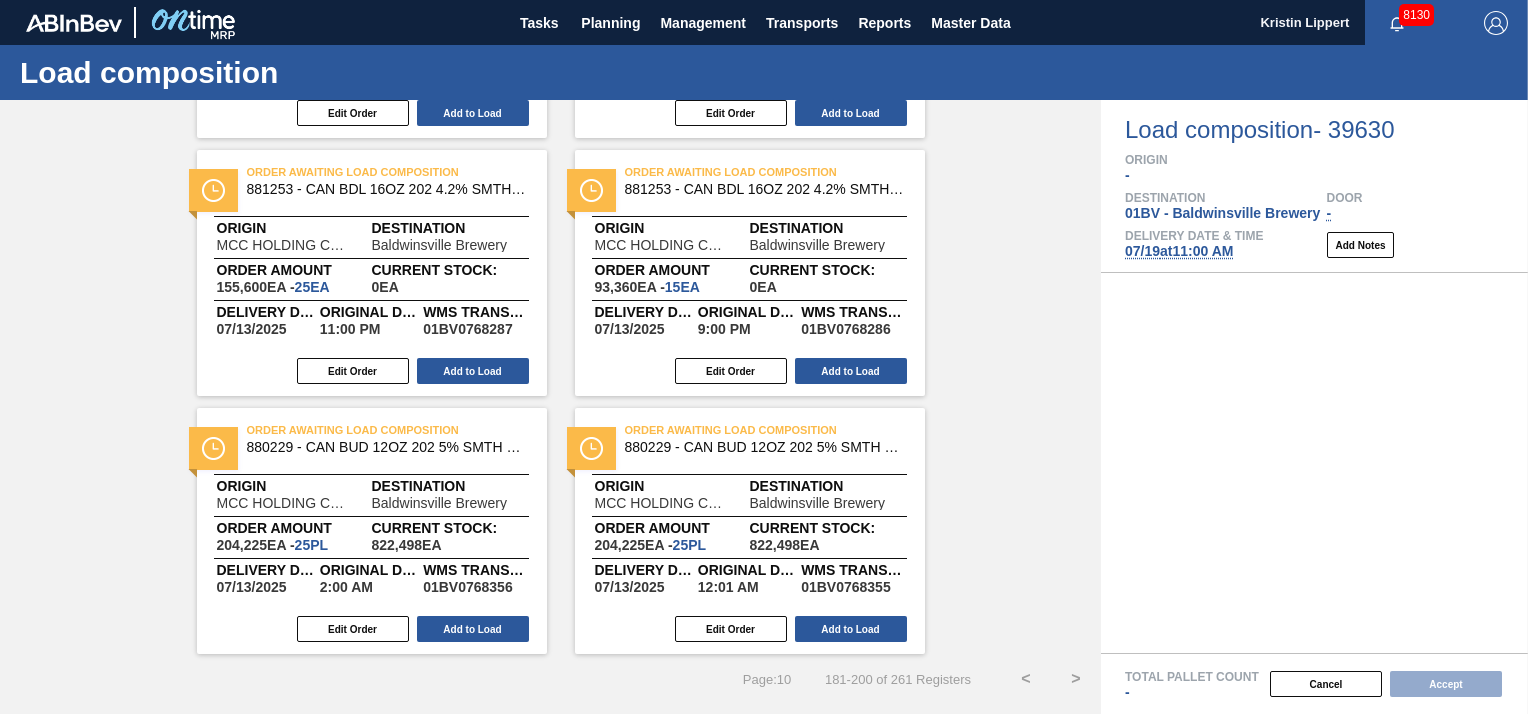 click on "<" at bounding box center [1026, 679] 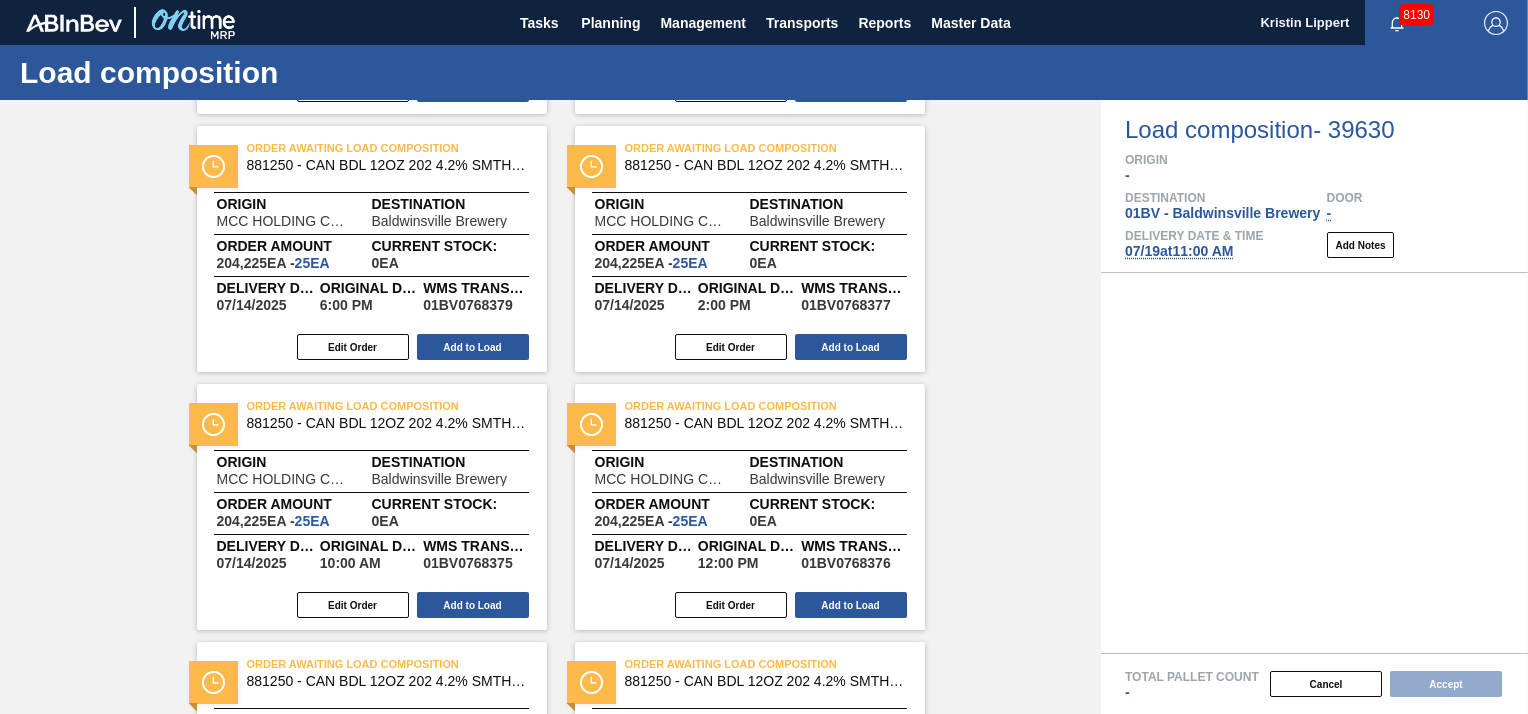 scroll, scrollTop: 2108, scrollLeft: 0, axis: vertical 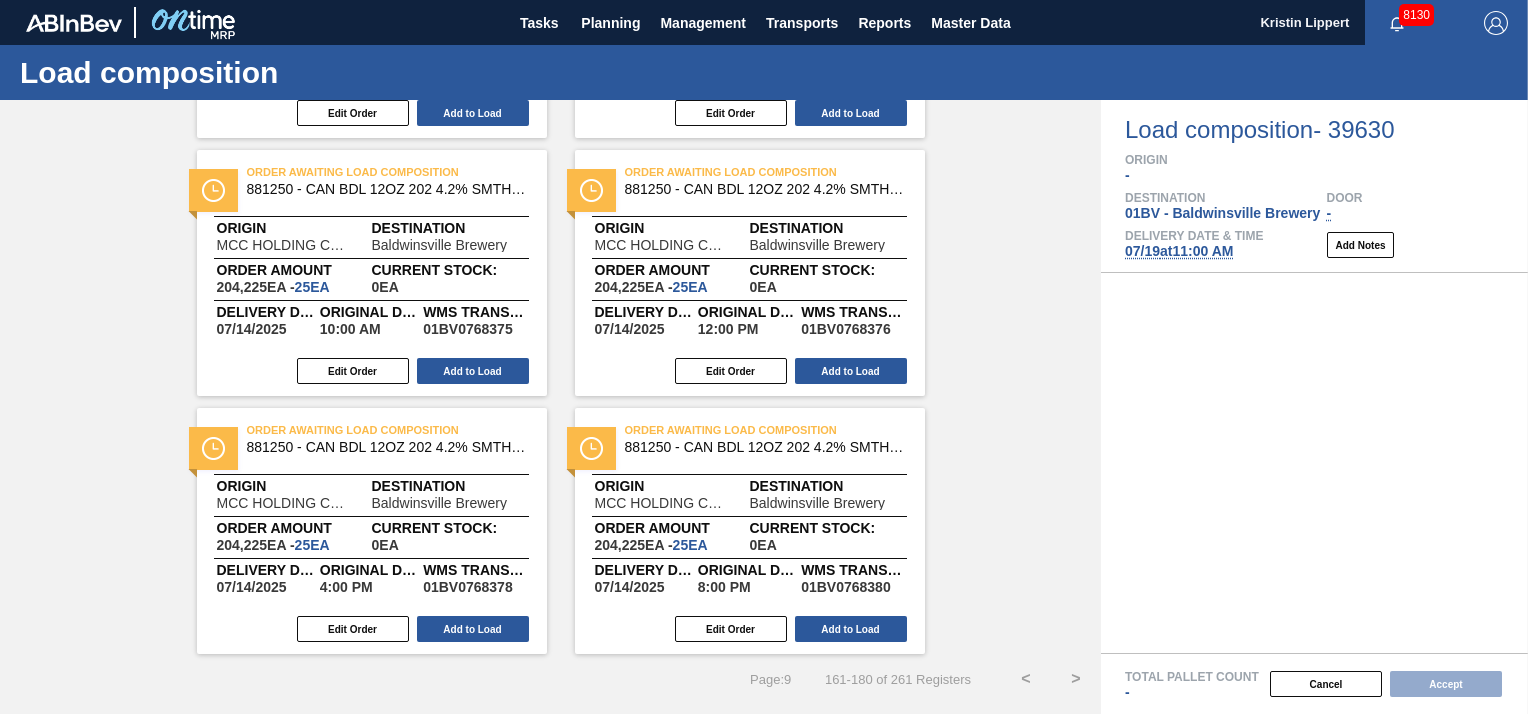 click on "<" at bounding box center [1026, 679] 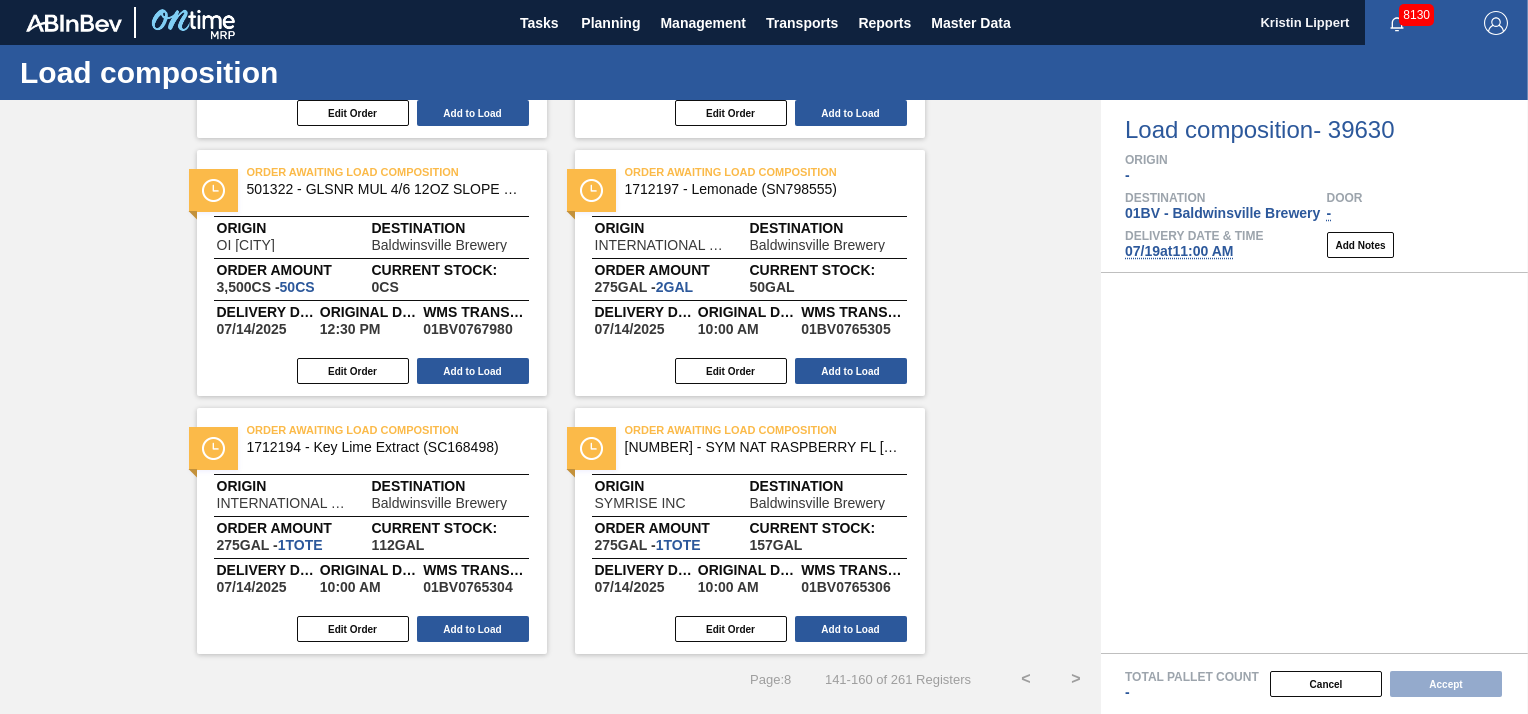 drag, startPoint x: 1100, startPoint y: 625, endPoint x: 1104, endPoint y: 533, distance: 92.086914 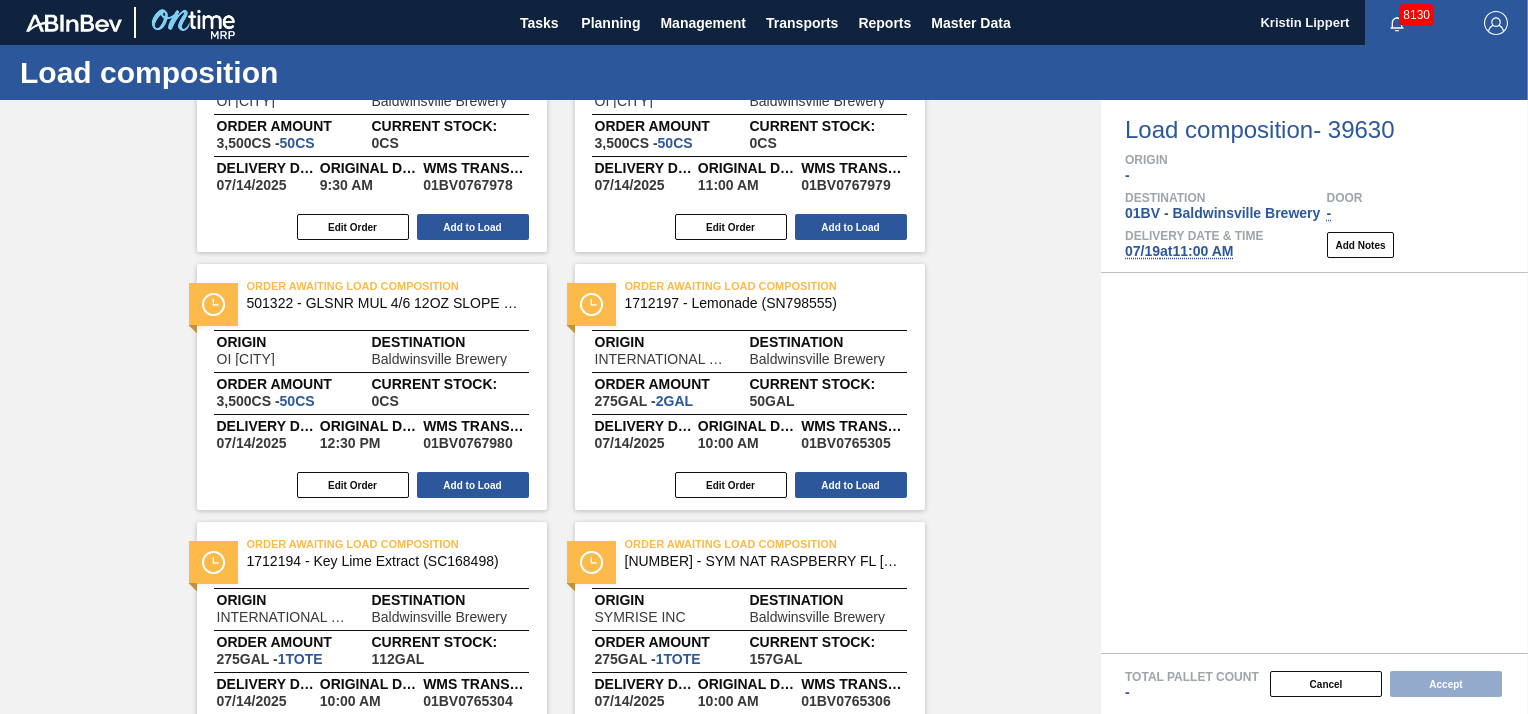 scroll, scrollTop: 2108, scrollLeft: 0, axis: vertical 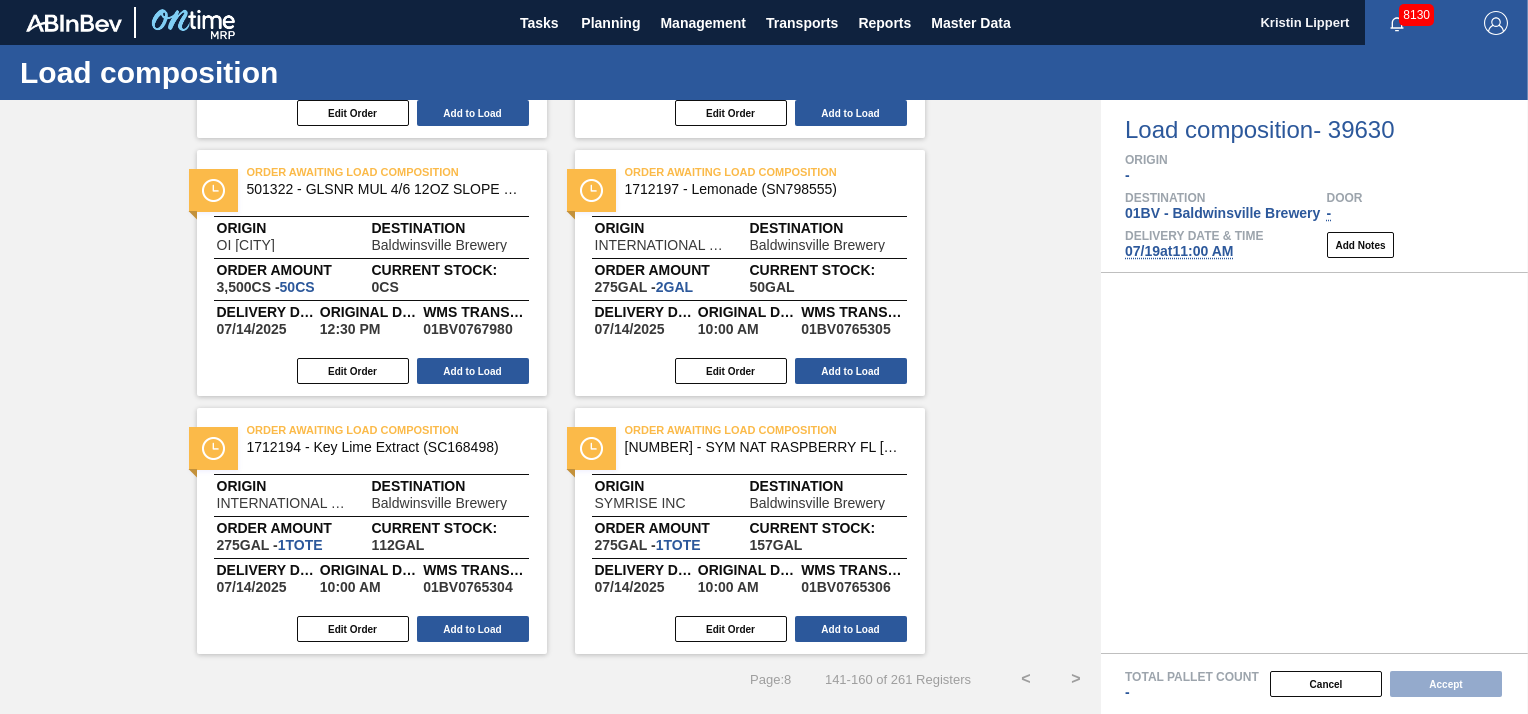 click on "<" at bounding box center [1026, 679] 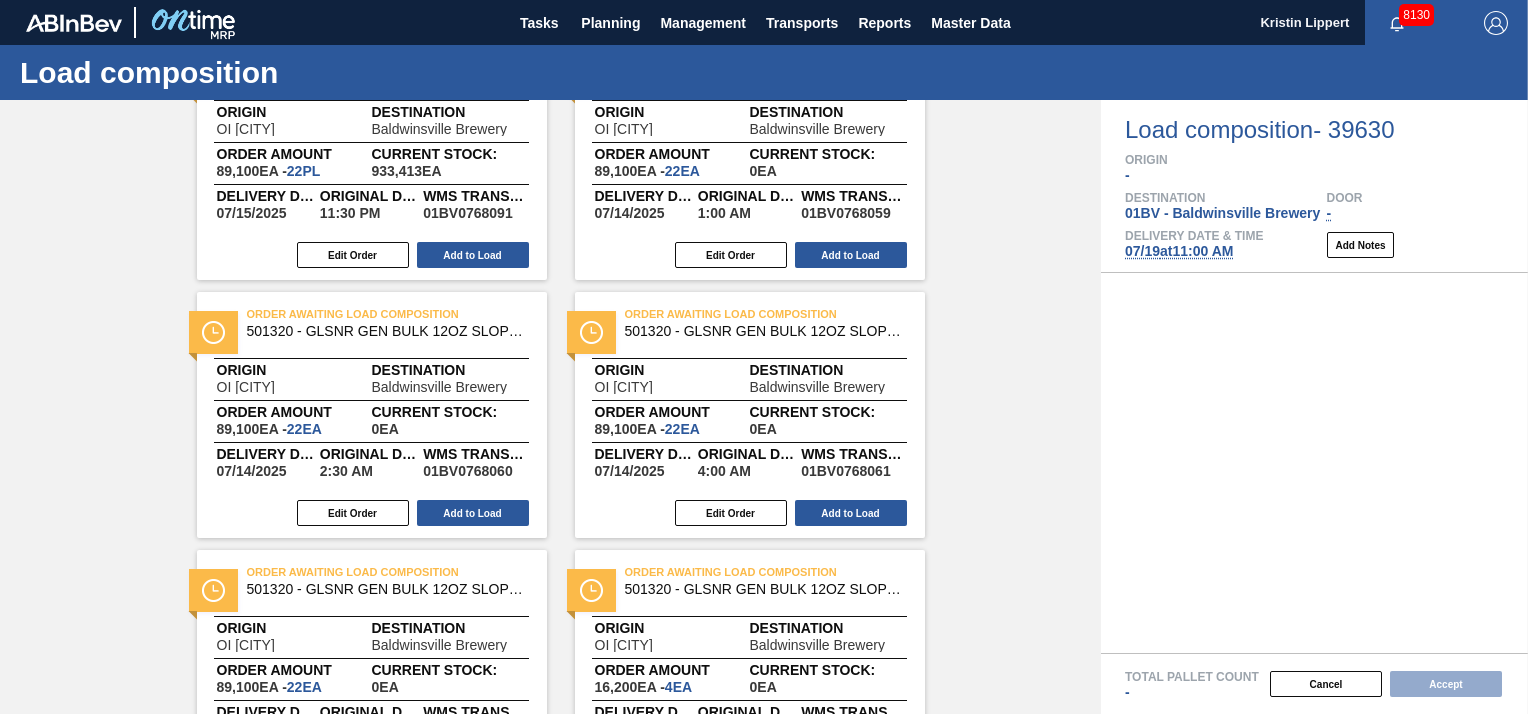 scroll, scrollTop: 2108, scrollLeft: 0, axis: vertical 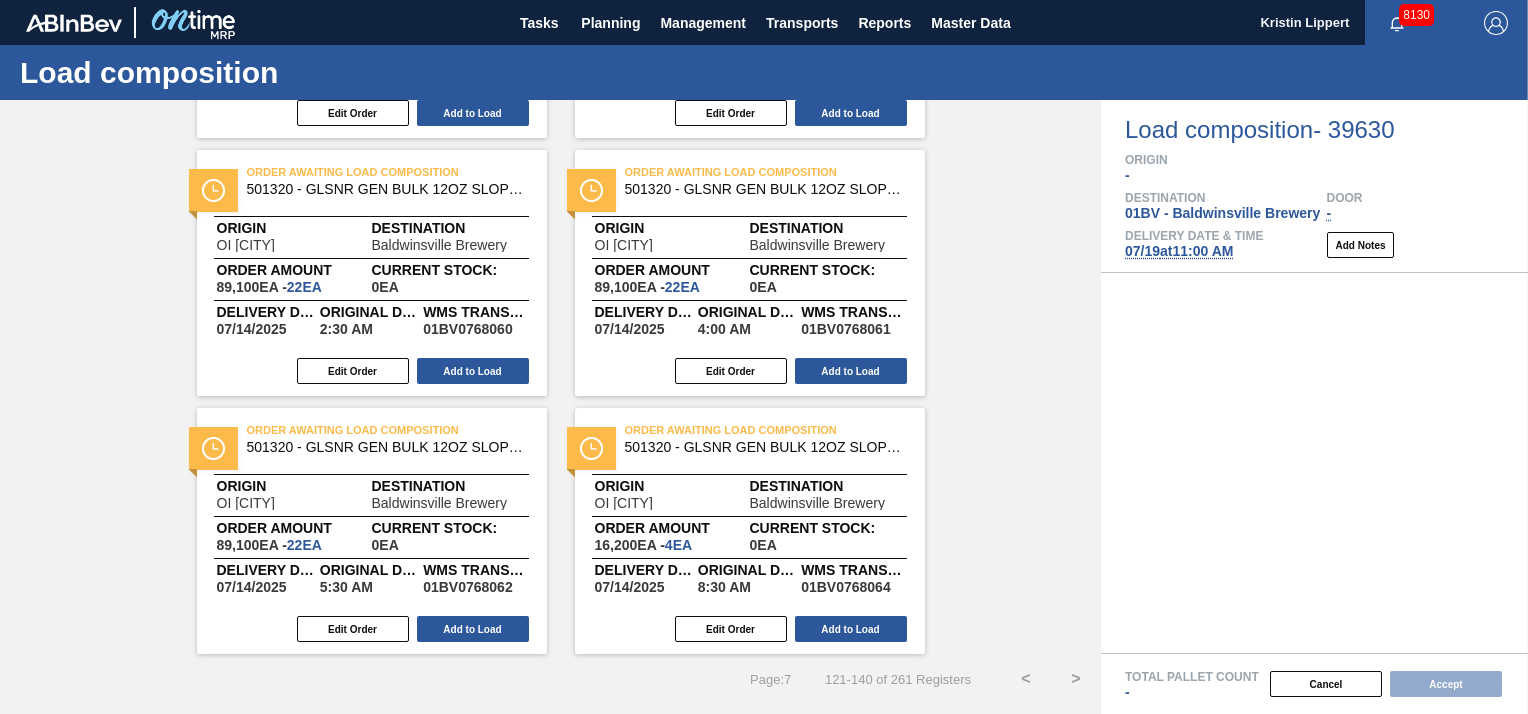 click on "Total Pallet Count -" at bounding box center (1314, 677) 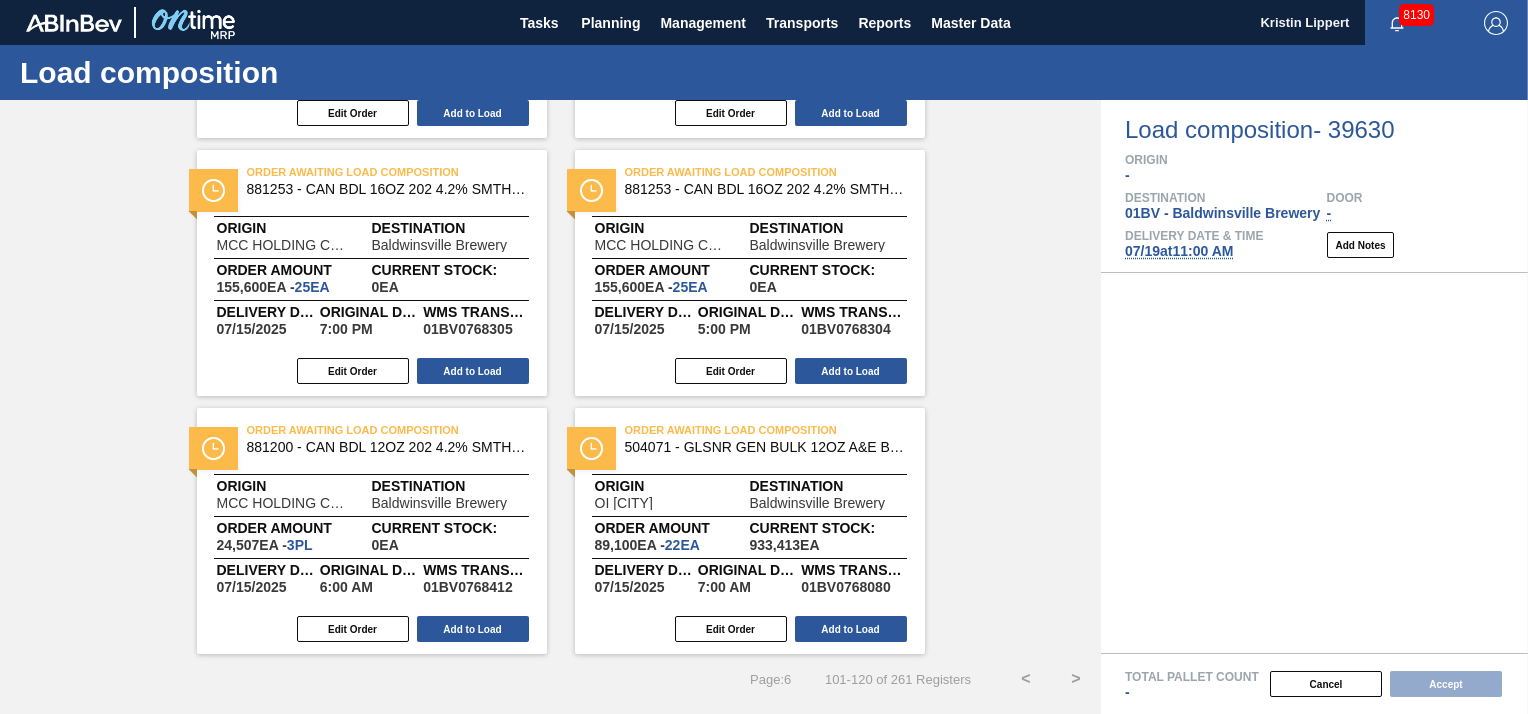 click at bounding box center [1314, 463] 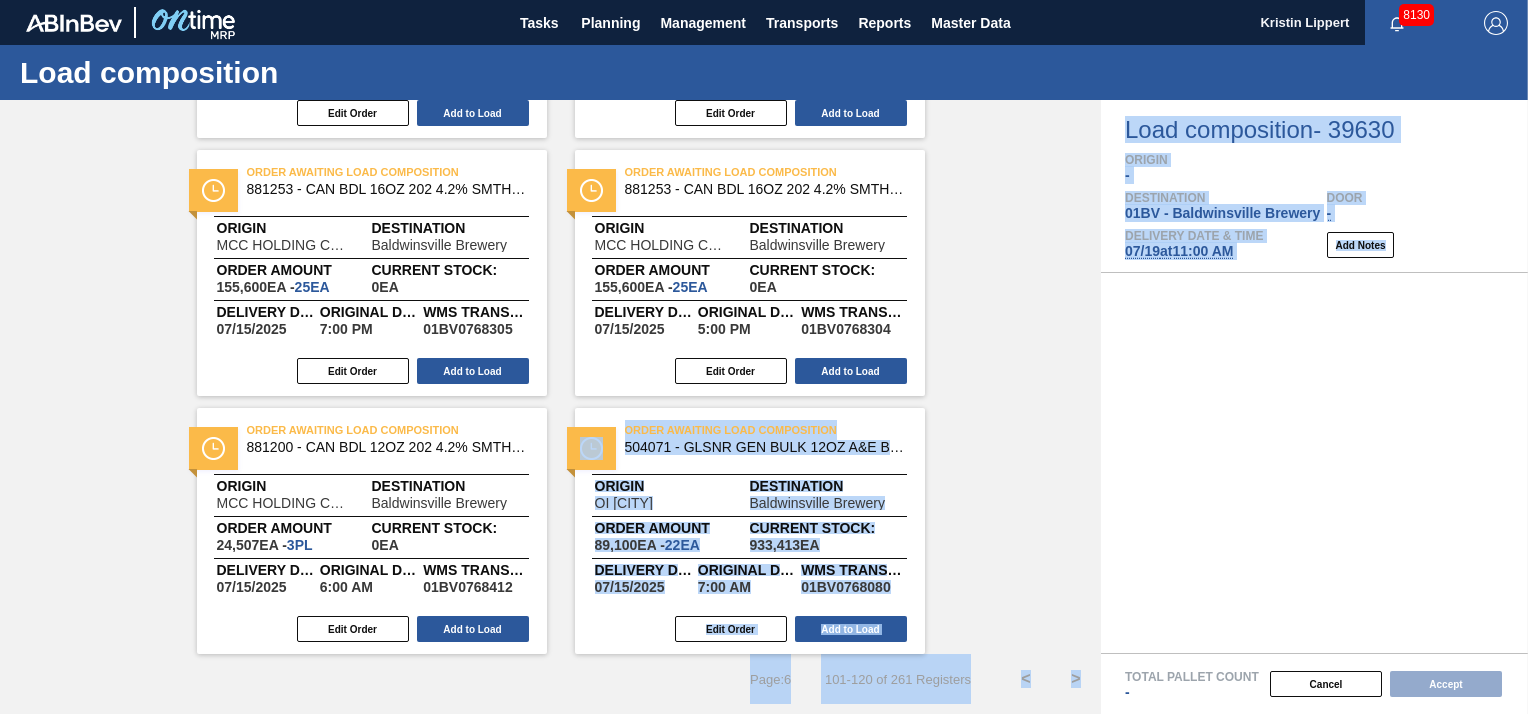 click on "Order Awaiting Load Composition [NUMBER] - CAN BSH 12OZ 202 4.3% SMTH [NUMBER] 6PACK [NUMBER] Origin [COMPANY_NAME] LLC Destination Brewery Order amount [QUANTITY] EA    -  25 PL Current Stock:   [QUANTITY] EA   Delivery Date [DATE] Original delivery time [TIME] WMS Transaction ID [ID] Edit Order Add to Load Order Awaiting Load Composition [NUMBER] - CAN NTI 12OZ 202 5.9% SMTH [NUMBER] 6PACK BE Origin [COMPANY_NAME] LLC Destination Brewery Order amount [QUANTITY] EA    -  15 PL Current Stock:   0 EA   Delivery Date [DATE] Original delivery time [TIME] WMS Transaction ID [ID] Edit Order Add to Load Order Awaiting Load Composition [NUMBER] - CAN NTI 12OZ 202 5.9% SMTH [NUMBER] 6PACK BE Origin [COMPANY_NAME] LLC Destination Brewery Order amount [QUANTITY] EA    -  23 PL Current Stock:   0 EA   Delivery Date [DATE] Original delivery time [TIME] WMS Transaction ID [ID] Edit Order Add to Load Order Awaiting Load Composition Origin [COMPANY_NAME] LLC EA" at bounding box center (550, -630) 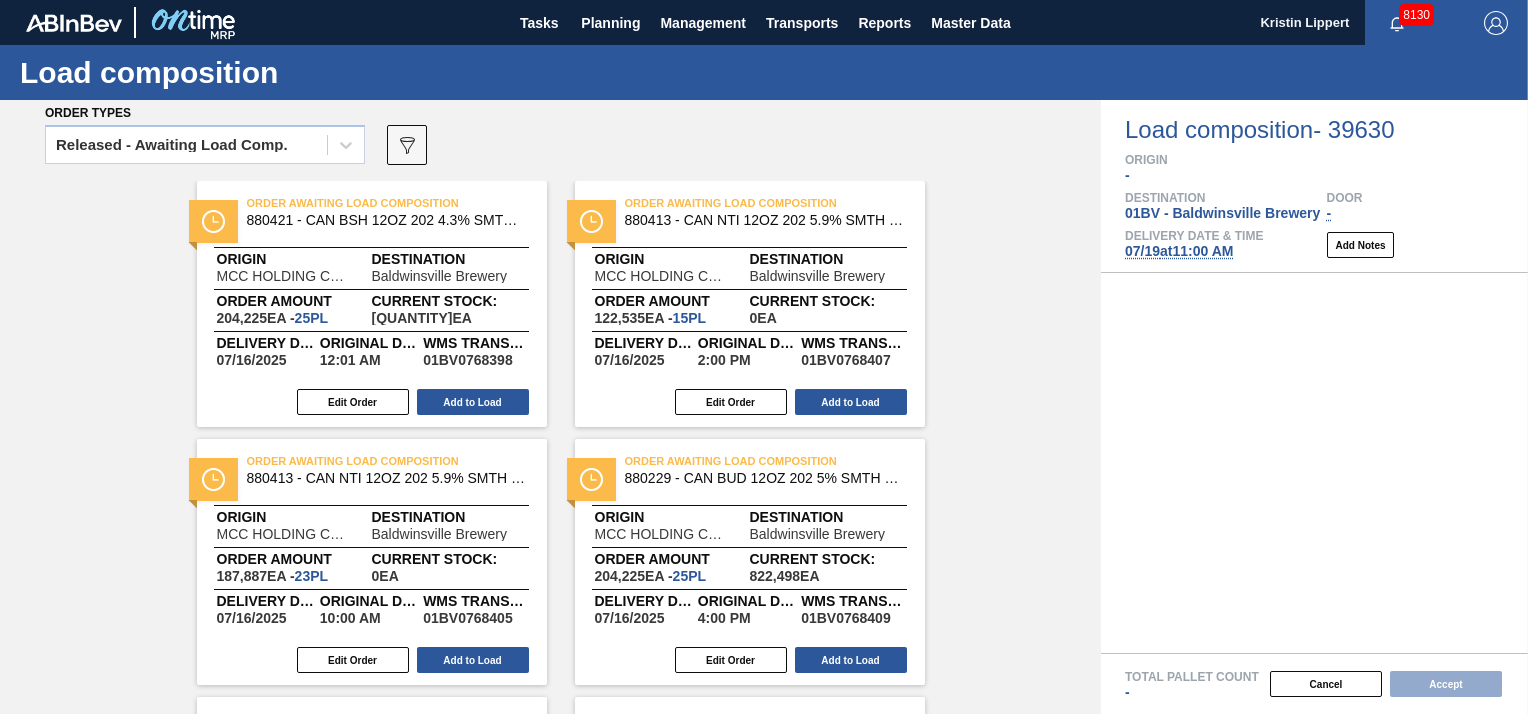 scroll, scrollTop: 0, scrollLeft: 0, axis: both 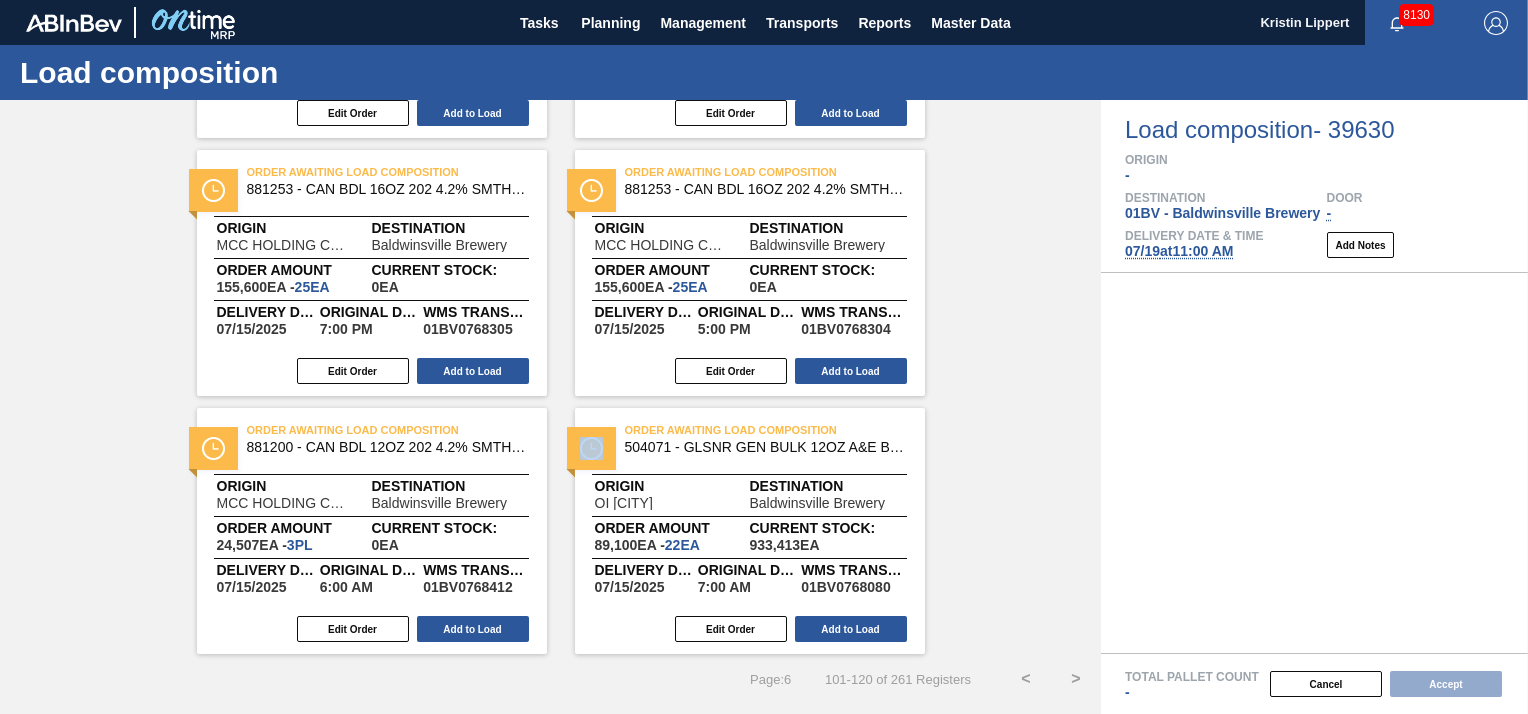 click on "<" at bounding box center [1026, 679] 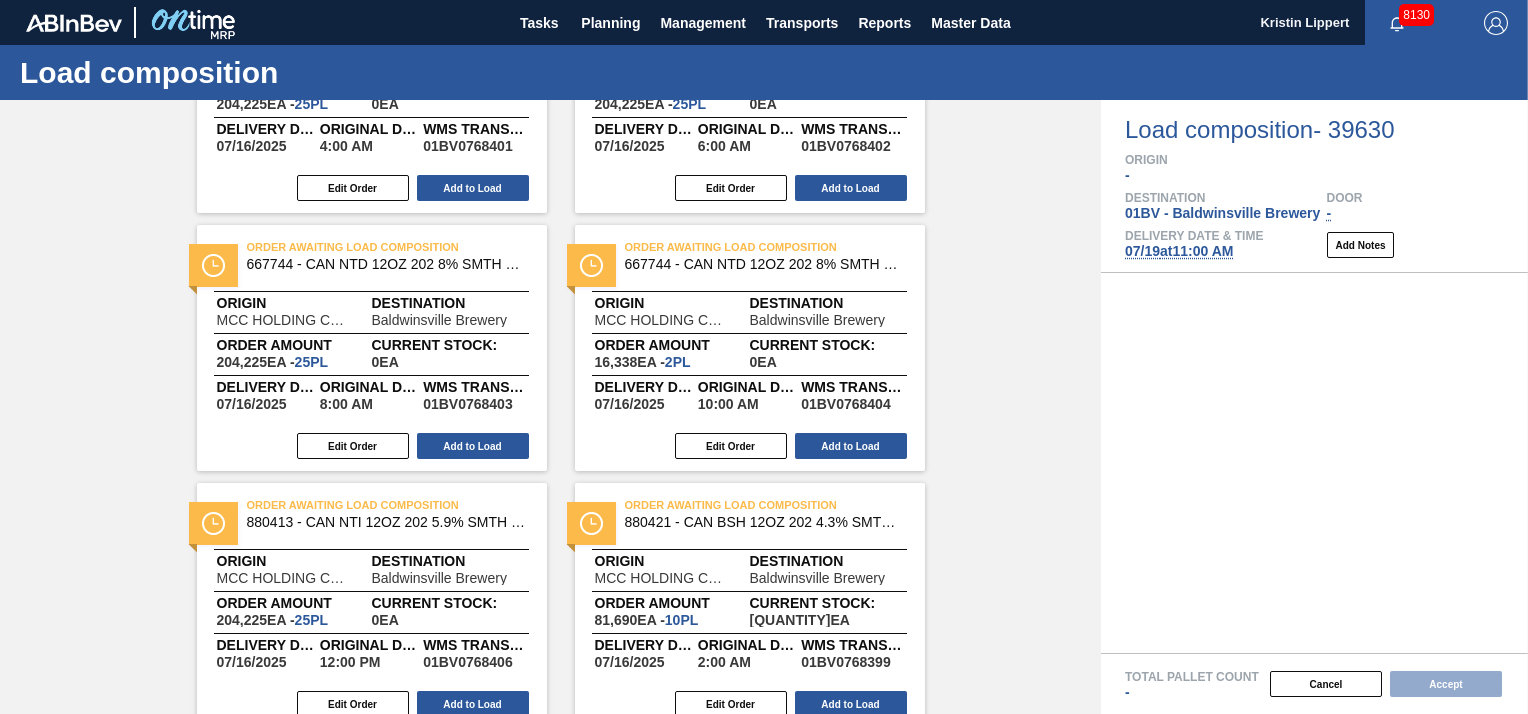 scroll, scrollTop: 2108, scrollLeft: 0, axis: vertical 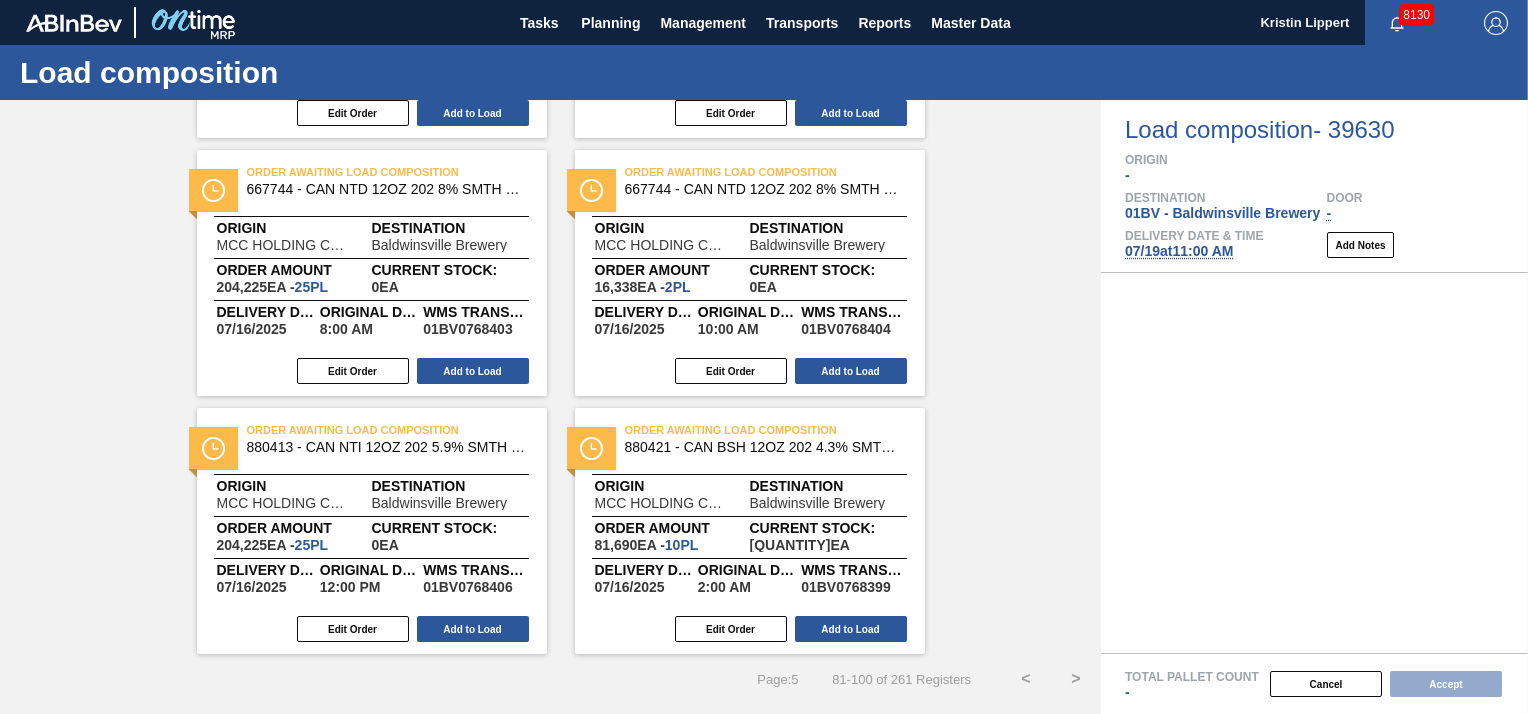 click on "<" at bounding box center [1026, 679] 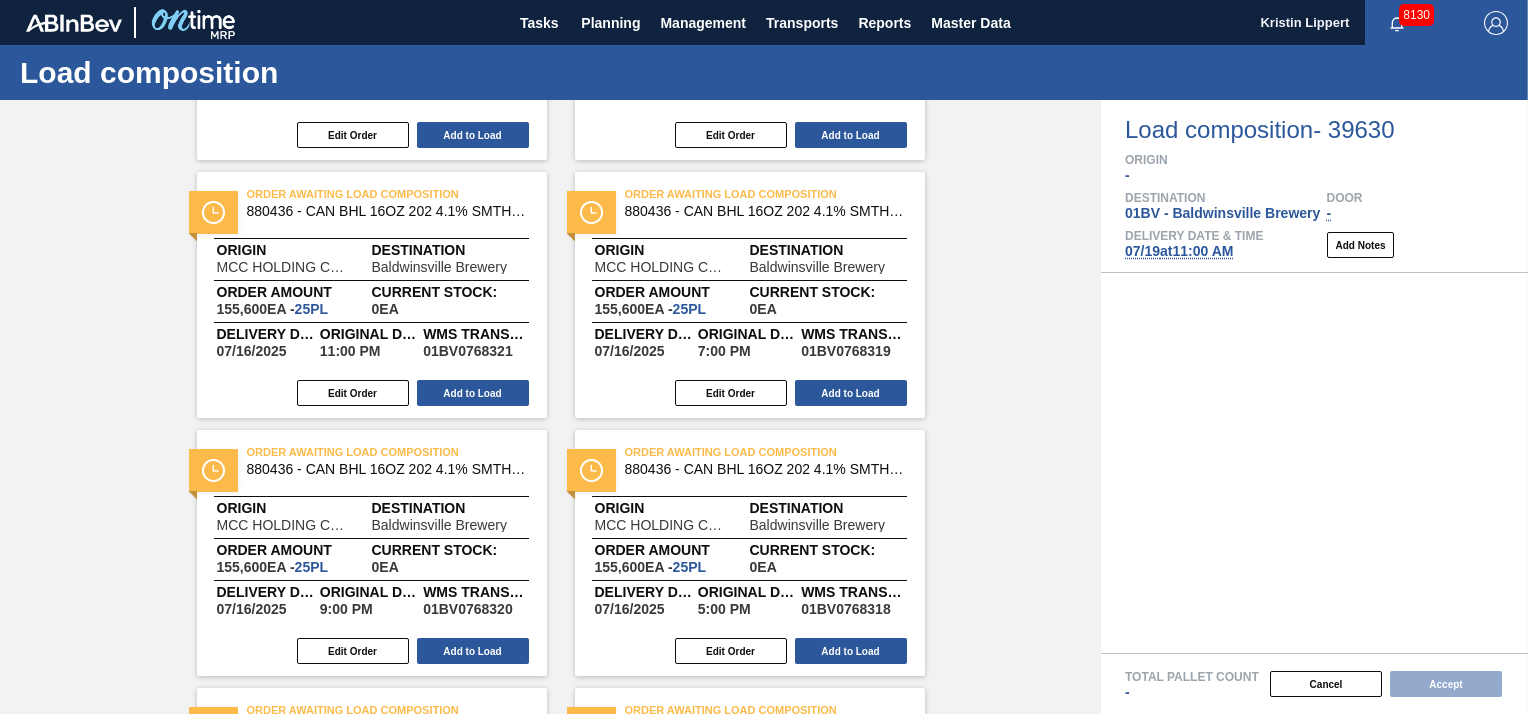 scroll, scrollTop: 240, scrollLeft: 0, axis: vertical 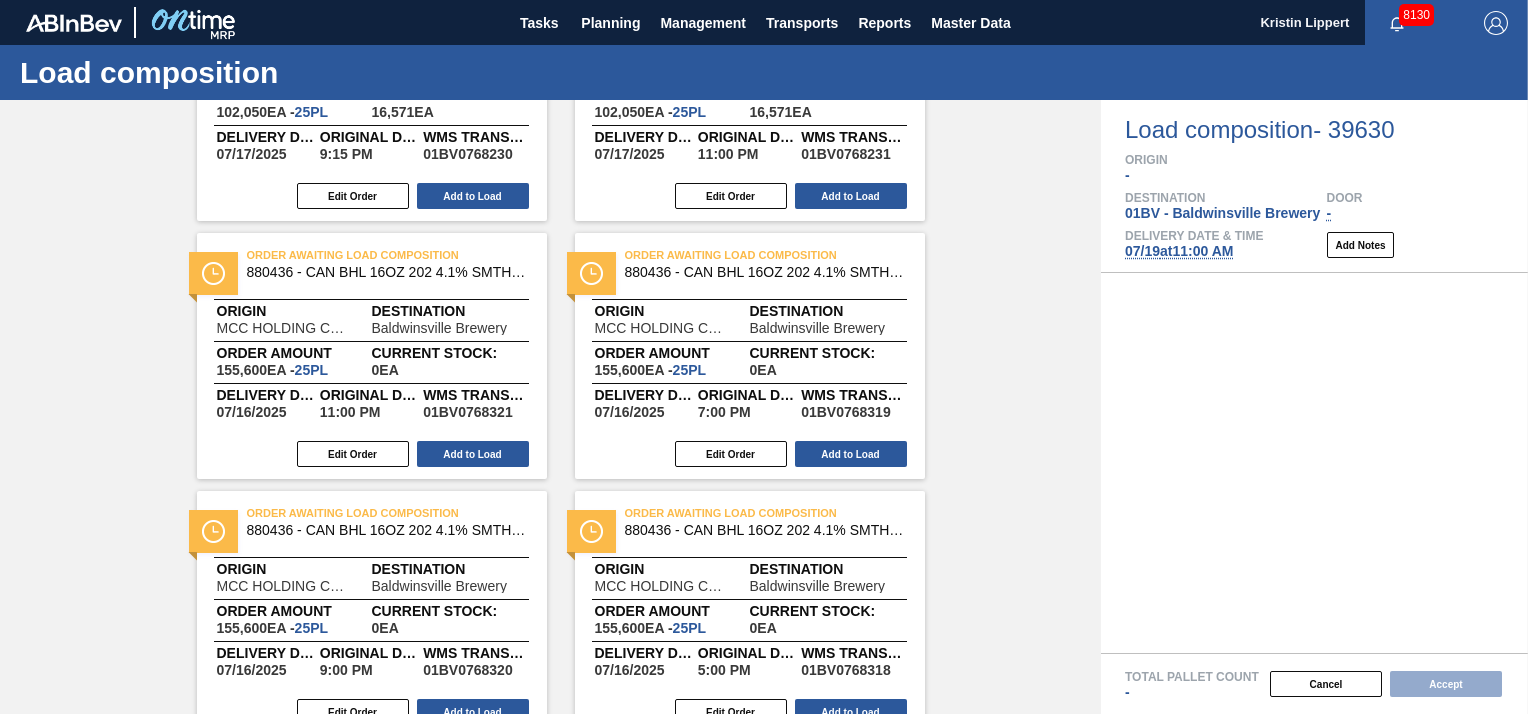 click on "Load composition  - [NUMBER] Origin  -  Destination [ID] -  Brewery Door - Delivery Date & Time [DATE]  at  [TIME] Add Notes" at bounding box center (1314, 186) 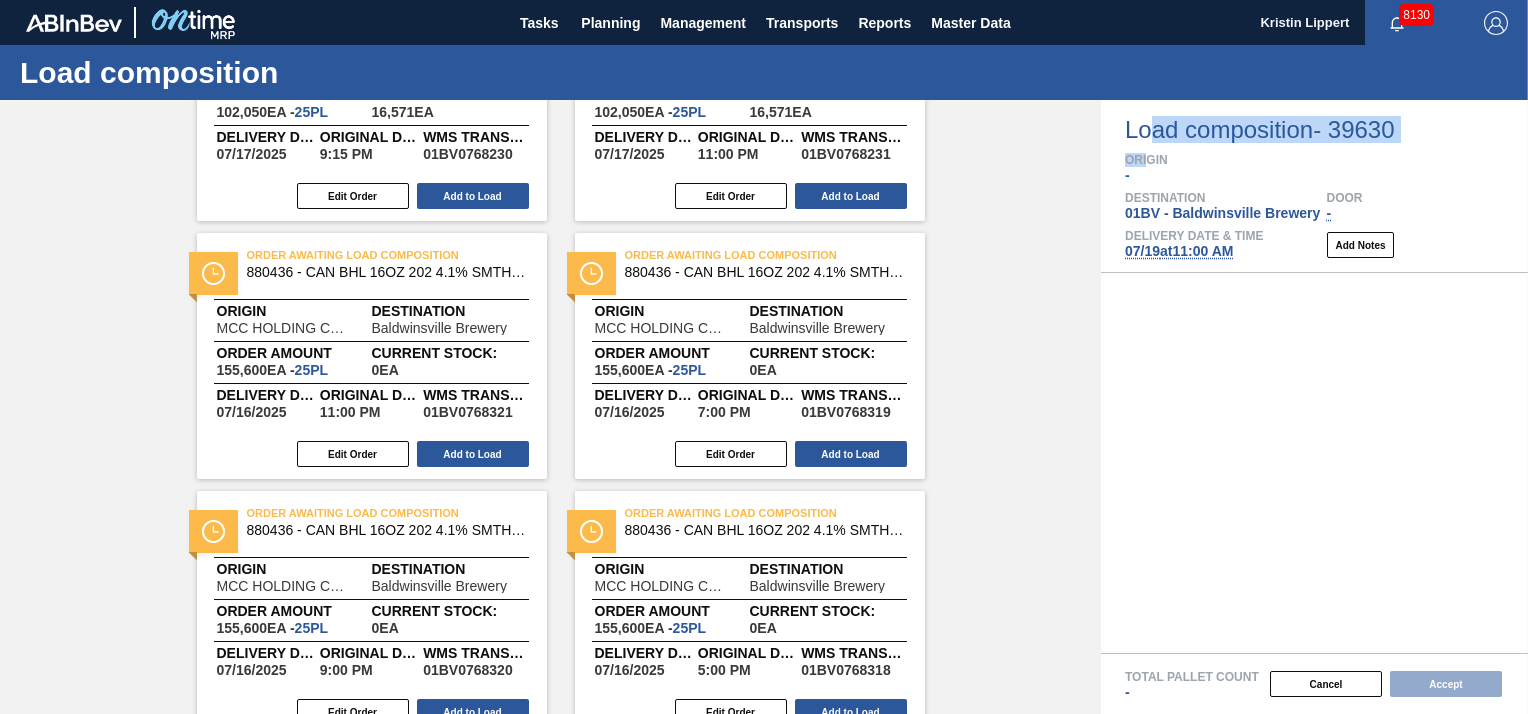 drag, startPoint x: 1148, startPoint y: 145, endPoint x: 1111, endPoint y: 130, distance: 39.92493 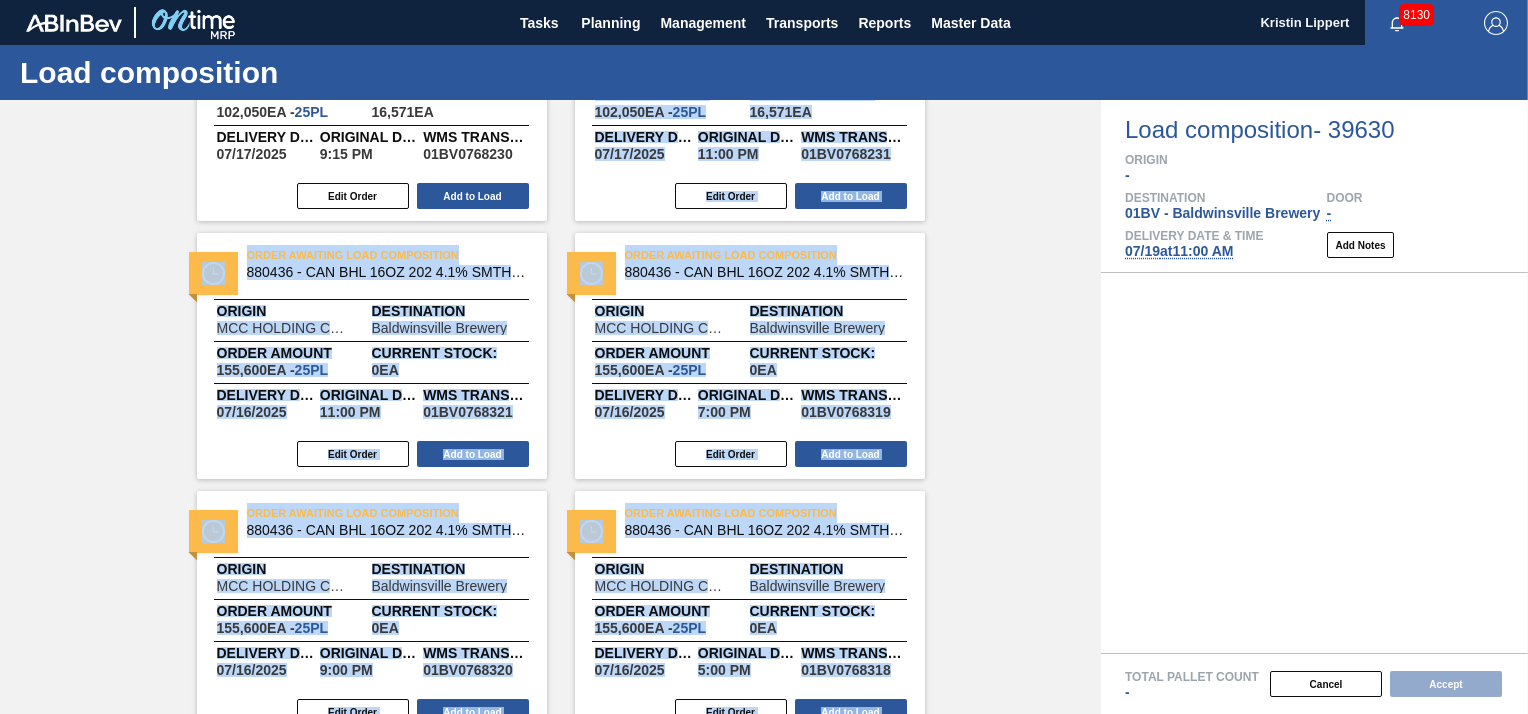 drag, startPoint x: 1097, startPoint y: 204, endPoint x: 1102, endPoint y: 139, distance: 65.192024 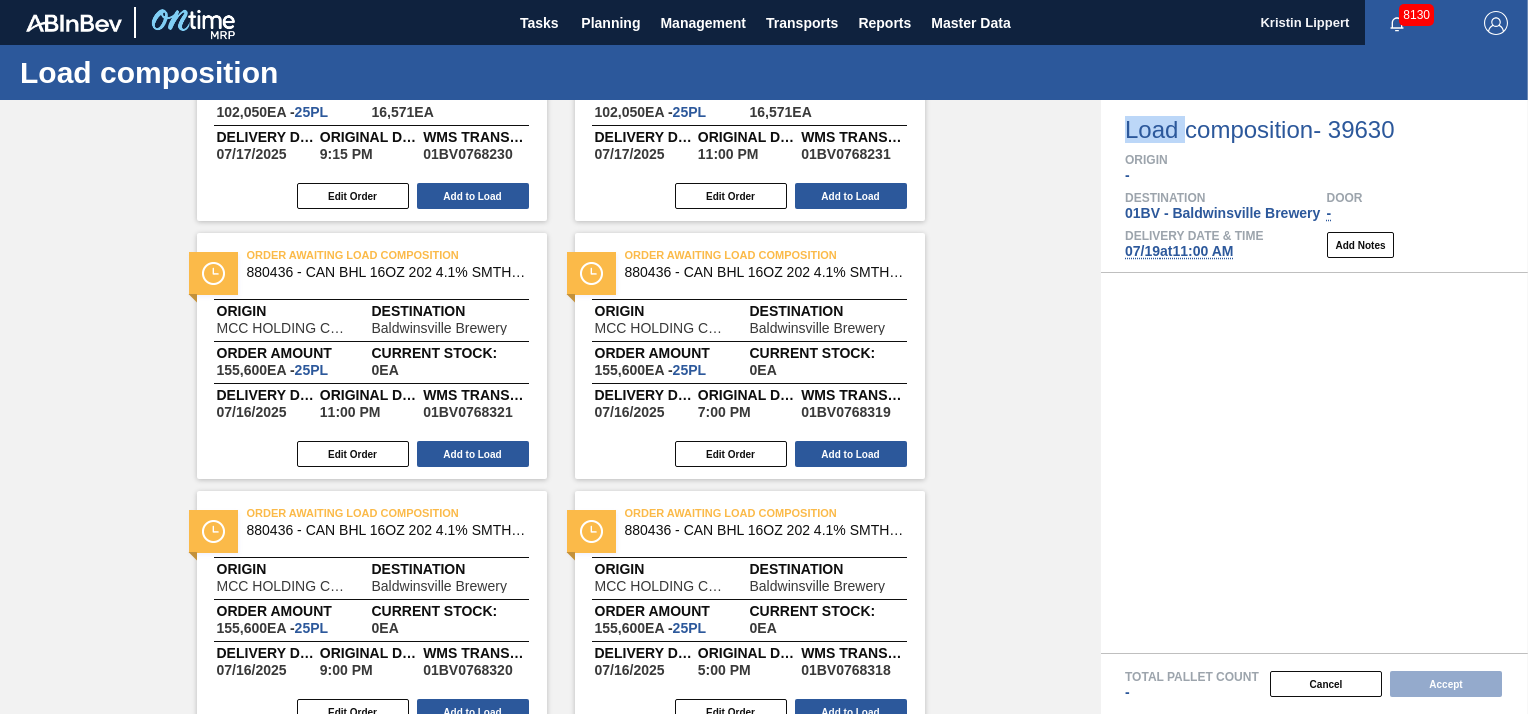 click on "Load composition  - [NUMBER] Origin  -  Destination [ID] -  Brewery Door - Delivery Date & Time [DATE]  at  [TIME] Add Notes" at bounding box center [1314, 186] 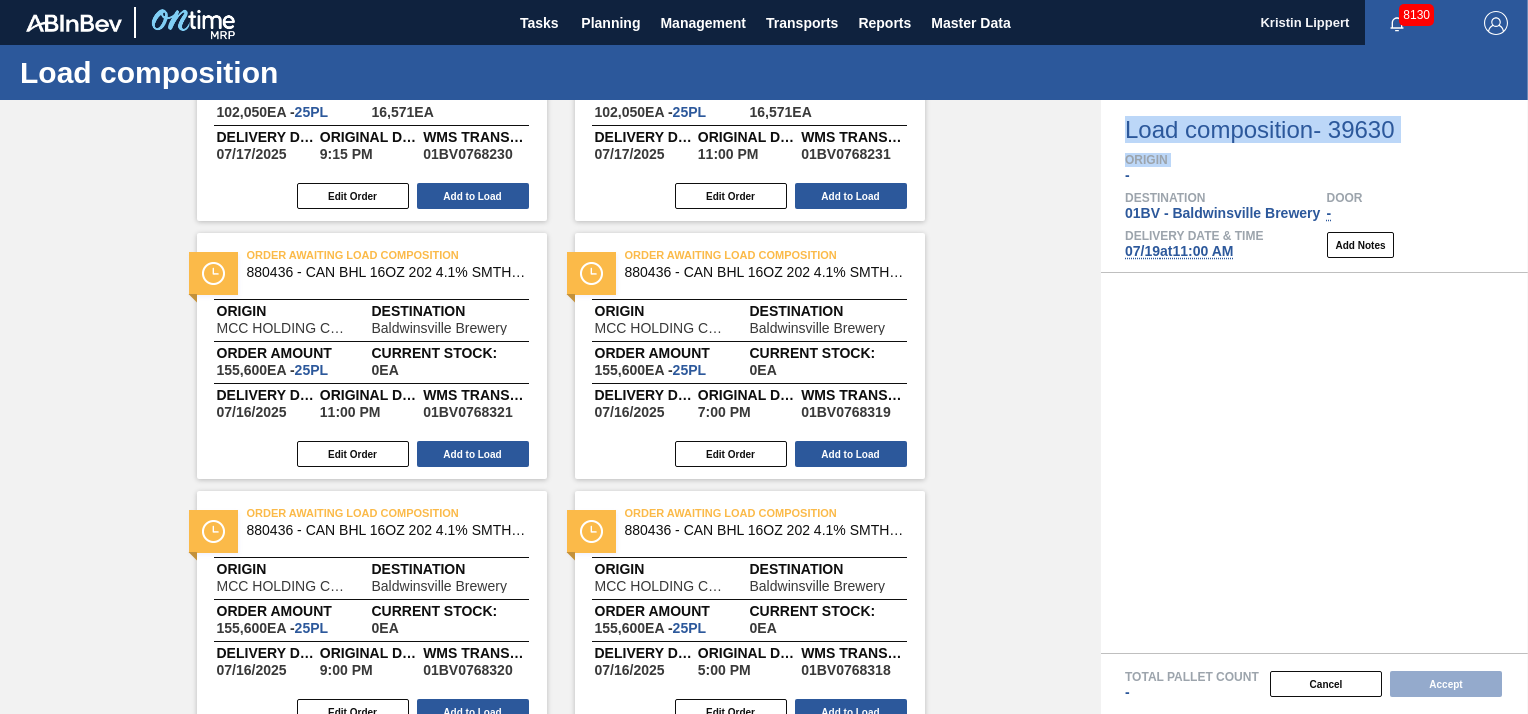 drag, startPoint x: 1100, startPoint y: 171, endPoint x: 1101, endPoint y: 127, distance: 44.011364 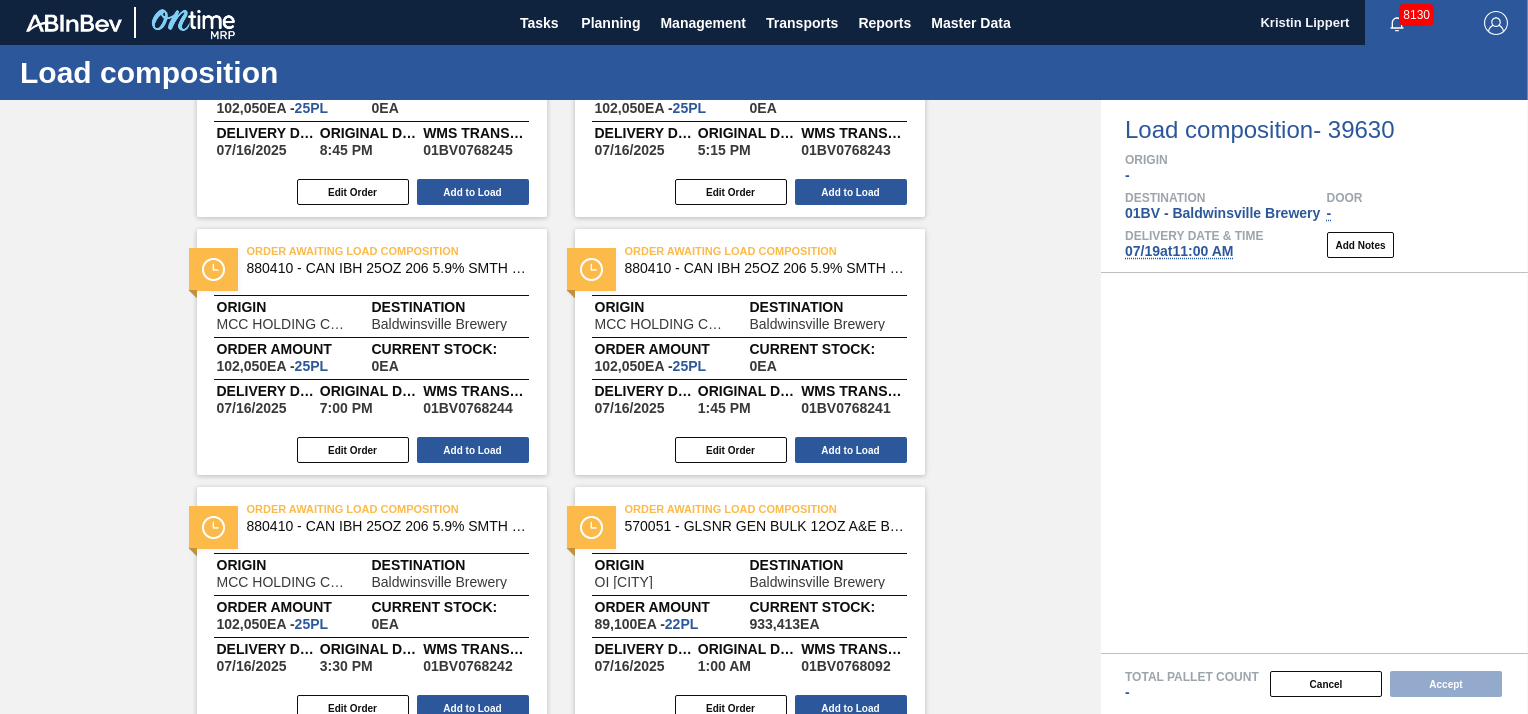 scroll, scrollTop: 2108, scrollLeft: 0, axis: vertical 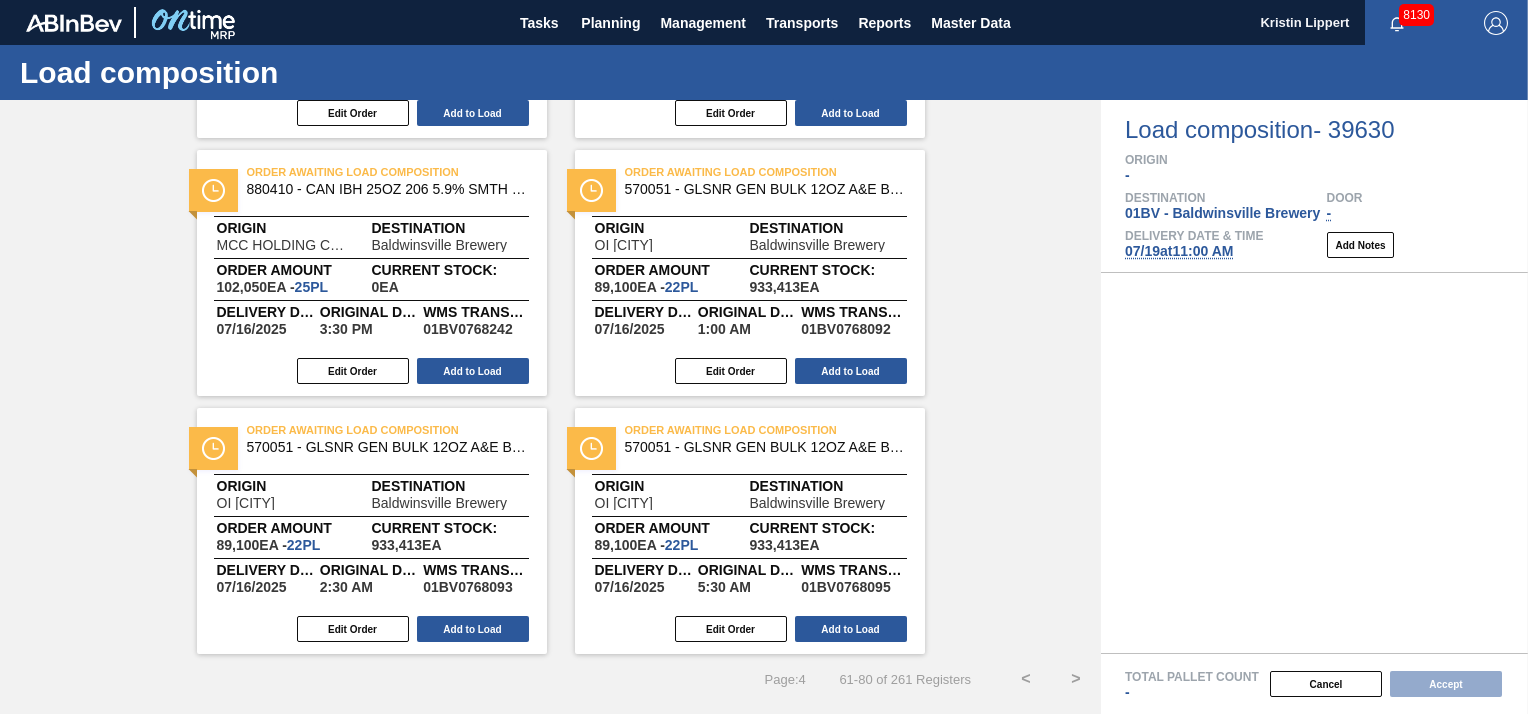 click on "<" at bounding box center [1026, 679] 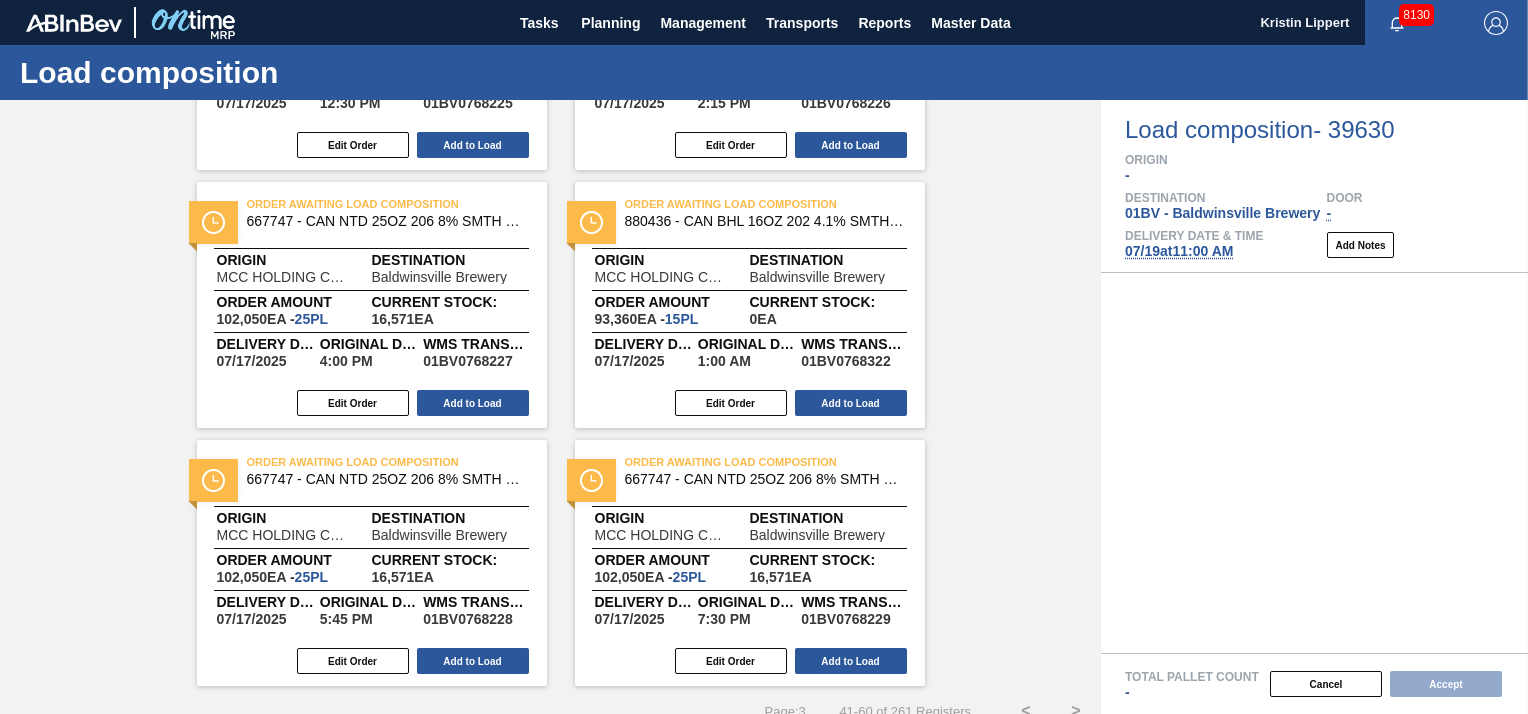 scroll, scrollTop: 2108, scrollLeft: 0, axis: vertical 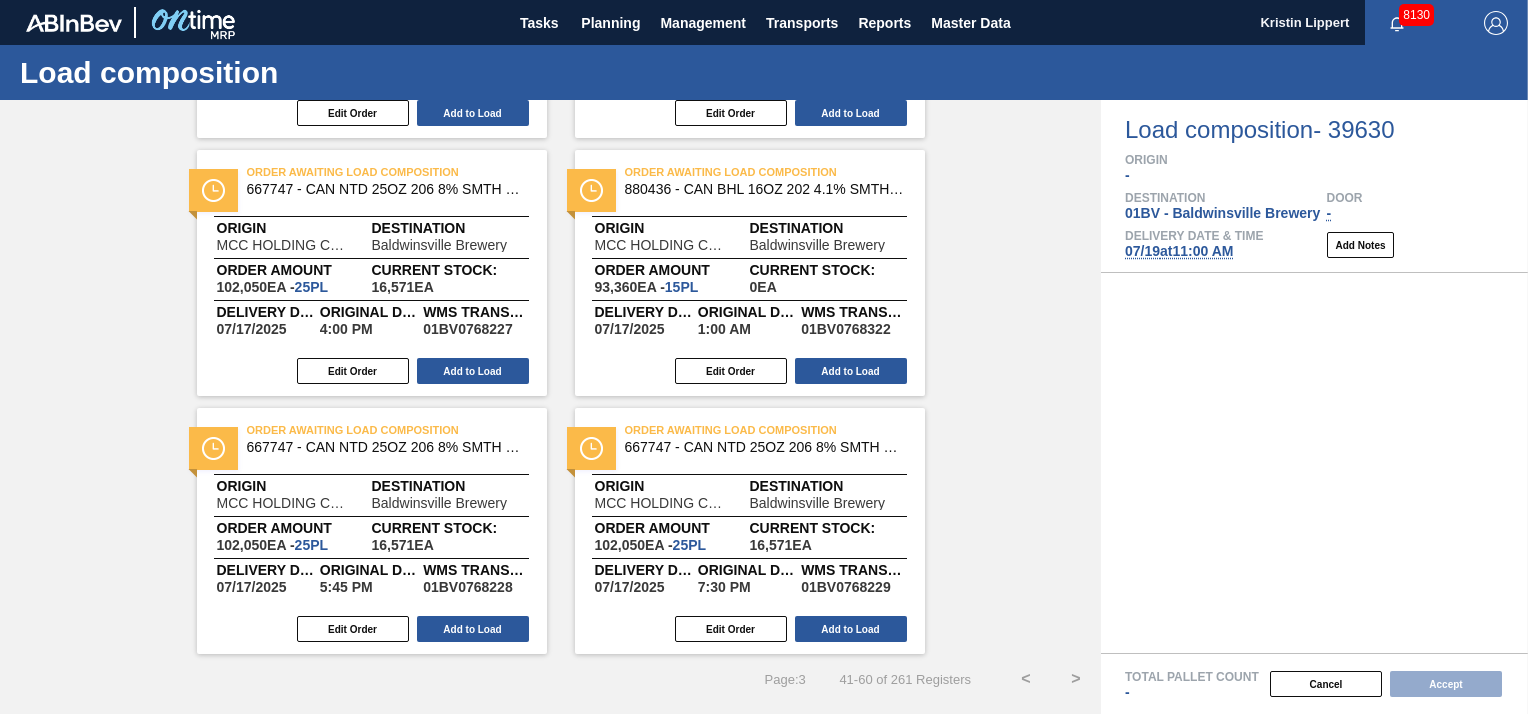 click on "<" at bounding box center (1026, 679) 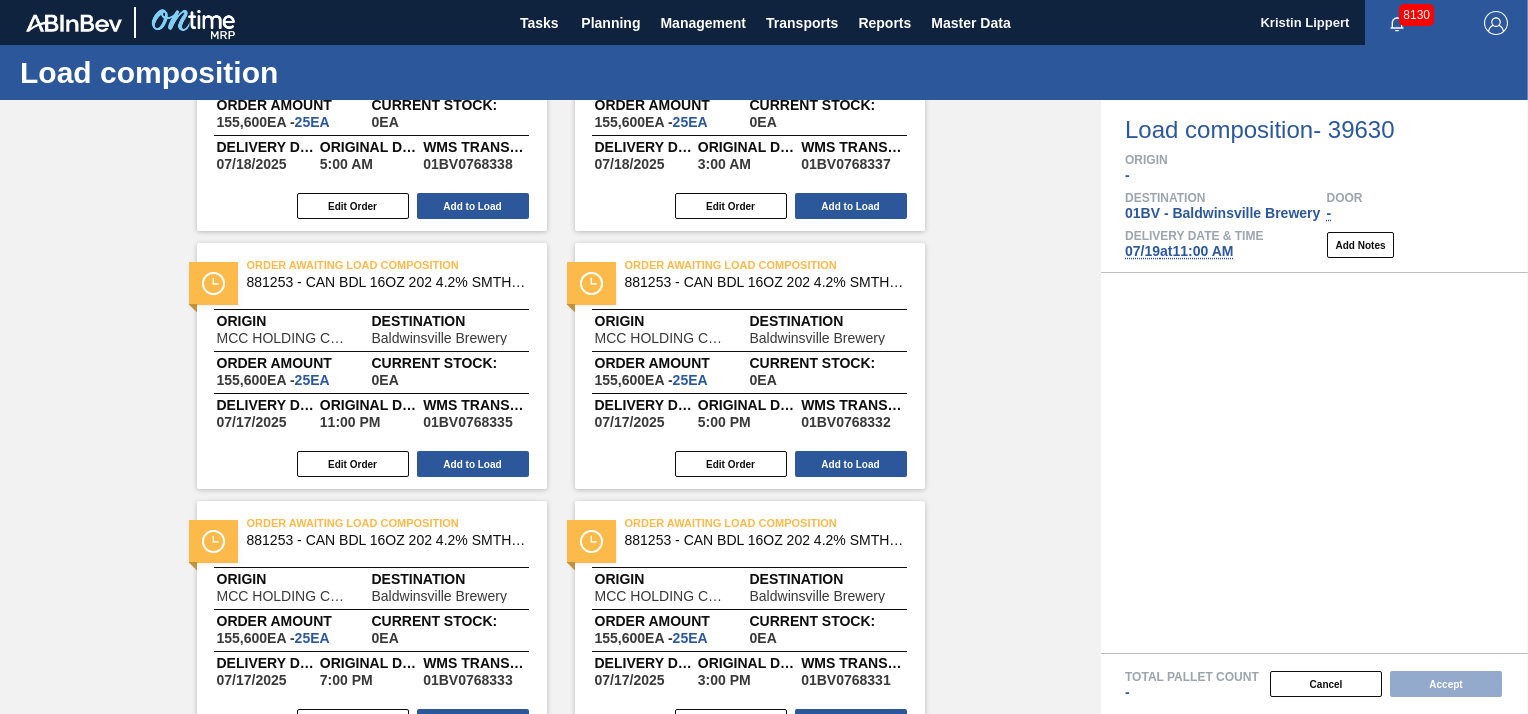 scroll, scrollTop: 2108, scrollLeft: 0, axis: vertical 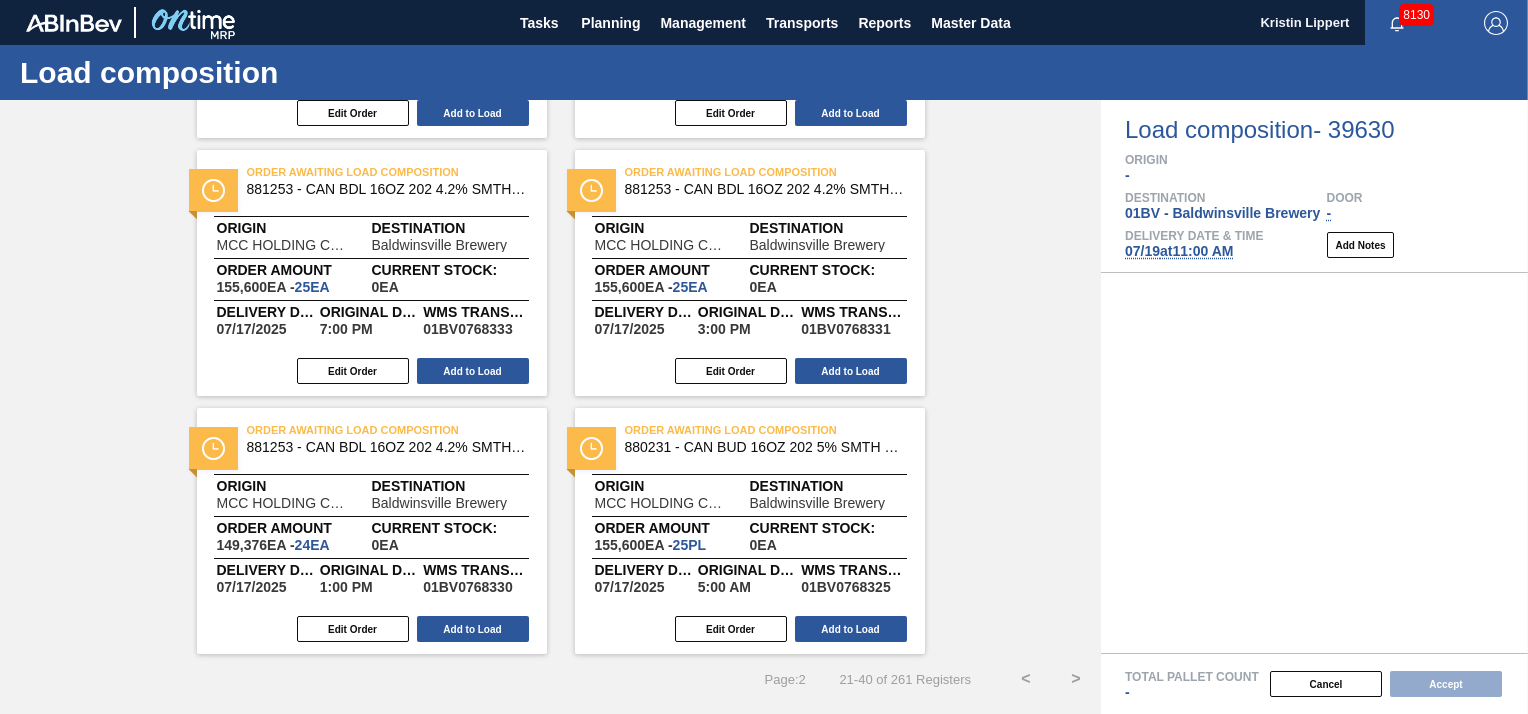 click on "<" at bounding box center [1026, 679] 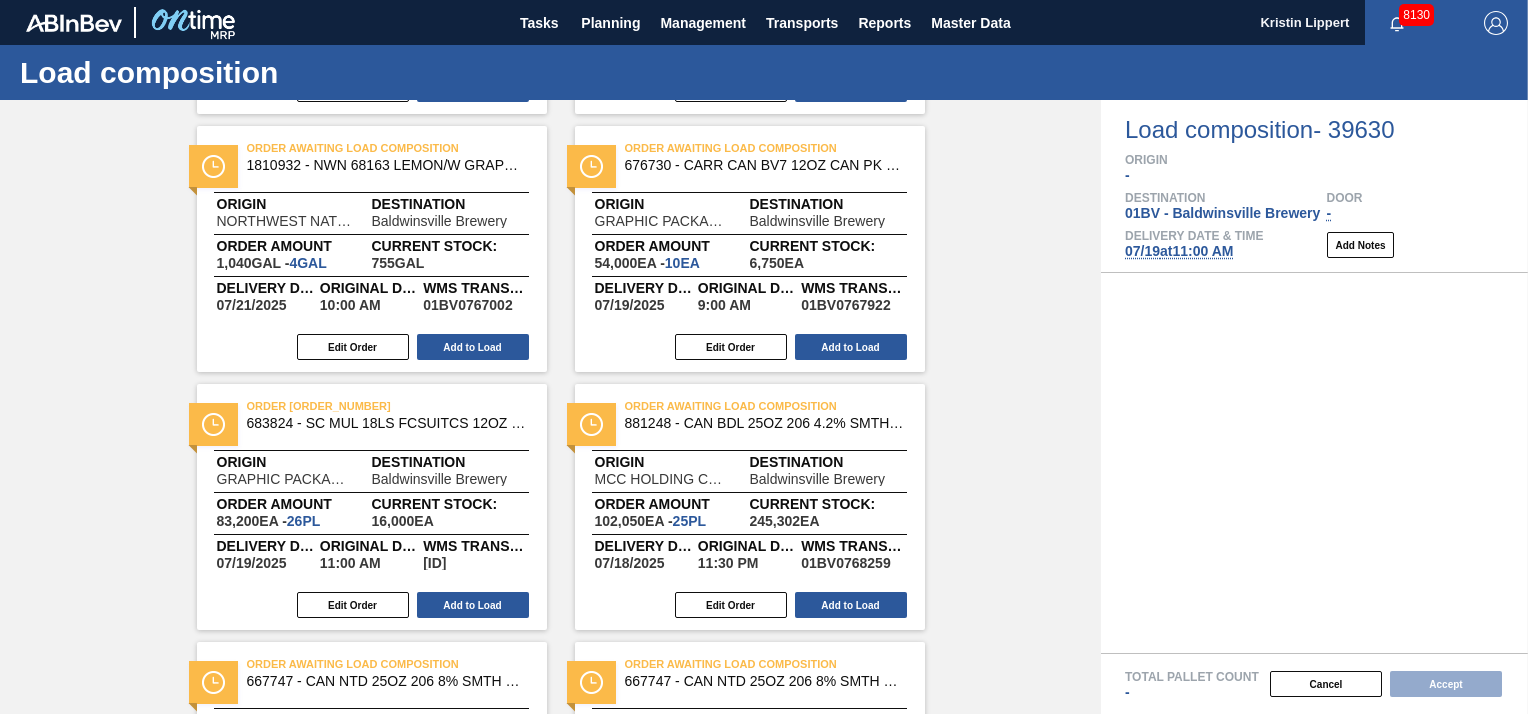 scroll, scrollTop: 1807, scrollLeft: 0, axis: vertical 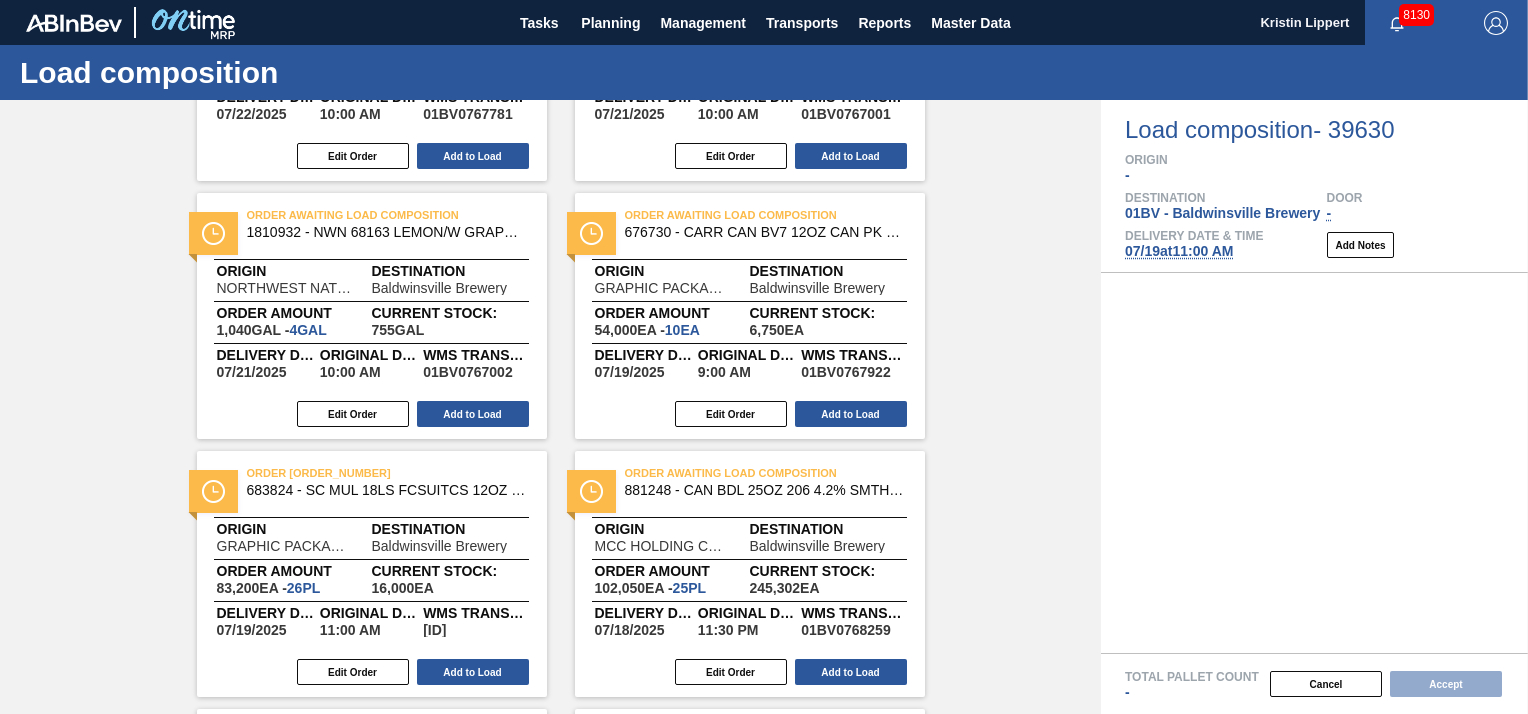 drag, startPoint x: 1113, startPoint y: 539, endPoint x: 1123, endPoint y: 453, distance: 86.579445 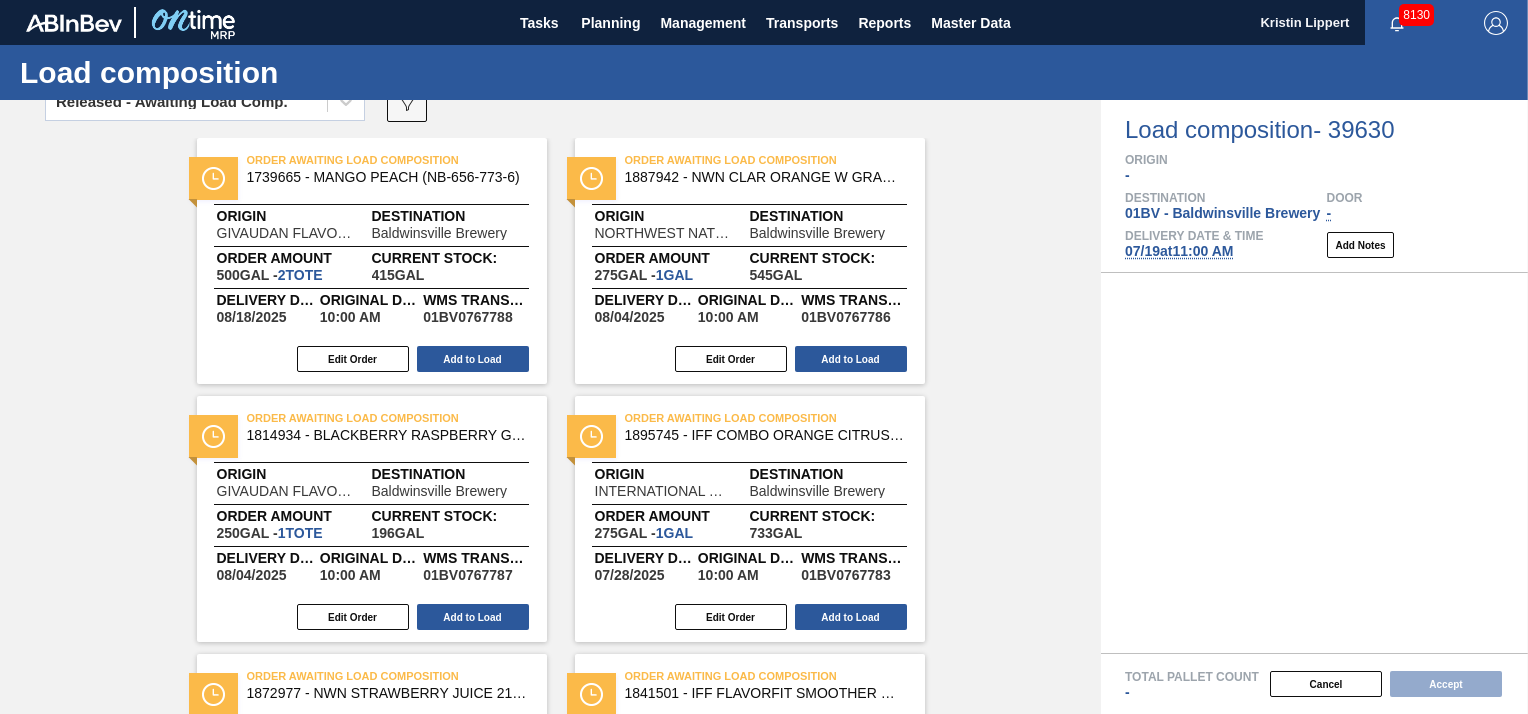 scroll, scrollTop: 0, scrollLeft: 0, axis: both 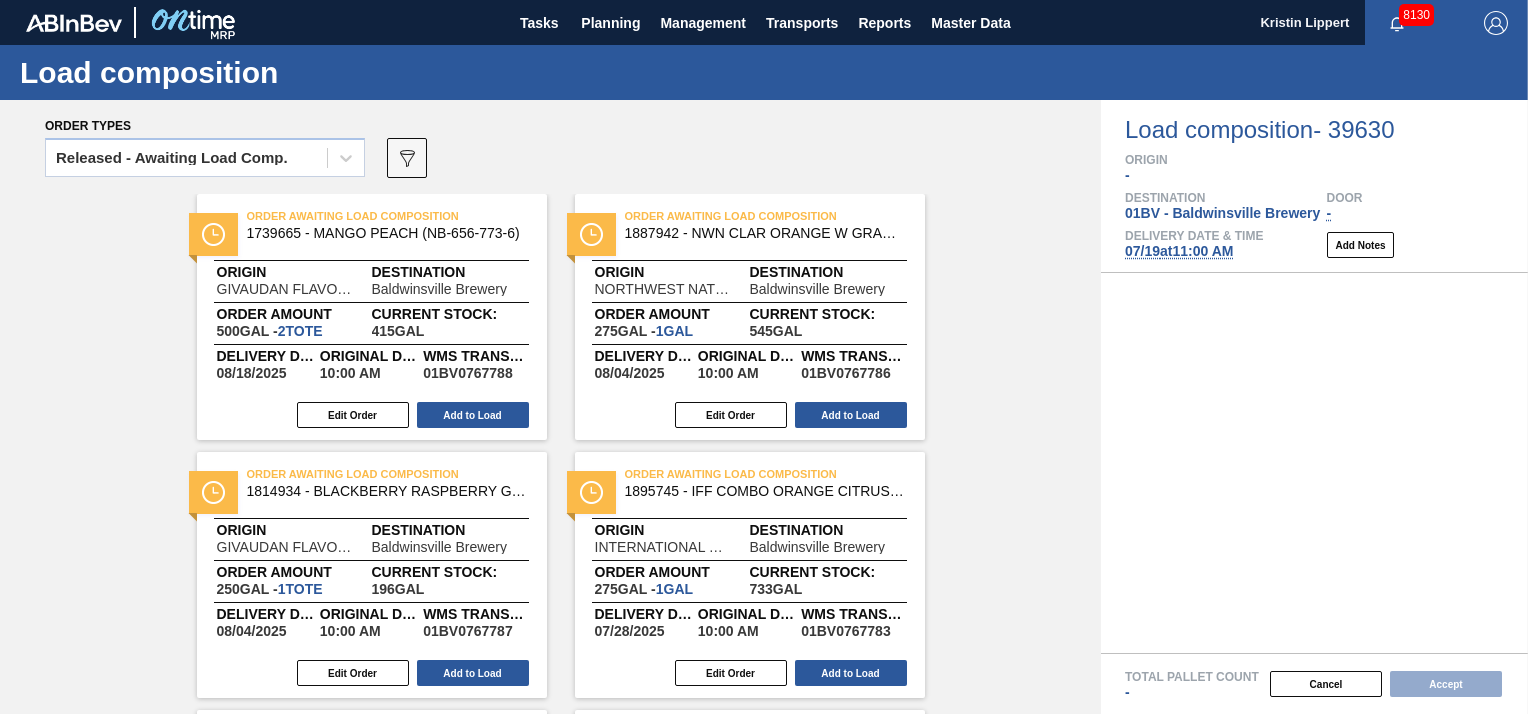 click on "Order Awaiting Load Composition [NUMBER] - [PRODUCT_NAME] Origin [COMPANY_NAME] Destination Brewery Order amount [QUANTITY] GAL    -  2 TOTE Current Stock:   [QUANTITY] GAL   Delivery Date [DATE] Original delivery time [TIME] WMS Transaction ID [ID] Edit Order Add to Load Order Awaiting Load Composition [NUMBER] - [PRODUCT_NAME] Origin [COMPANY_NAME] Destination Brewery Order amount [QUANTITY] GAL    -  1 GAL Current Stock:   [QUANTITY] GAL   Delivery Date [DATE] Original delivery time [TIME] WMS Transaction ID [ID] Edit Order Add to Load Order Awaiting Load Composition [NUMBER] - [PRODUCT_NAME] Origin [COMPANY_NAME] Destination Brewery Order amount [QUANTITY] GAL    -  1 TOTE Current Stock:   [QUANTITY] GAL   Delivery Date [DATE] Original delivery time [TIME] WMS Transaction ID [ID] Edit Order Add to Load Order Awaiting Load Composition [NUMBER] - [PRODUCT_NAME] Origin [NUMBER] GAL" at bounding box center (550, 1478) 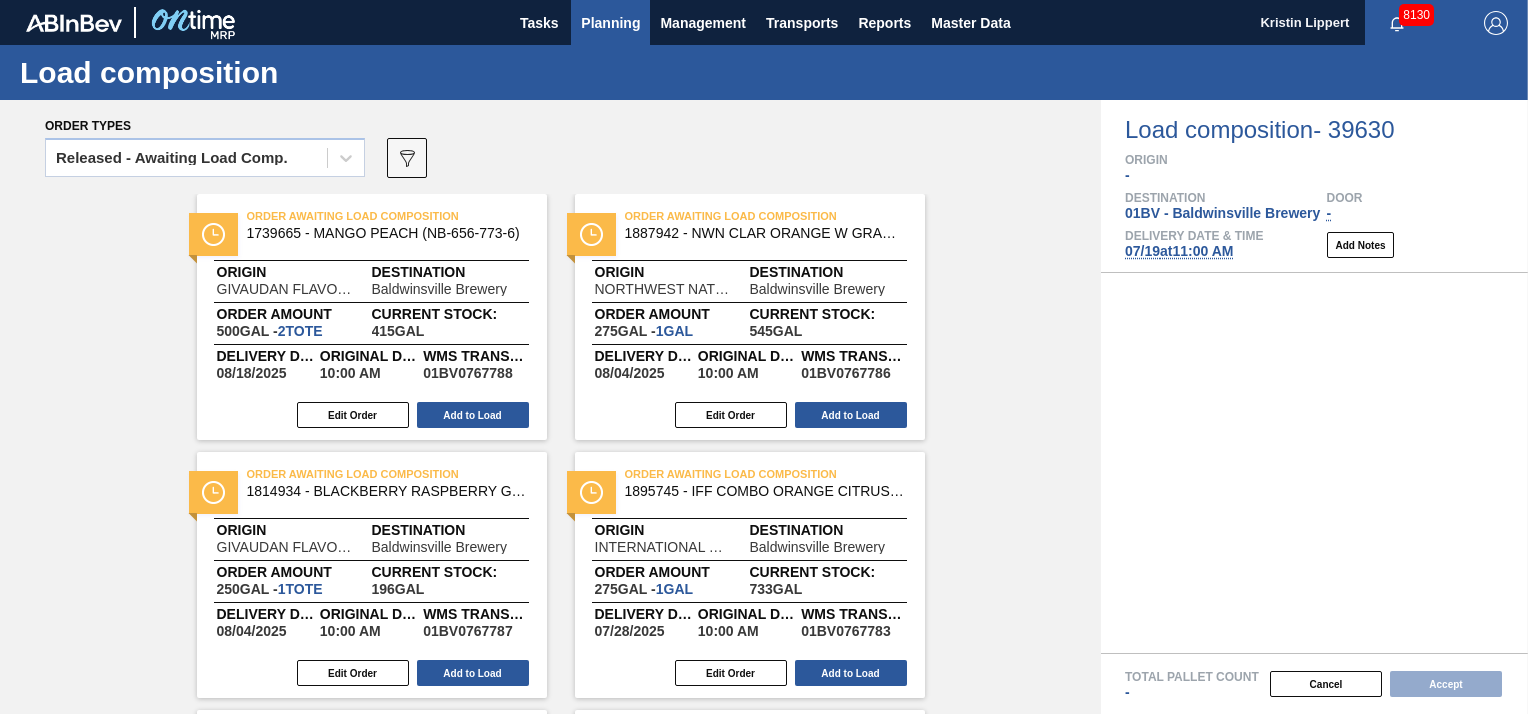 click on "Planning" at bounding box center [610, 23] 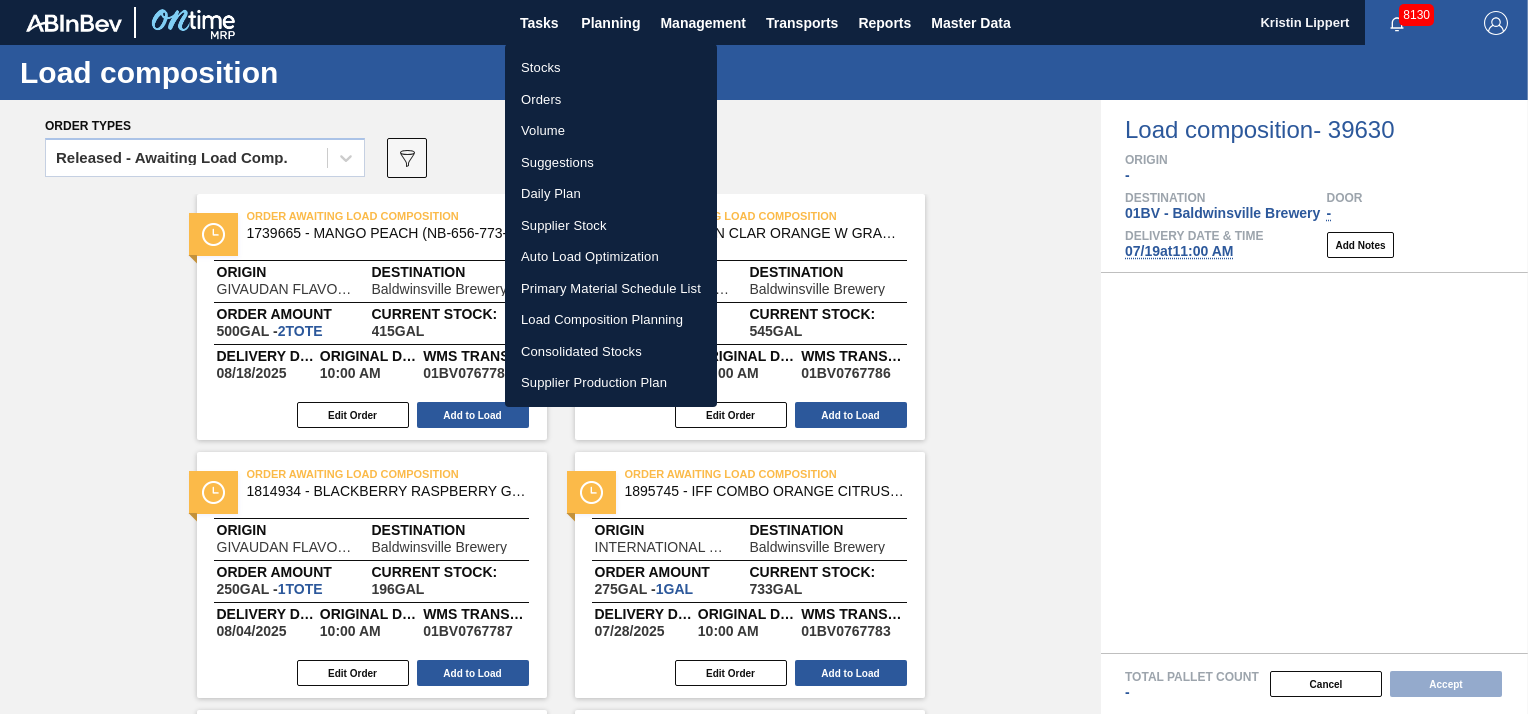 drag, startPoint x: 571, startPoint y: 325, endPoint x: 479, endPoint y: 330, distance: 92.13577 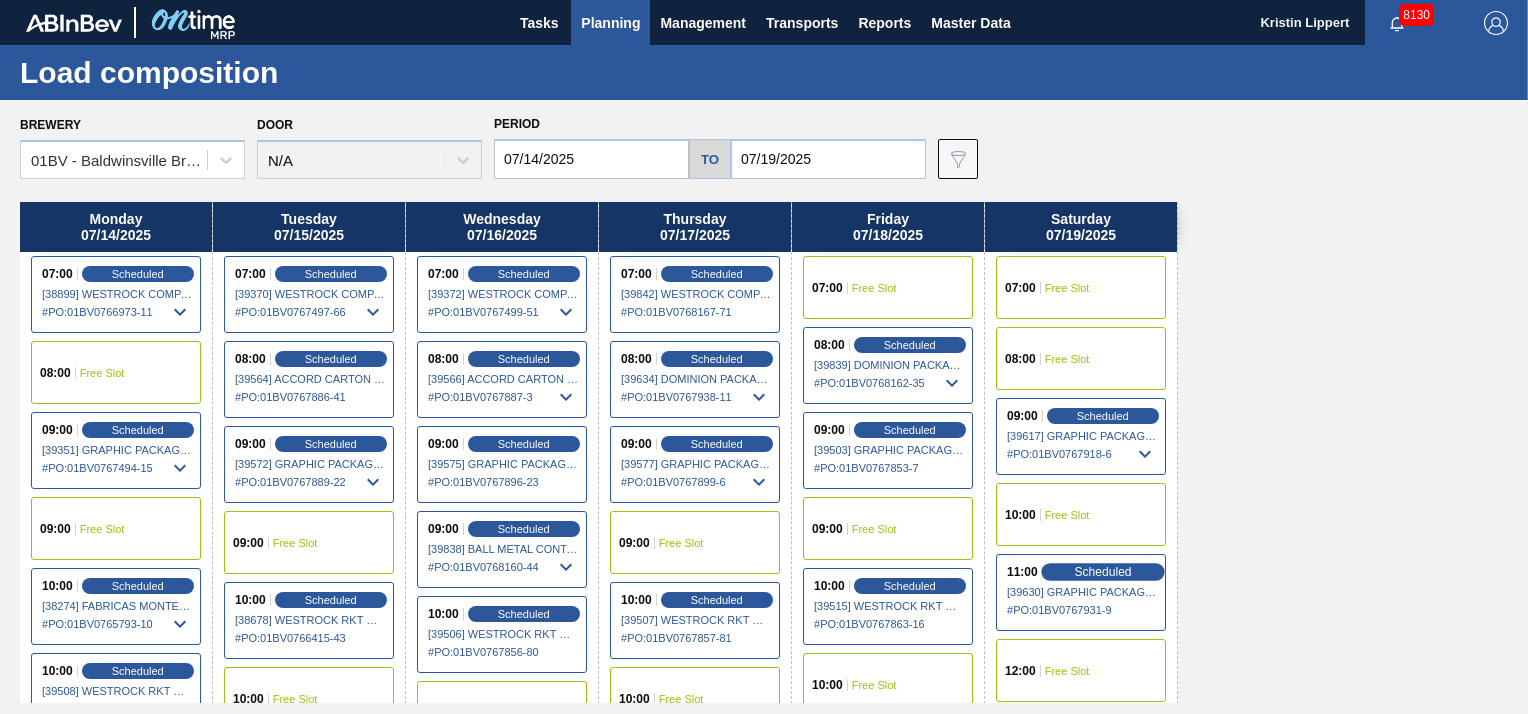click on "Scheduled" at bounding box center (1102, 571) 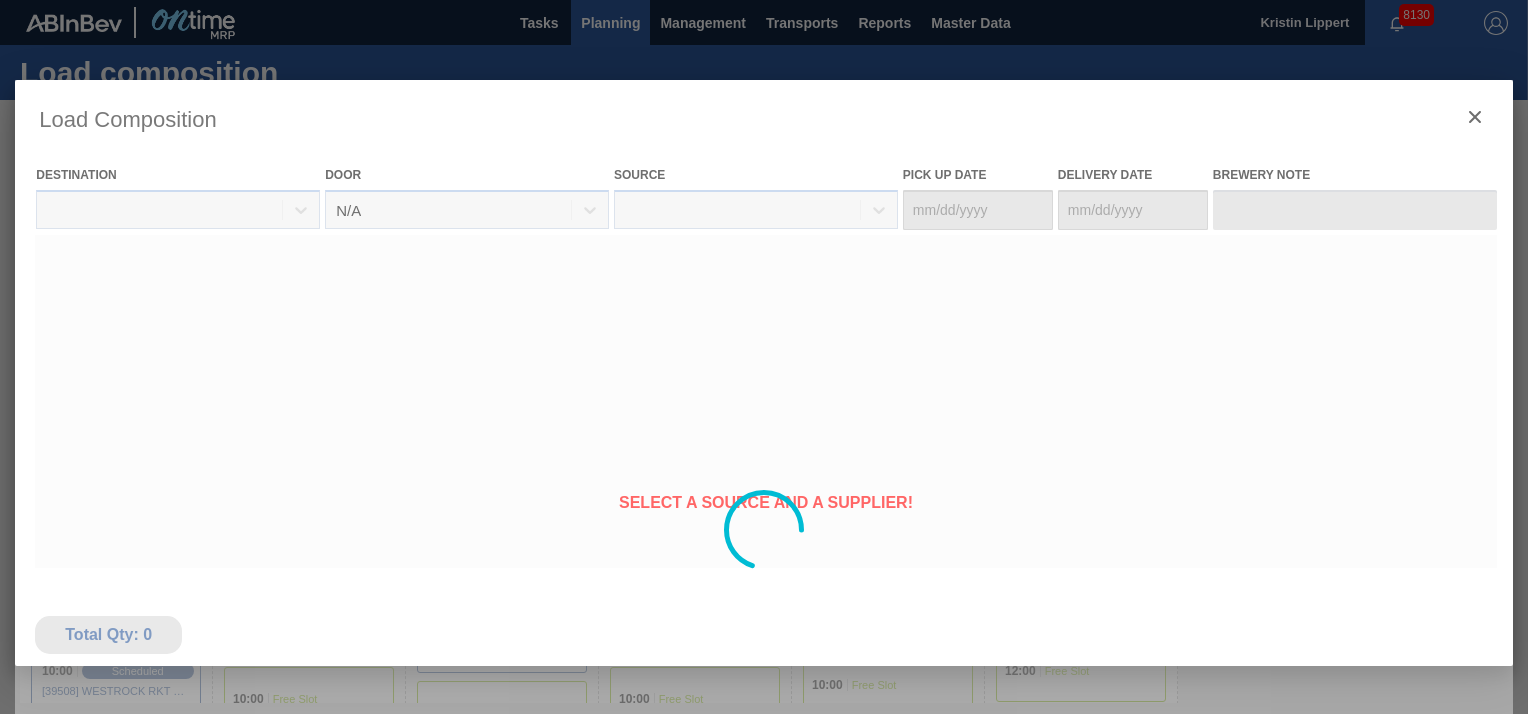 type on "07/15/2025" 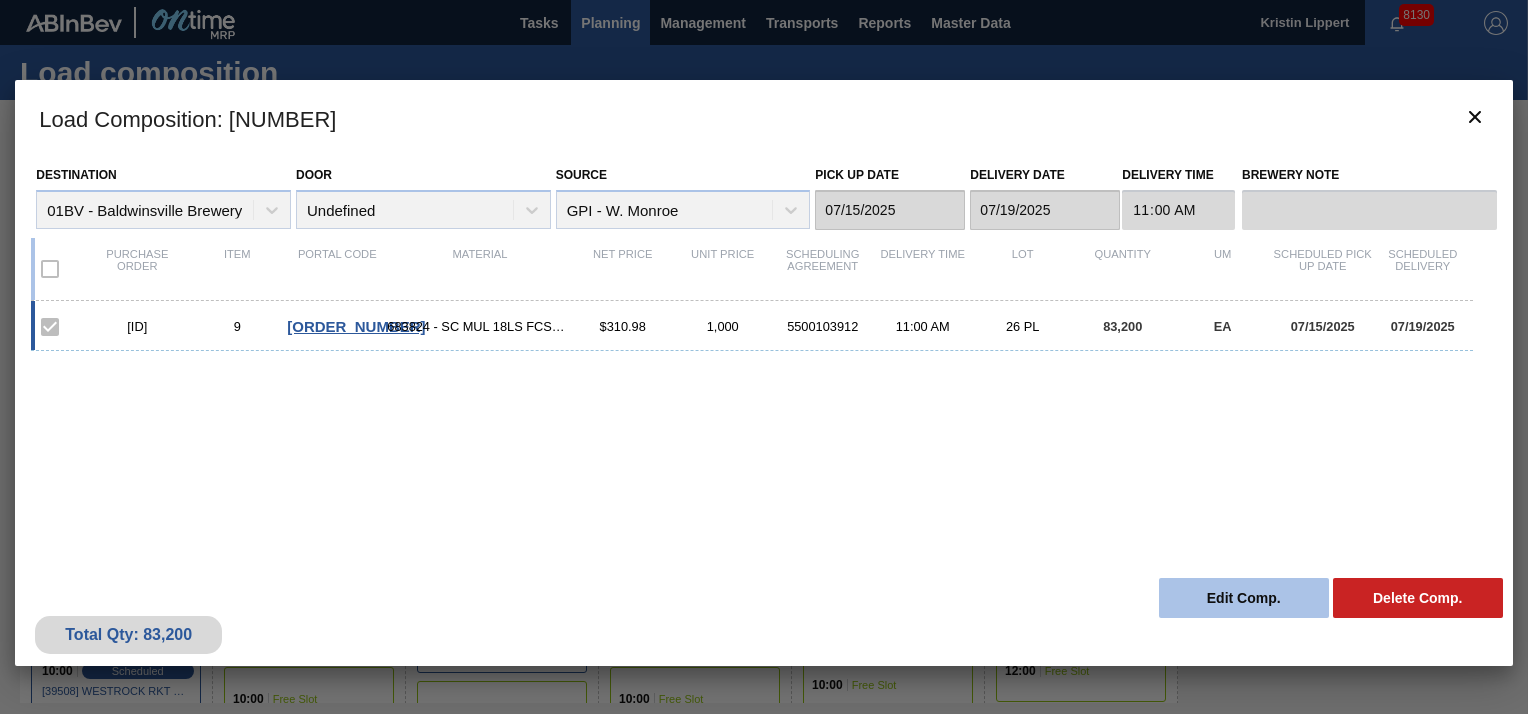 click on "Edit Comp." at bounding box center [1244, 598] 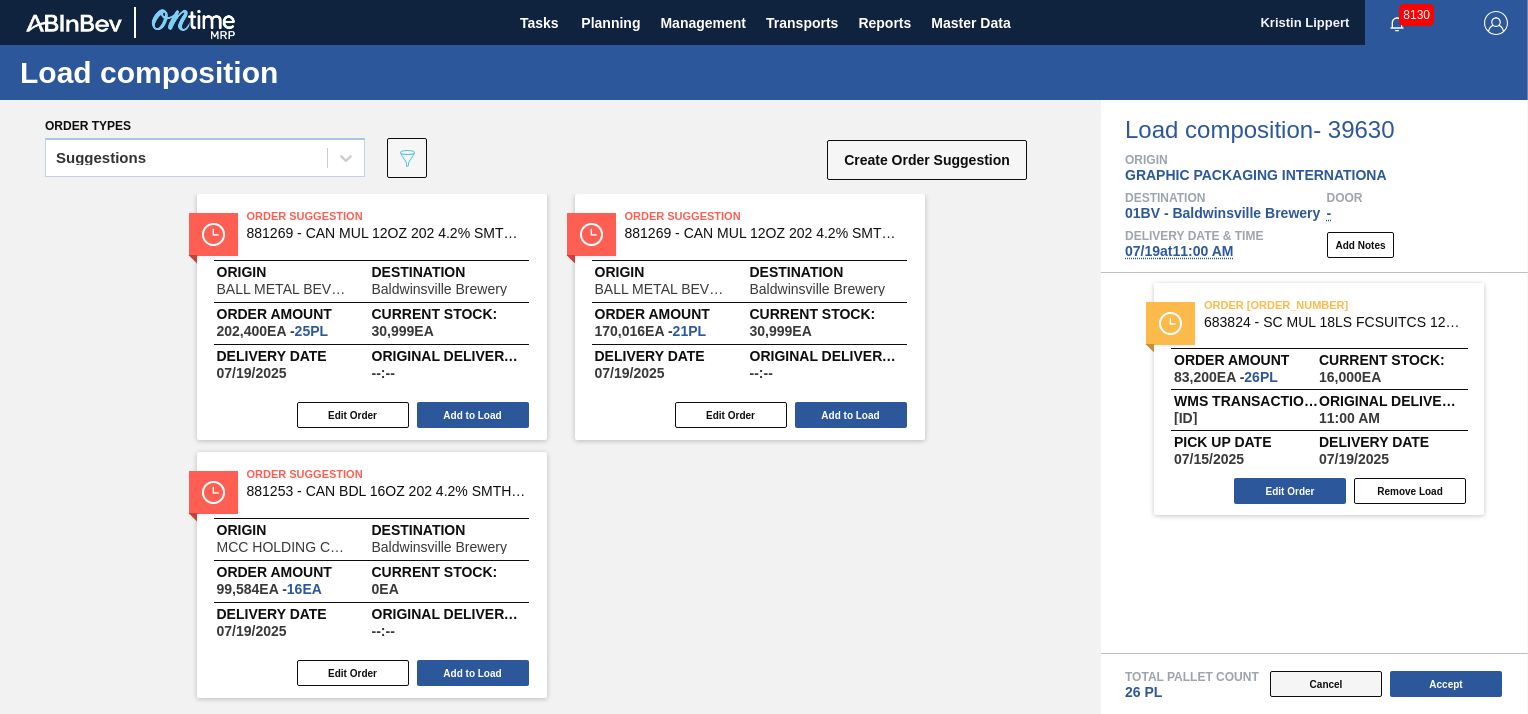 click on "Cancel" at bounding box center [1326, 684] 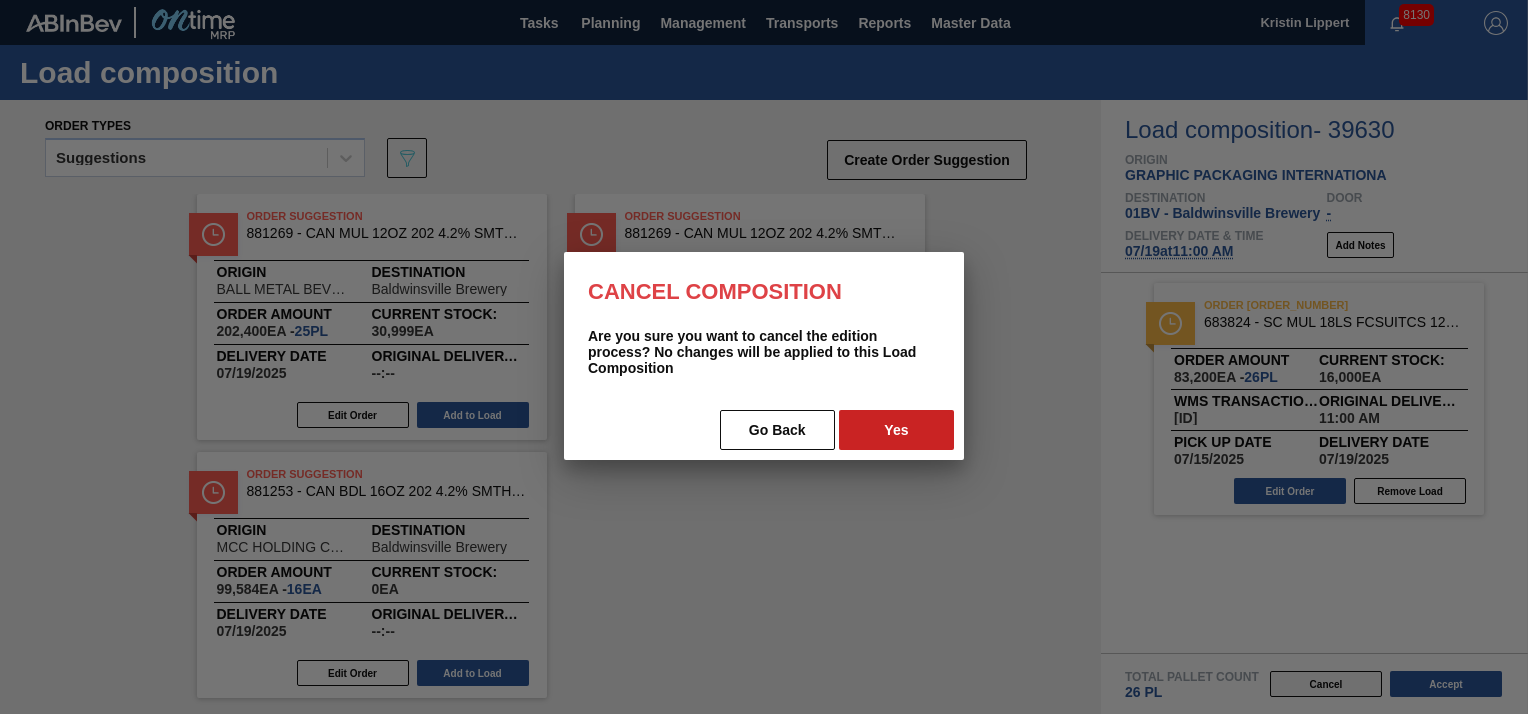 click at bounding box center [764, 357] 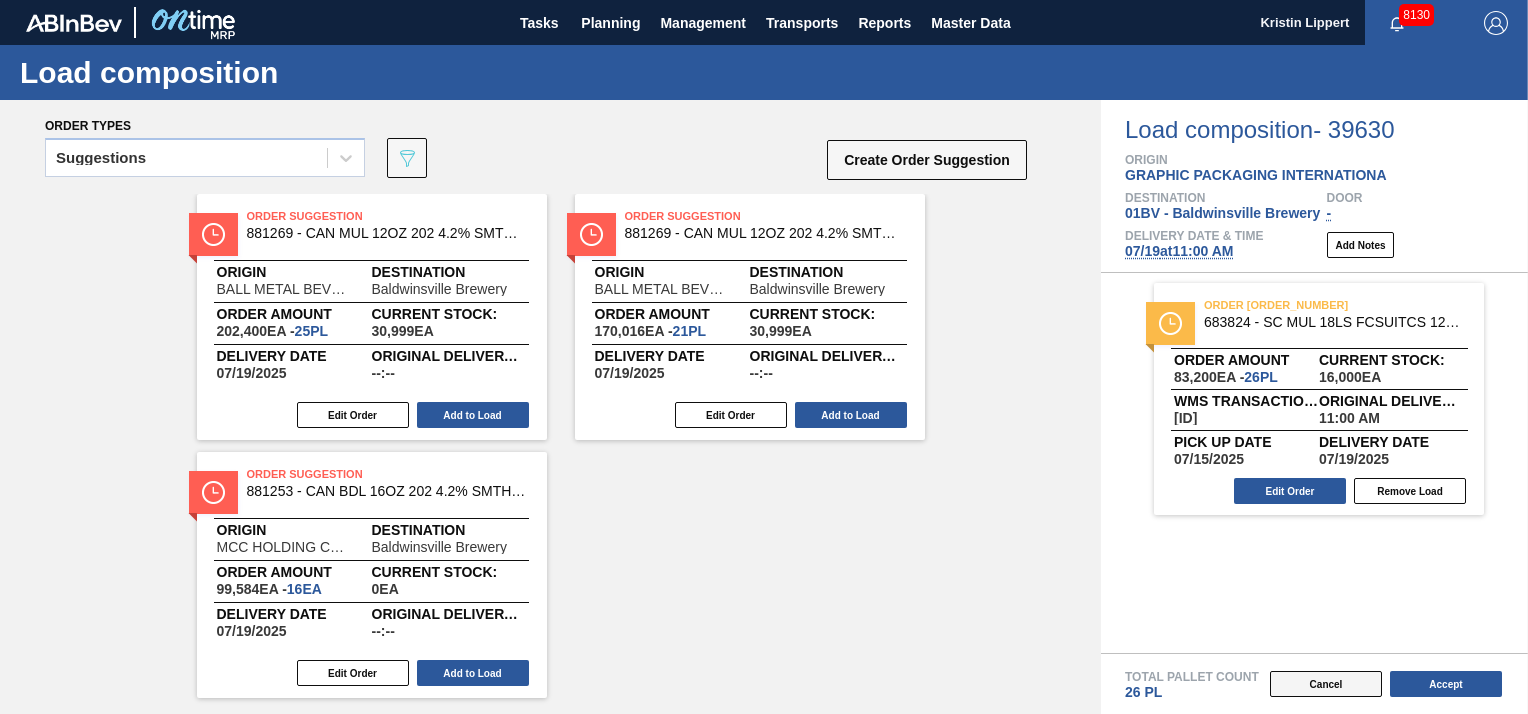 click on "Cancel" at bounding box center (1326, 684) 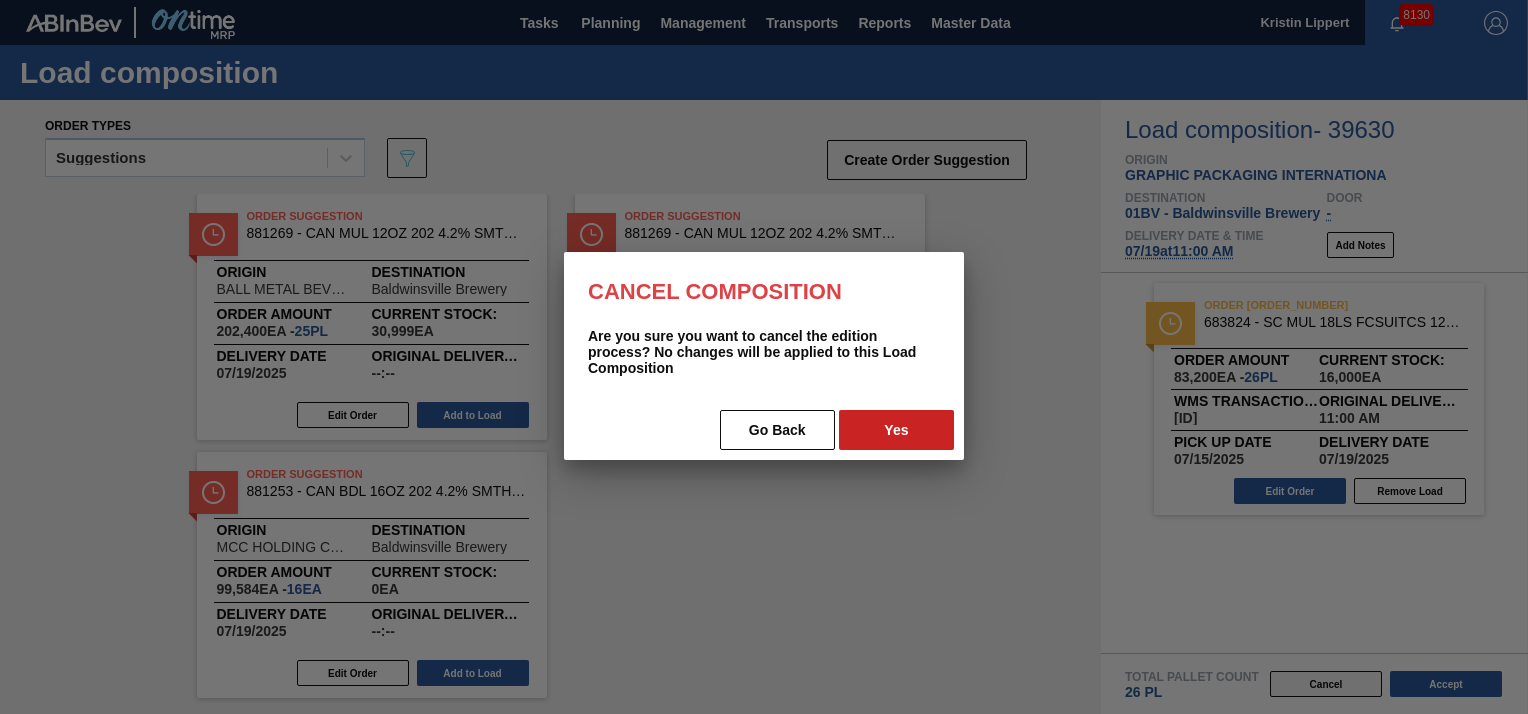 click at bounding box center (764, 357) 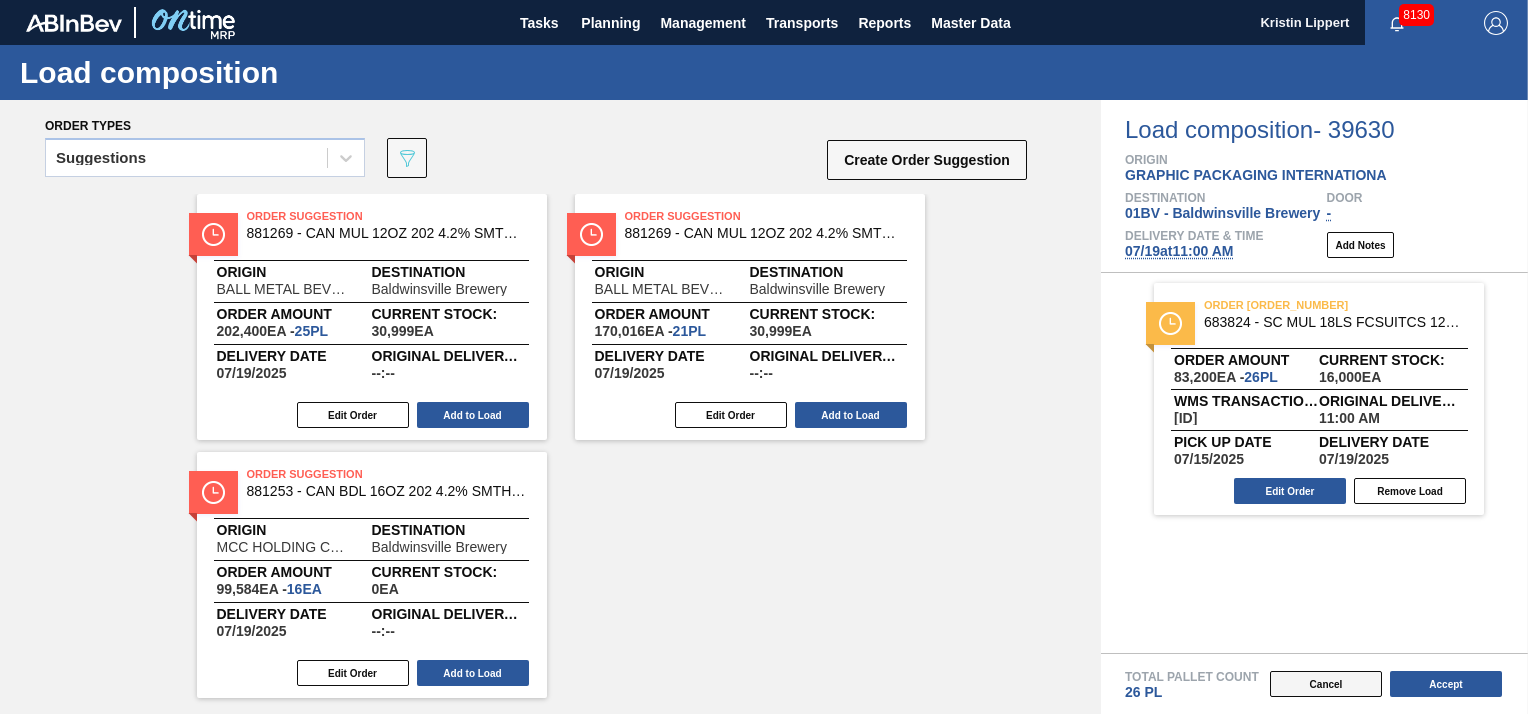 click on "Cancel" at bounding box center [1326, 684] 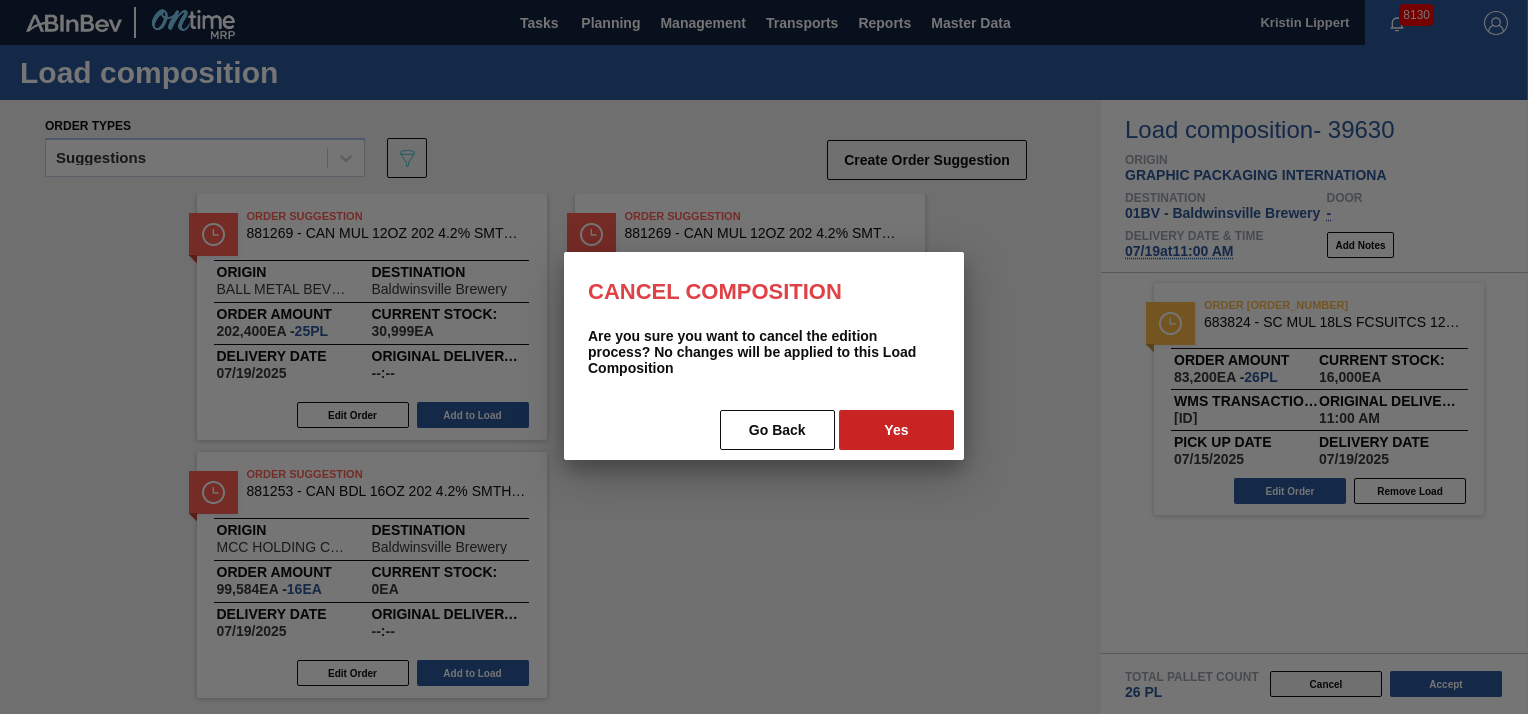 click at bounding box center [764, 357] 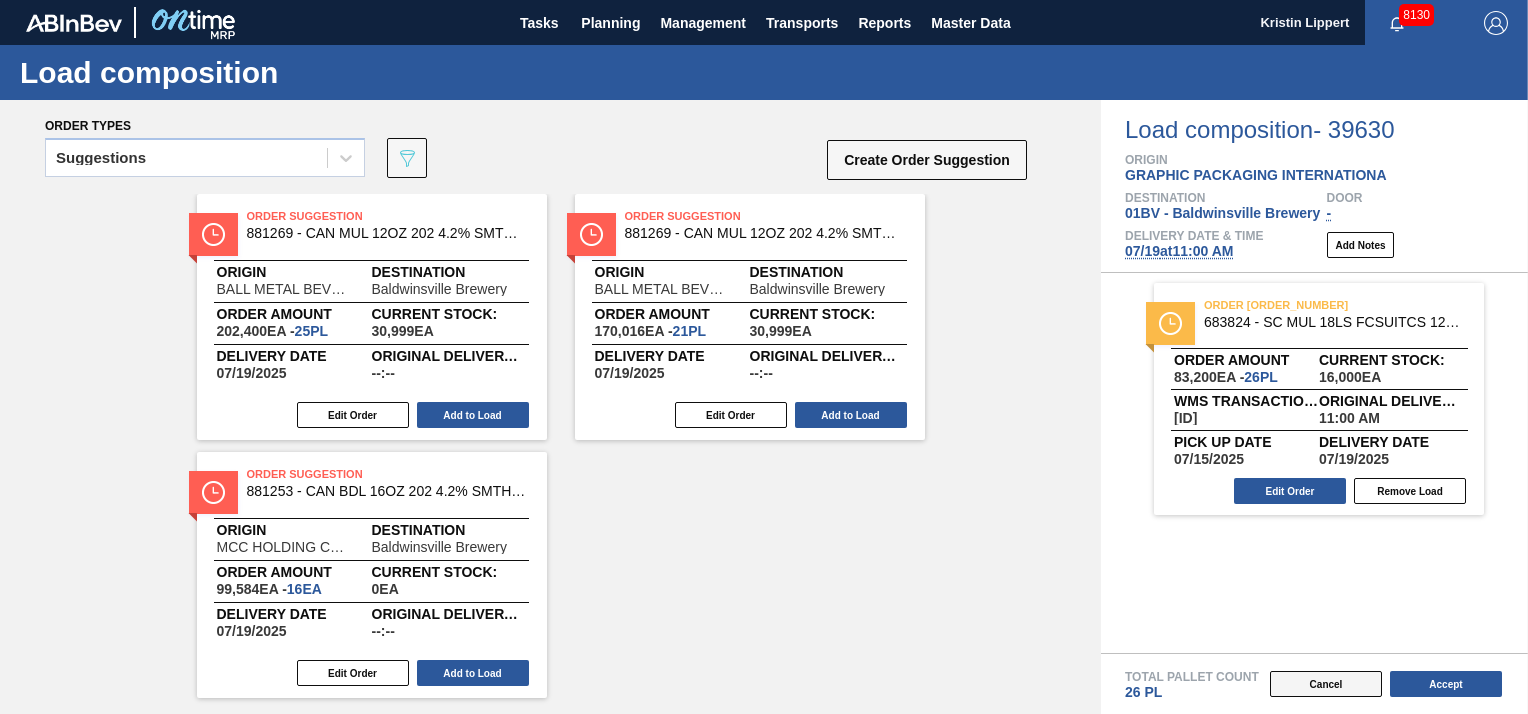 click on "Cancel" at bounding box center [1326, 684] 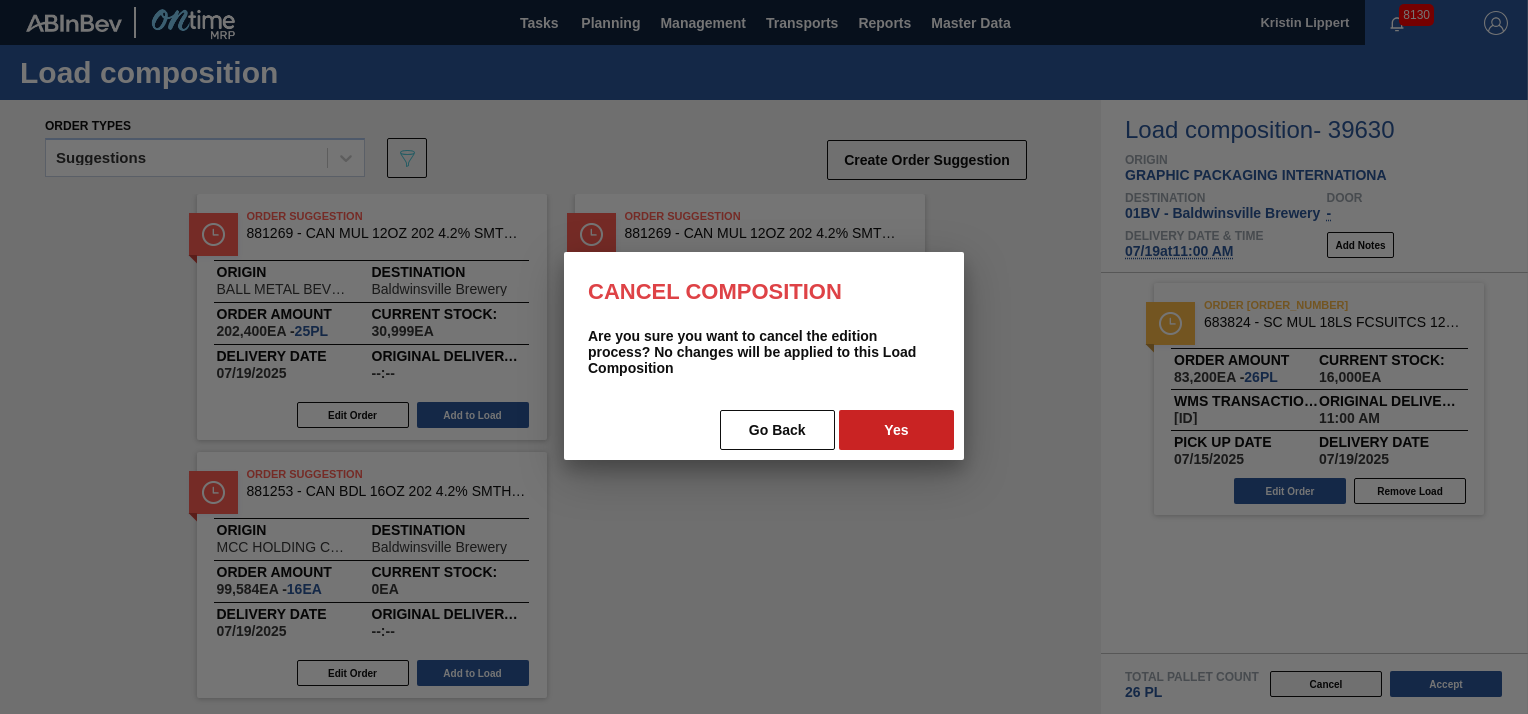 click at bounding box center [764, 357] 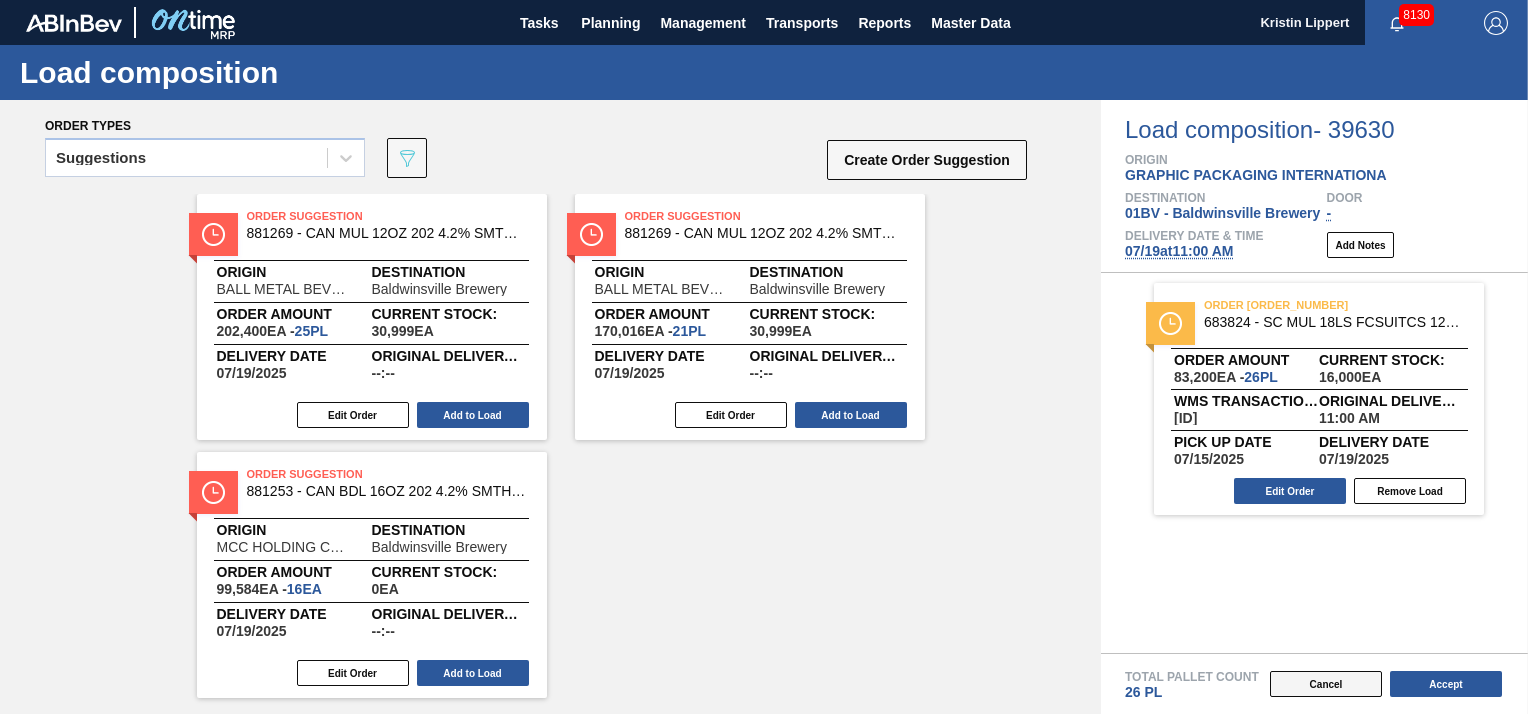 click on "Cancel" at bounding box center (1326, 684) 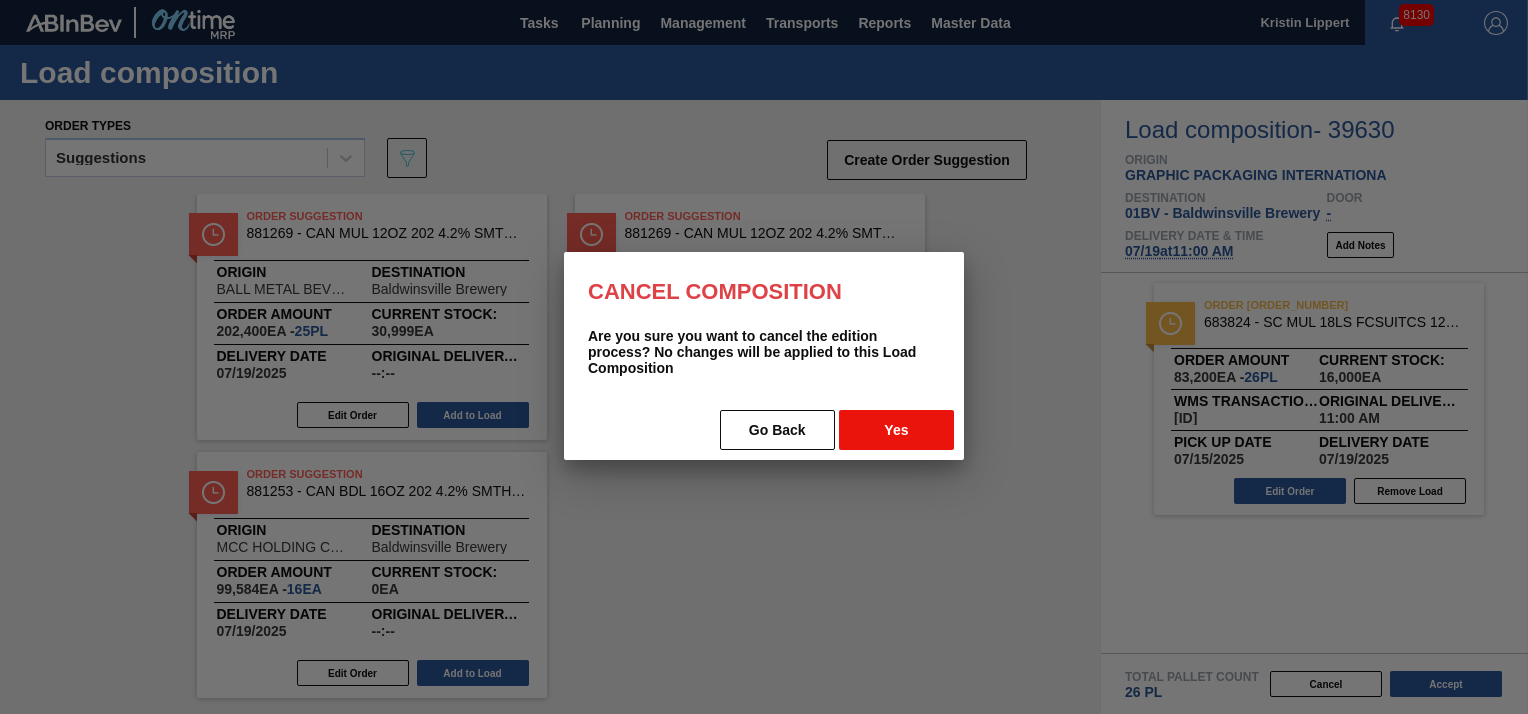 click on "Yes" at bounding box center (896, 430) 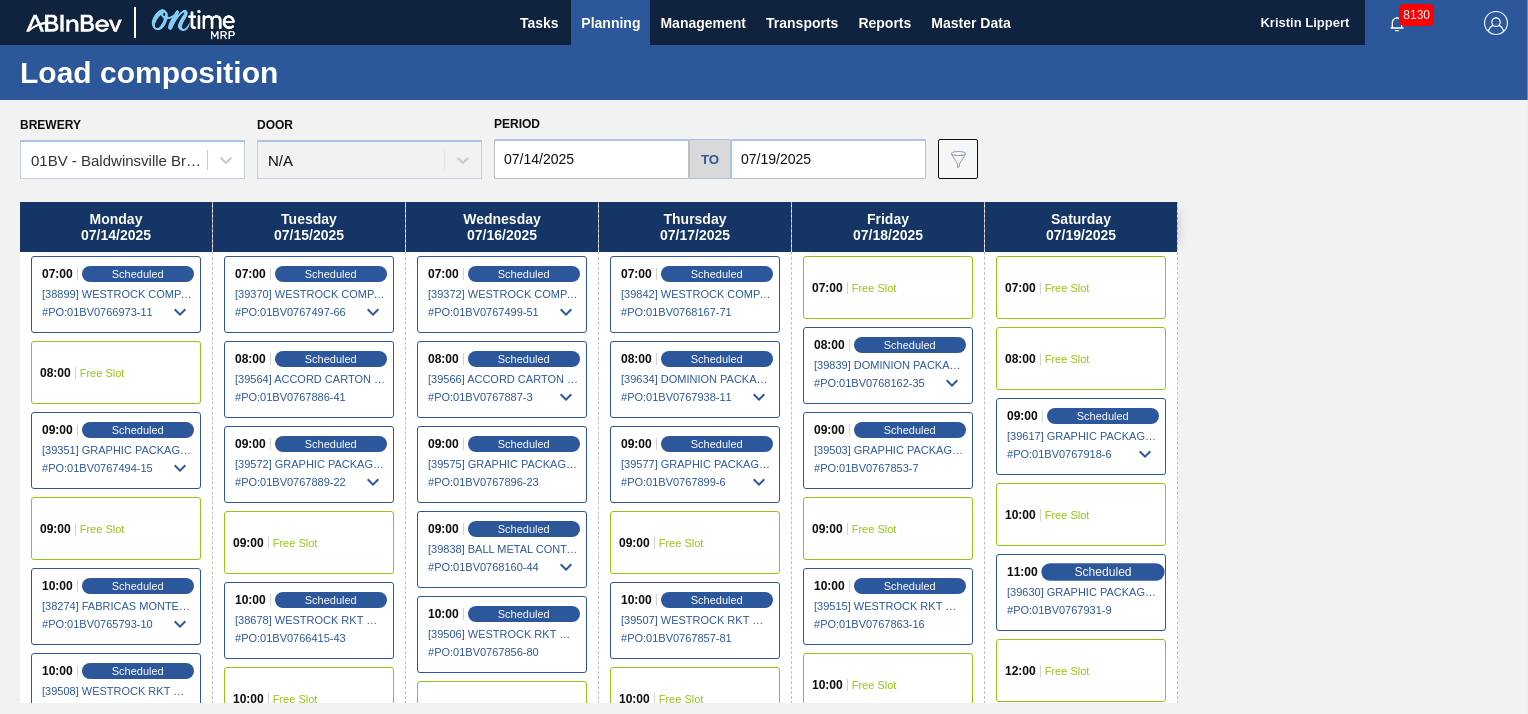click on "Scheduled" at bounding box center [1102, 571] 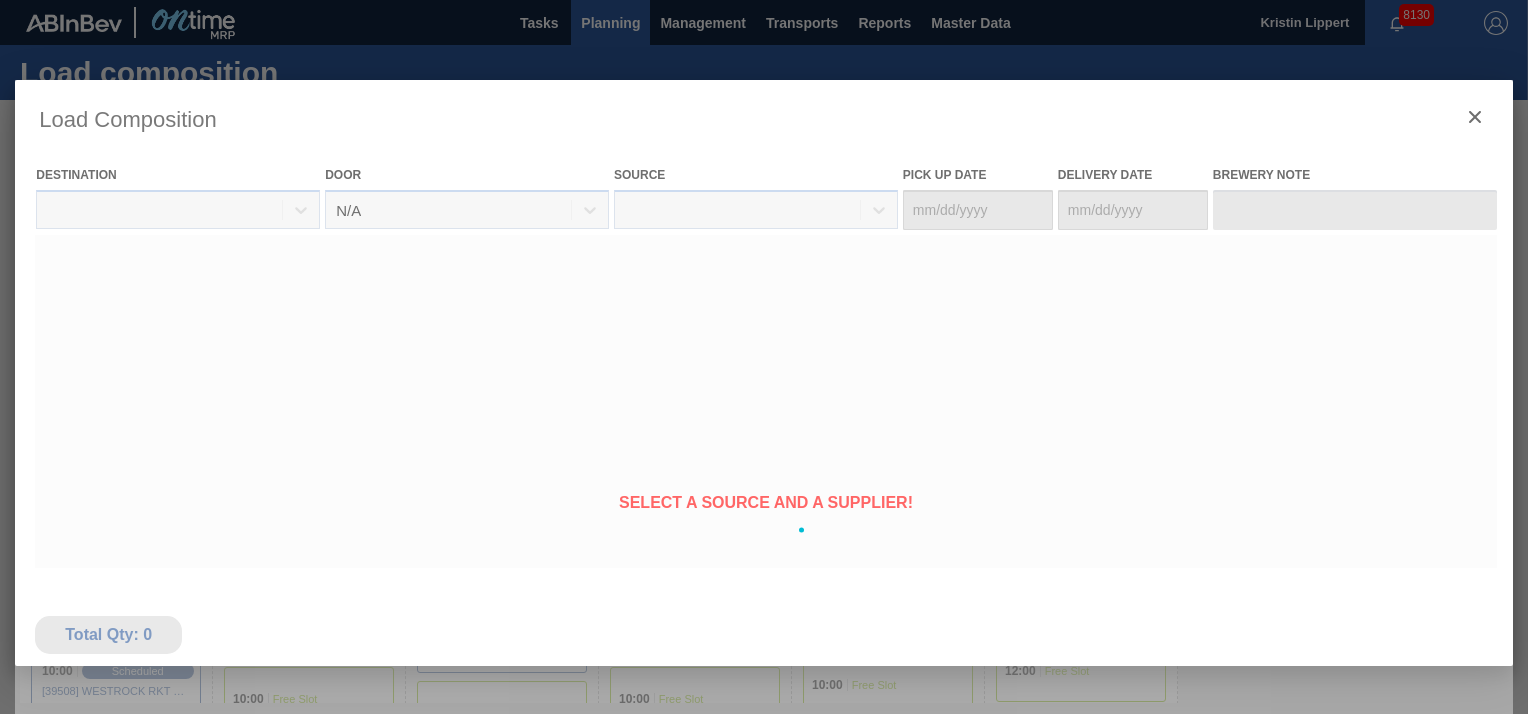 type on "07/15/2025" 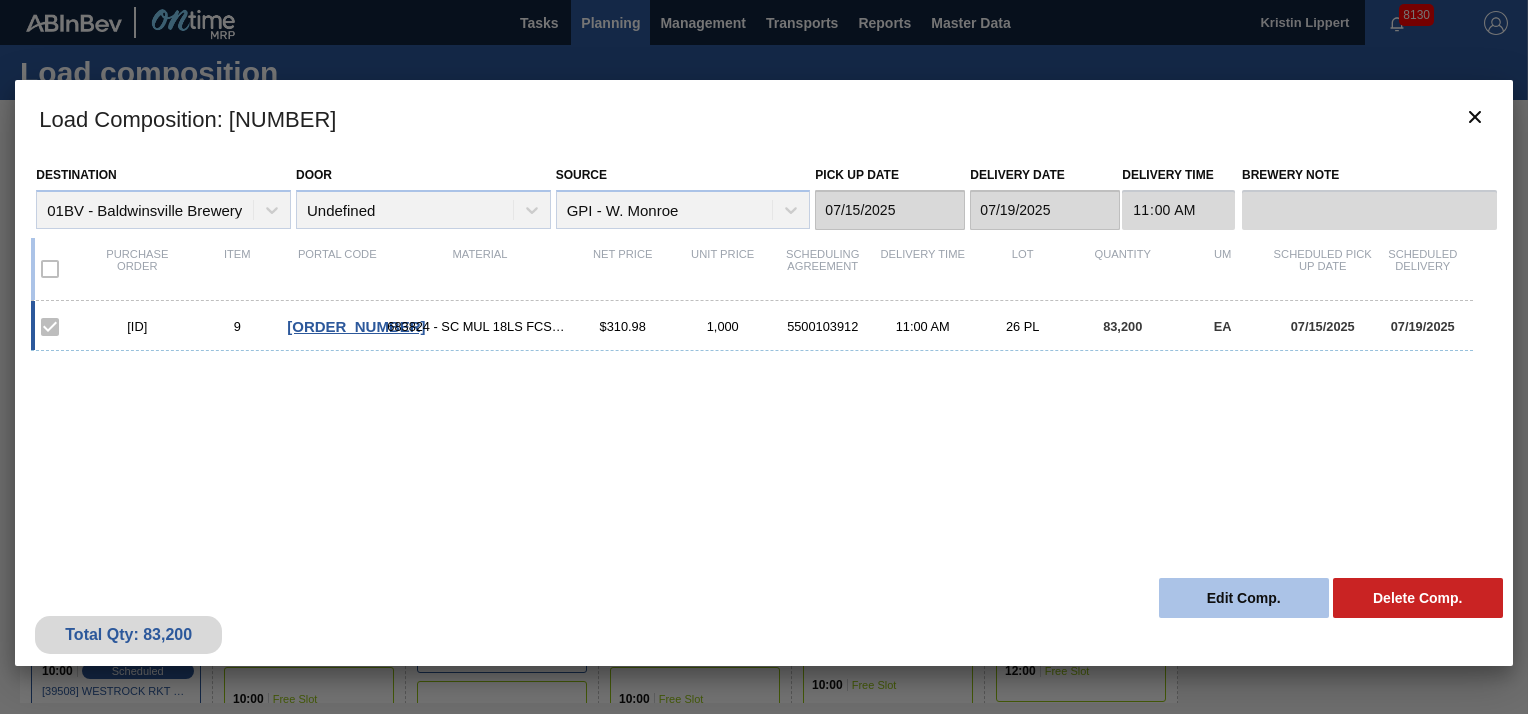 click on "Edit Comp." at bounding box center [1244, 598] 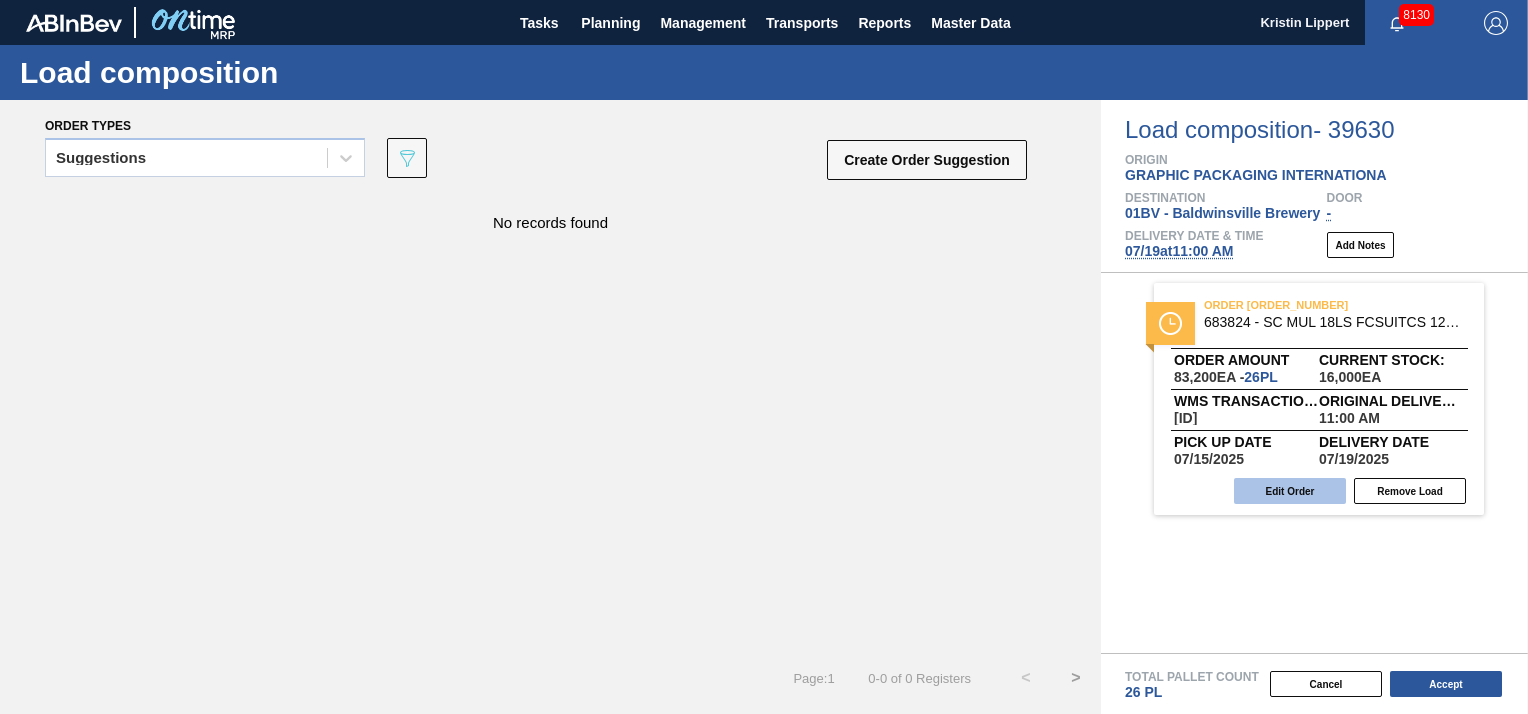 click on "Edit Order" at bounding box center [1290, 491] 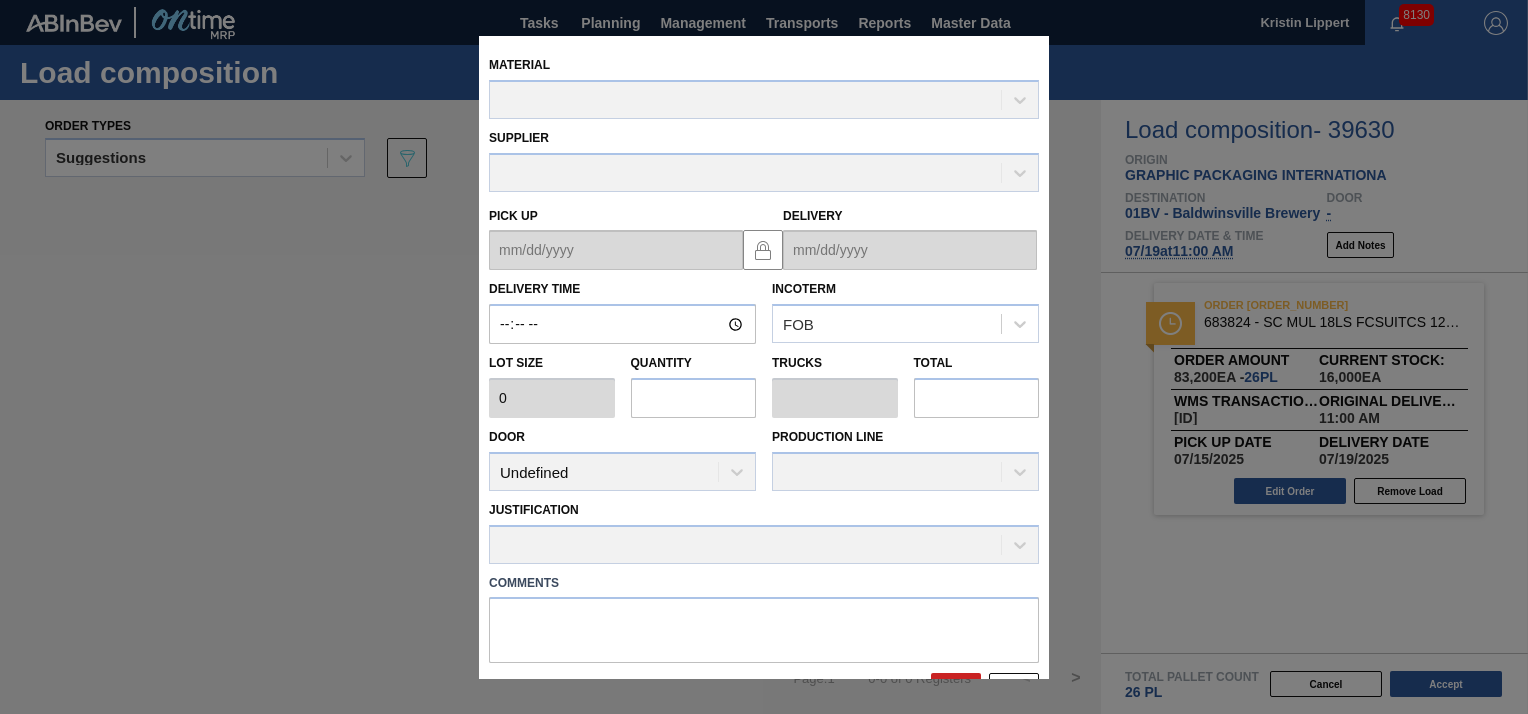type on "11:00:00" 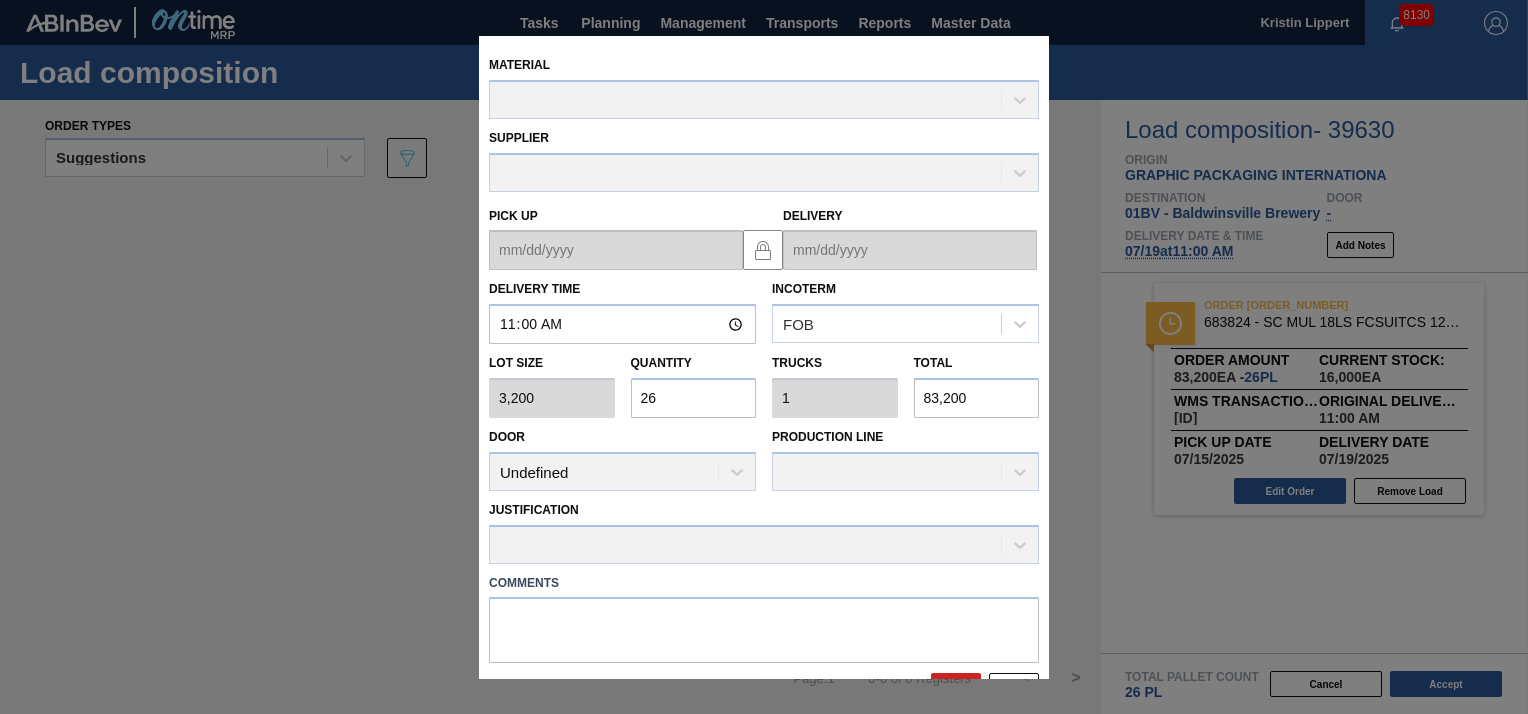 type on "07/15/2025" 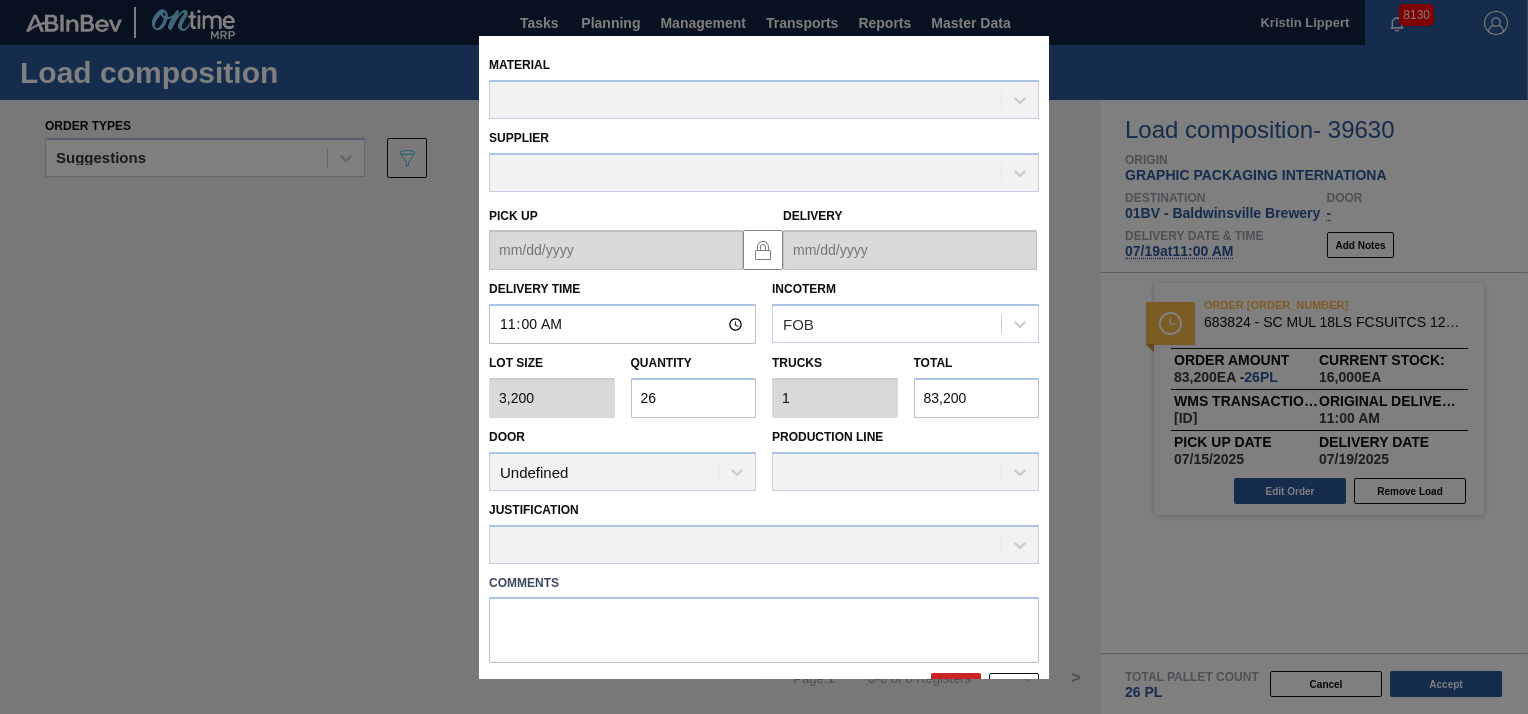 type on "07/19/2025" 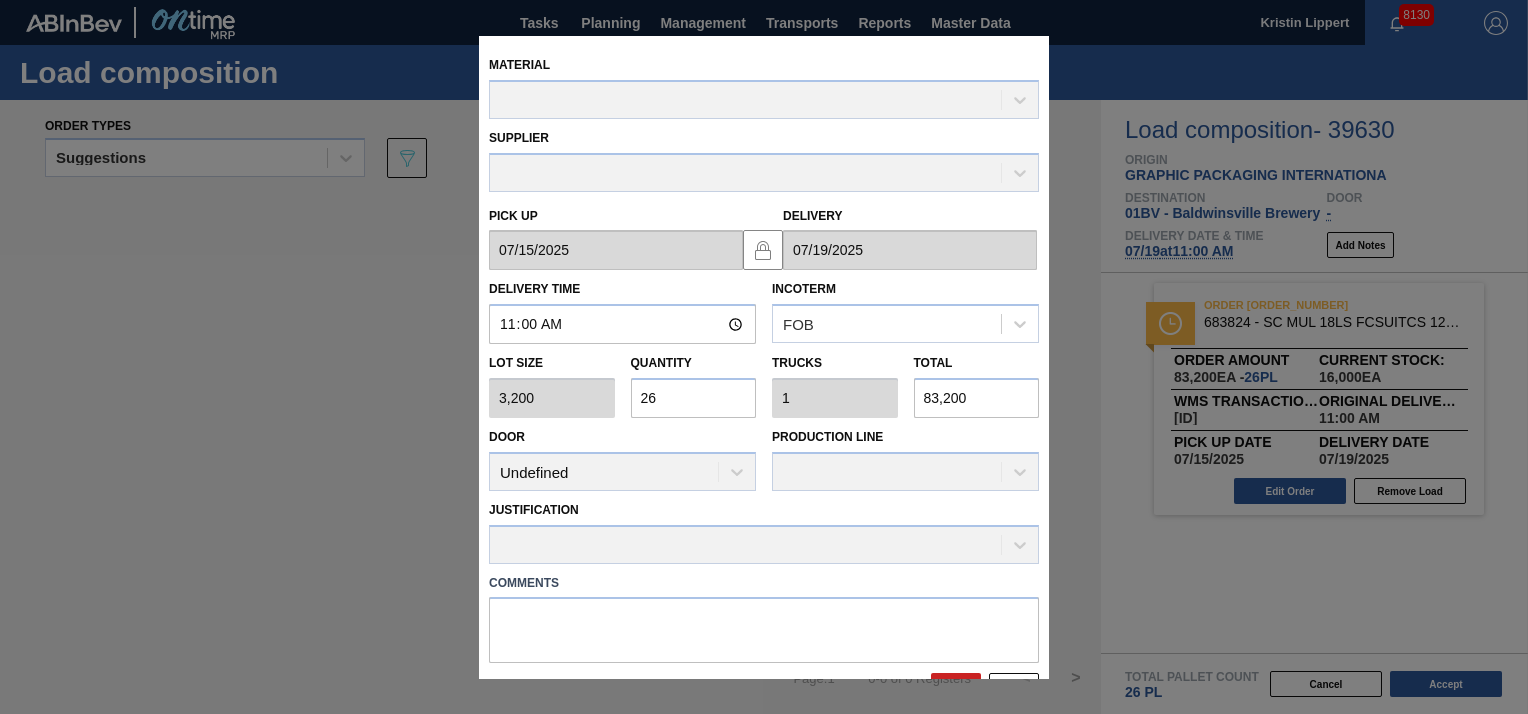 scroll, scrollTop: 0, scrollLeft: 0, axis: both 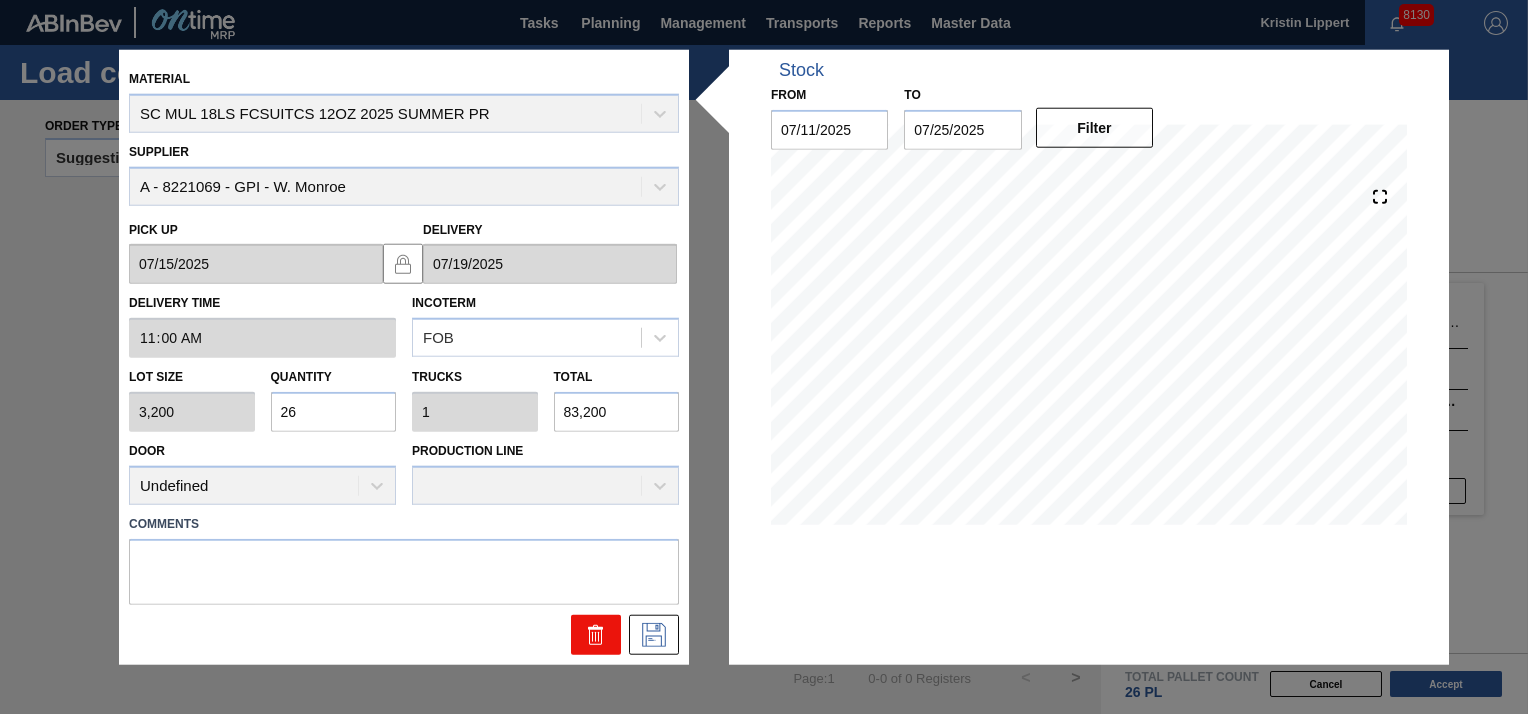 click 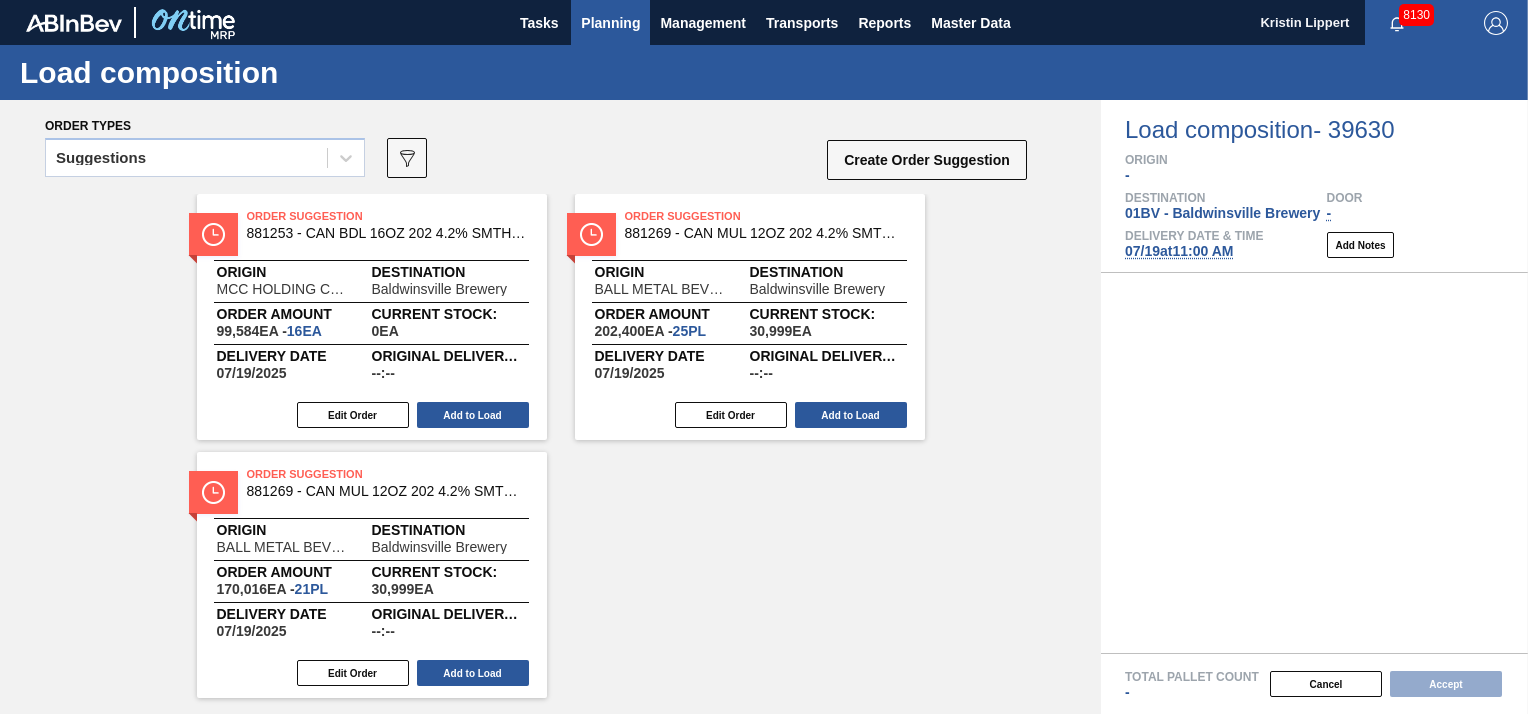 click on "Planning" at bounding box center [610, 23] 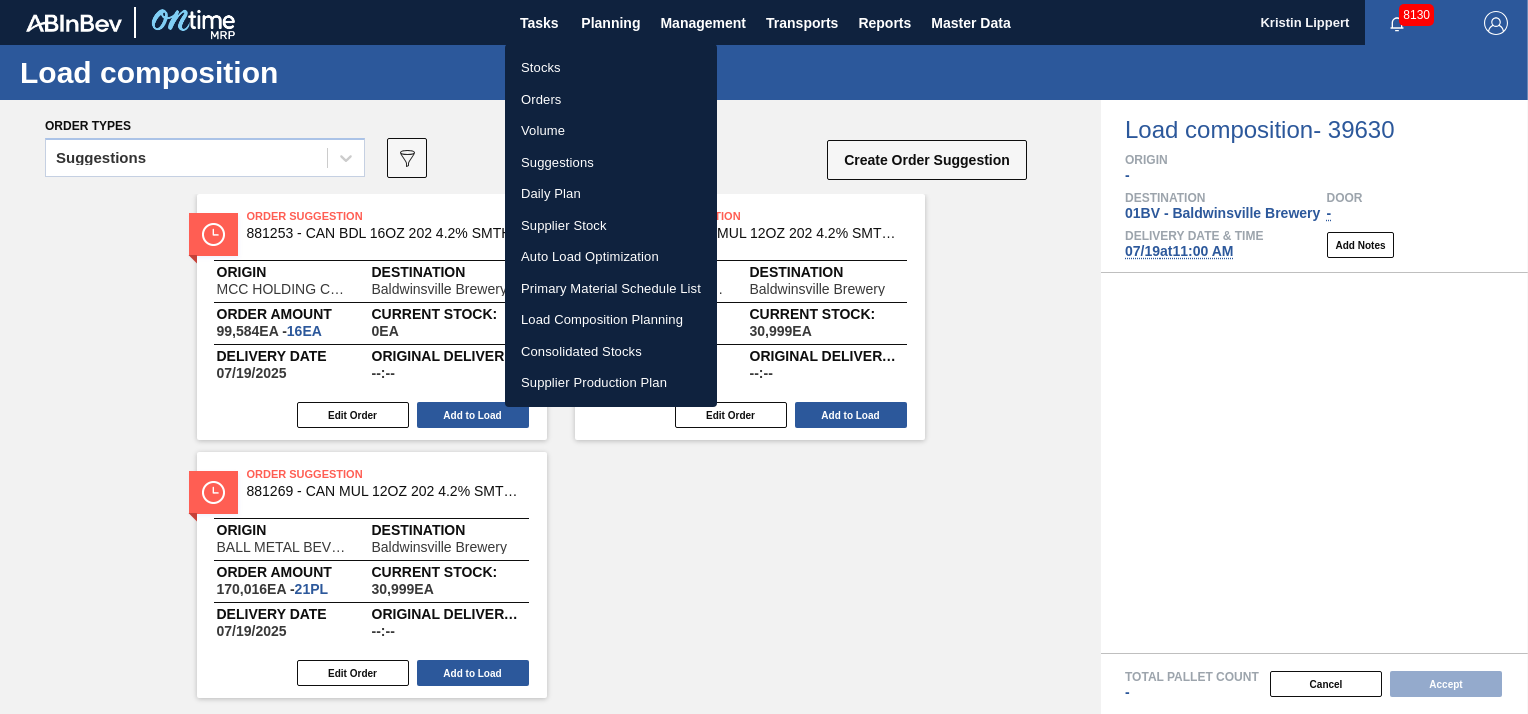 click on "Suggestions" at bounding box center [611, 163] 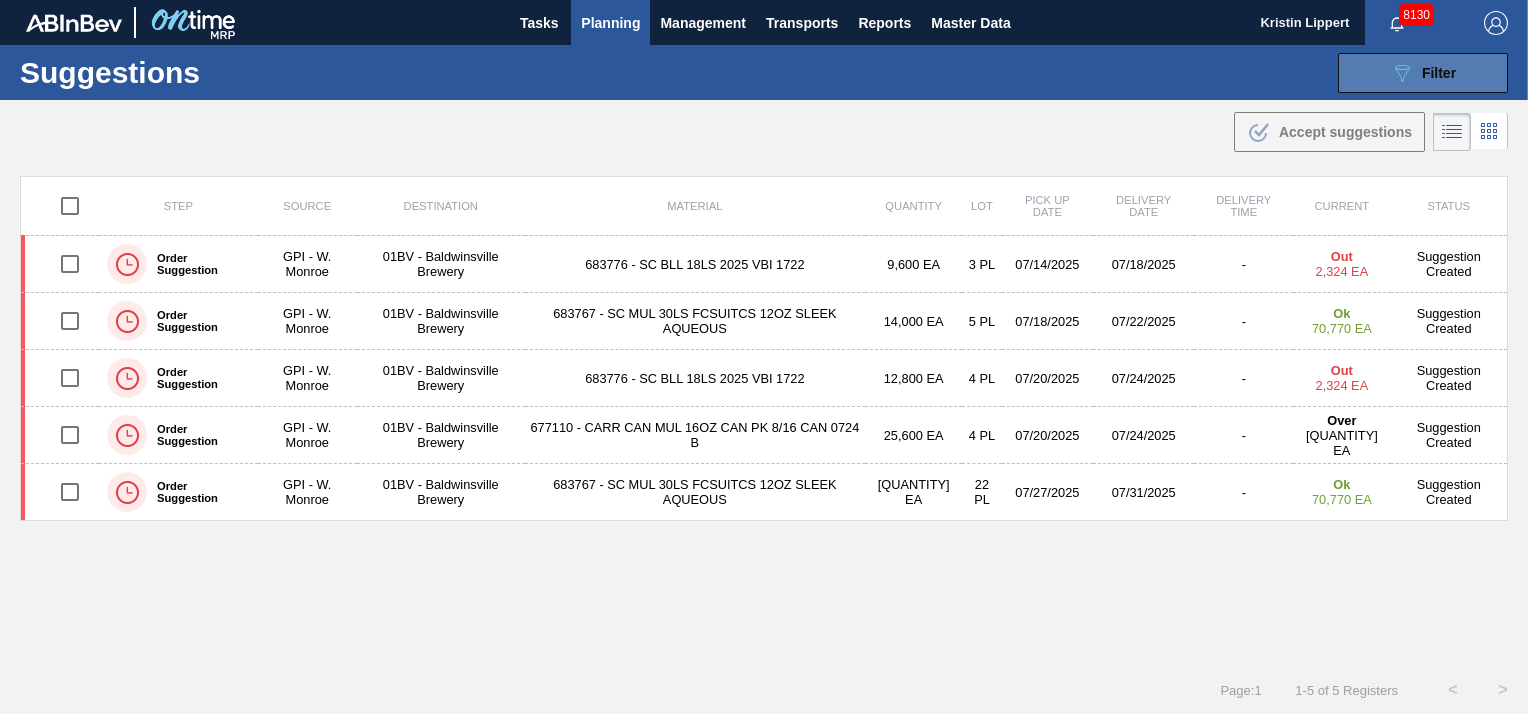click on "089F7B8B-B2A5-4AFE-B5C0-19BA573D28AC" 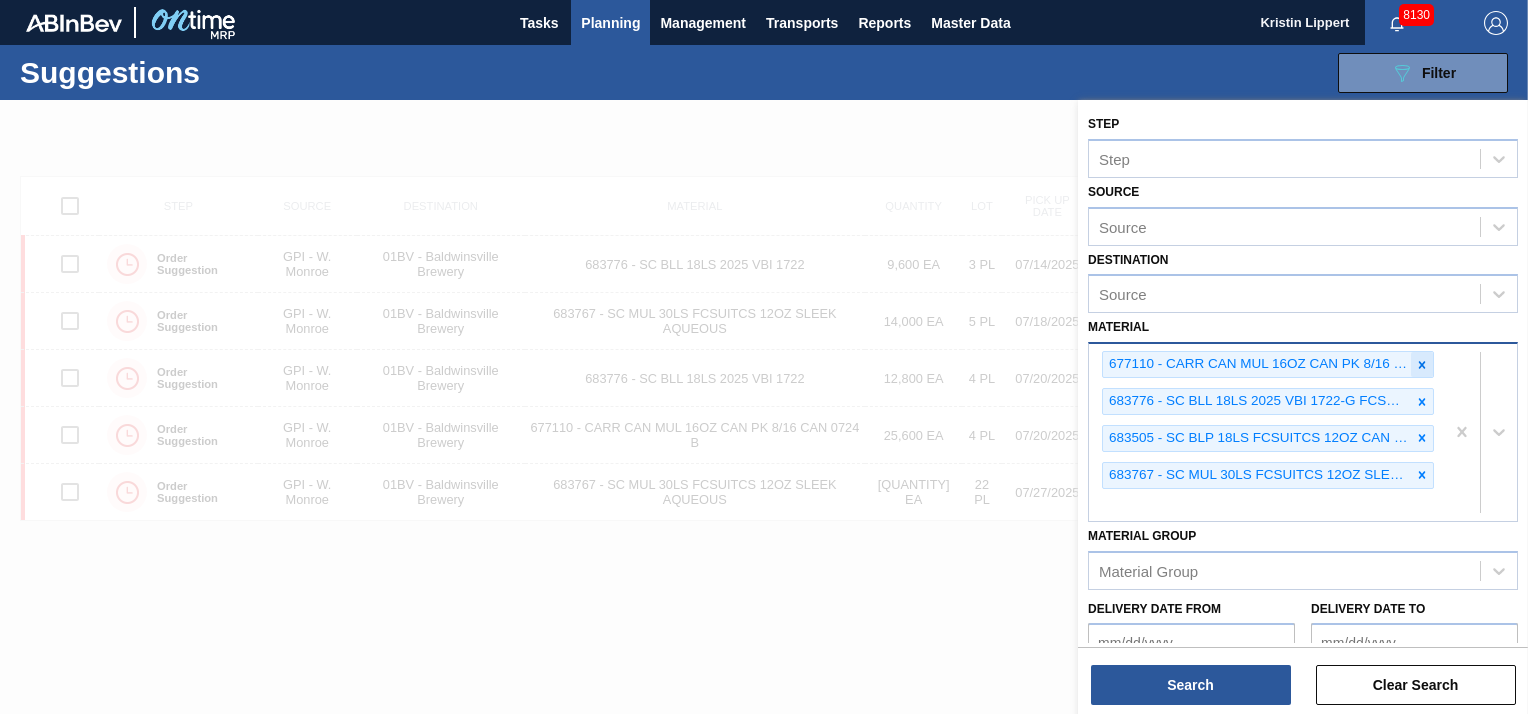 click 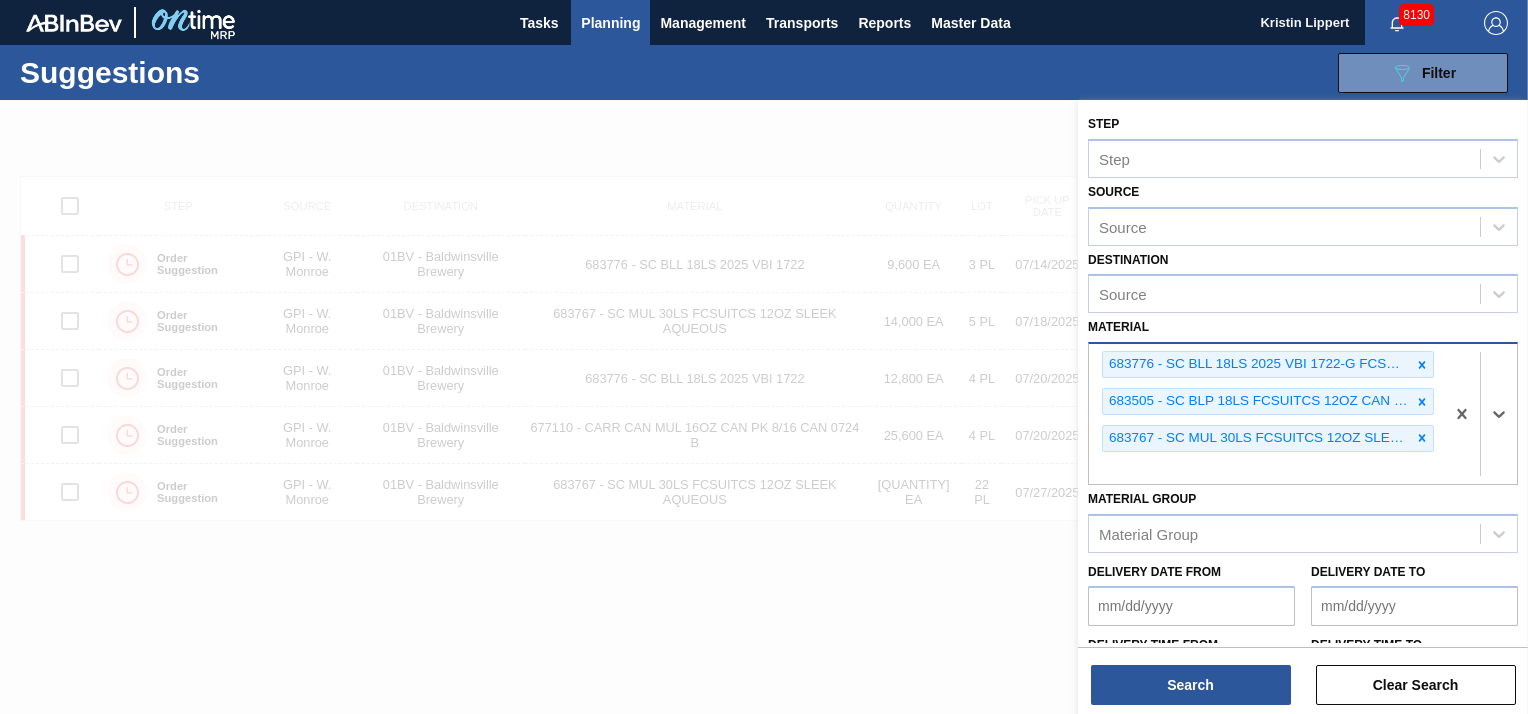 click 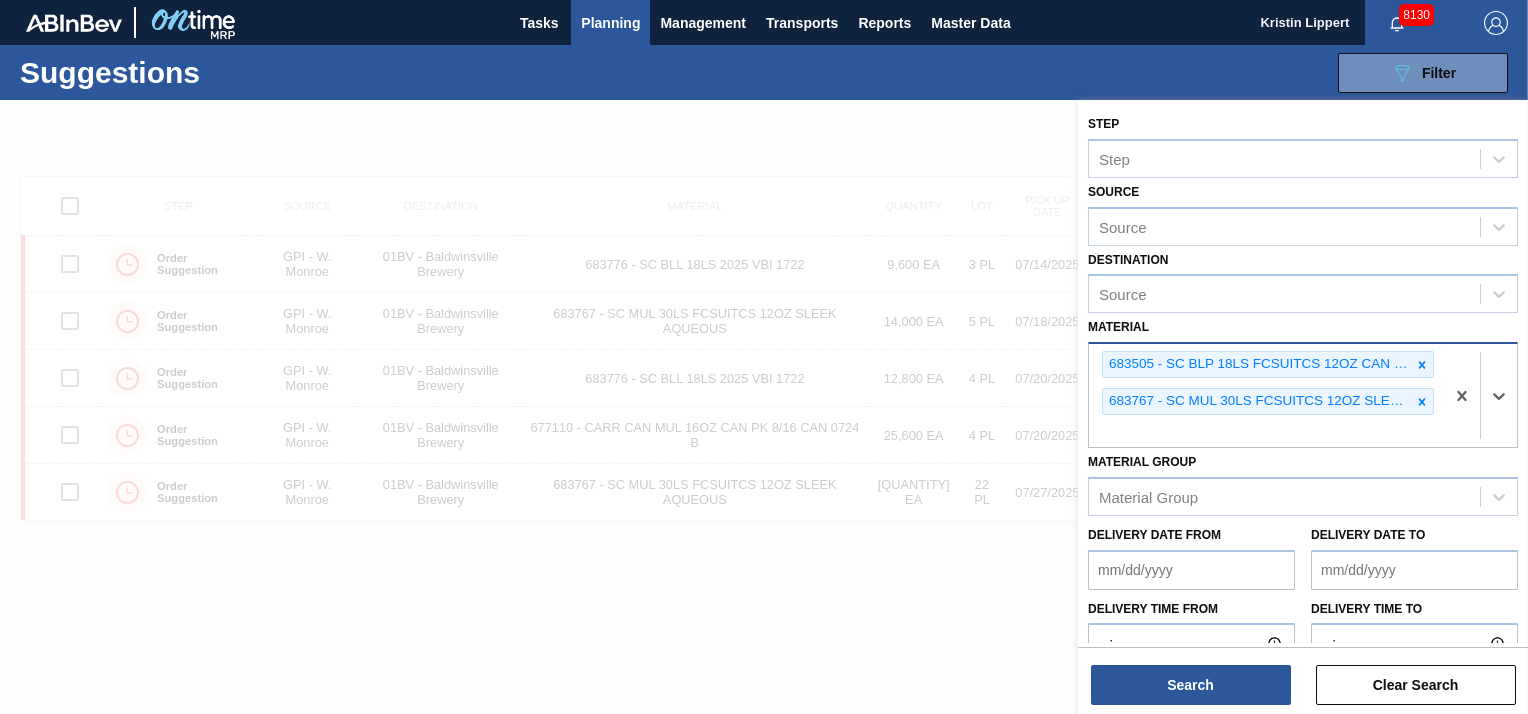 click 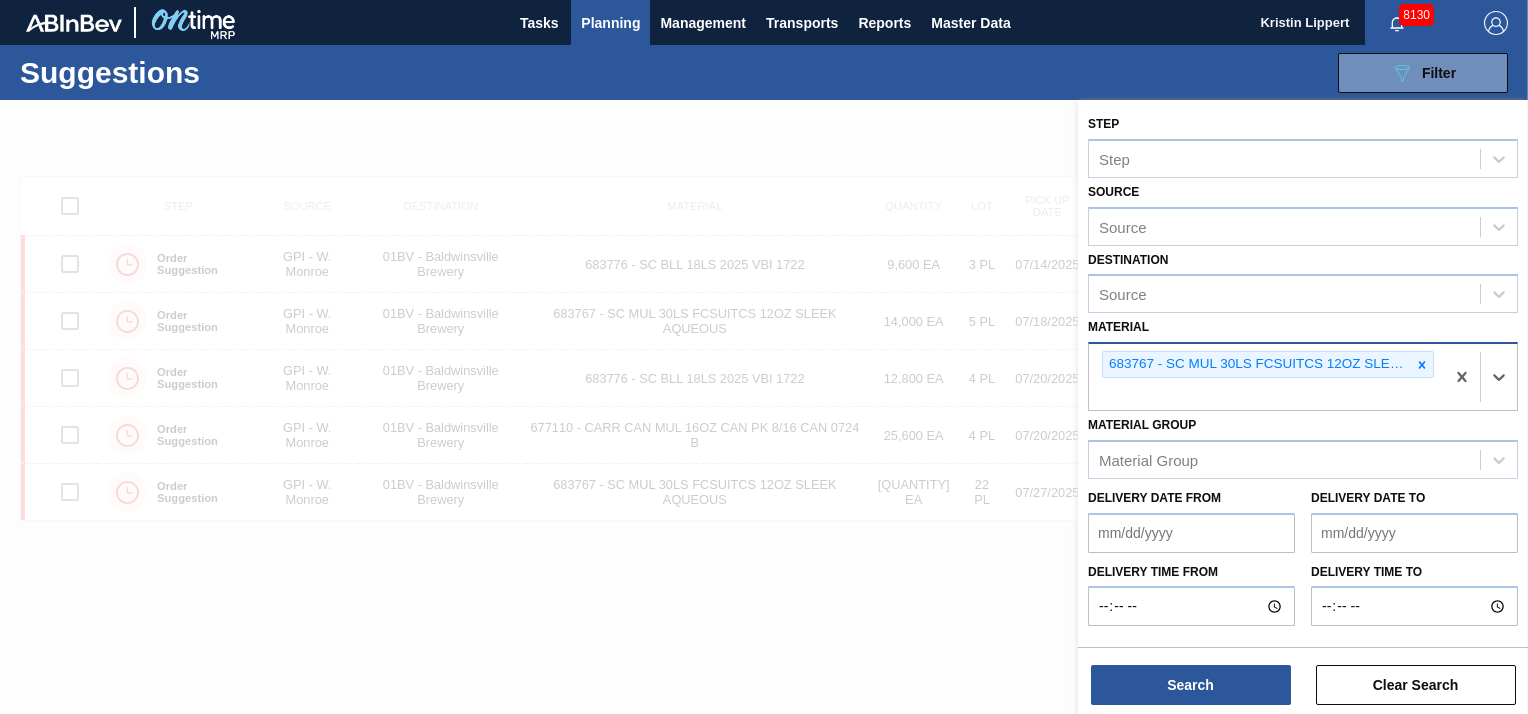 click 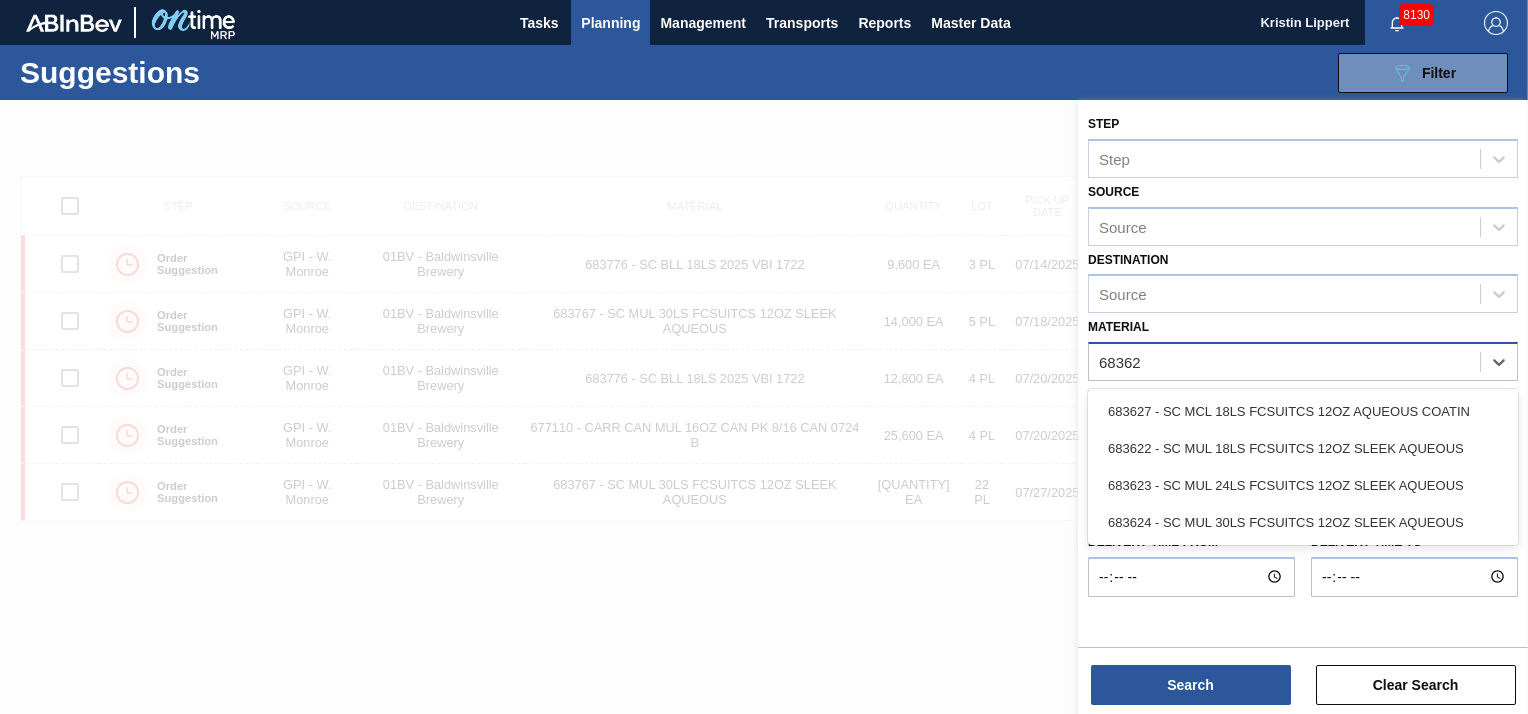 type on "683622" 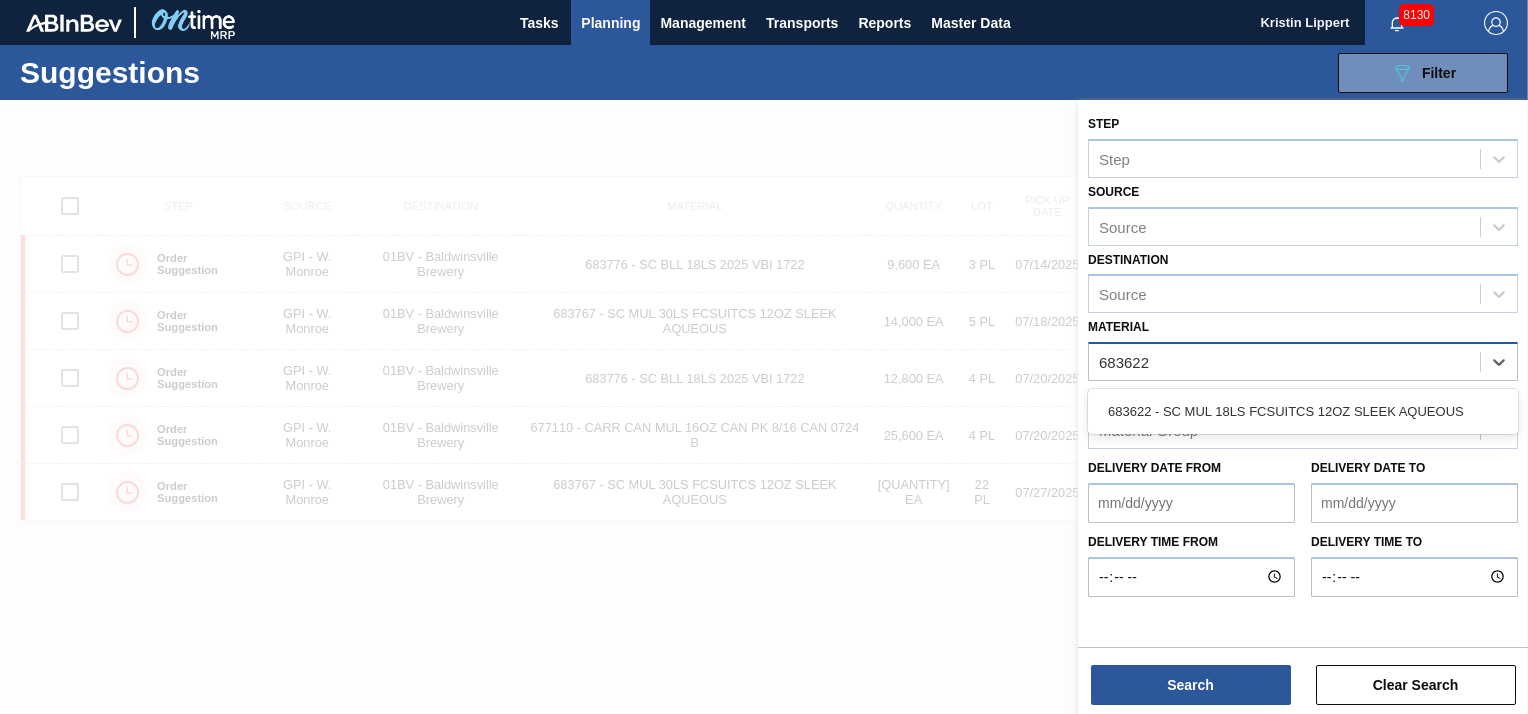 type 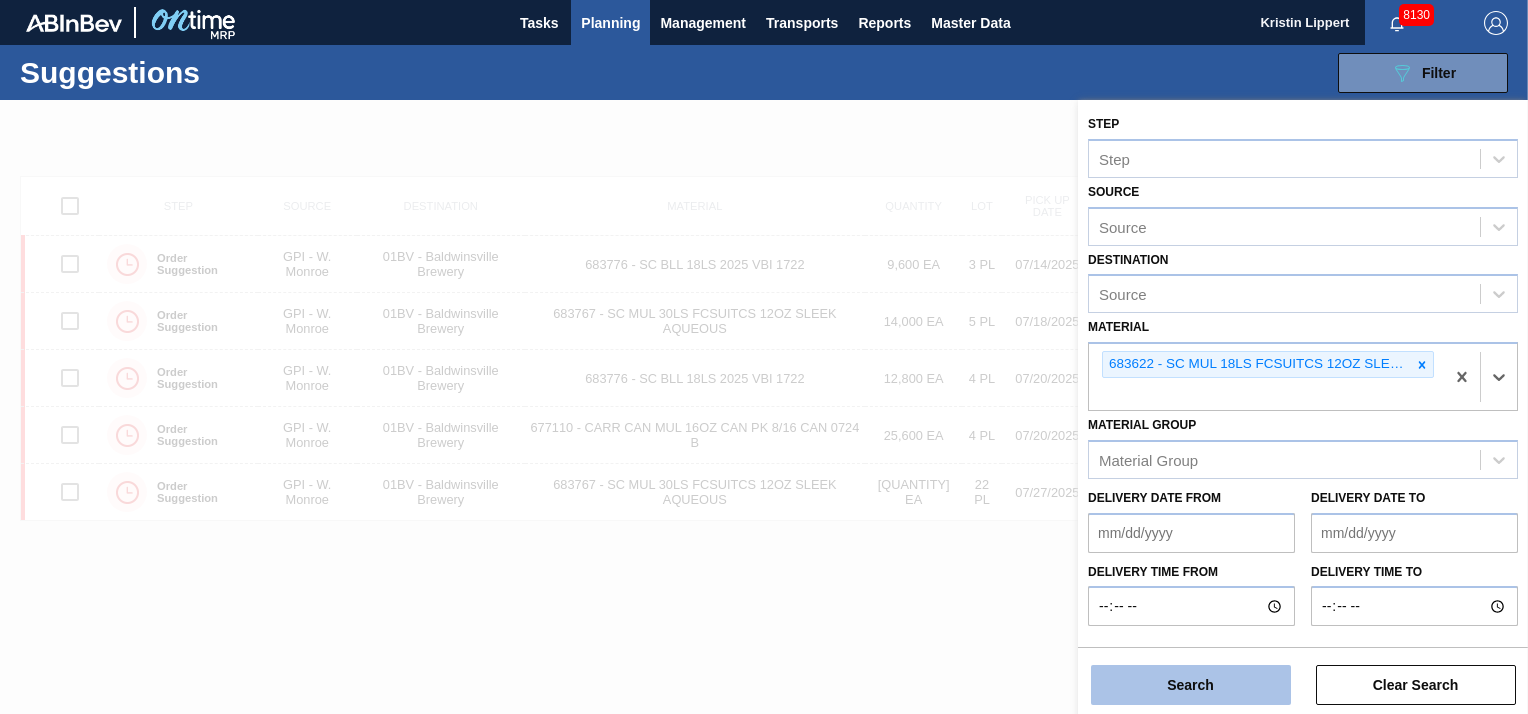 click on "Search" at bounding box center [1191, 685] 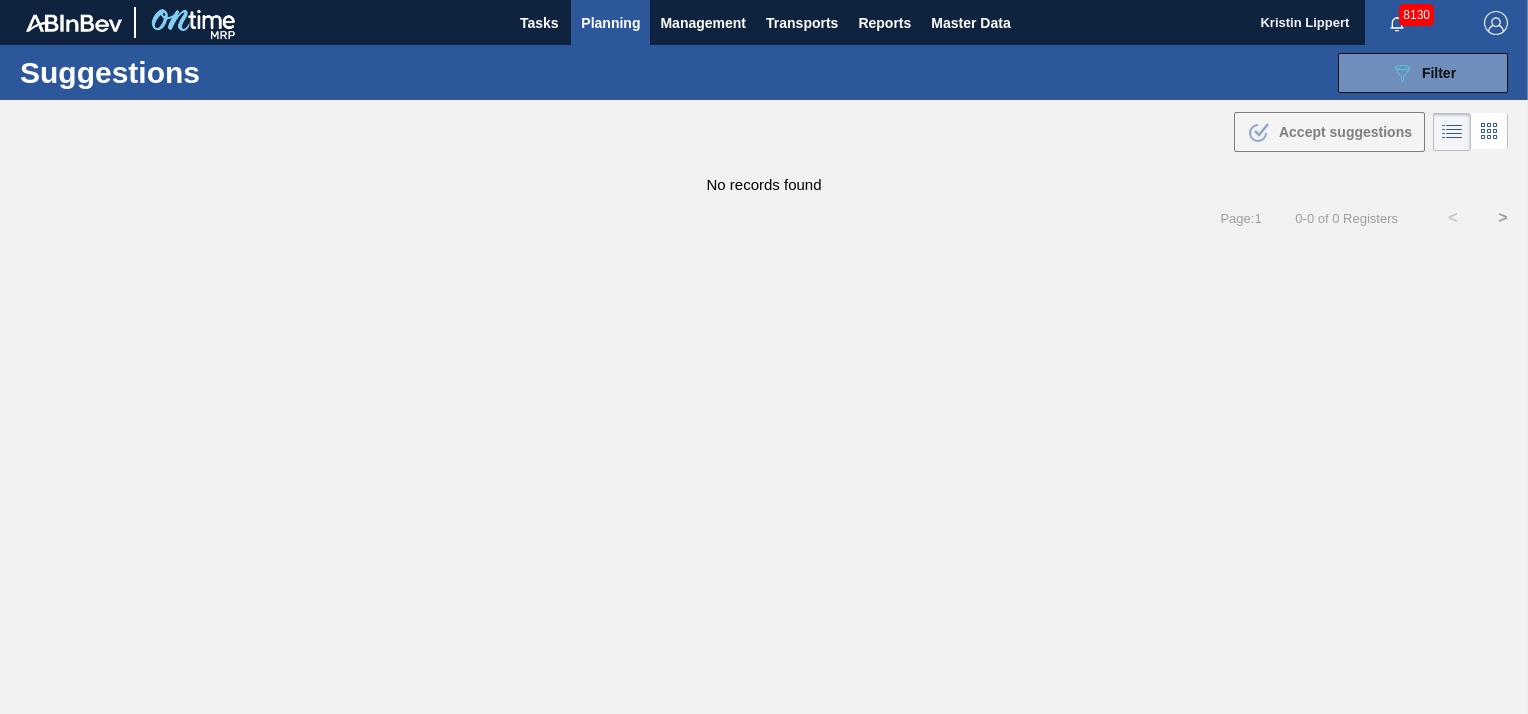 click on "Planning" at bounding box center (610, 23) 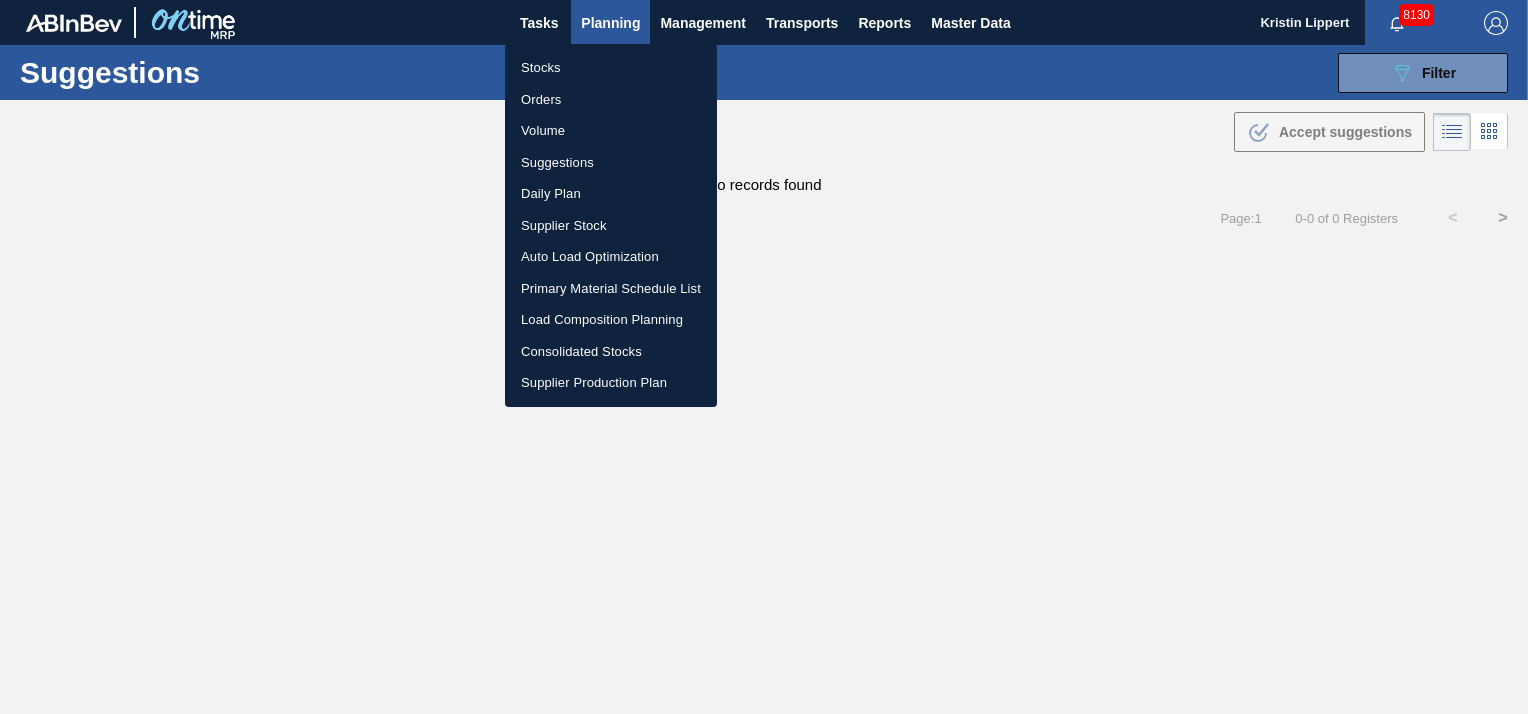 click on "Stocks" at bounding box center (611, 68) 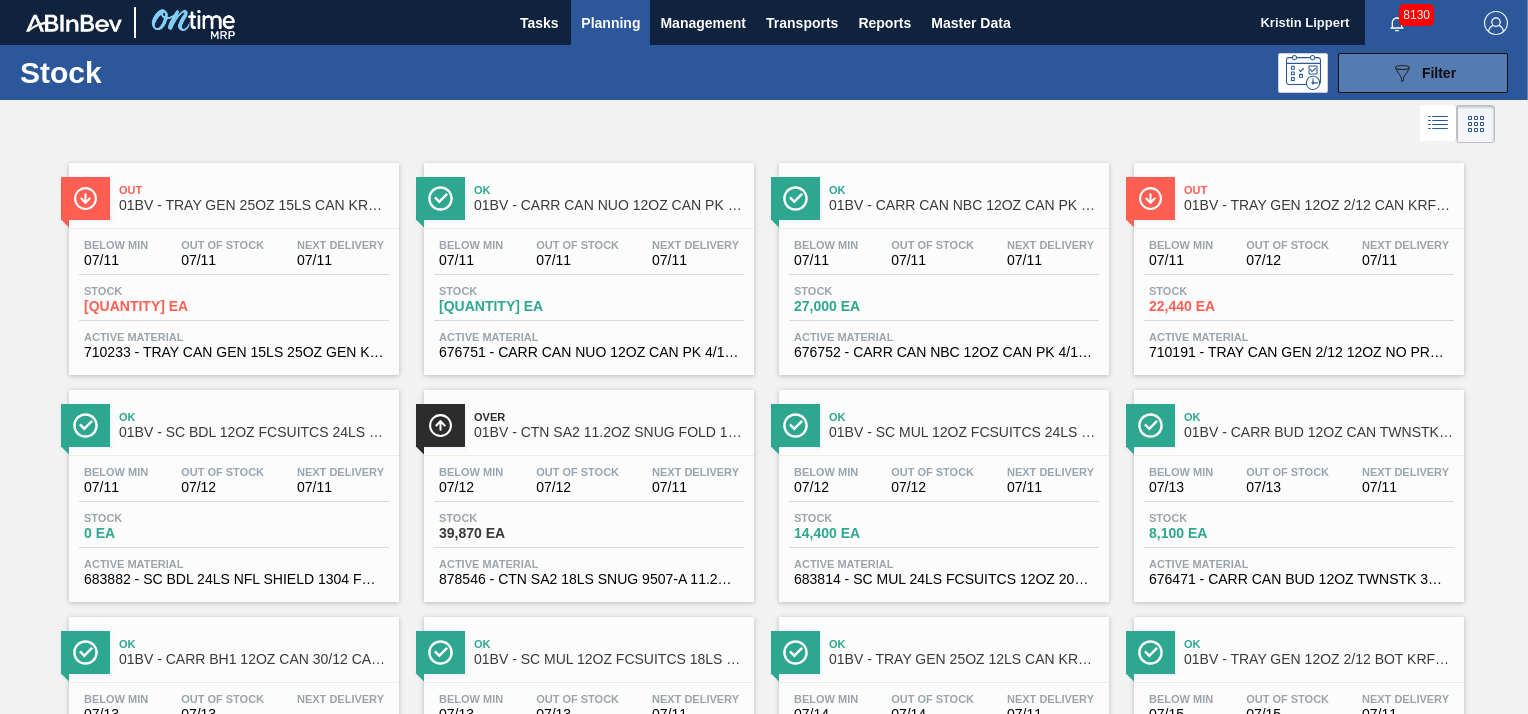 click on "089F7B8B-B2A5-4AFE-B5C0-19BA573D28AC Filter" at bounding box center (1423, 73) 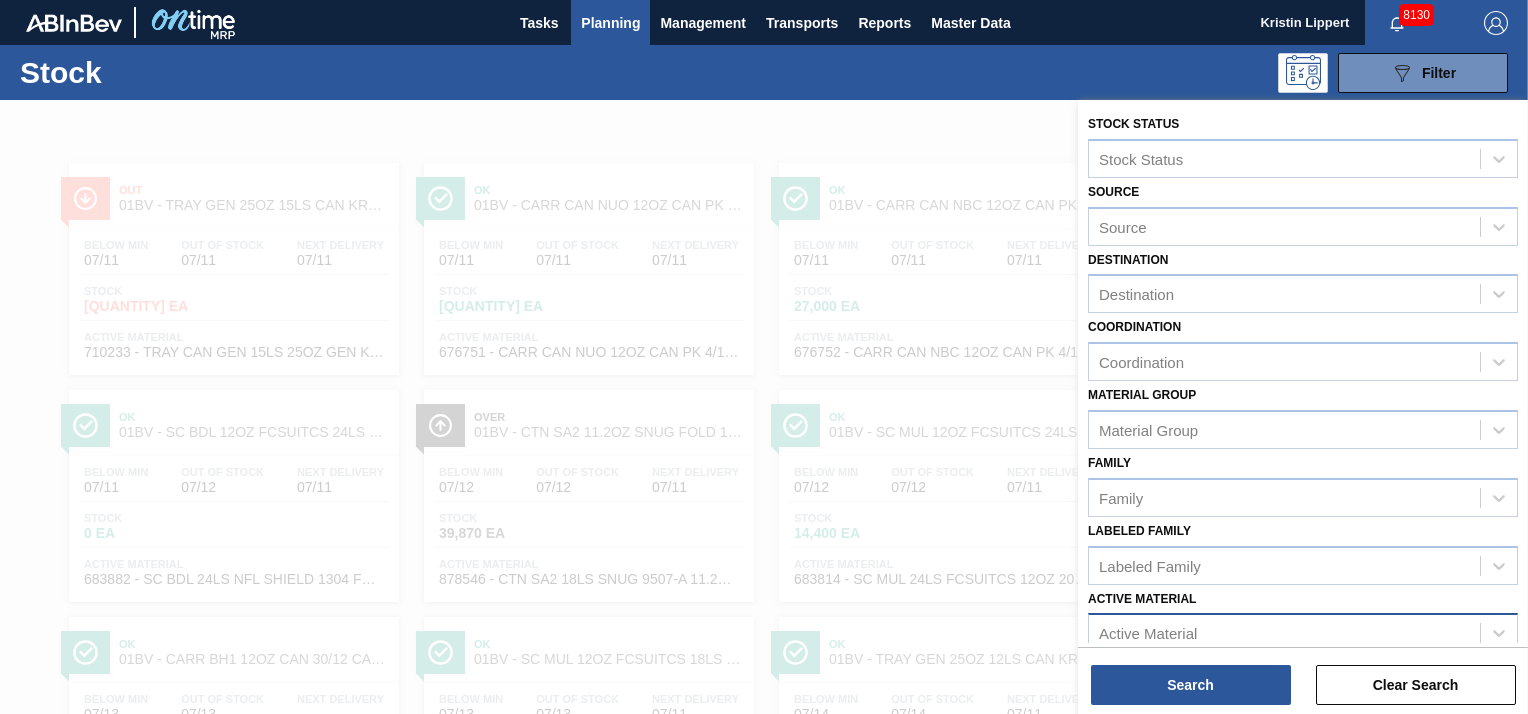 click on "Active Material" at bounding box center [1148, 633] 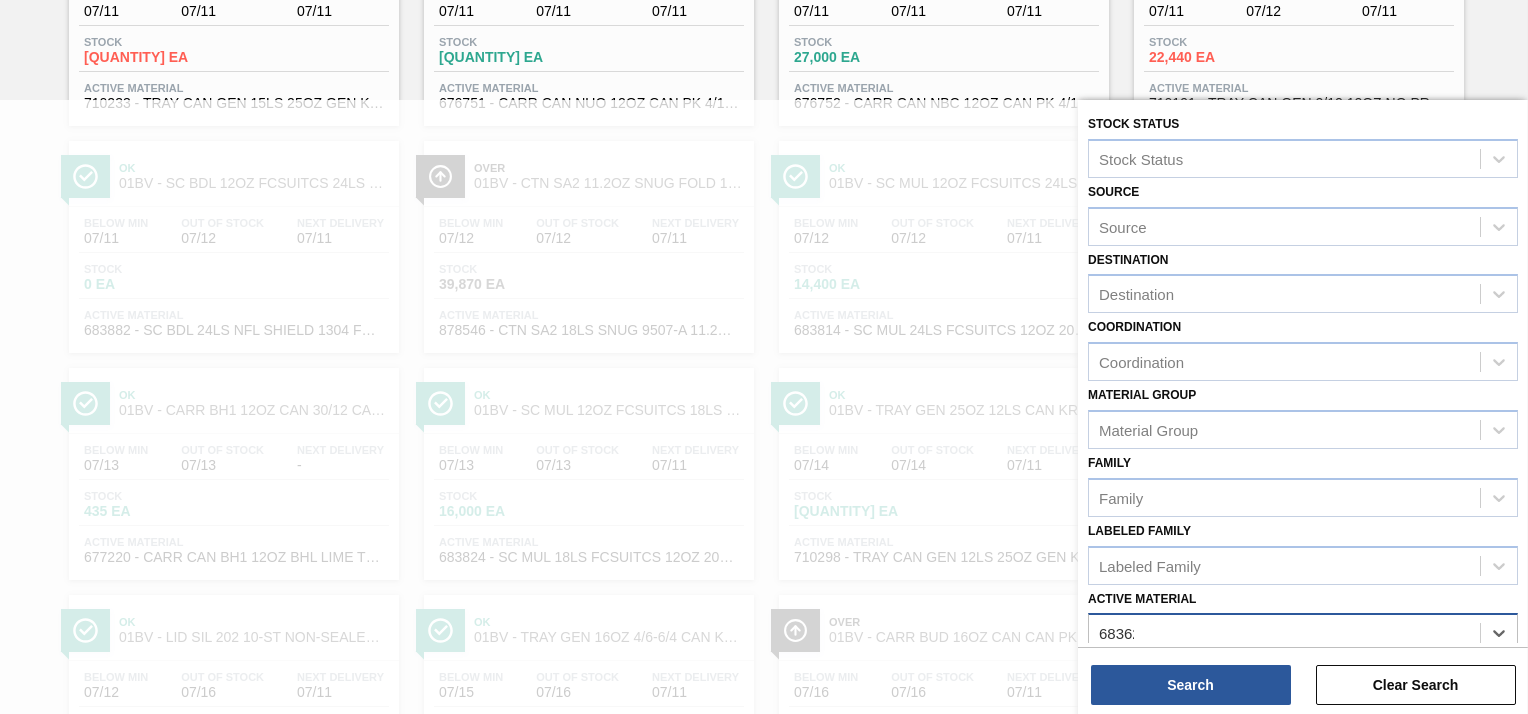 type on "683622" 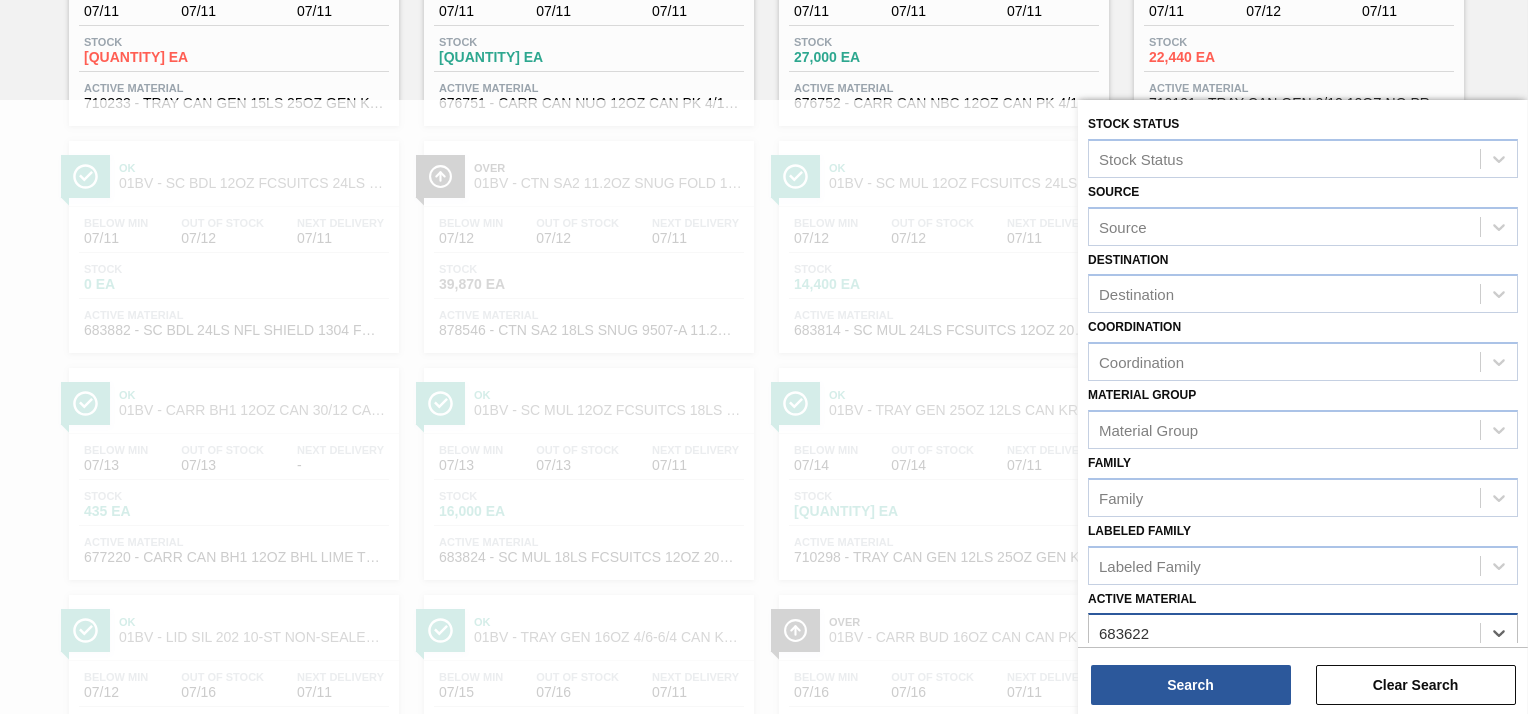type 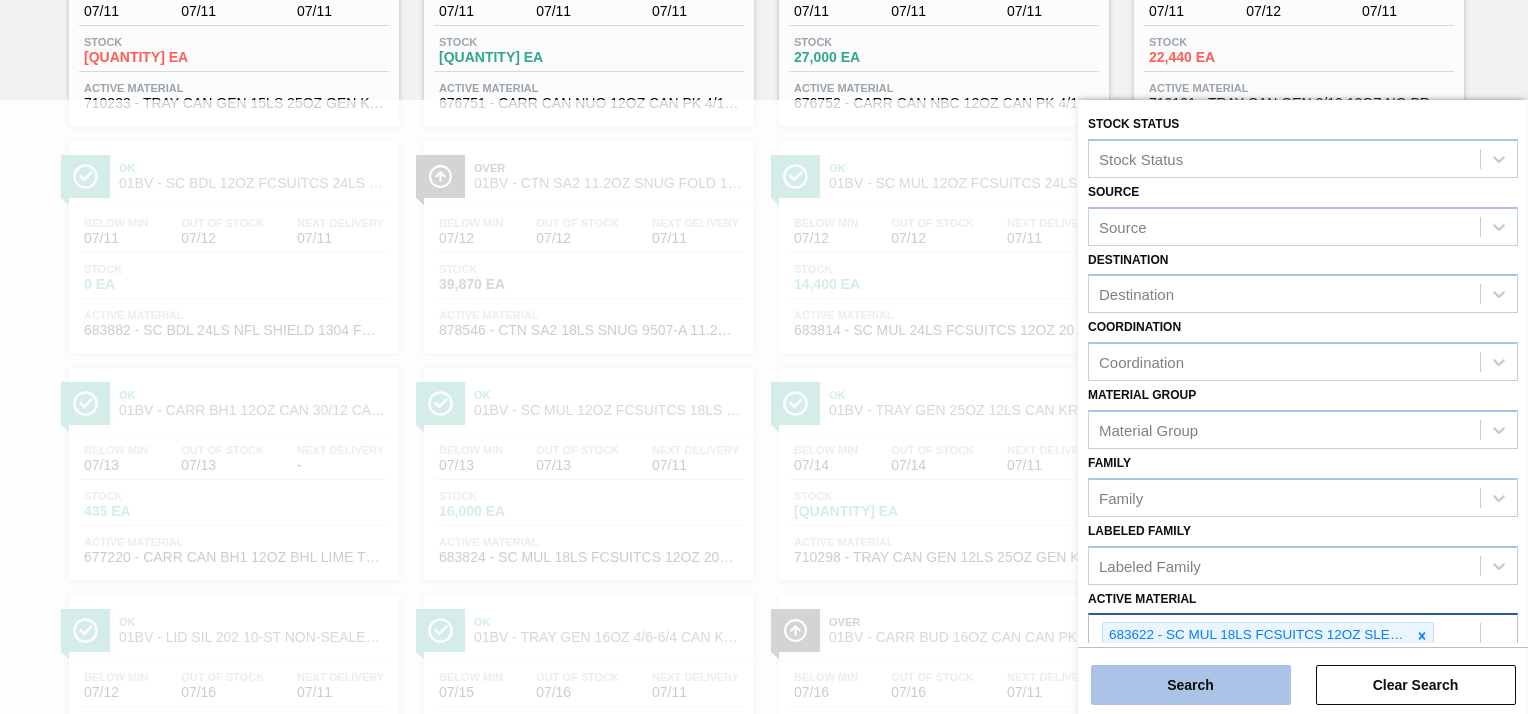 click on "Search" at bounding box center (1191, 685) 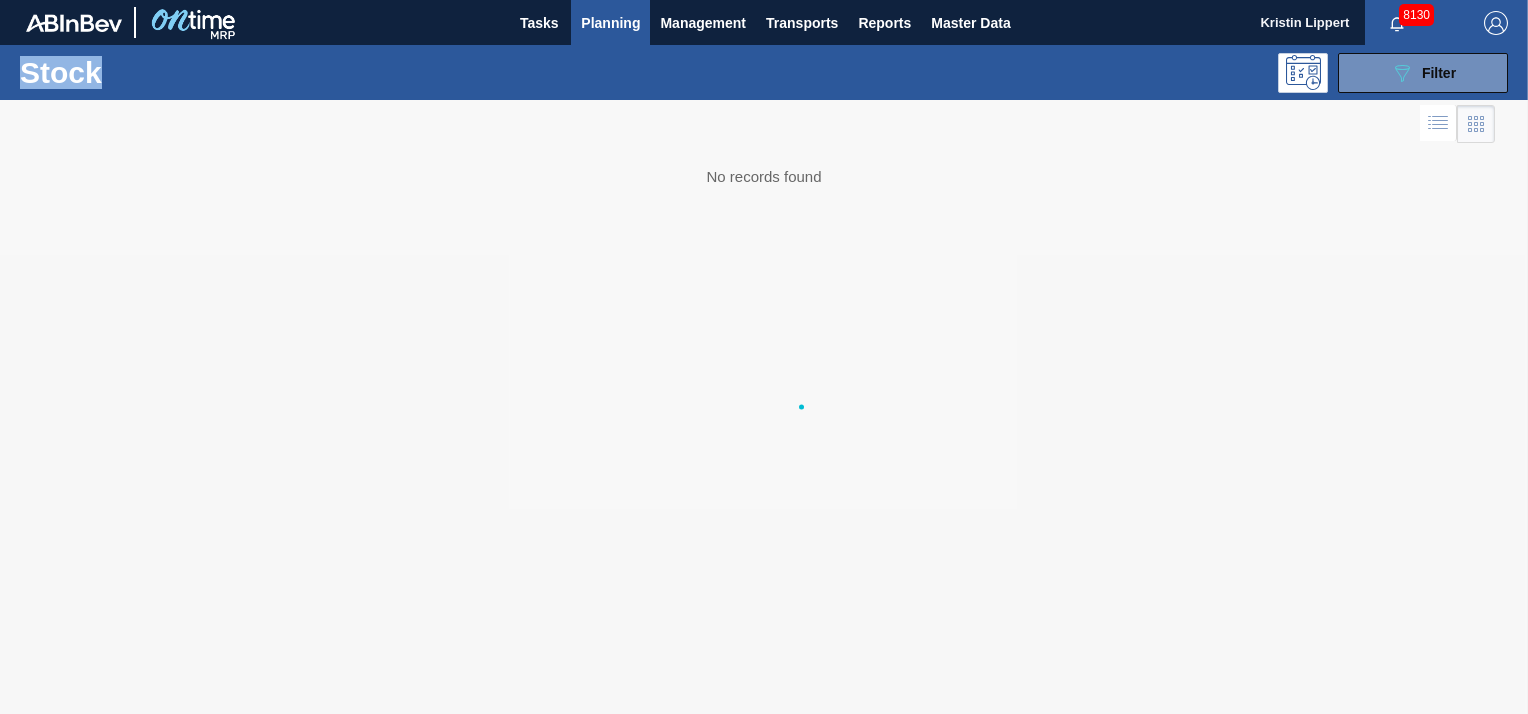 scroll, scrollTop: 0, scrollLeft: 0, axis: both 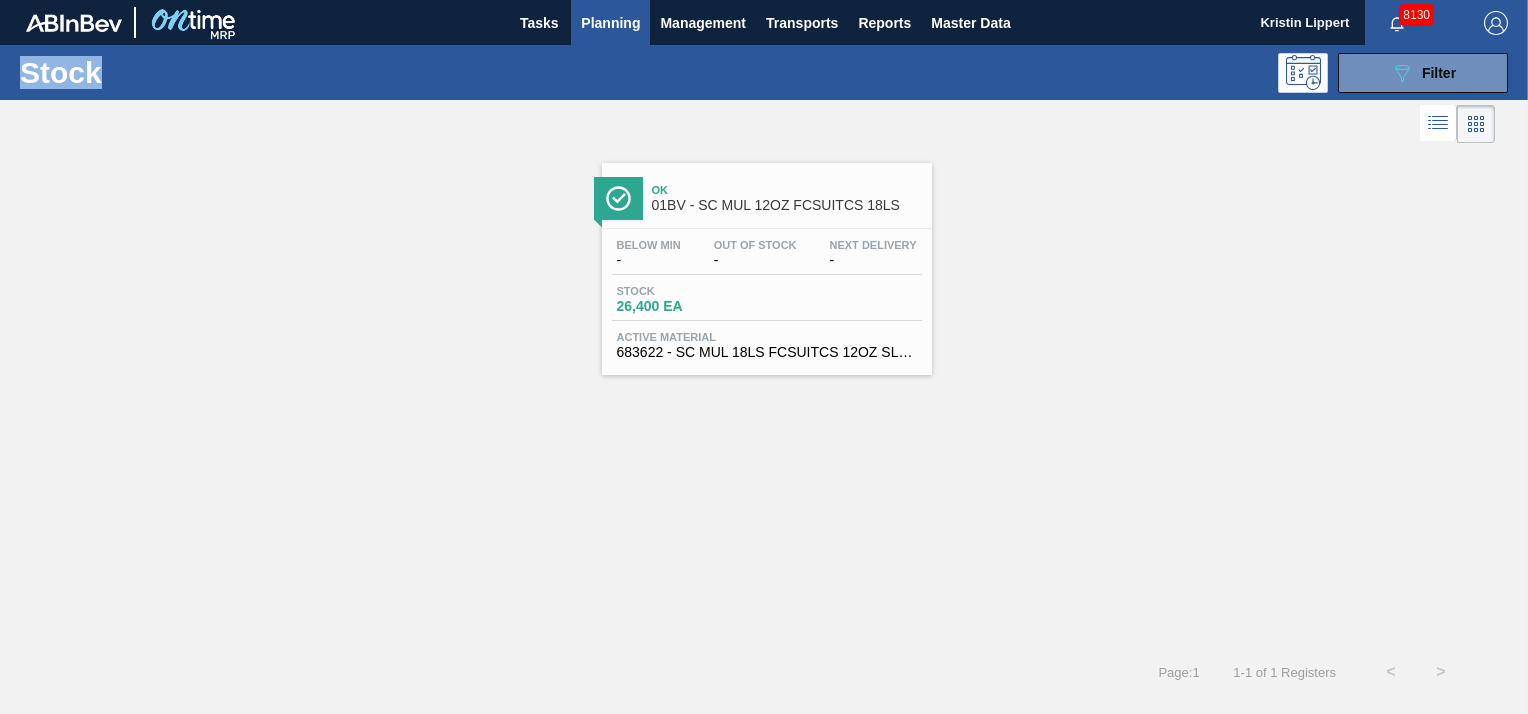 click on "01BV - SC MUL 12OZ FCSUITCS 18LS" at bounding box center [787, 205] 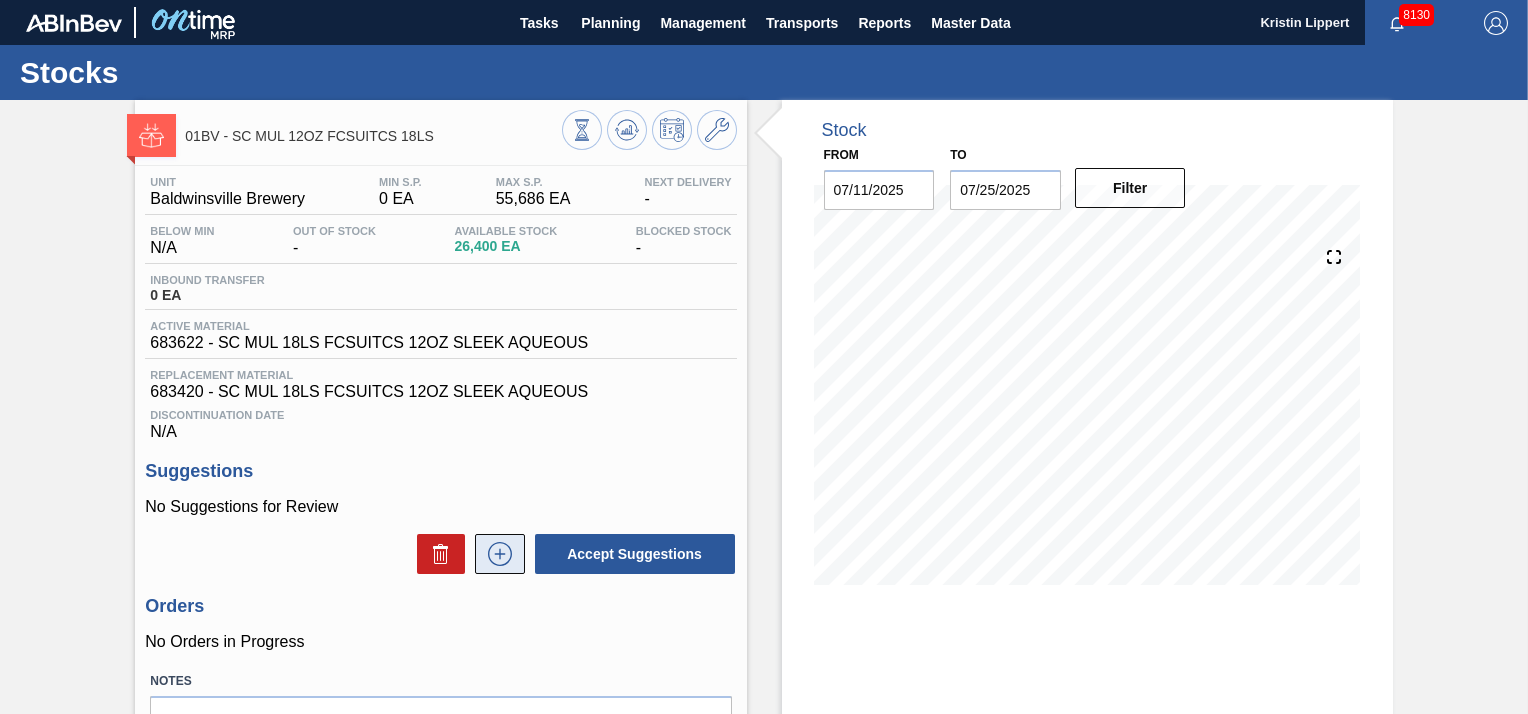 click 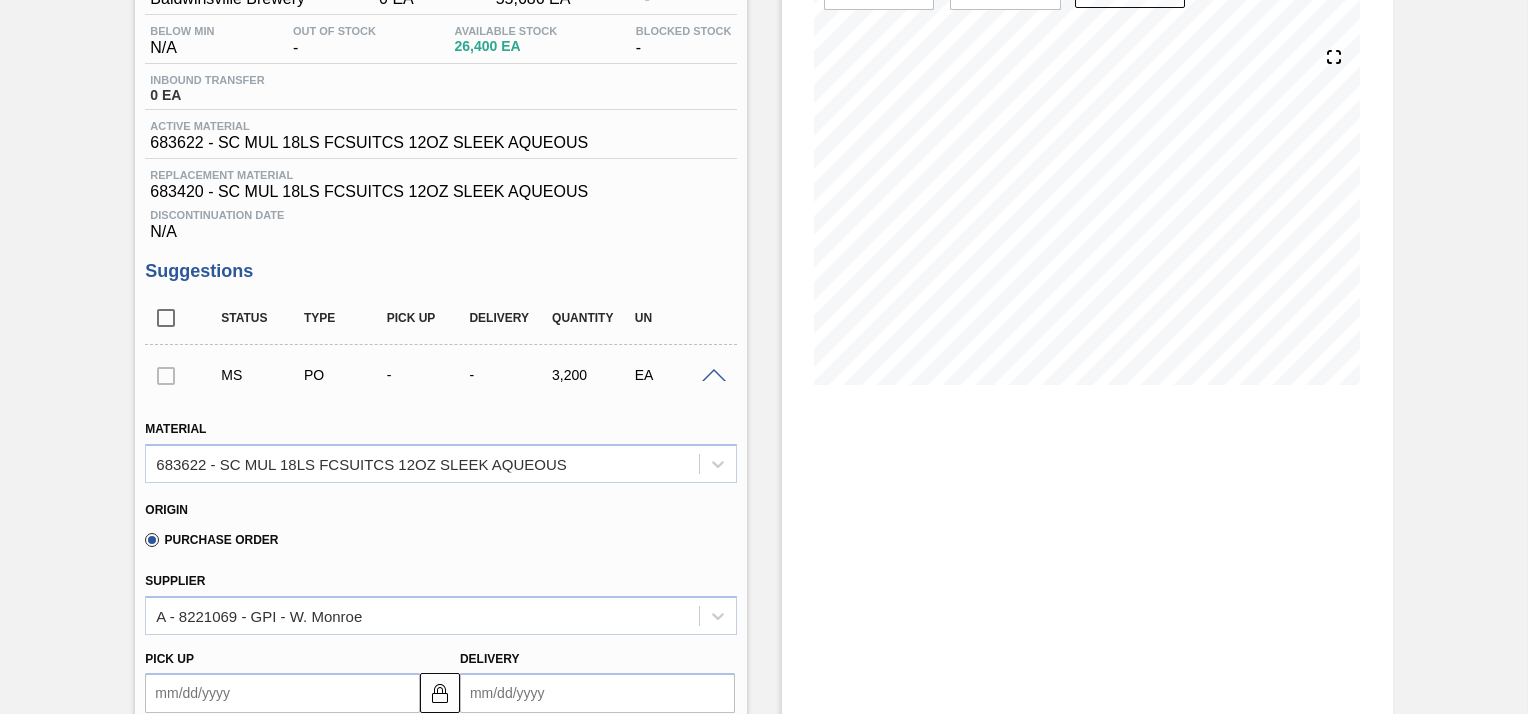 scroll, scrollTop: 500, scrollLeft: 0, axis: vertical 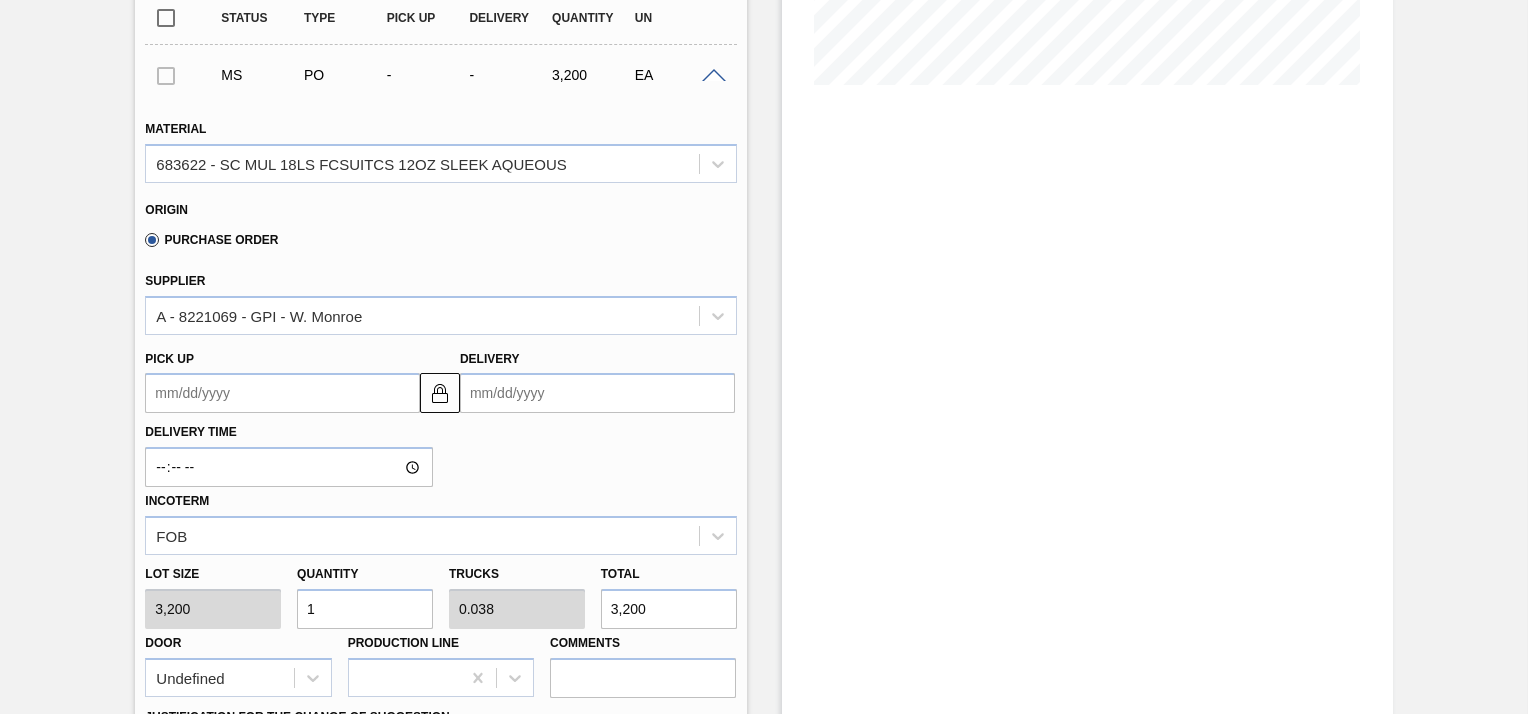 click on "Delivery" at bounding box center (597, 393) 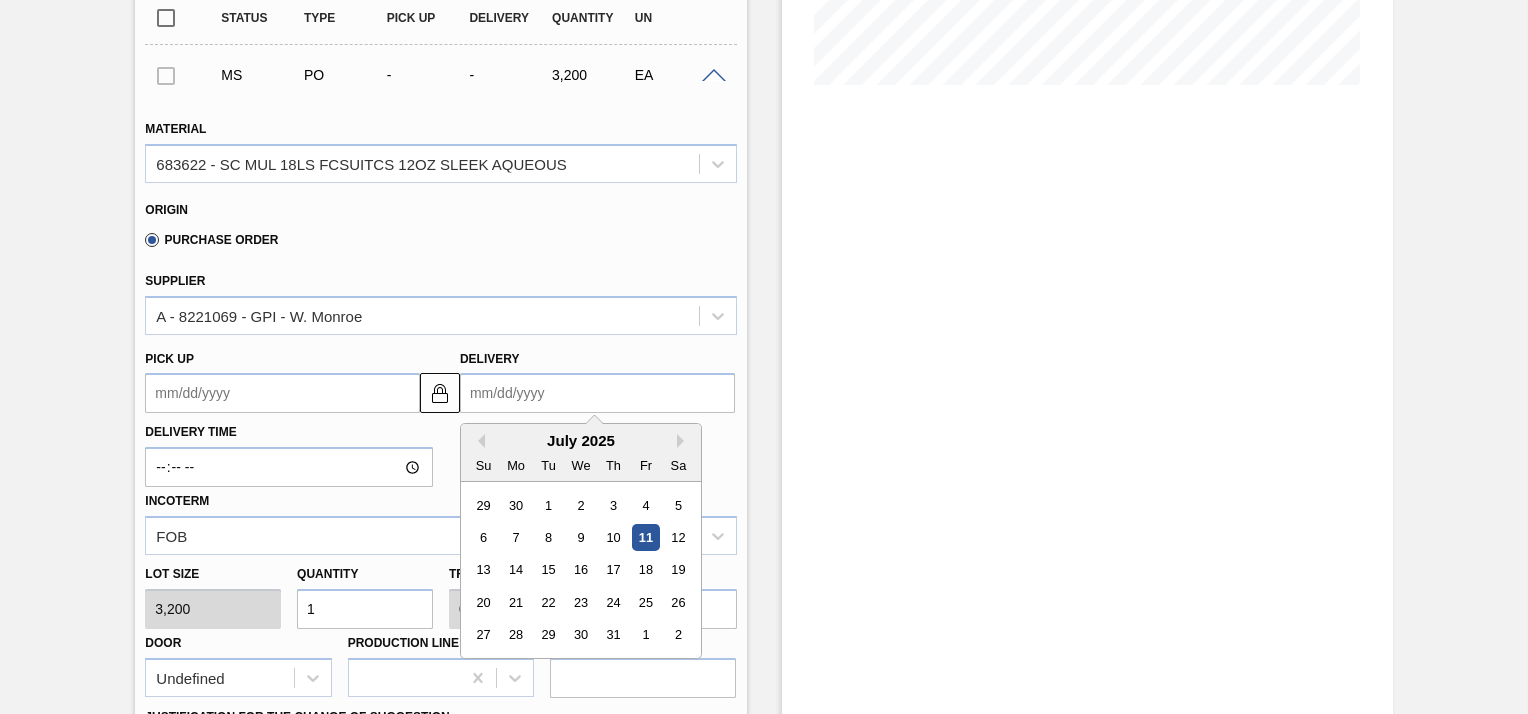 type on "7" 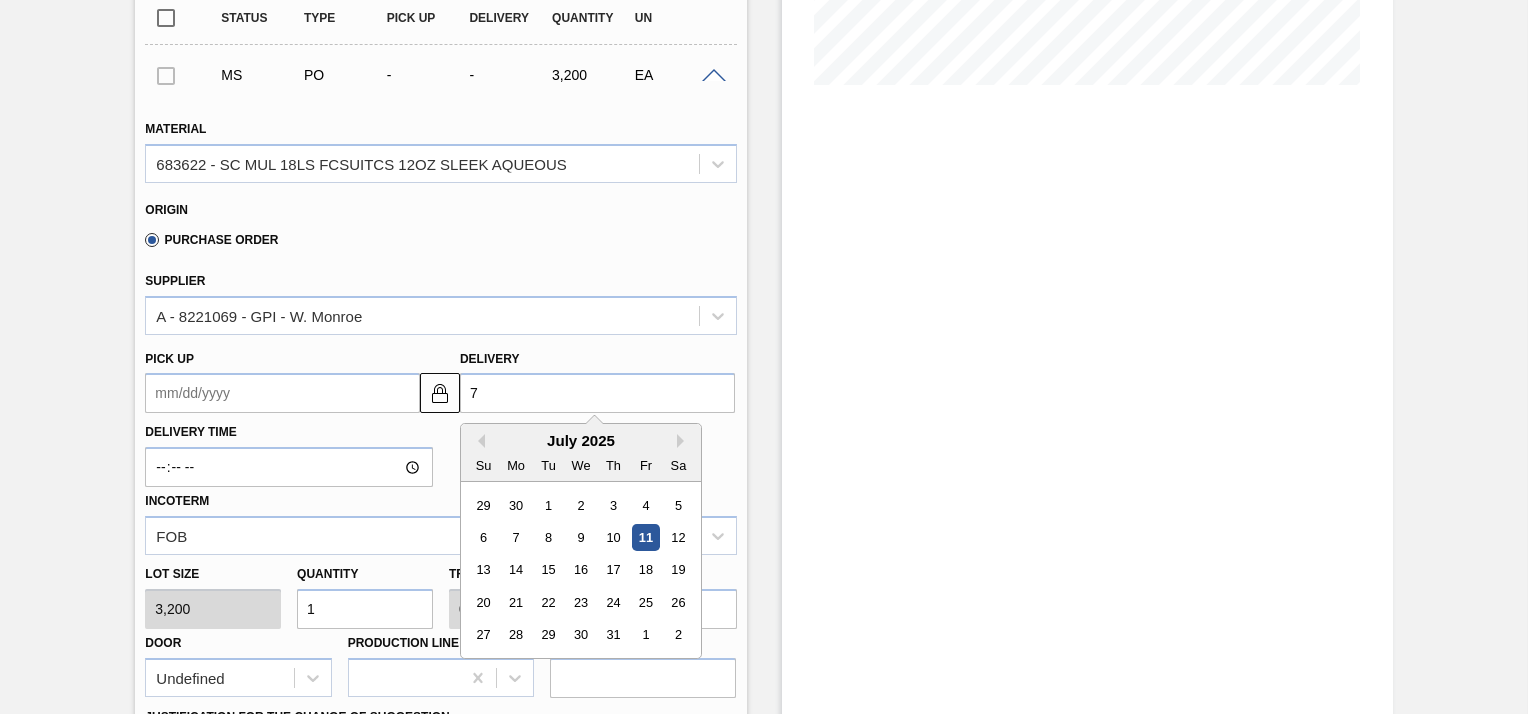 type on "06/27/2025" 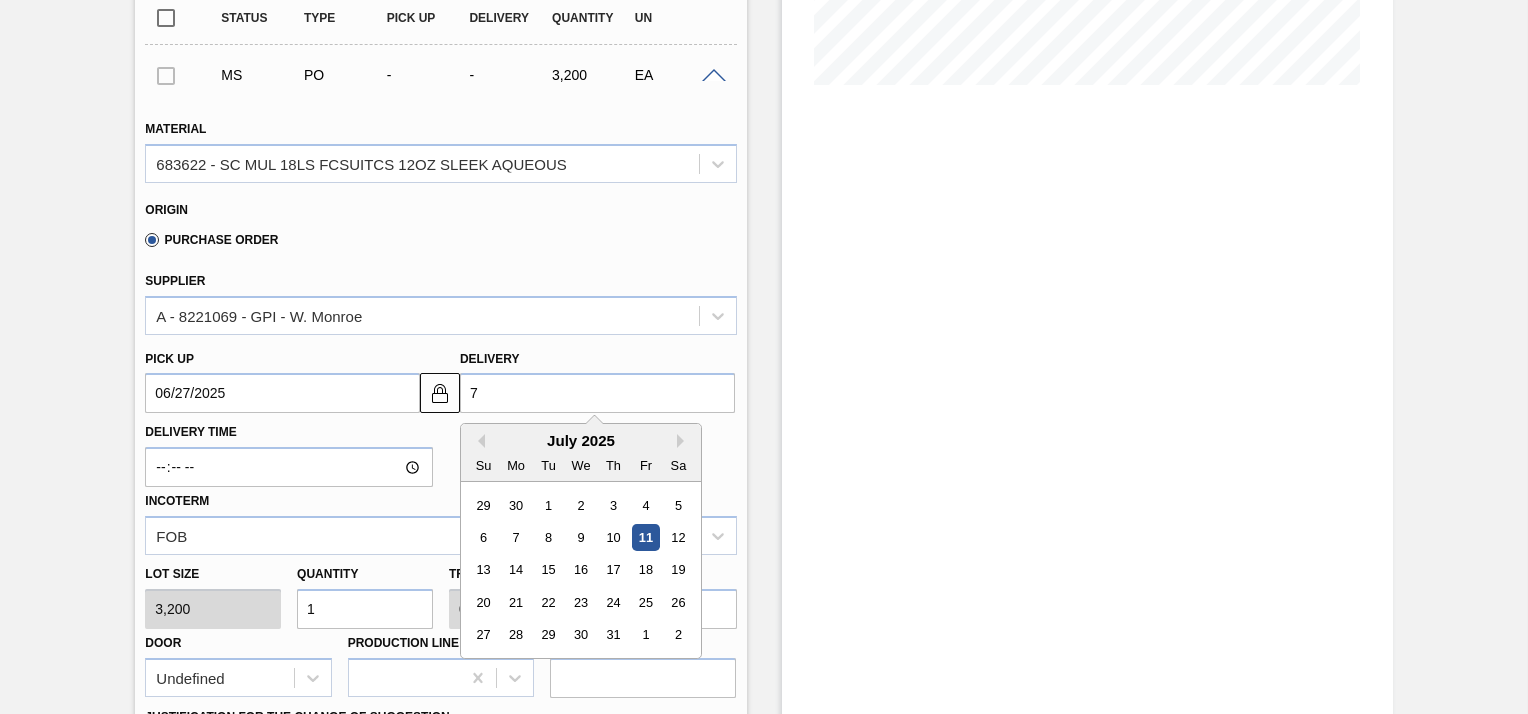 type on "7/" 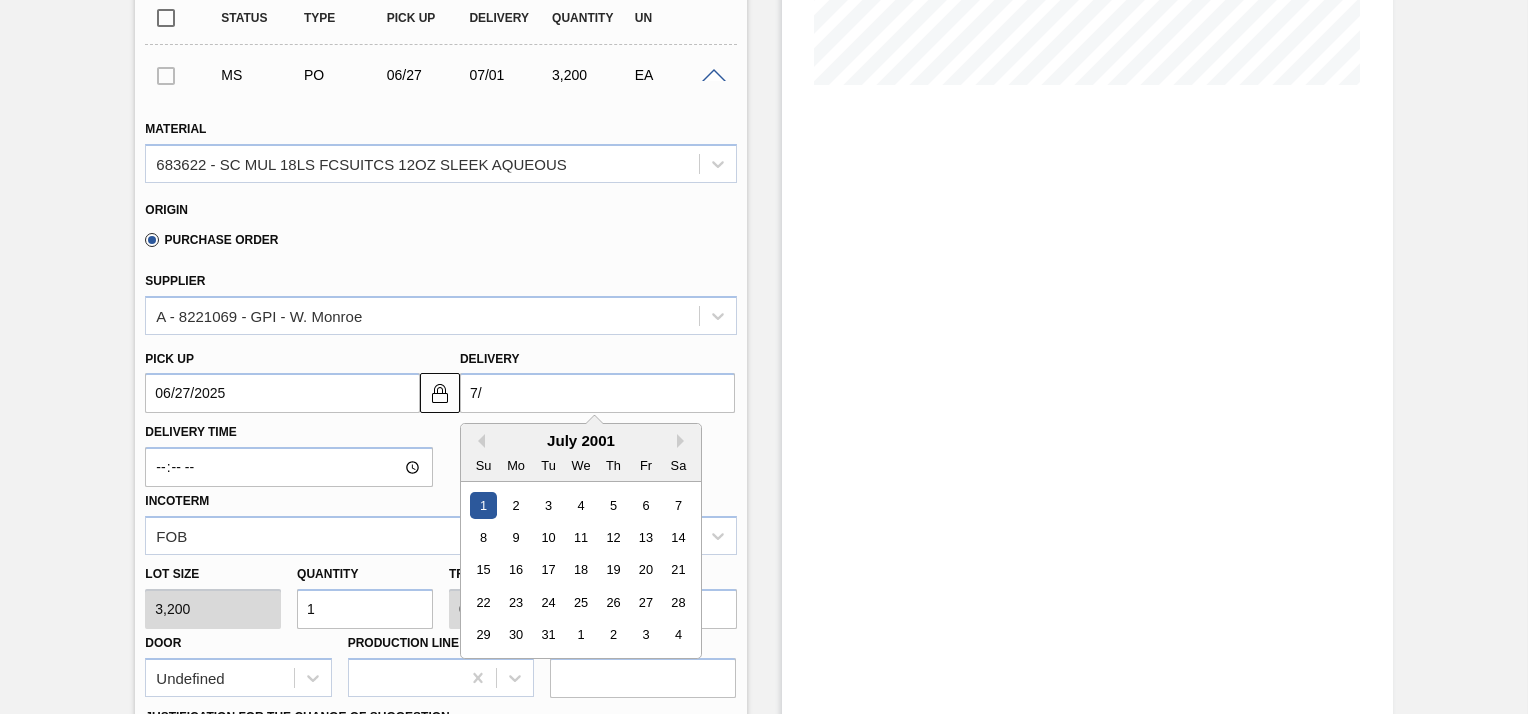 type on "06/27/2001" 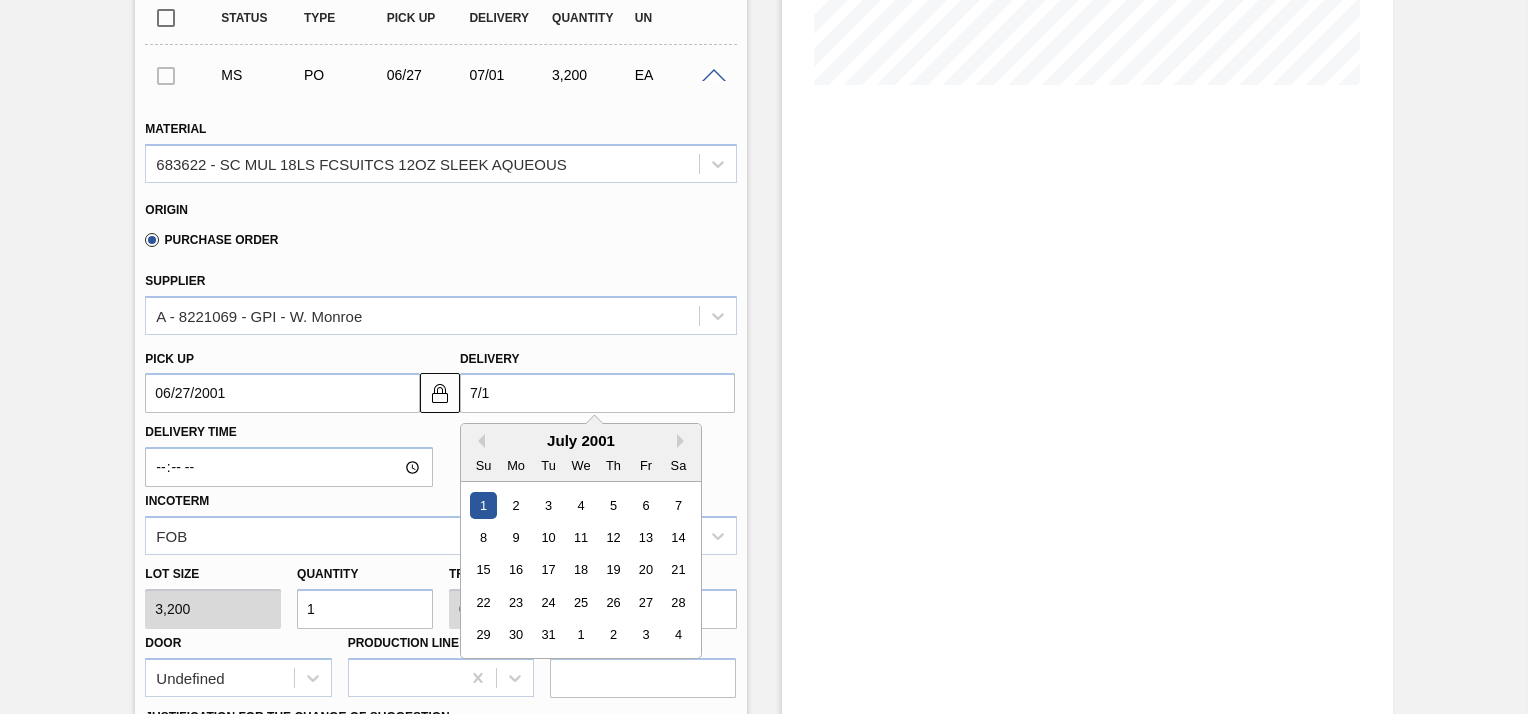 type on "[DATE]" 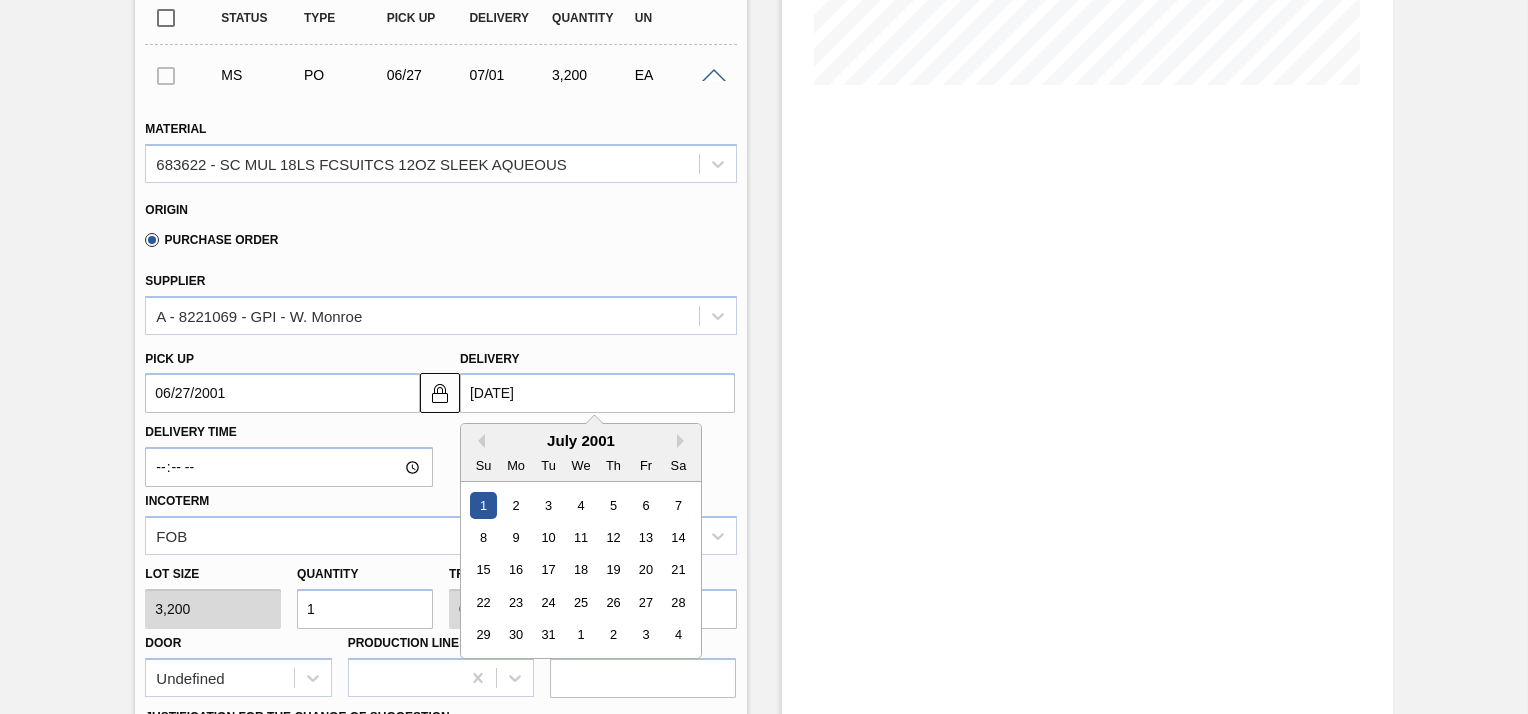 type on "07/15/2025" 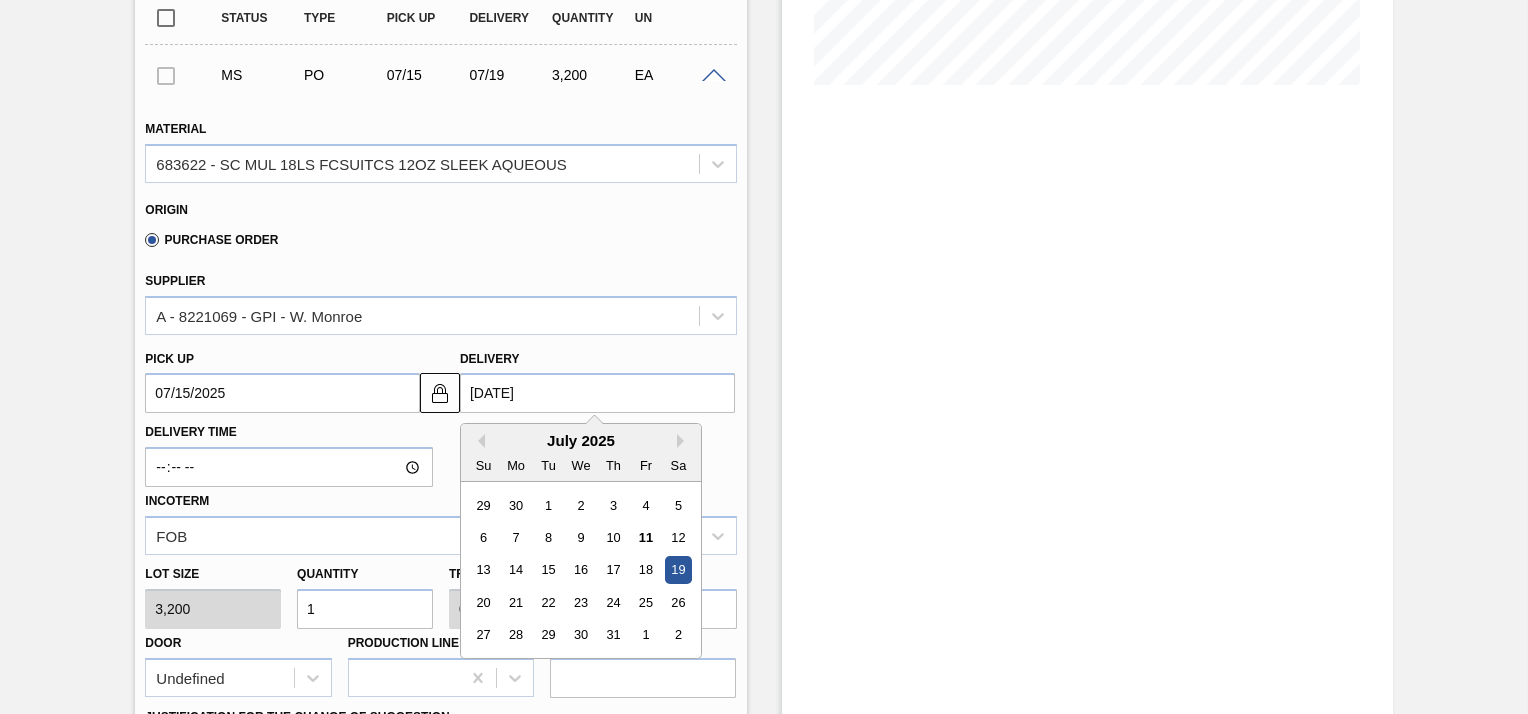 type on "[DATE]/" 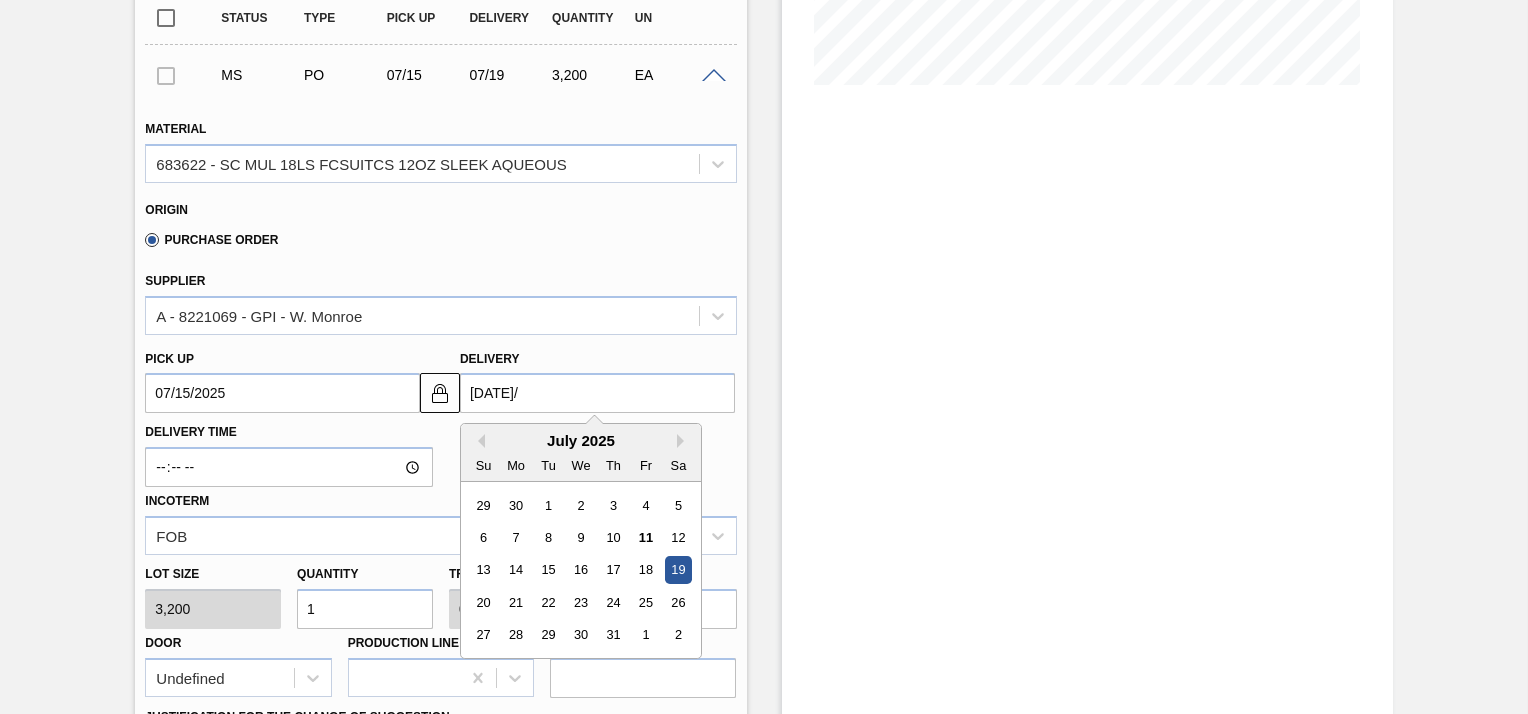 type on "[DATE]" 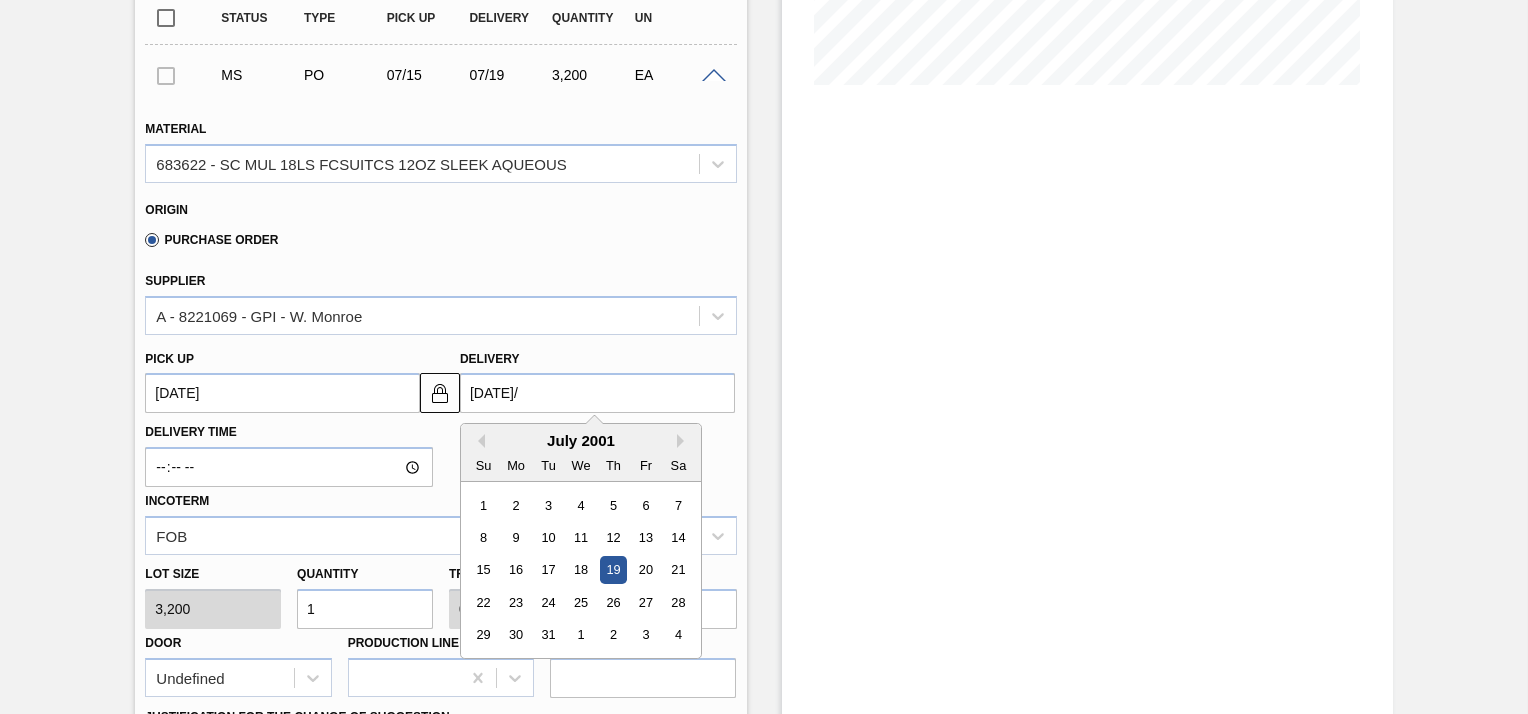 type on "[DATE]" 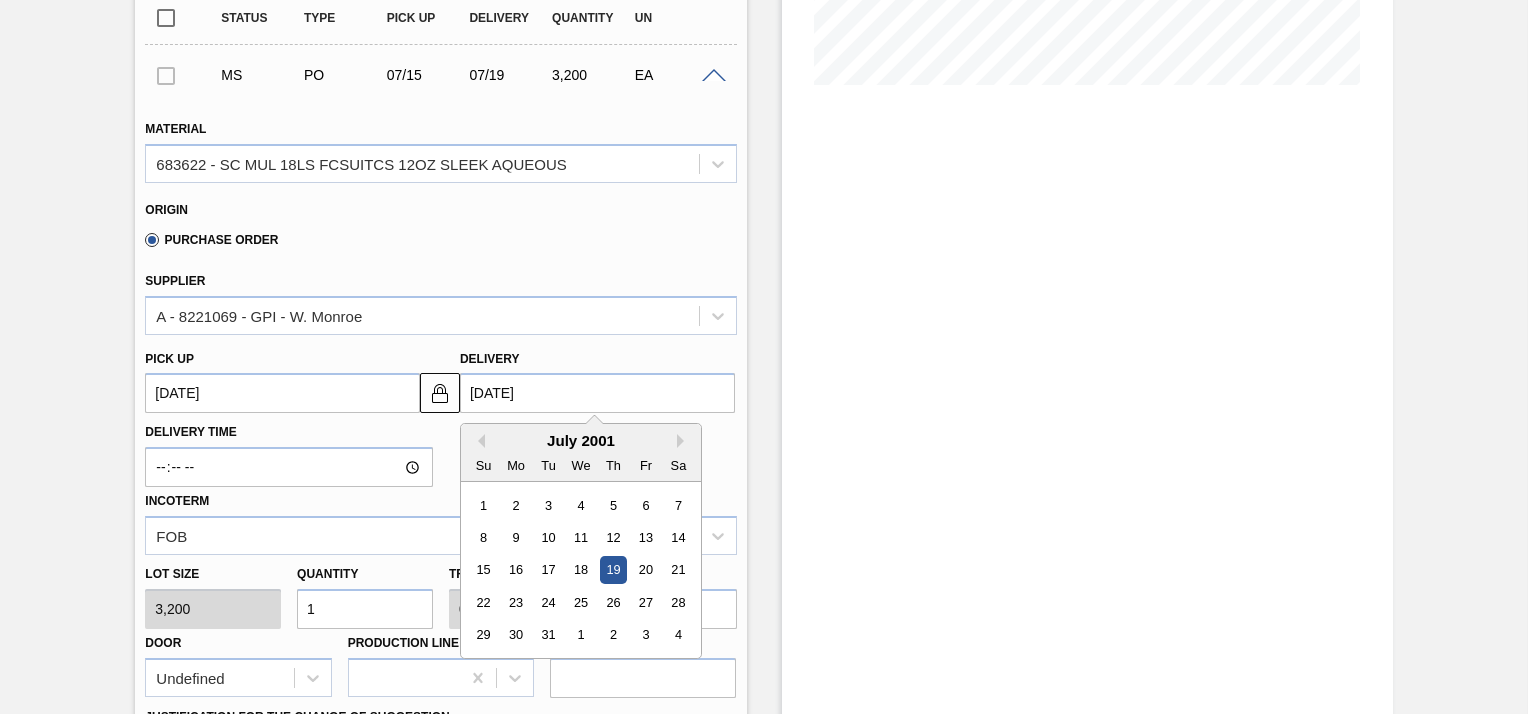 type on "[DATE]/[DATE]" 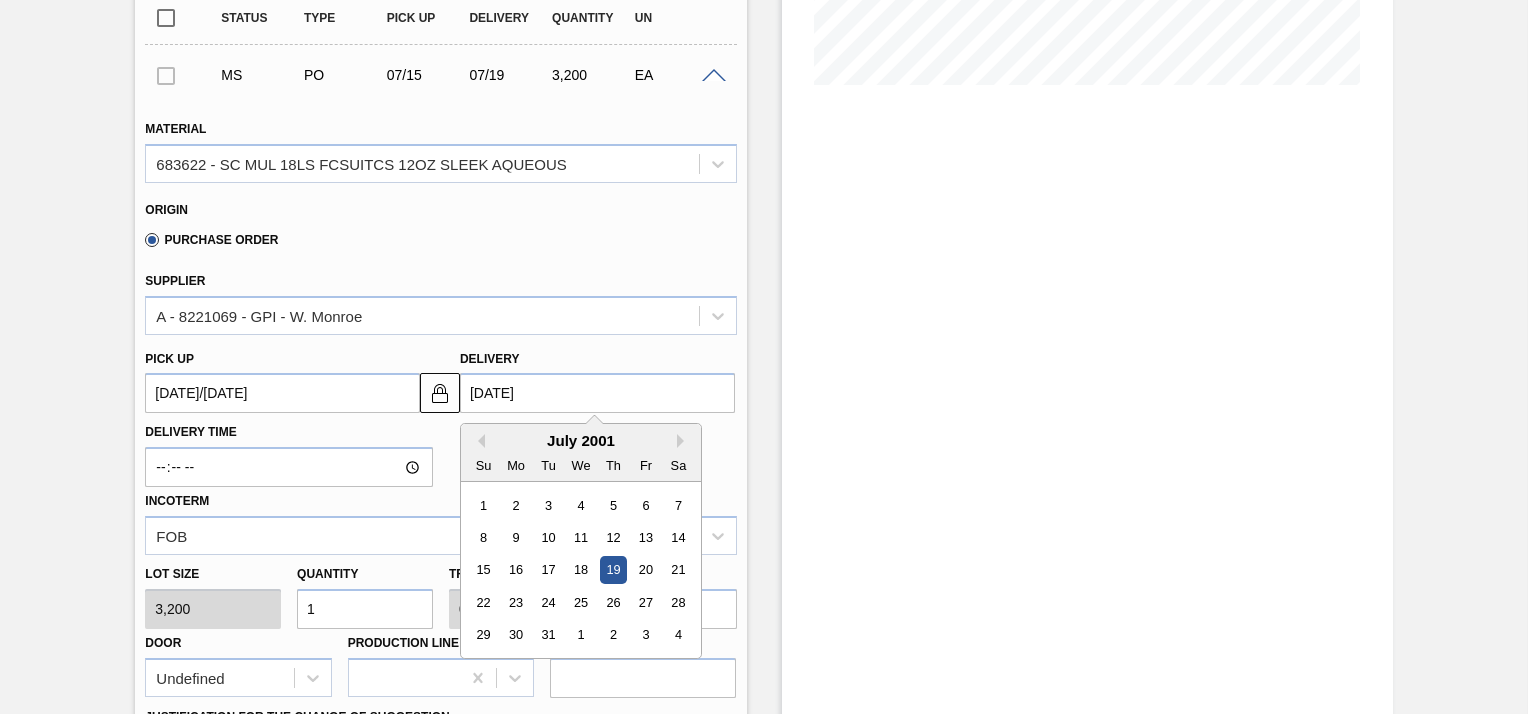 type on "[DATE]" 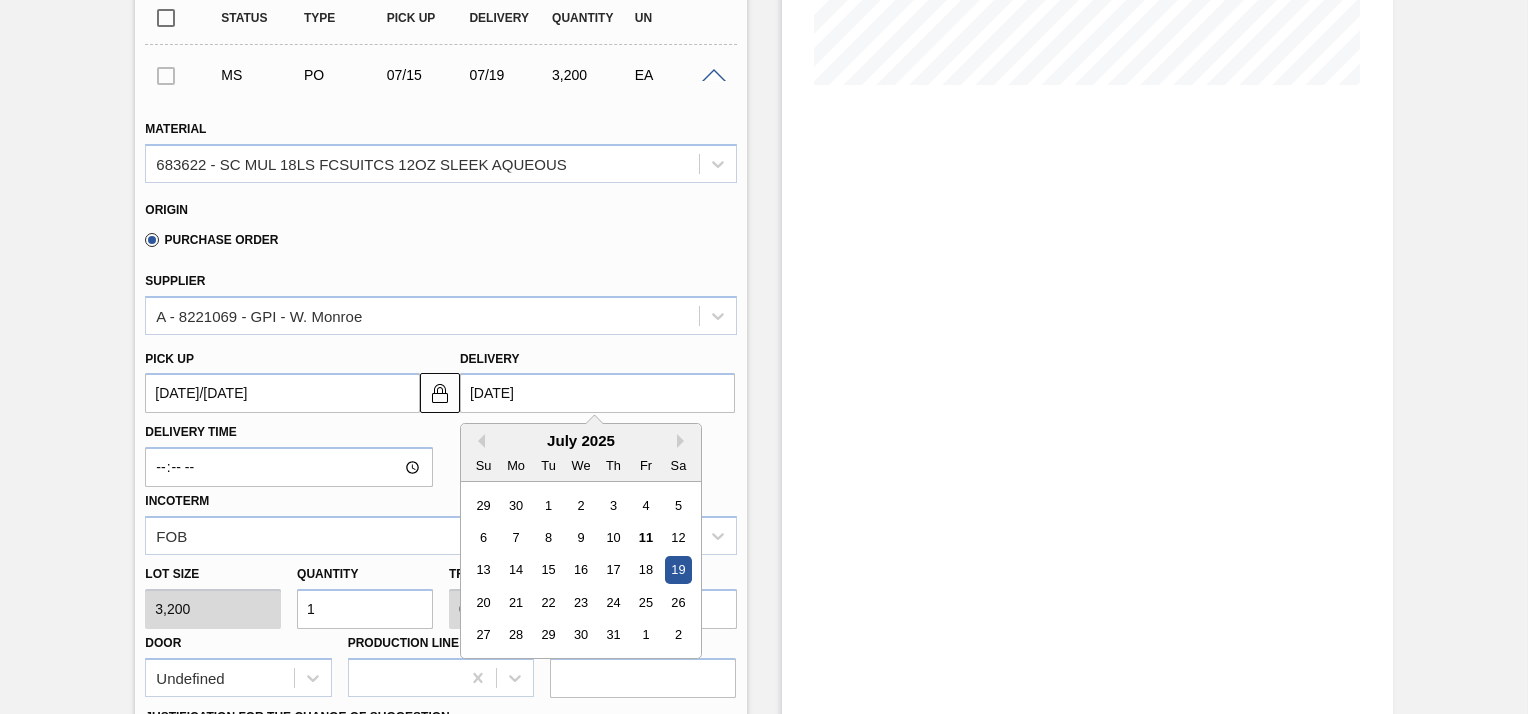 type on "07/15/2025" 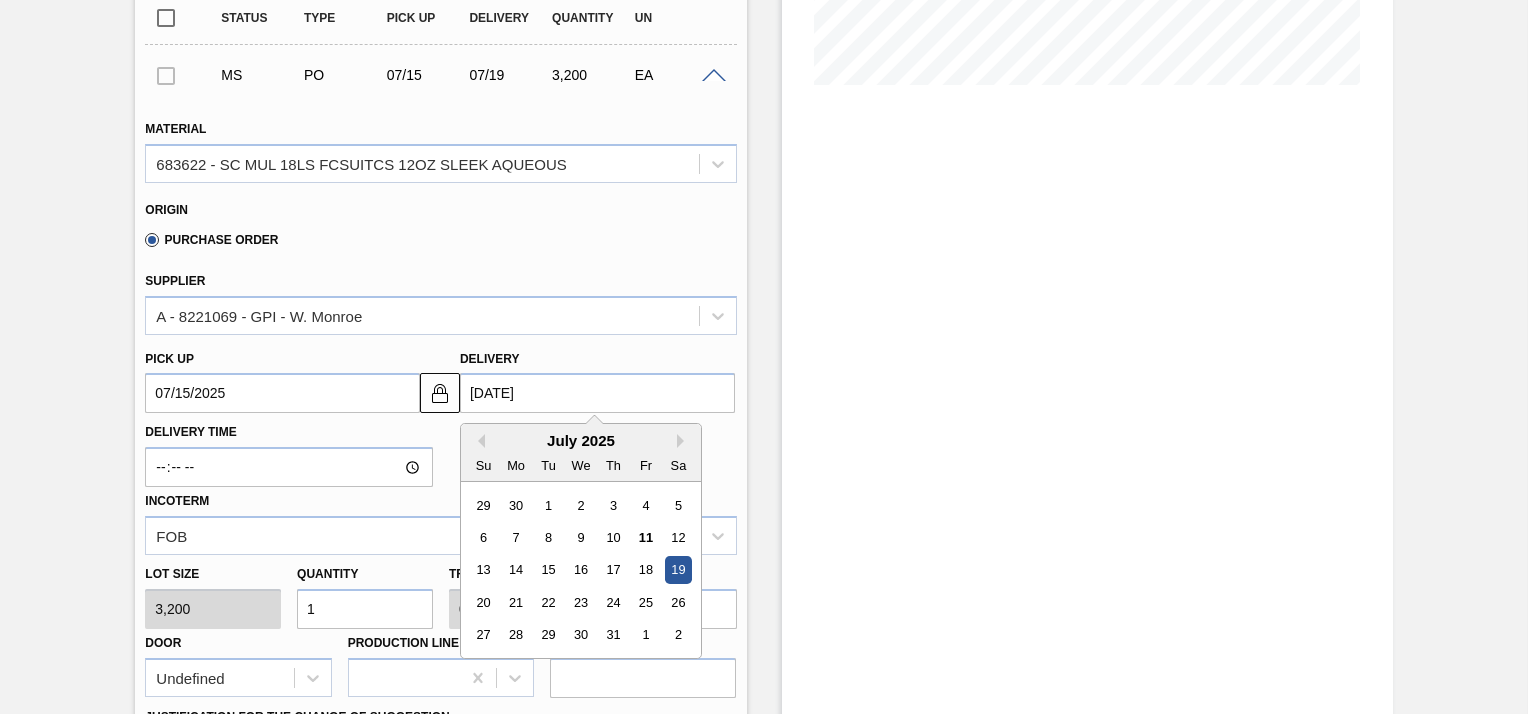 click on "1" at bounding box center [365, 609] 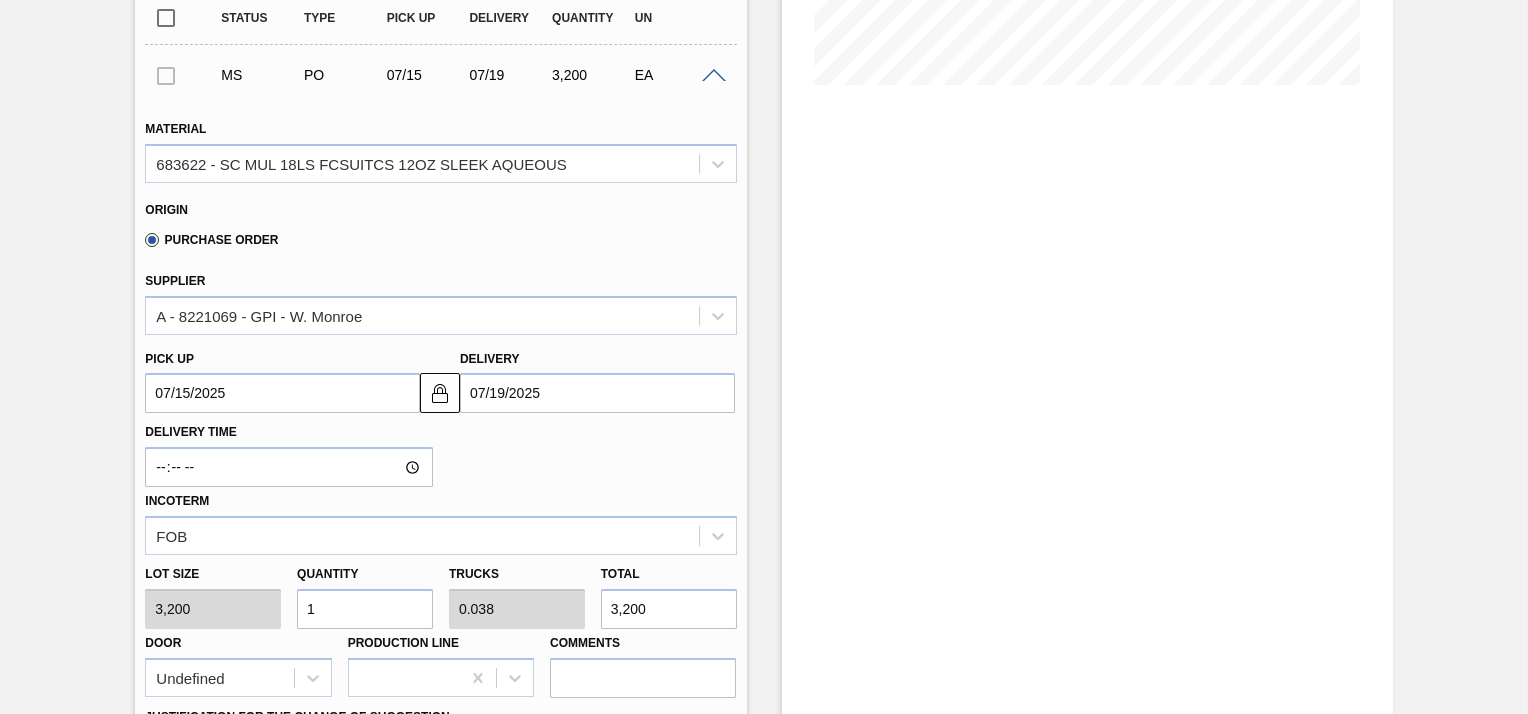 click on "1" at bounding box center [365, 609] 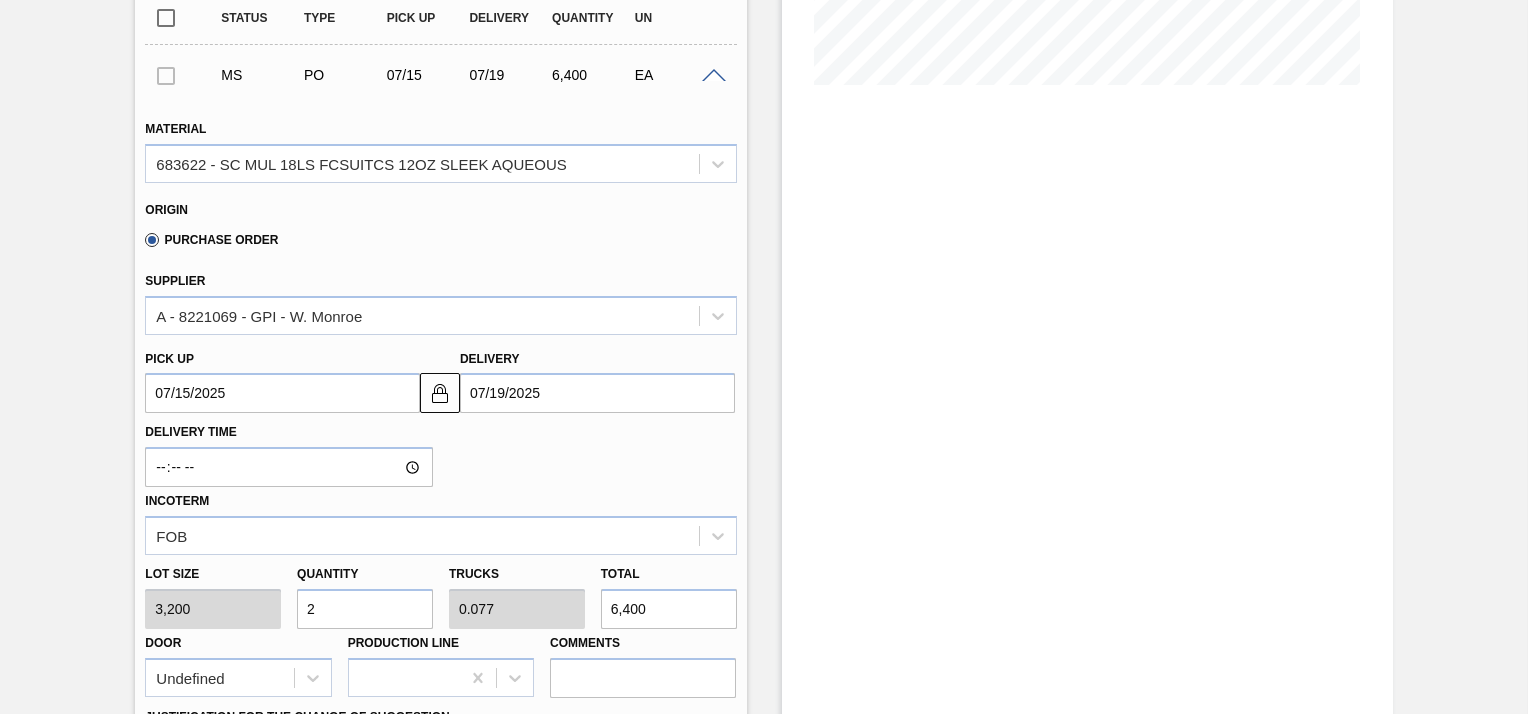 type on "26" 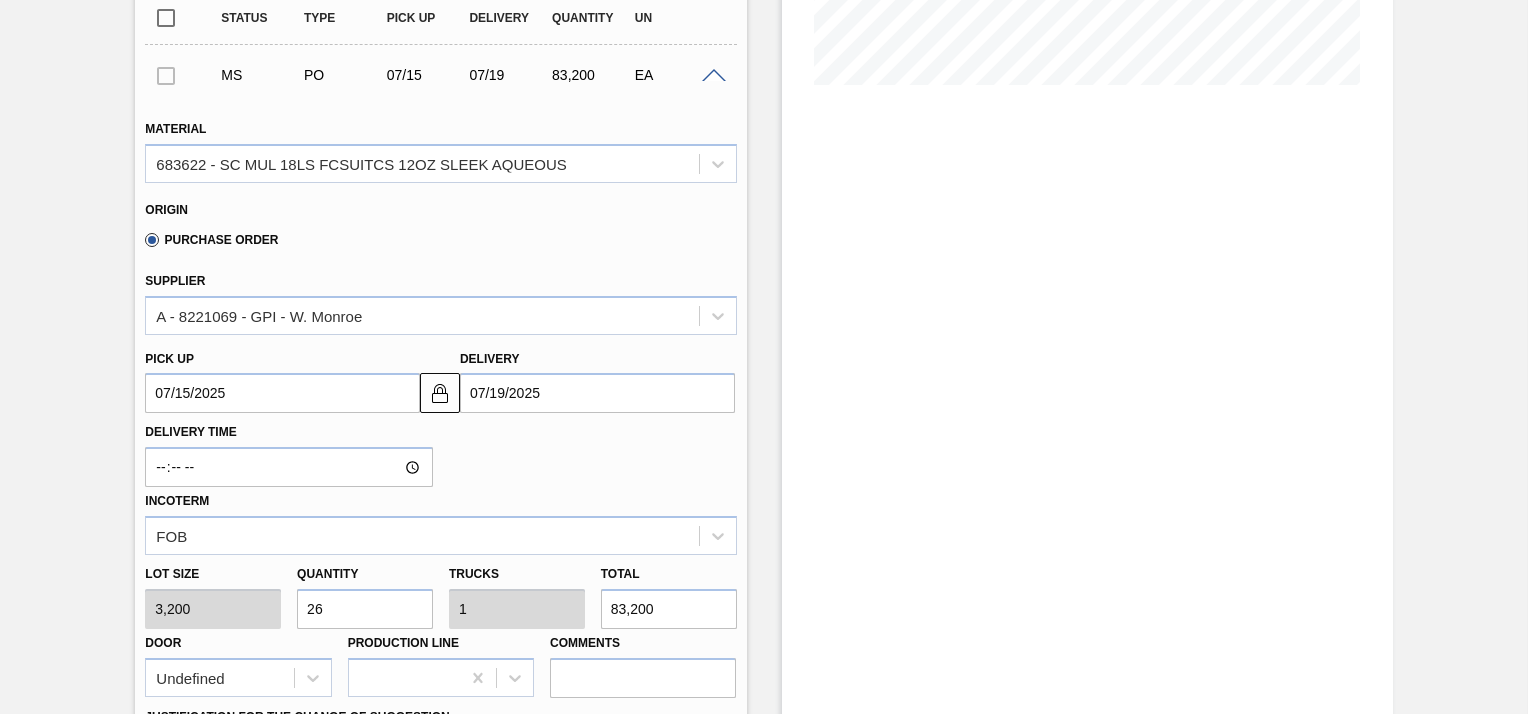 scroll, scrollTop: 700, scrollLeft: 0, axis: vertical 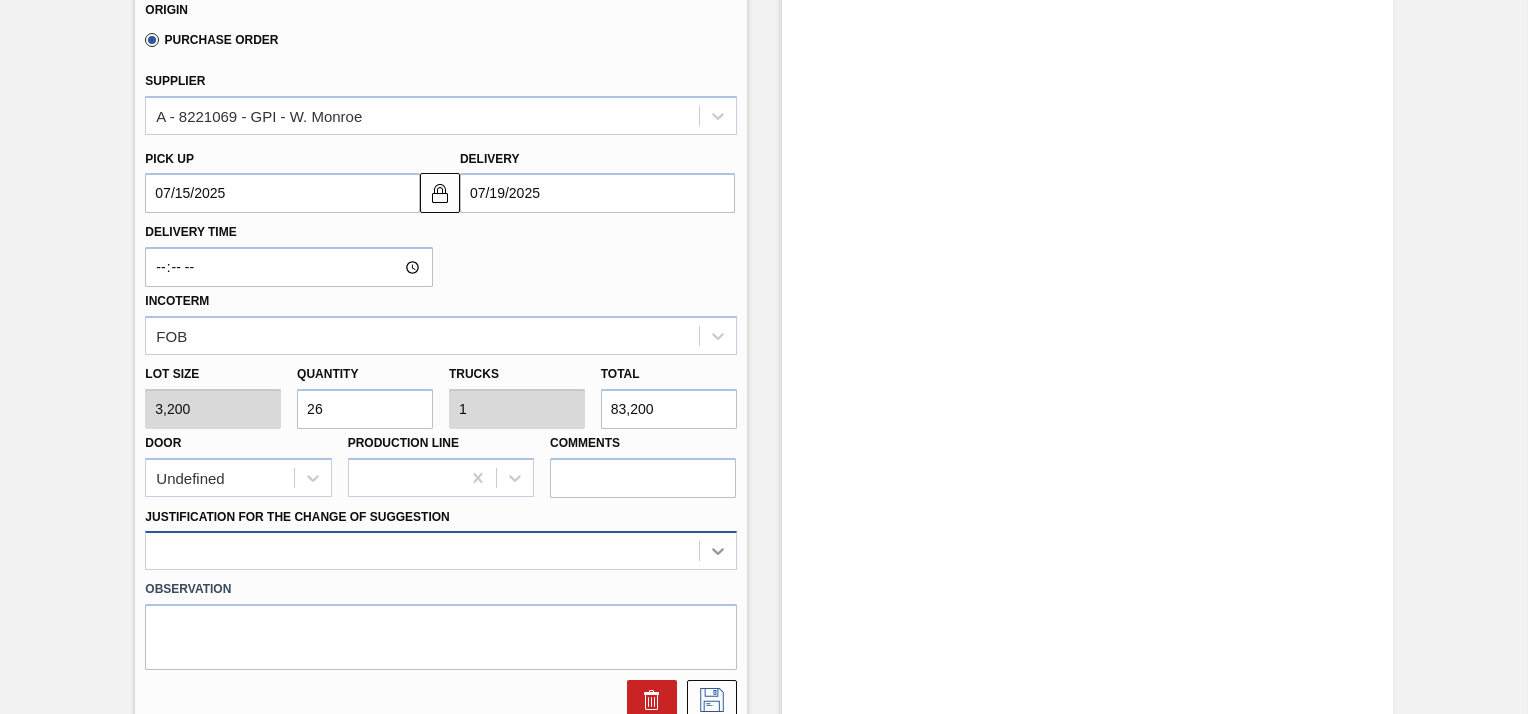 type on "26" 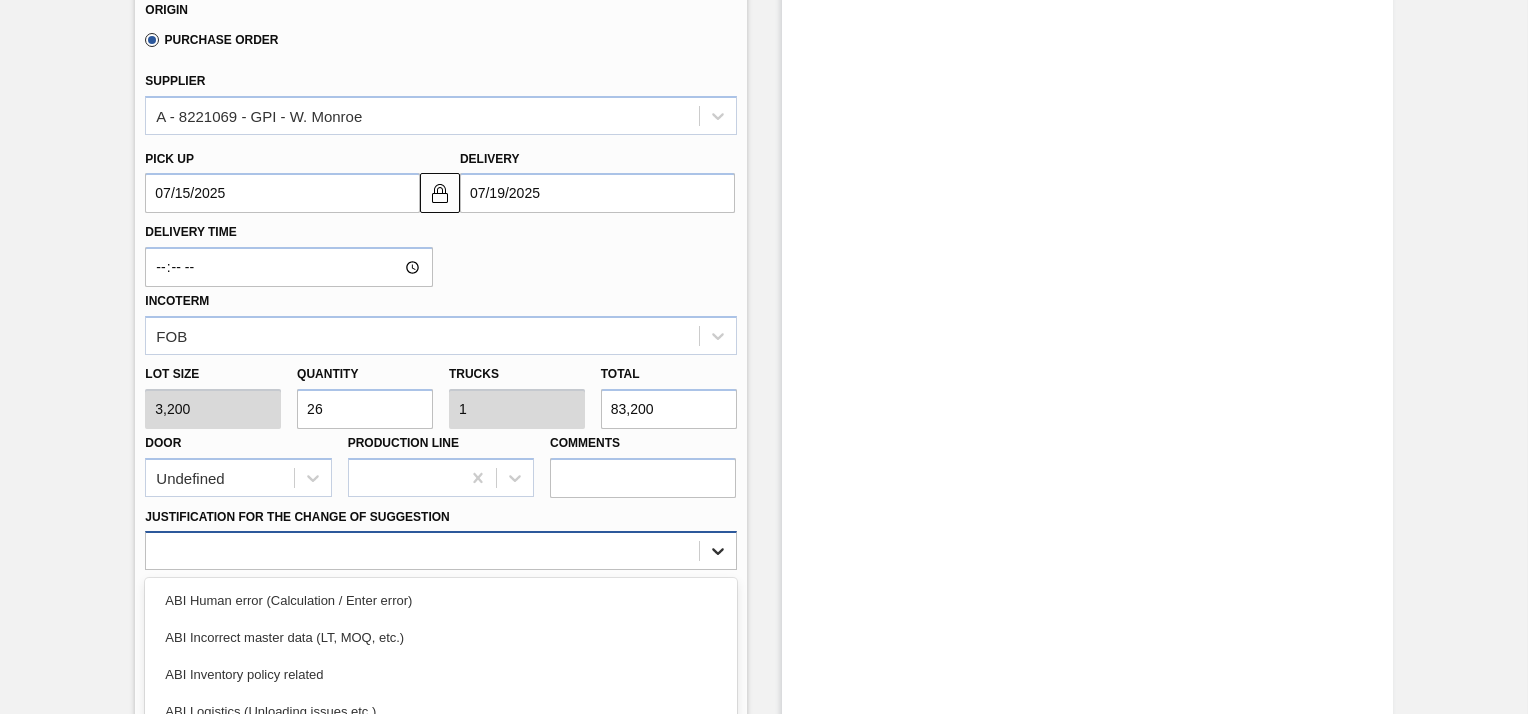 click on "option ABI Logistics (Unloading issues etc.) focused, 4 of 18. 18 results available. Use Up and Down to choose options, press Enter to select the currently focused option, press Escape to exit the menu, press Tab to select the option and exit the menu. ABI Human error (Calculation / Enter error) ABI Incorrect master data (LT, MOQ, etc.) ABI Inventory policy related ABI Logistics (Unloading issues etc.) ABI Planning - Graphics change or VBI ABI Planning - Production plan ABI Planning - Raw material unavailability ABI Procurement (Pricing, contracts, etc.) ABI Supply related (Line breakdown etc.) ABI Transport planning (Truck optimization etc.) Force majeure Other Other supplier issue - Change of supplier Quality issue Supplier related - Delays, Capacity constraints, etc. Supplier related - Delivery issues Supplier related - Out of Stock System / Ontime related issue" at bounding box center [440, 550] 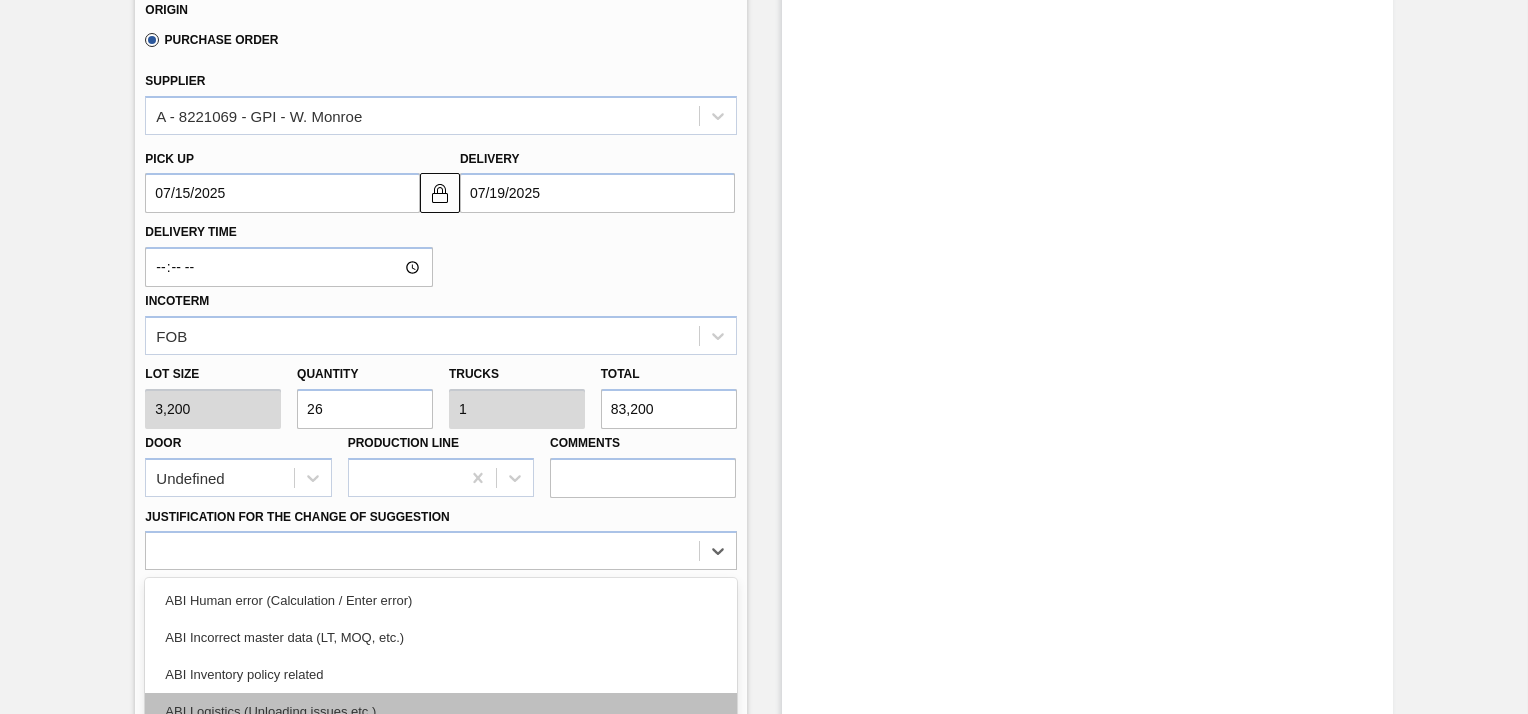 scroll, scrollTop: 870, scrollLeft: 0, axis: vertical 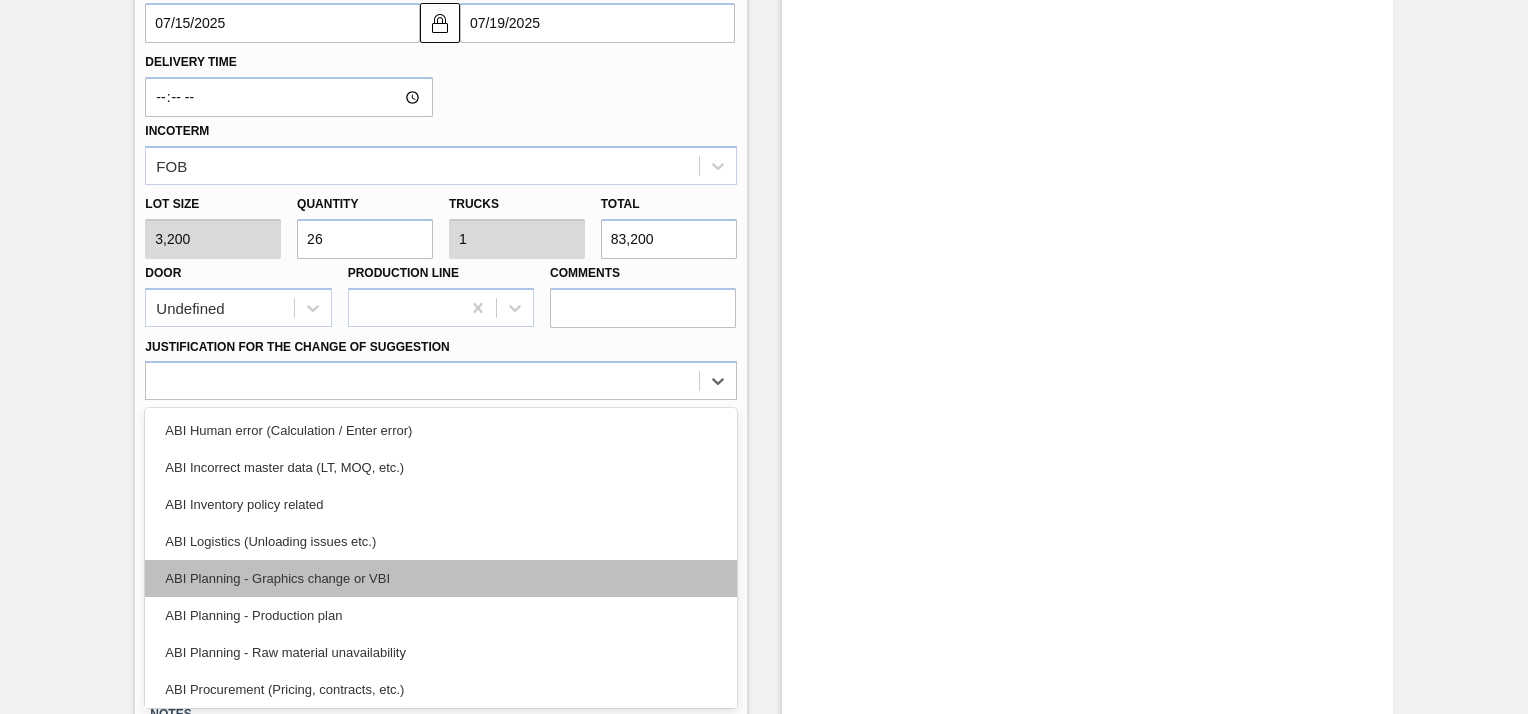 click on "ABI Planning - Graphics change or VBI" at bounding box center (440, 578) 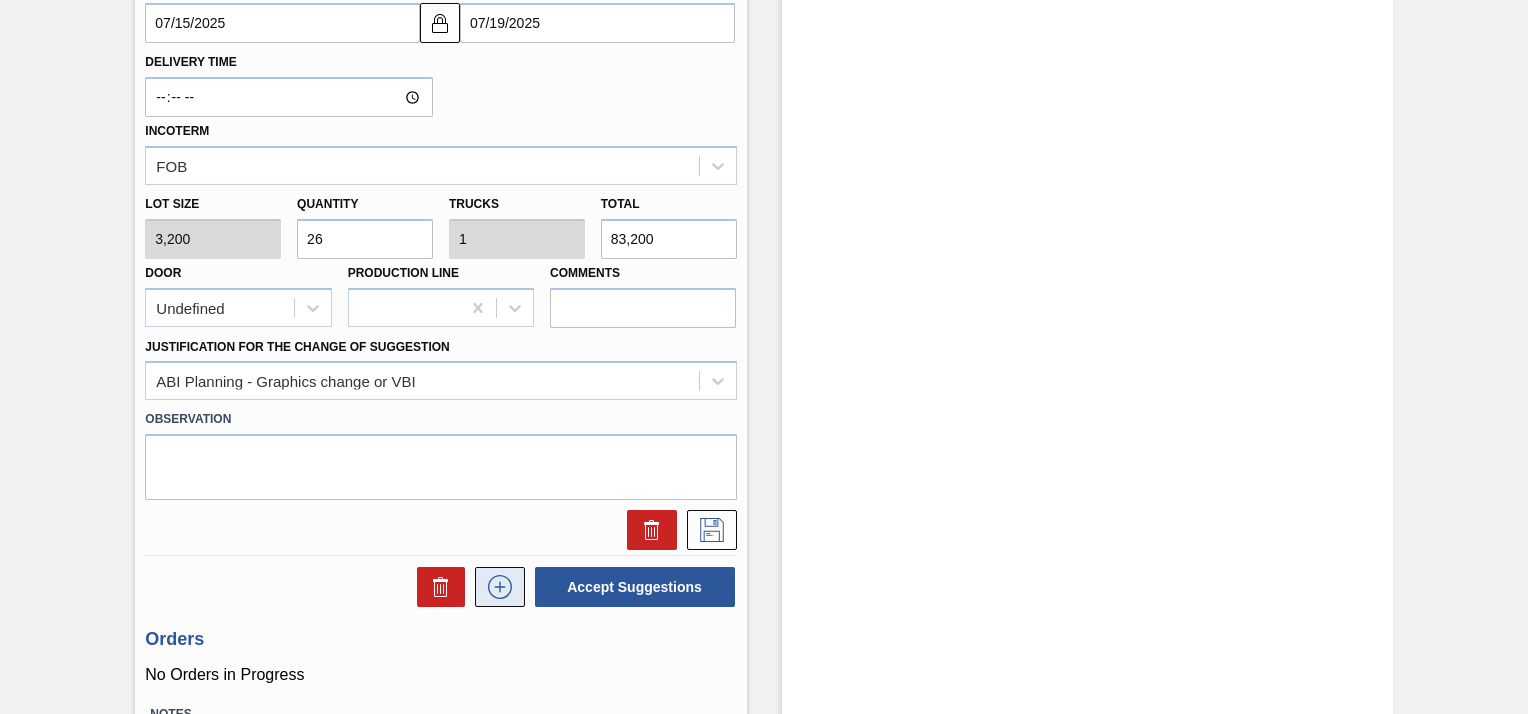 drag, startPoint x: 348, startPoint y: 572, endPoint x: 485, endPoint y: 604, distance: 140.68759 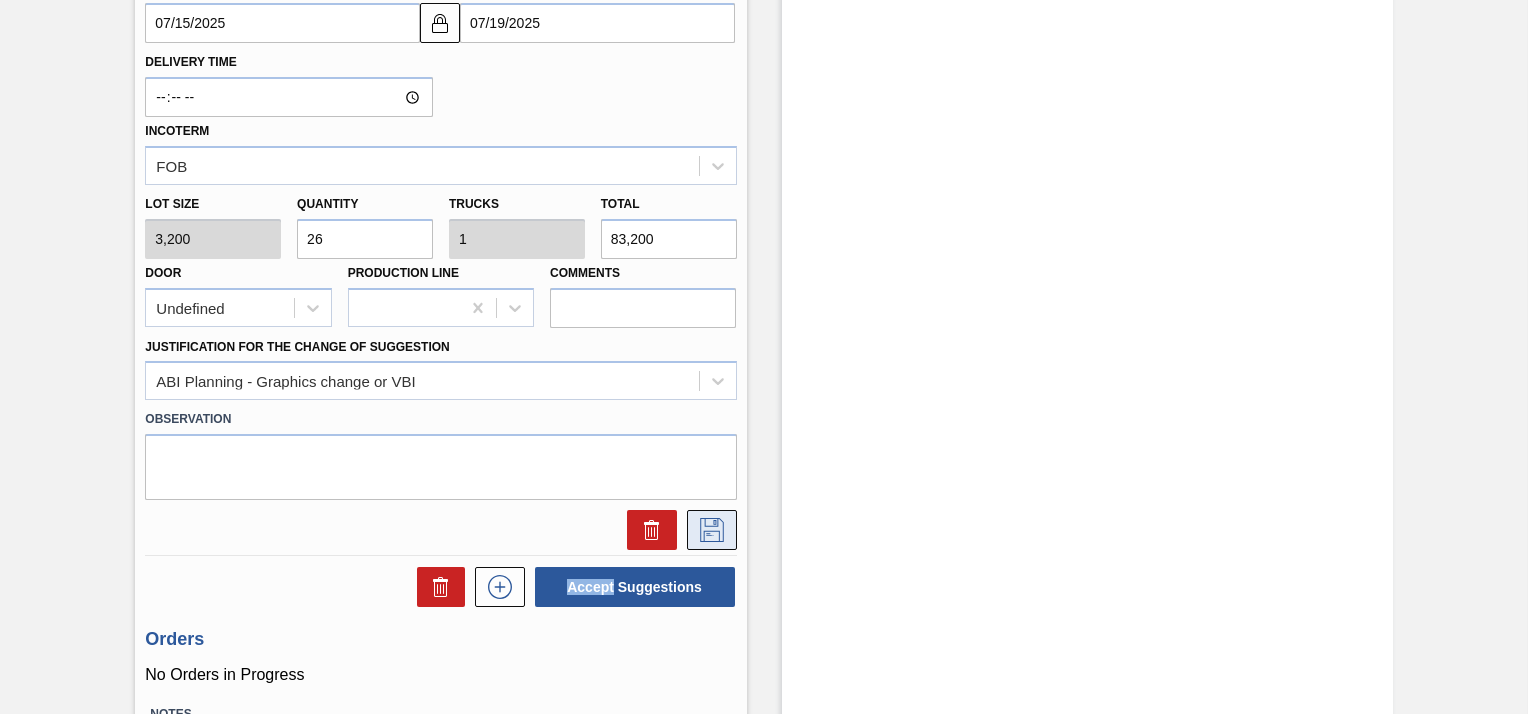 click 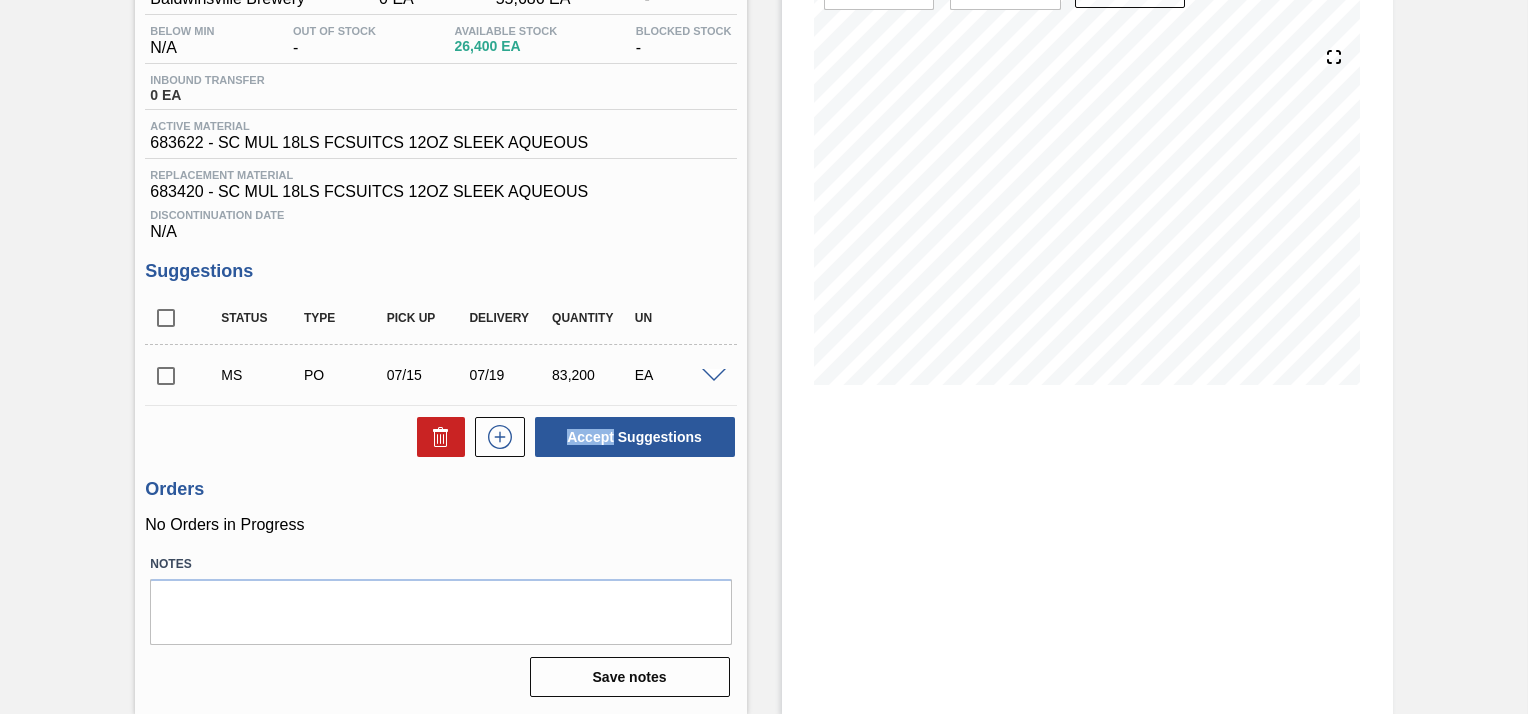 scroll, scrollTop: 0, scrollLeft: 0, axis: both 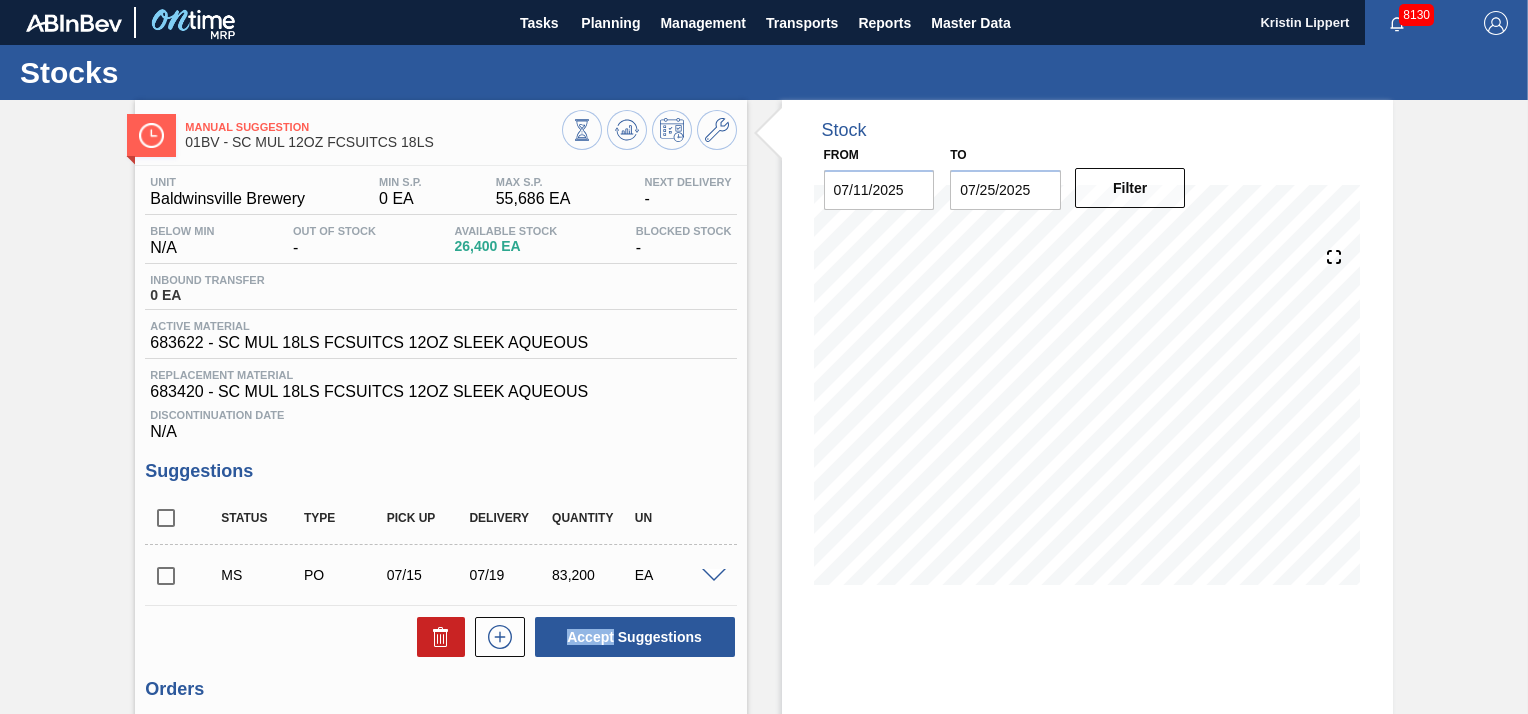 click at bounding box center (166, 576) 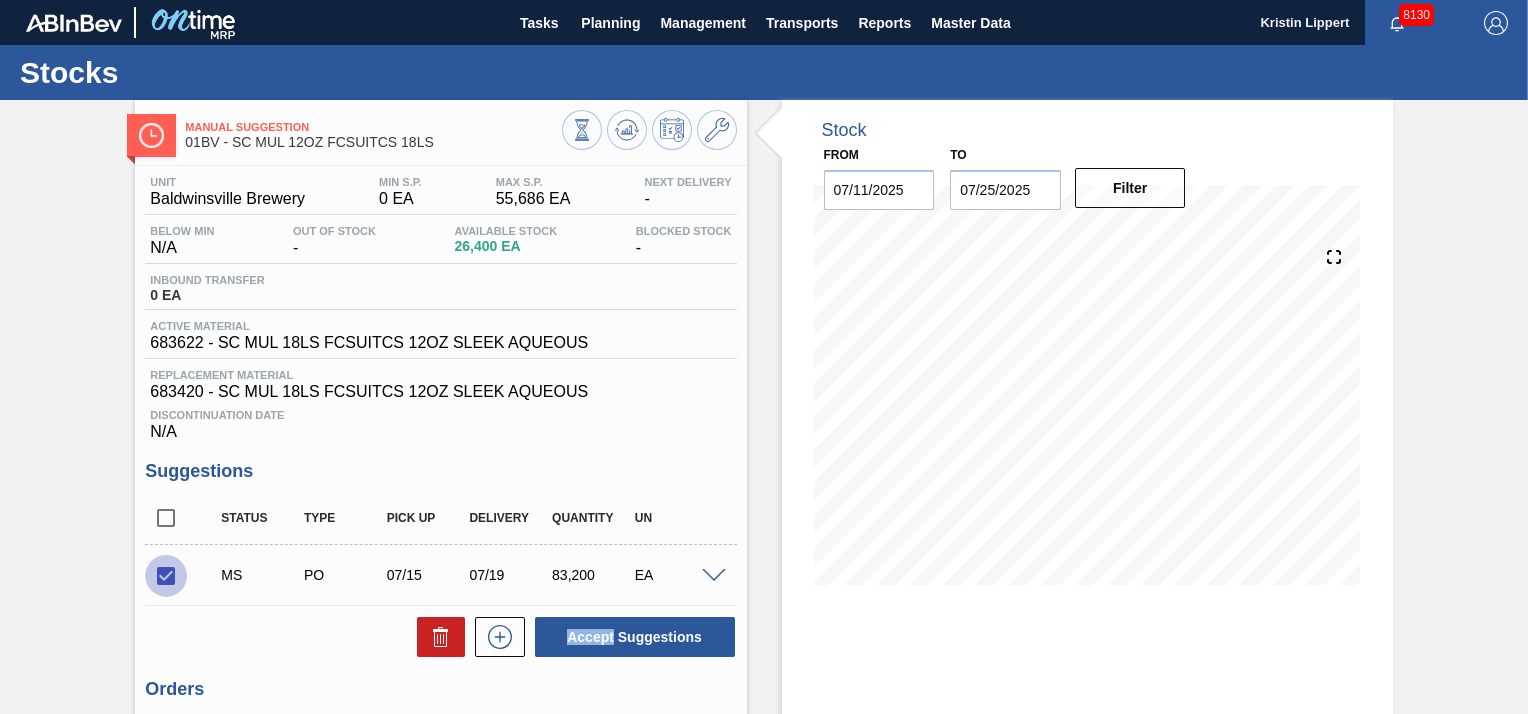 click at bounding box center (166, 576) 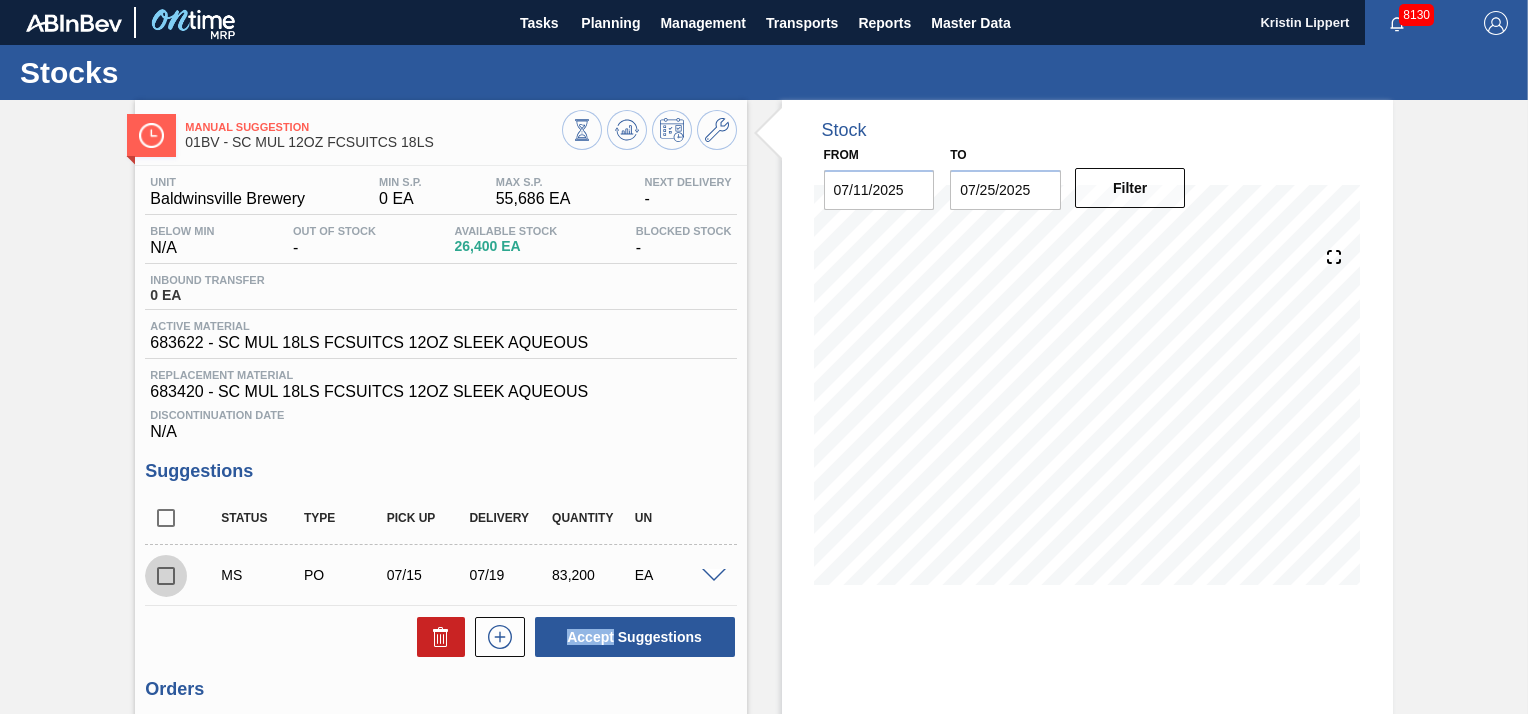 click at bounding box center (166, 576) 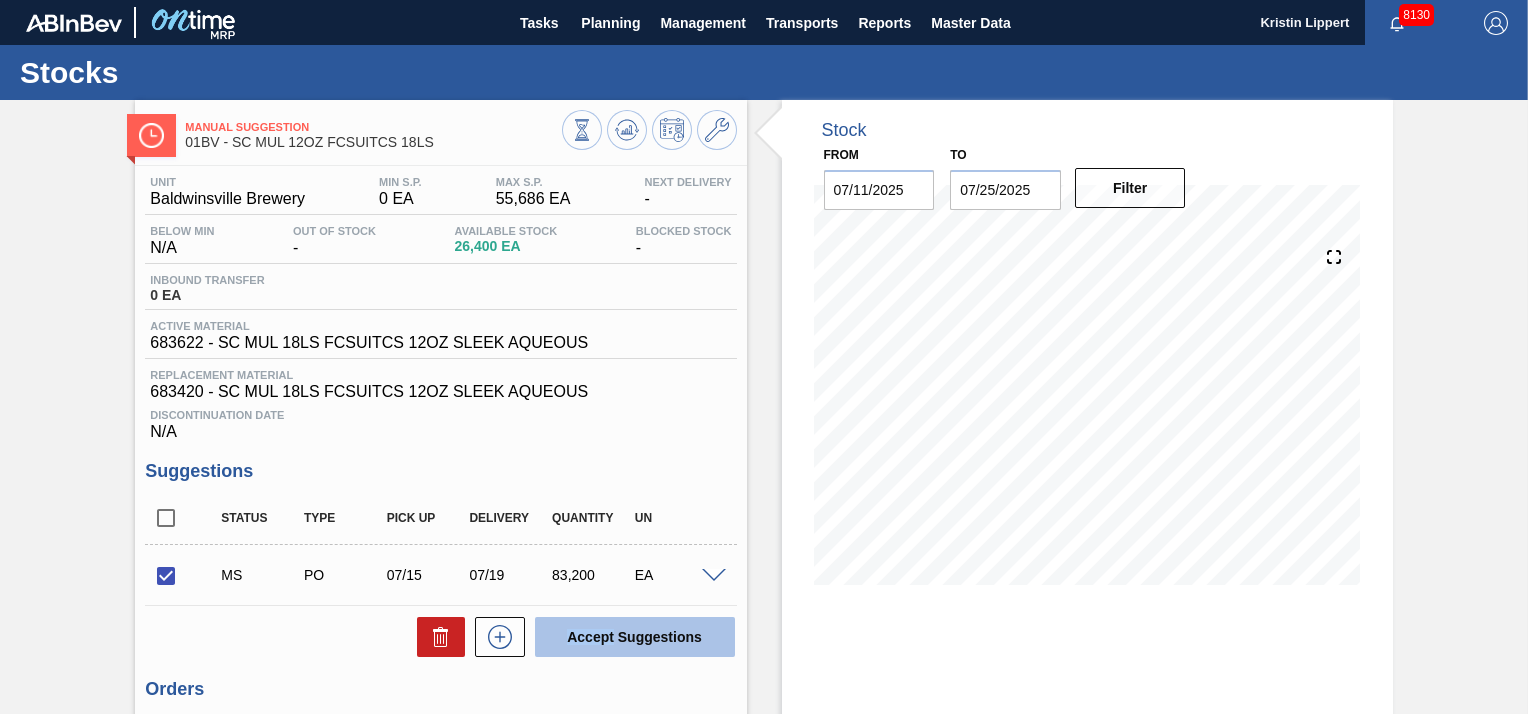 click on "Accept Suggestions" at bounding box center (635, 637) 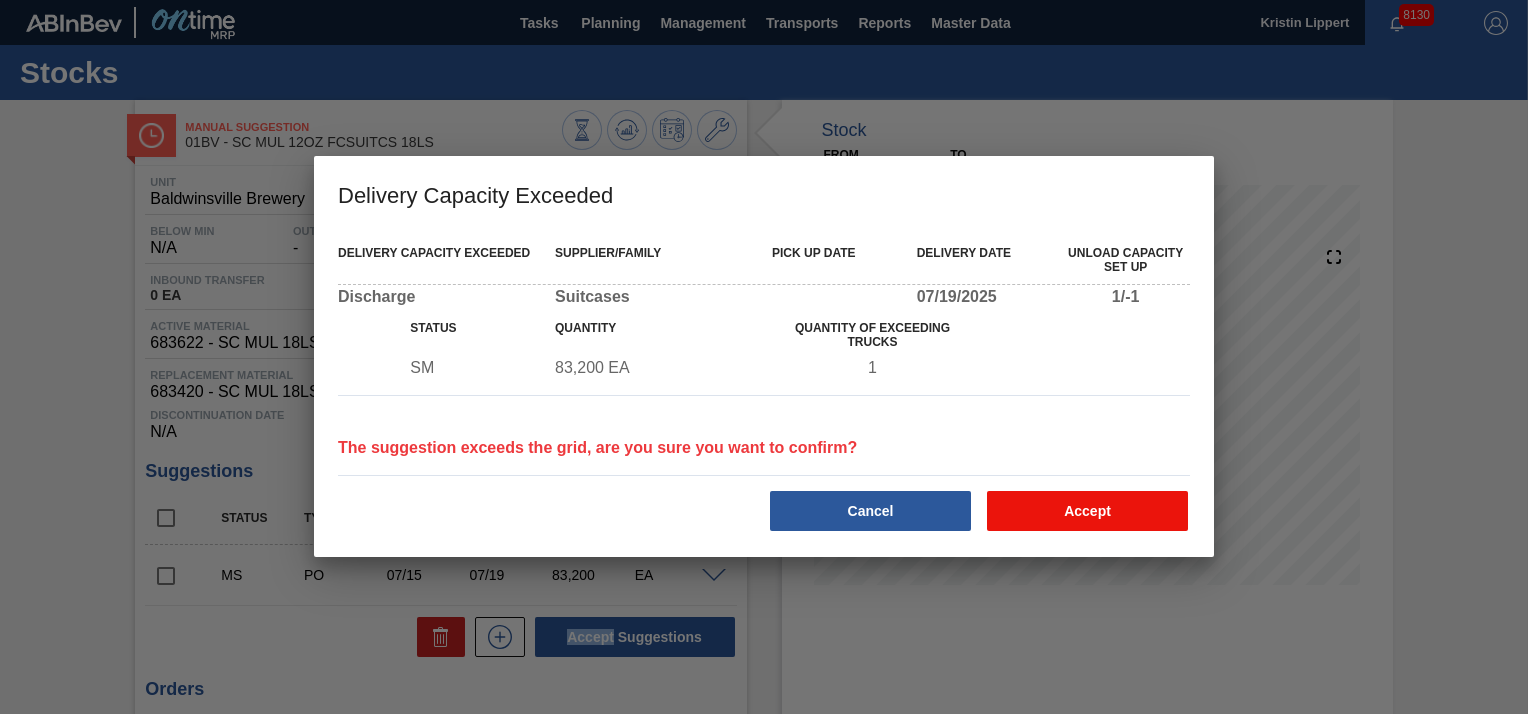 click on "Accept" at bounding box center [1087, 511] 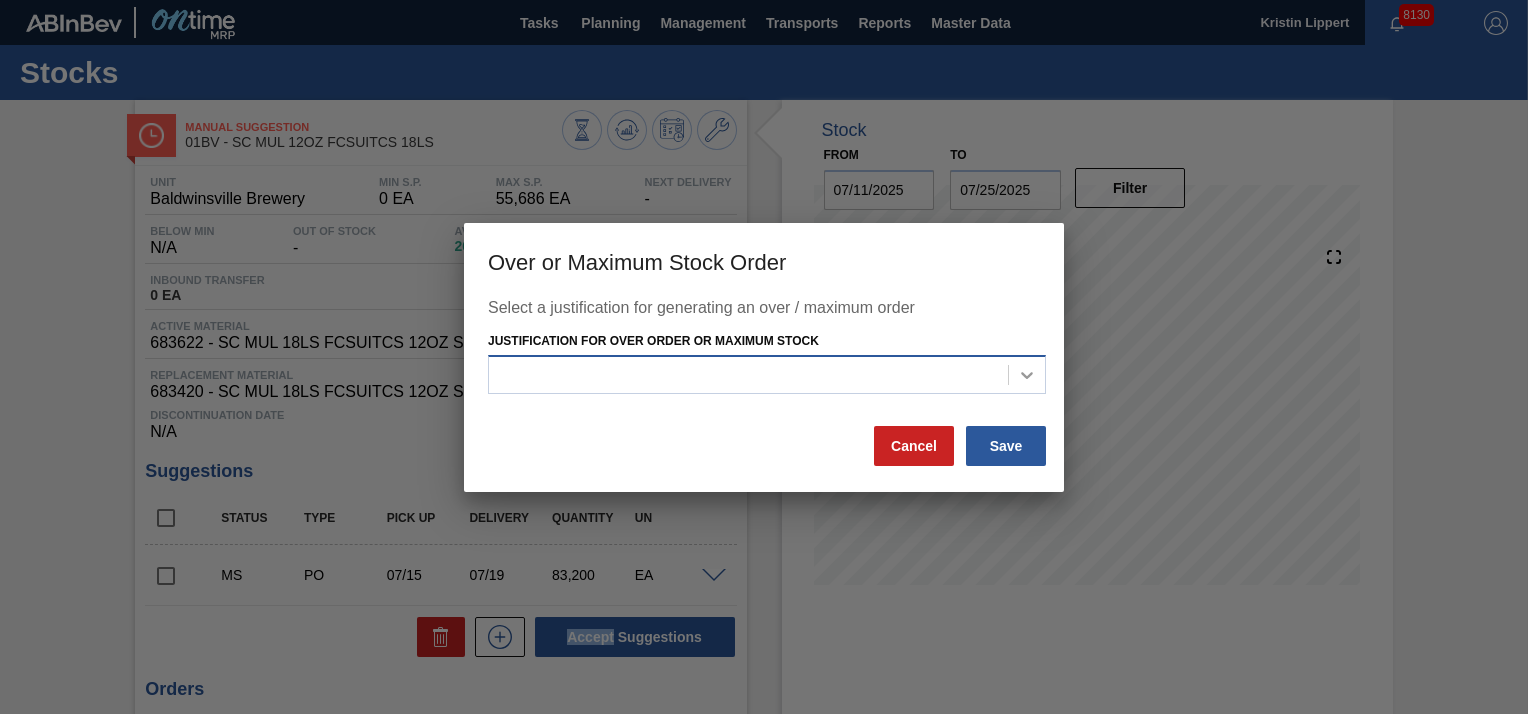 click 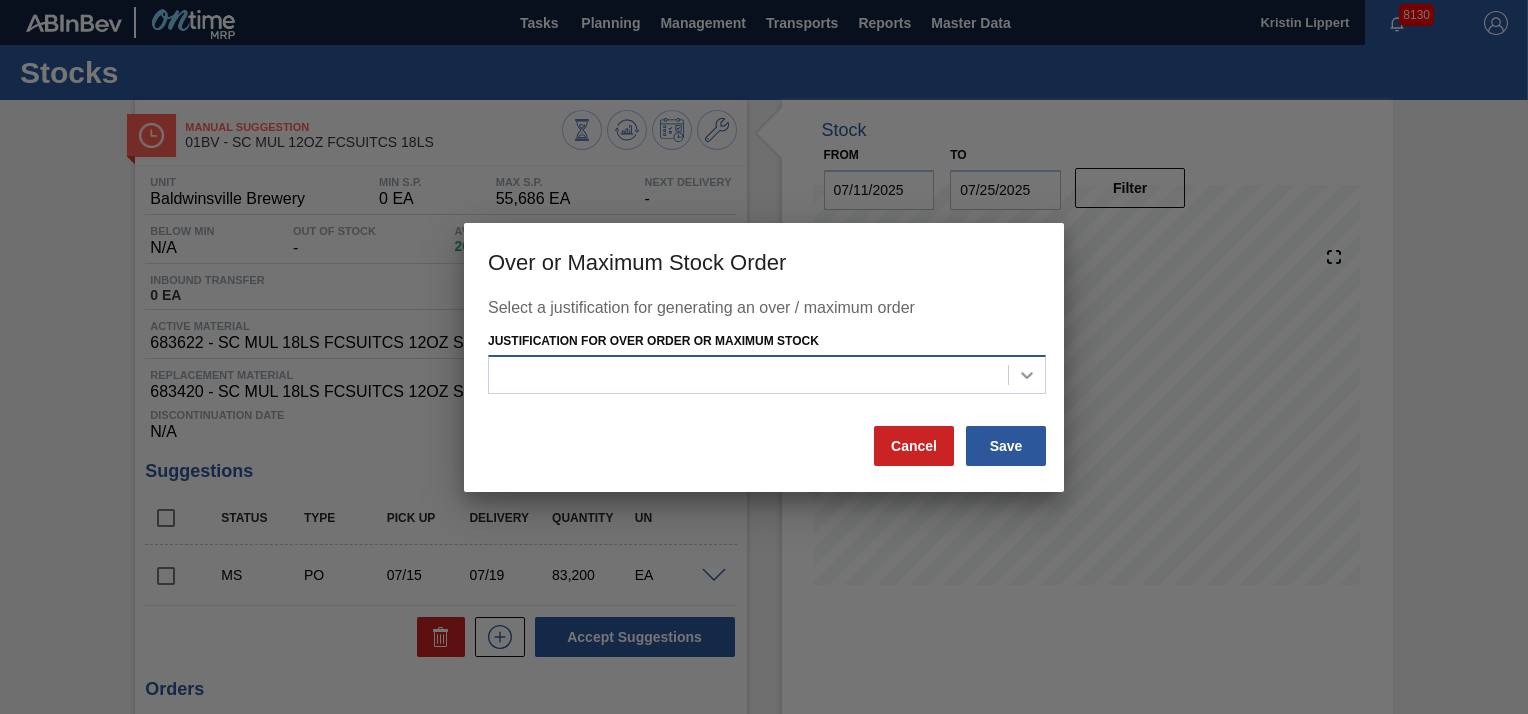 click 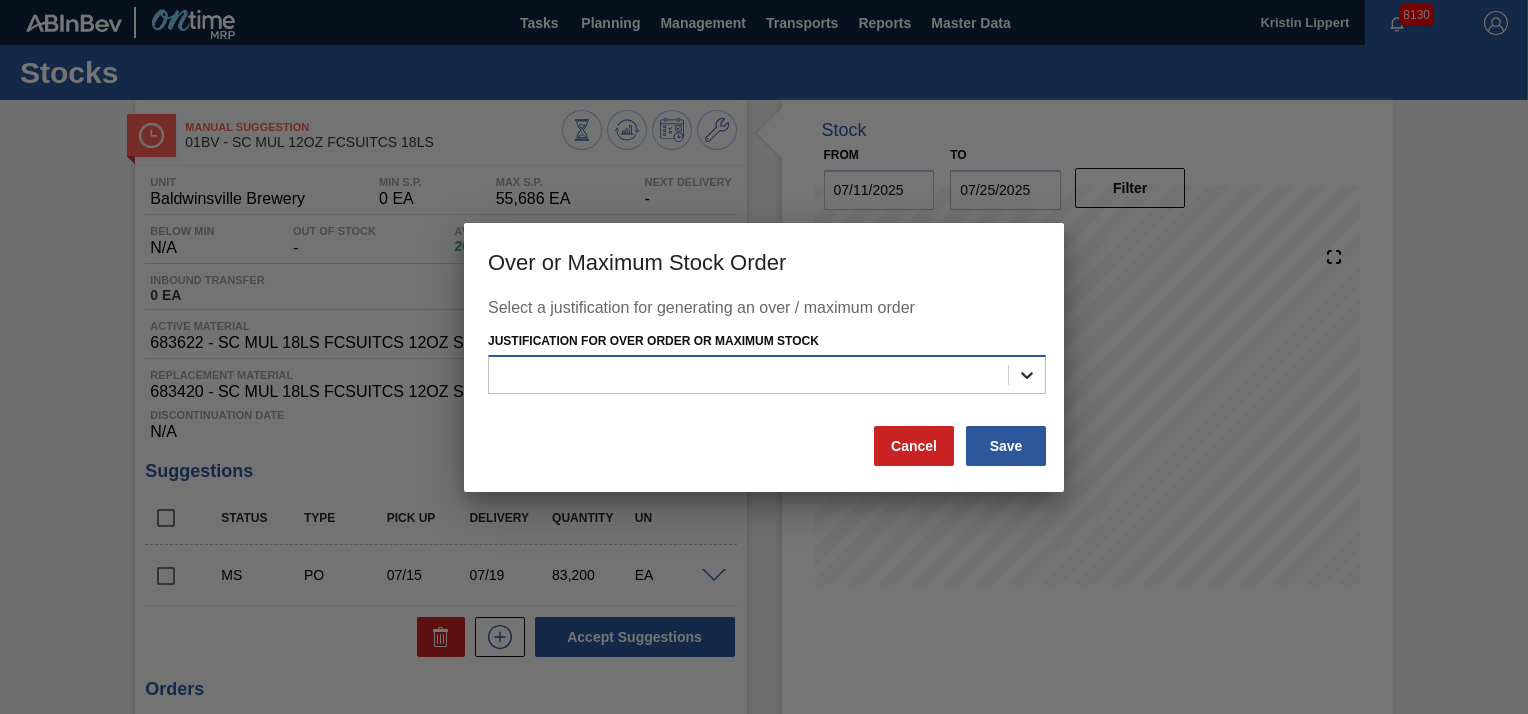 click 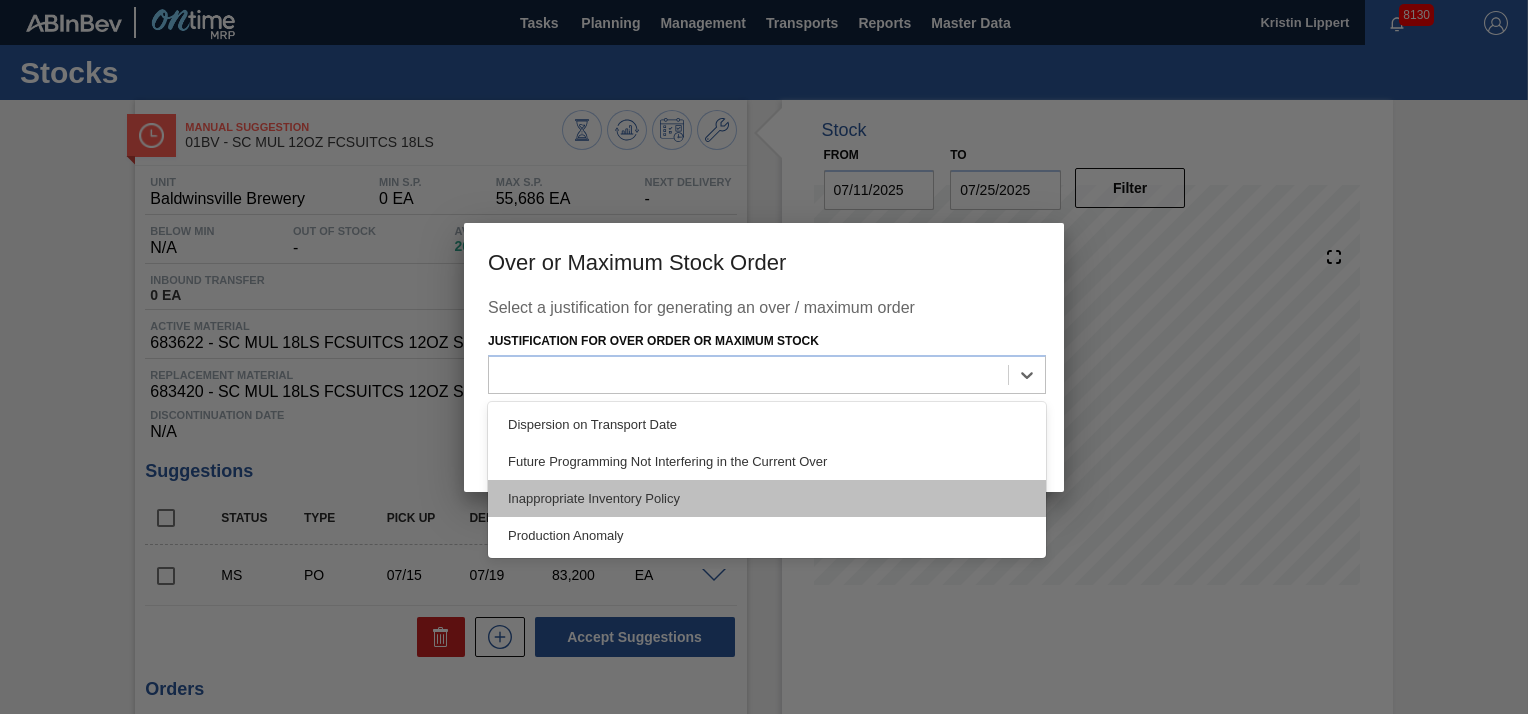 click on "Inappropriate Inventory Policy" at bounding box center (767, 498) 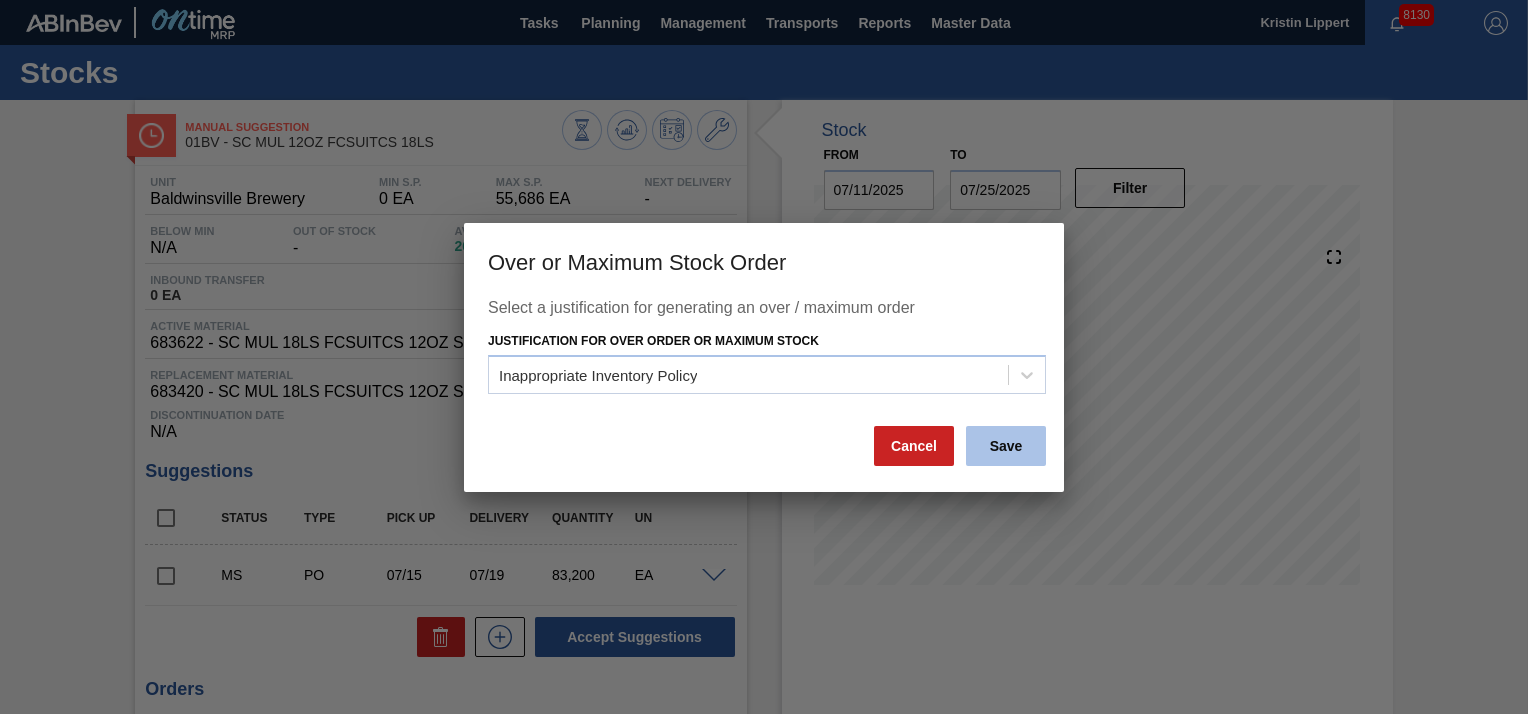 click on "Save" at bounding box center (1006, 446) 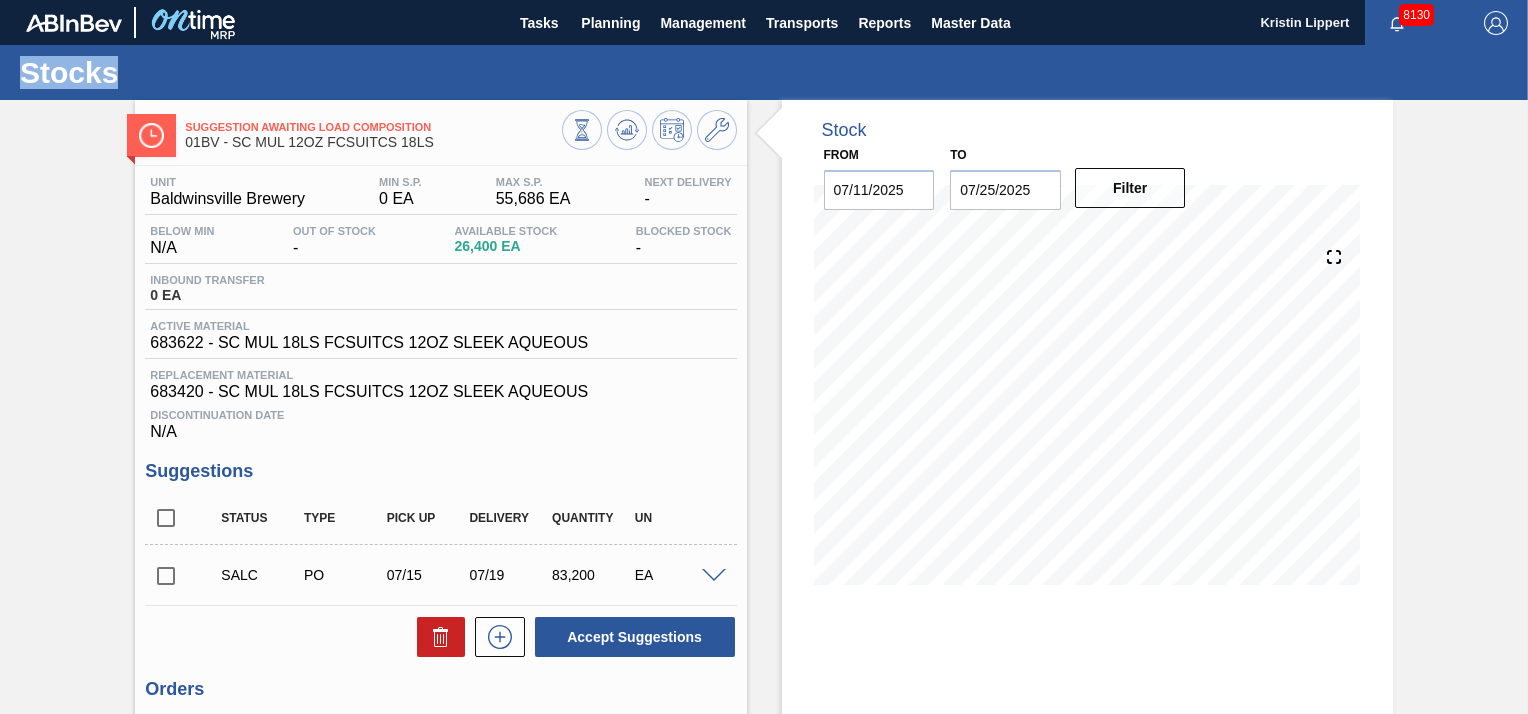 click at bounding box center [166, 576] 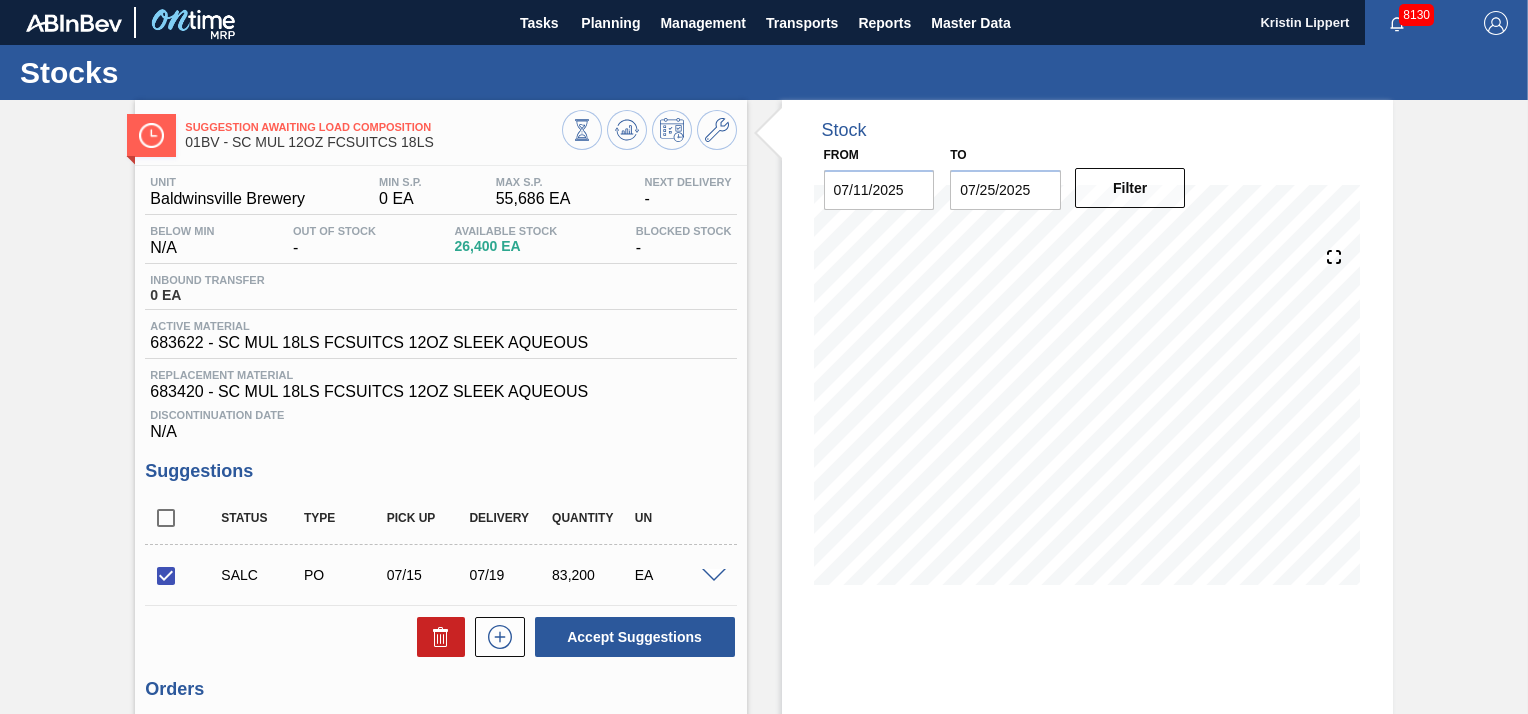 click at bounding box center [714, 576] 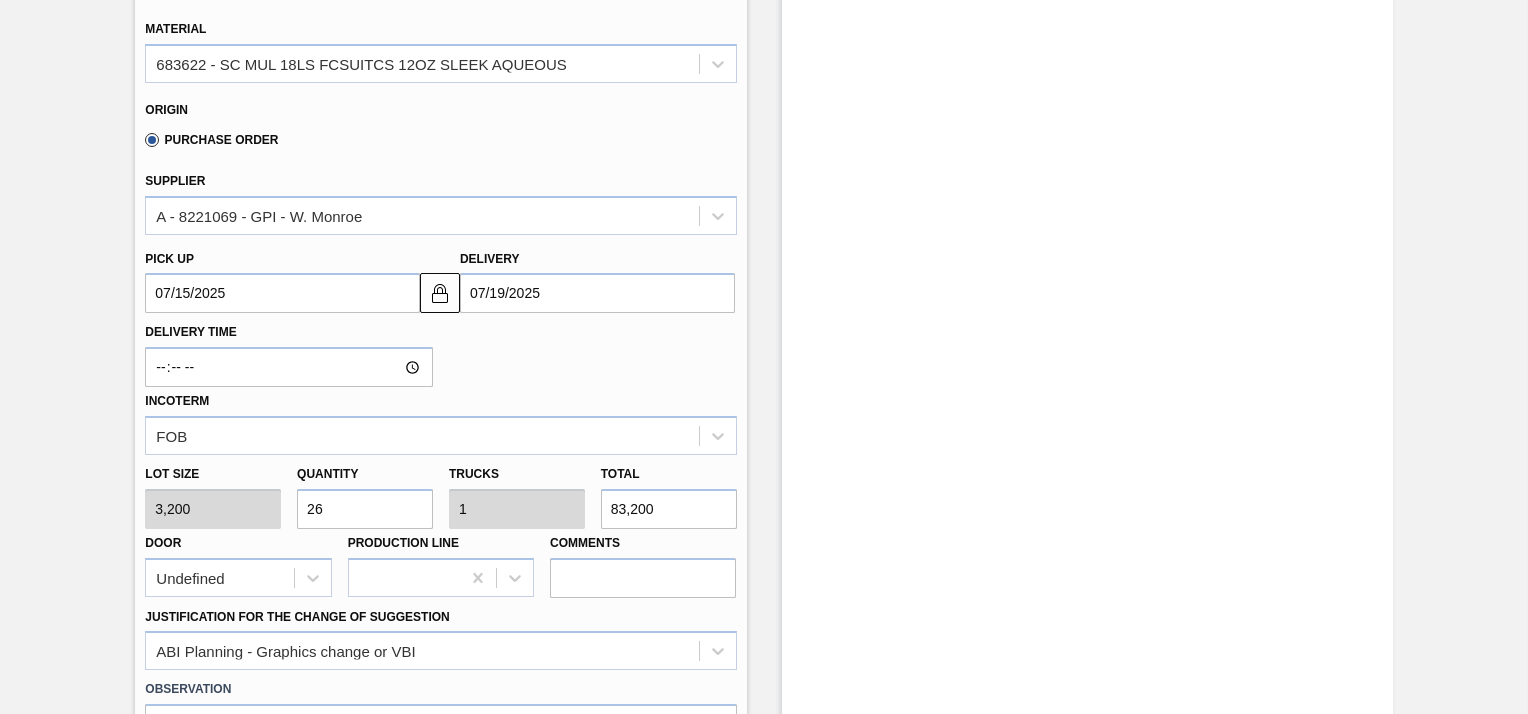 scroll, scrollTop: 800, scrollLeft: 0, axis: vertical 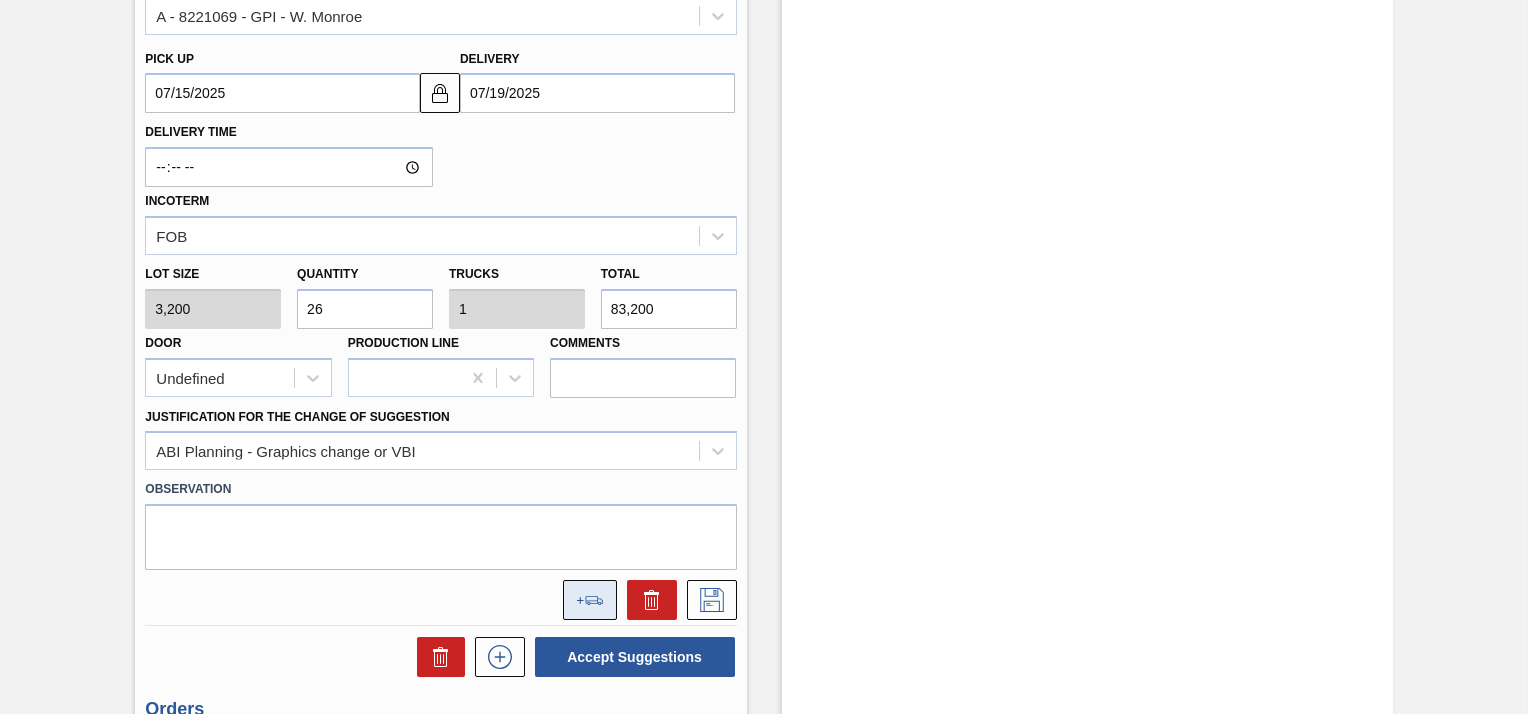 click 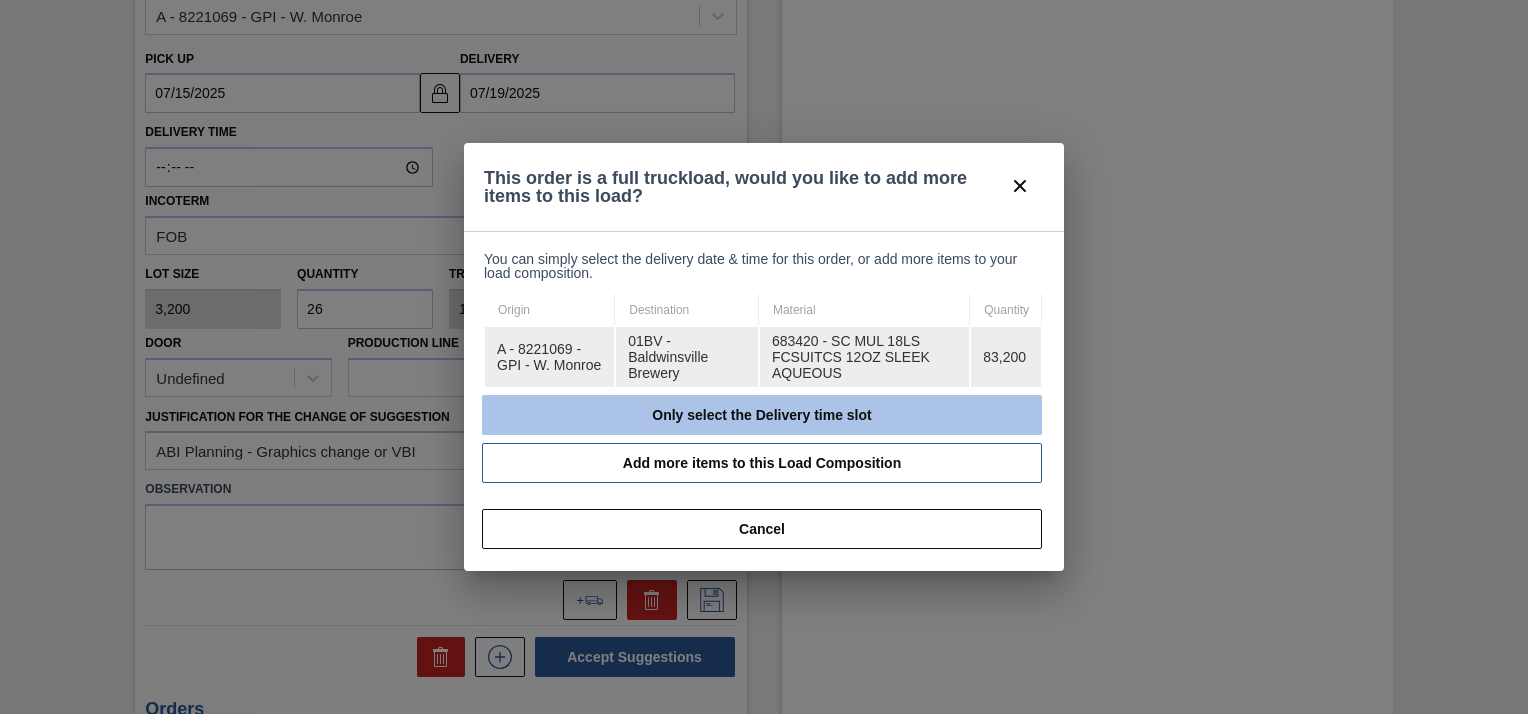 click on "Only select the Delivery time slot" at bounding box center (762, 415) 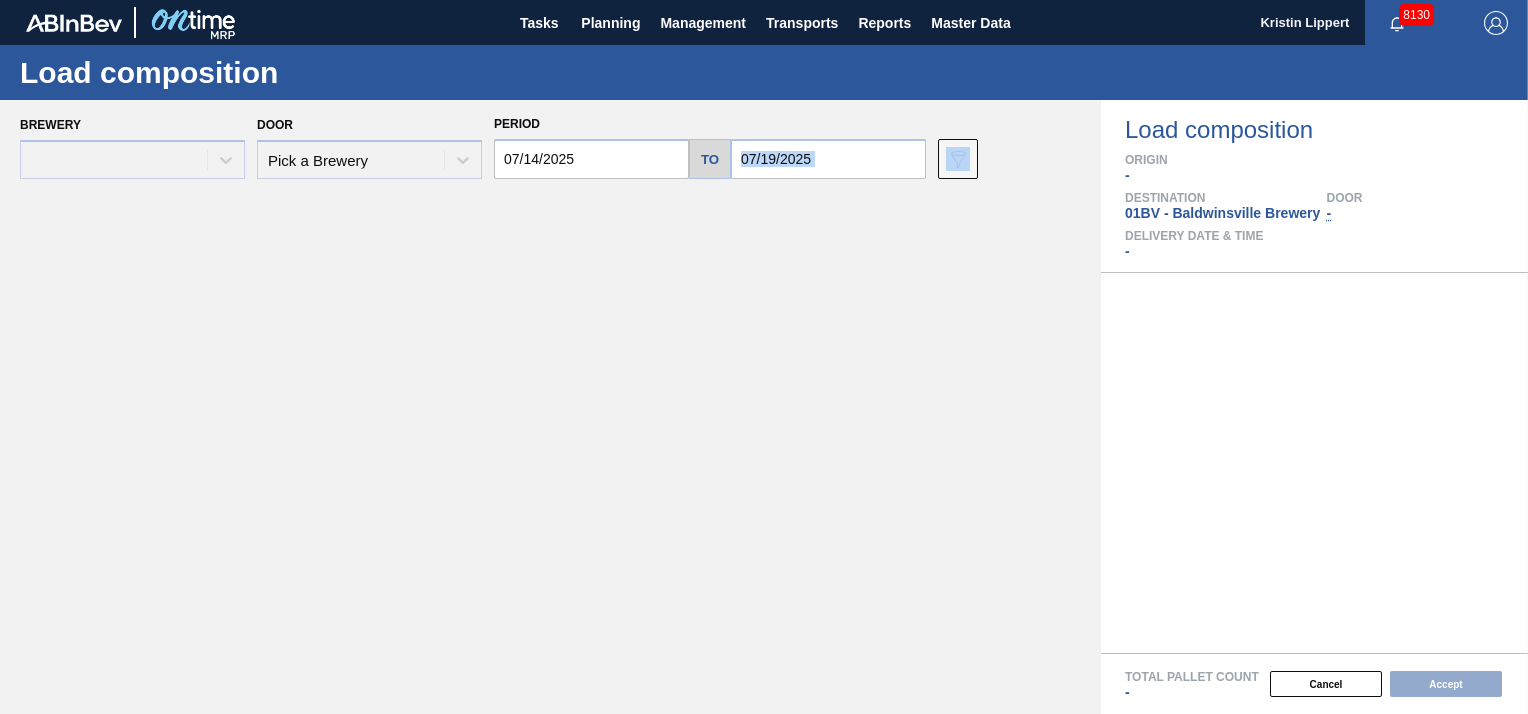 scroll, scrollTop: 0, scrollLeft: 0, axis: both 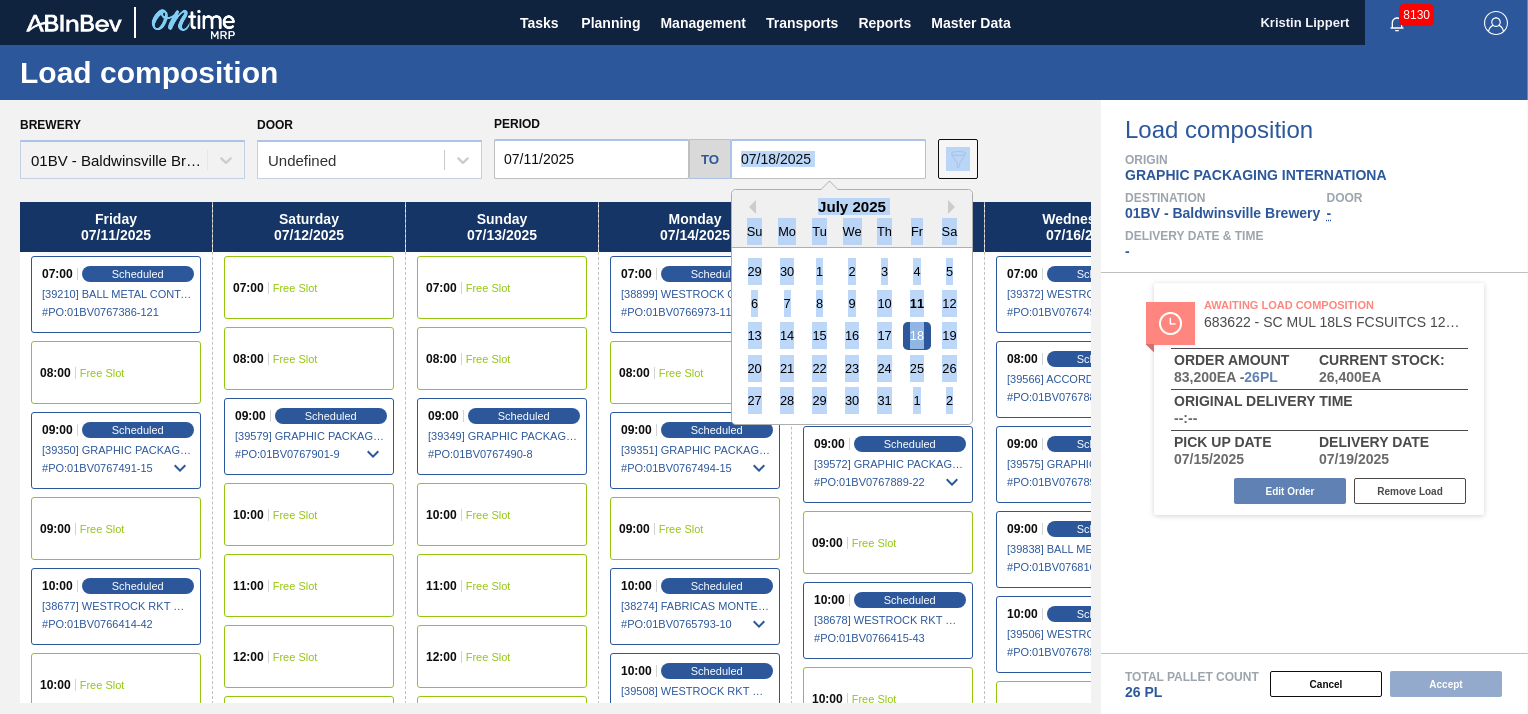 click on "07/18/2025" at bounding box center [828, 159] 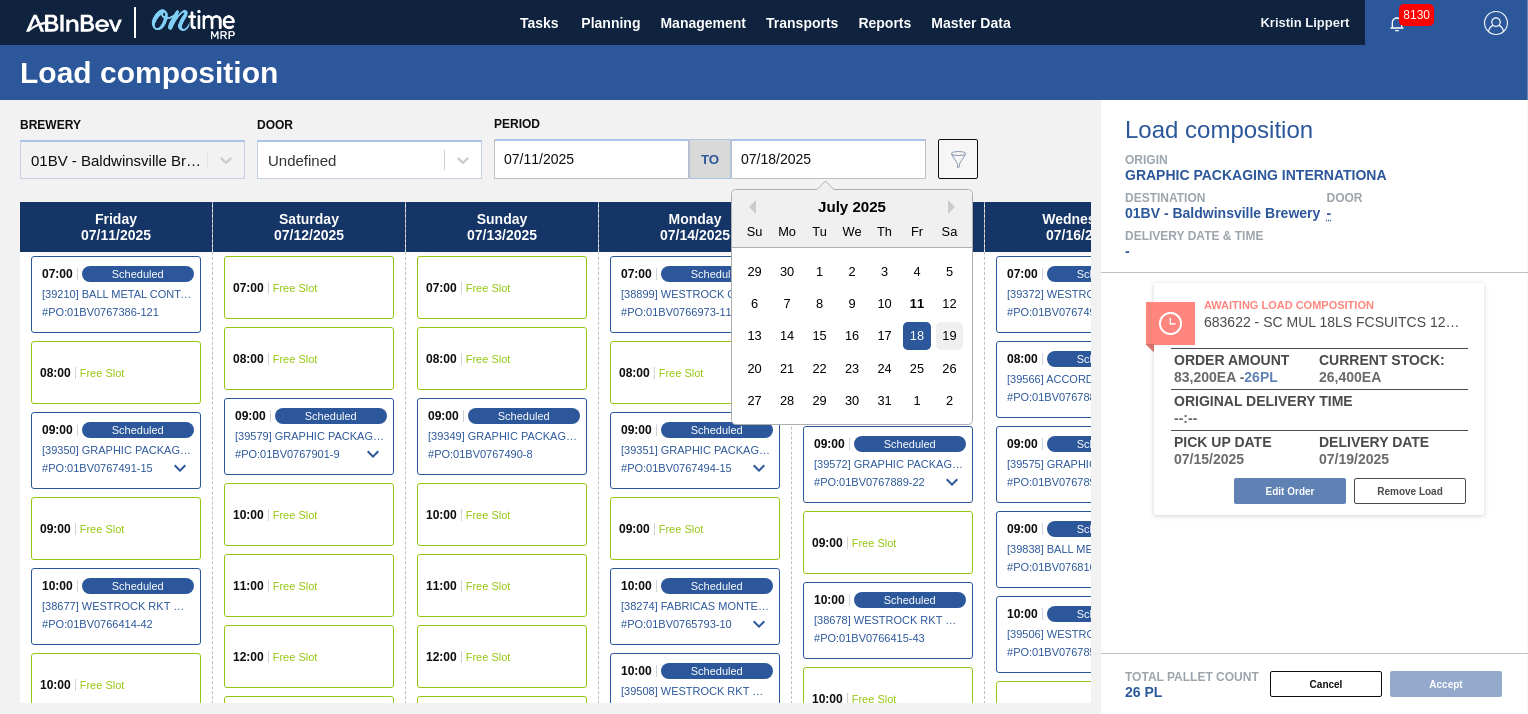 click on "19" at bounding box center [949, 335] 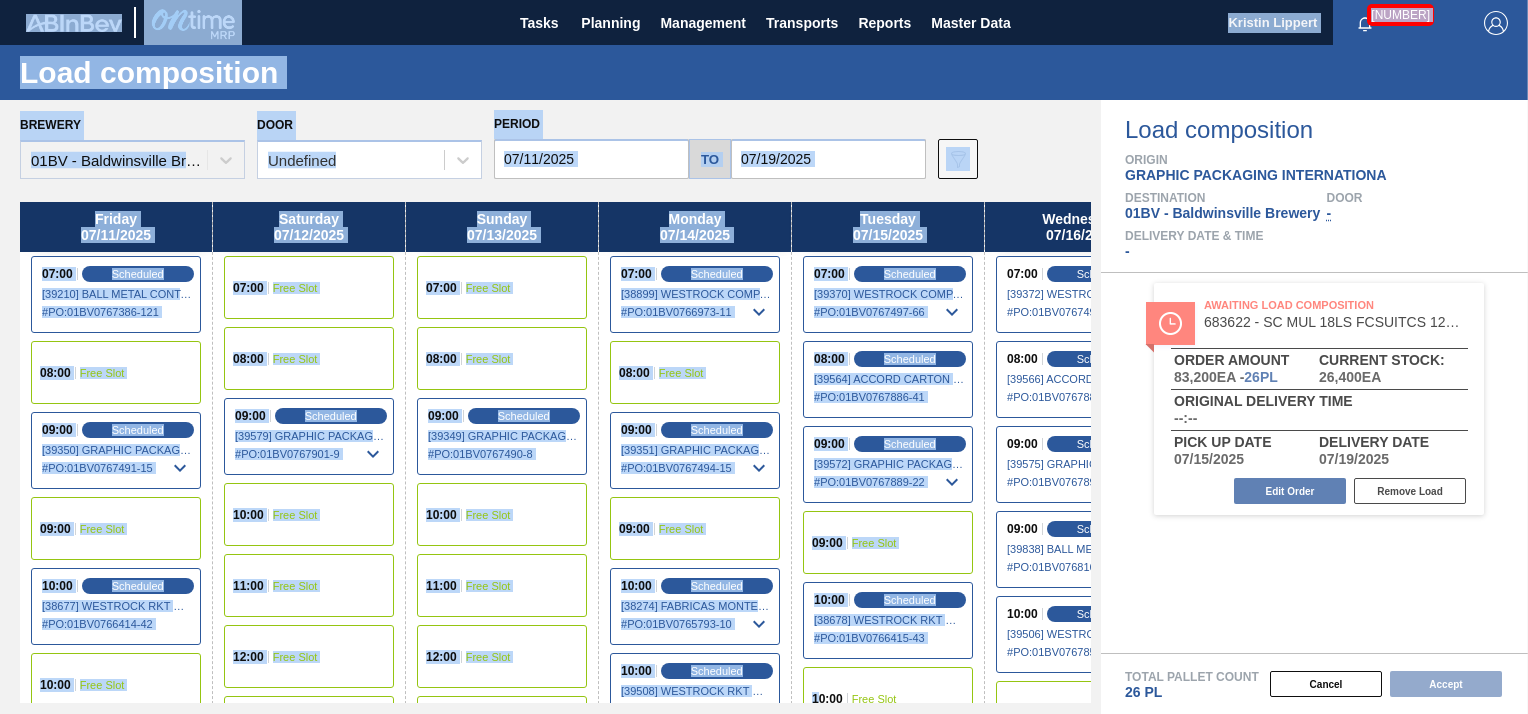 drag, startPoint x: 818, startPoint y: 712, endPoint x: 803, endPoint y: 726, distance: 20.518284 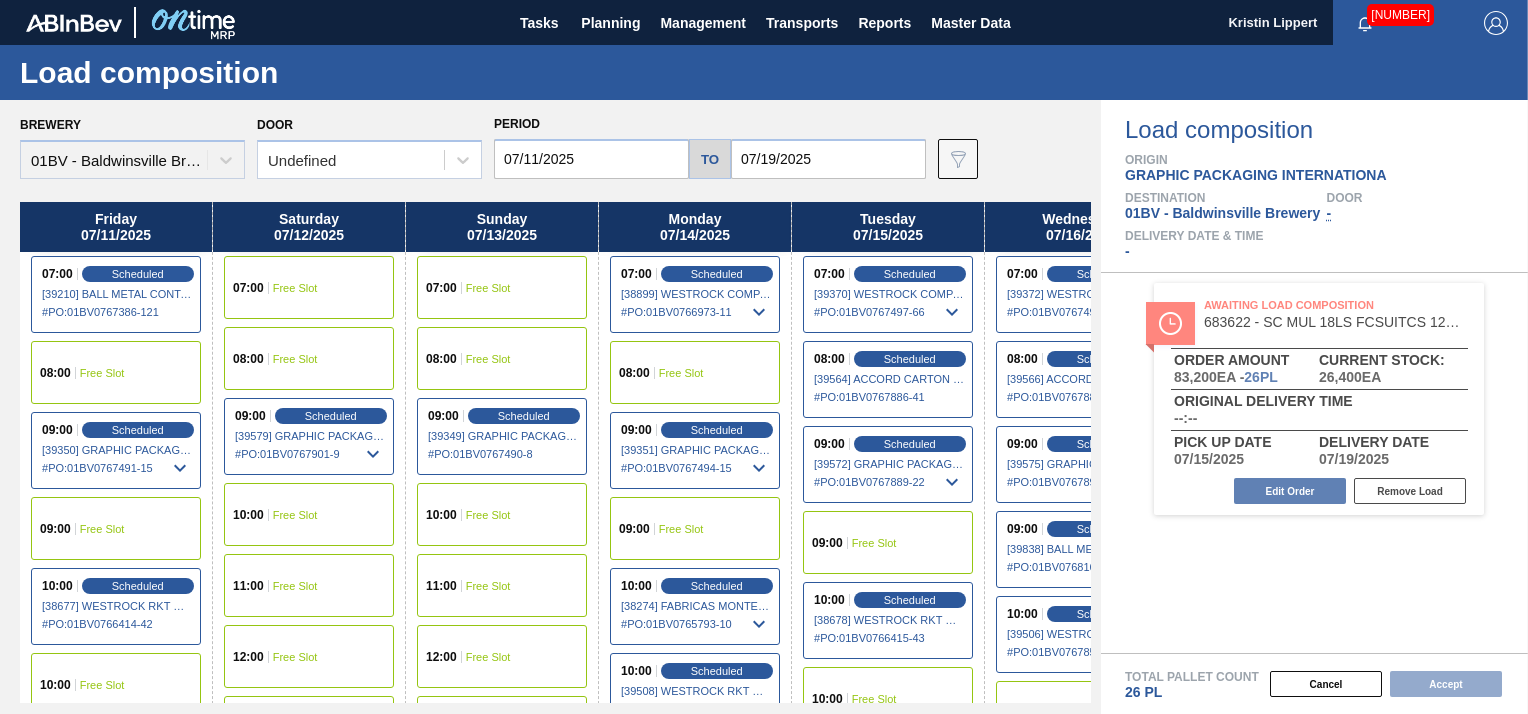 click on "07/11/2025" at bounding box center [591, 159] 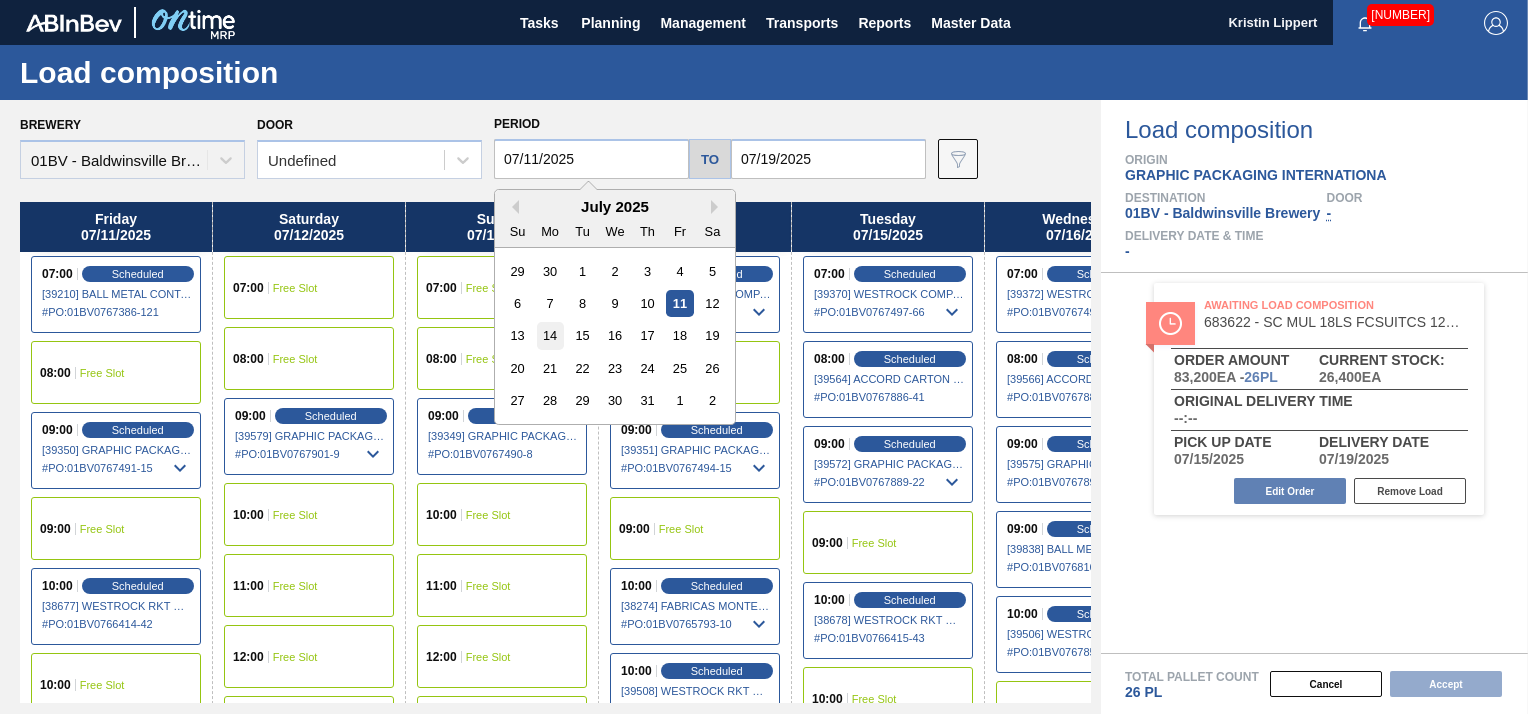 click on "14" at bounding box center [550, 335] 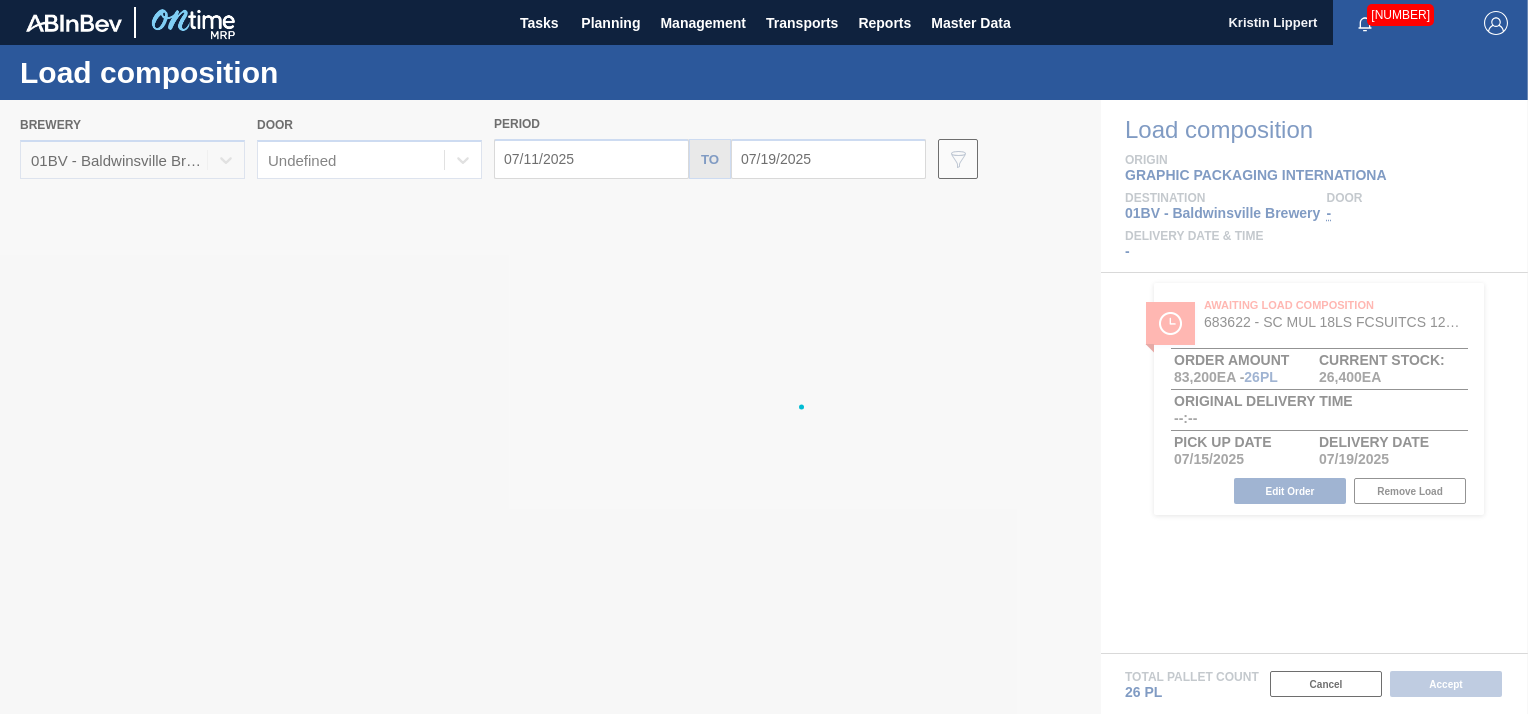 type on "07/14/2025" 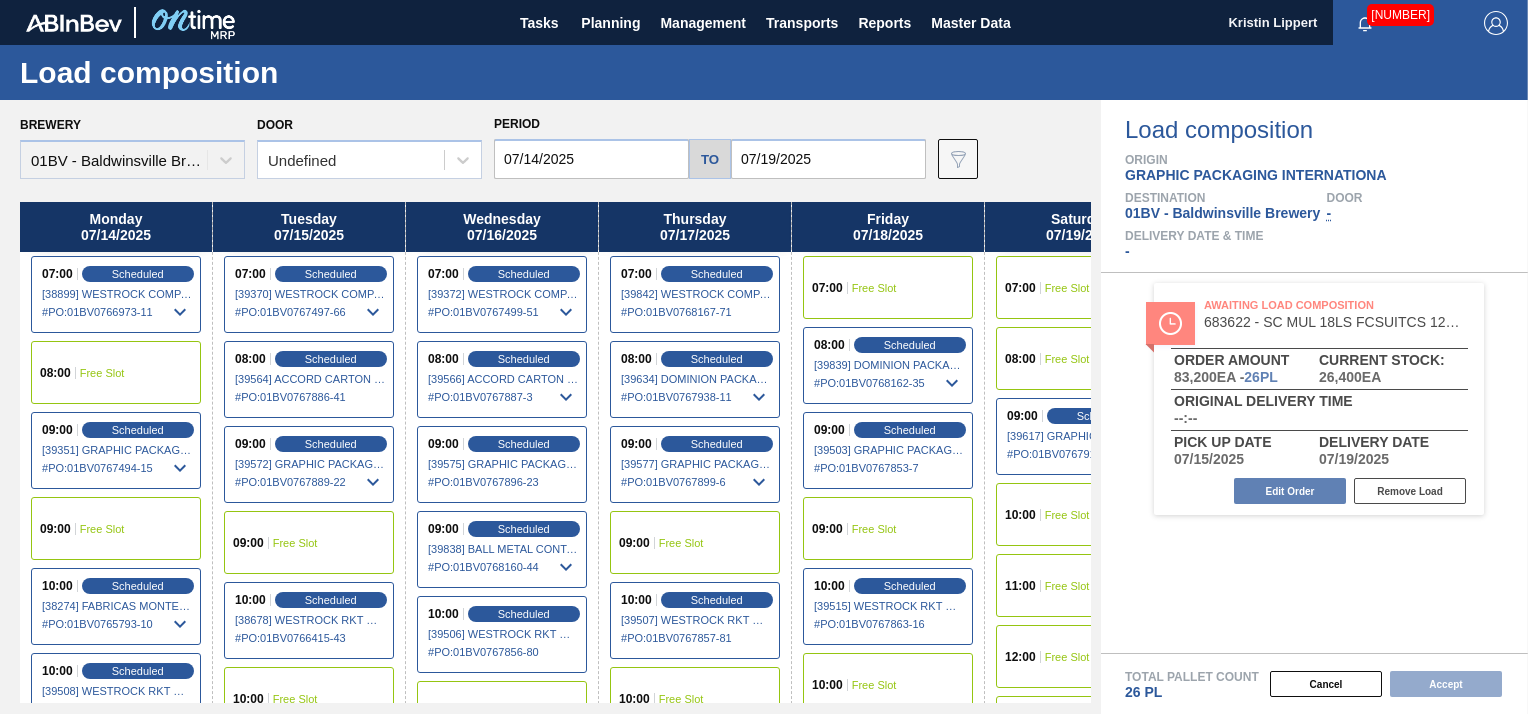 click on "11:00 Free Slot" at bounding box center (1081, 585) 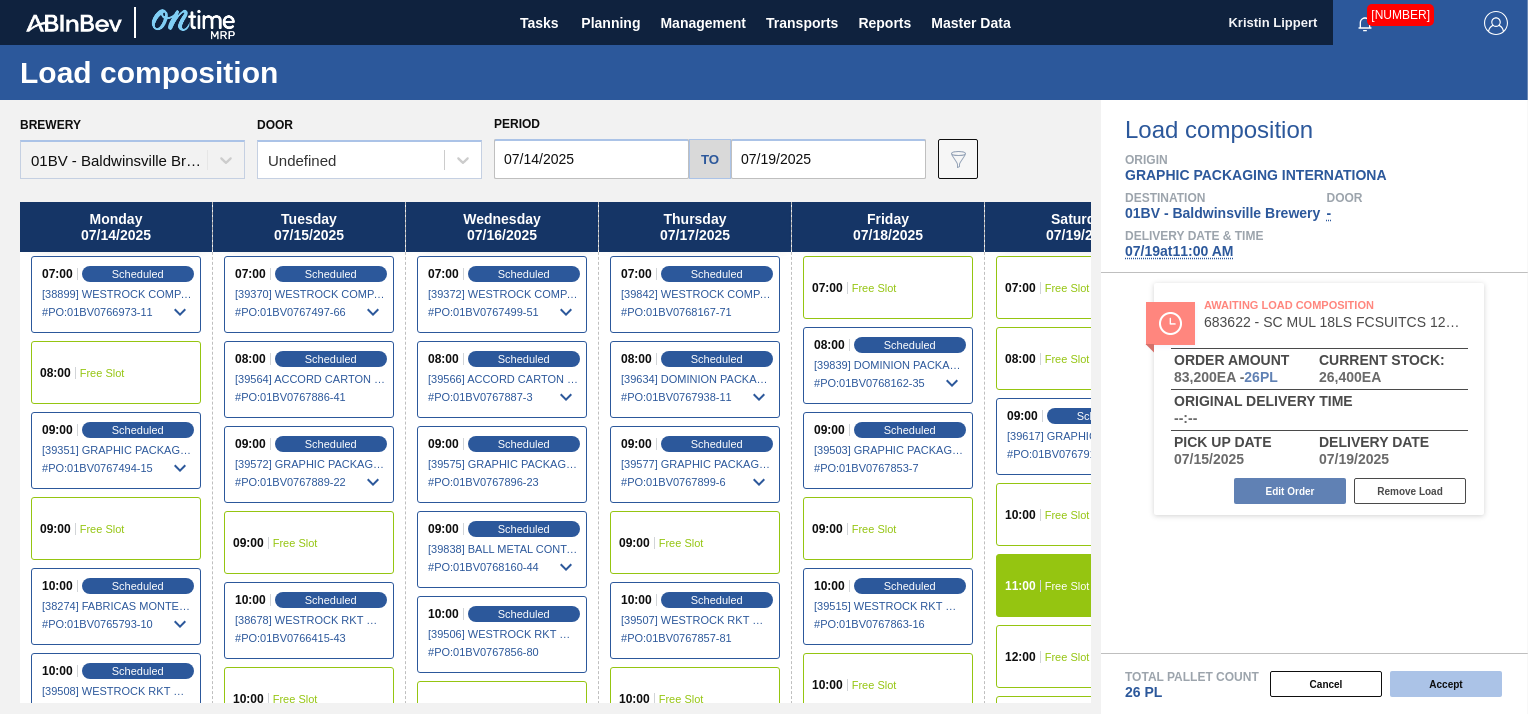 click on "Accept" at bounding box center [1446, 684] 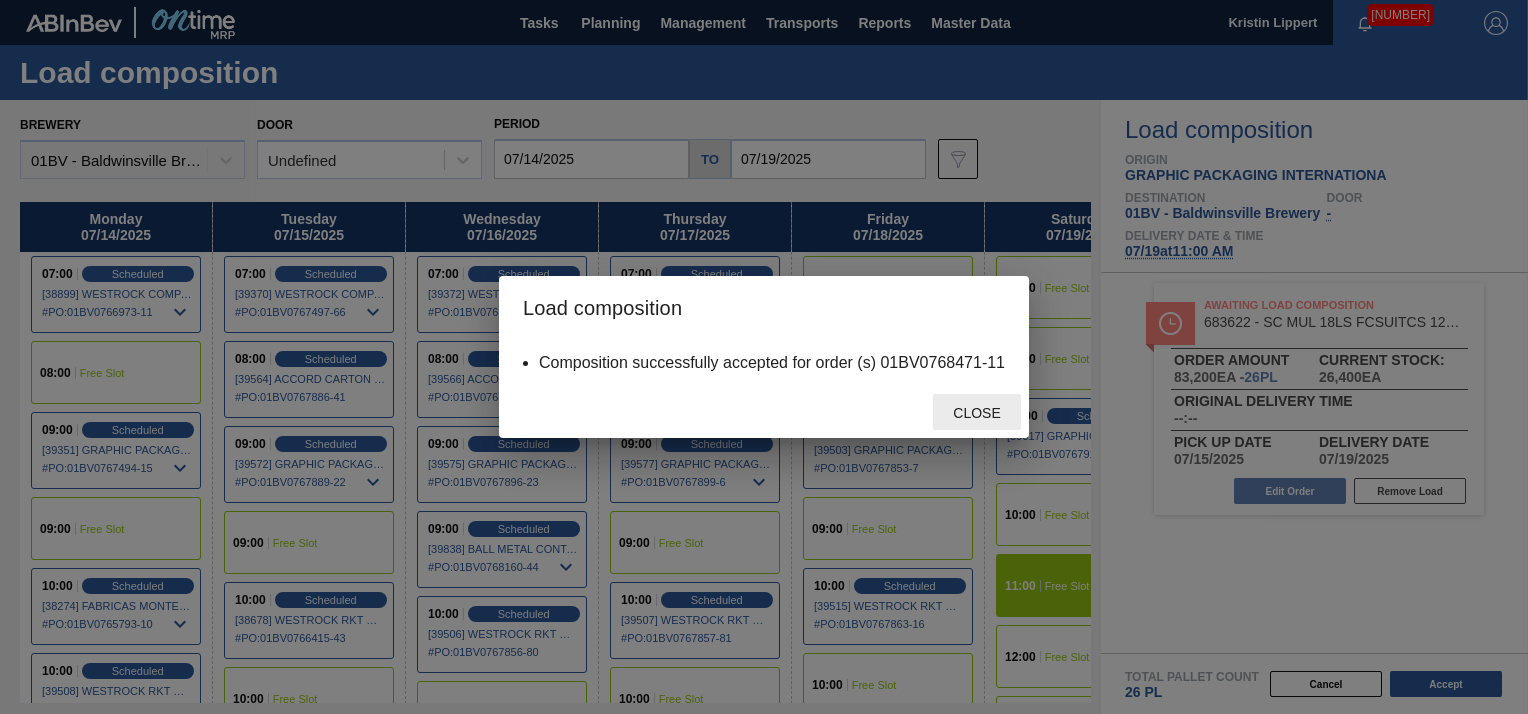 click on "Close" at bounding box center [976, 413] 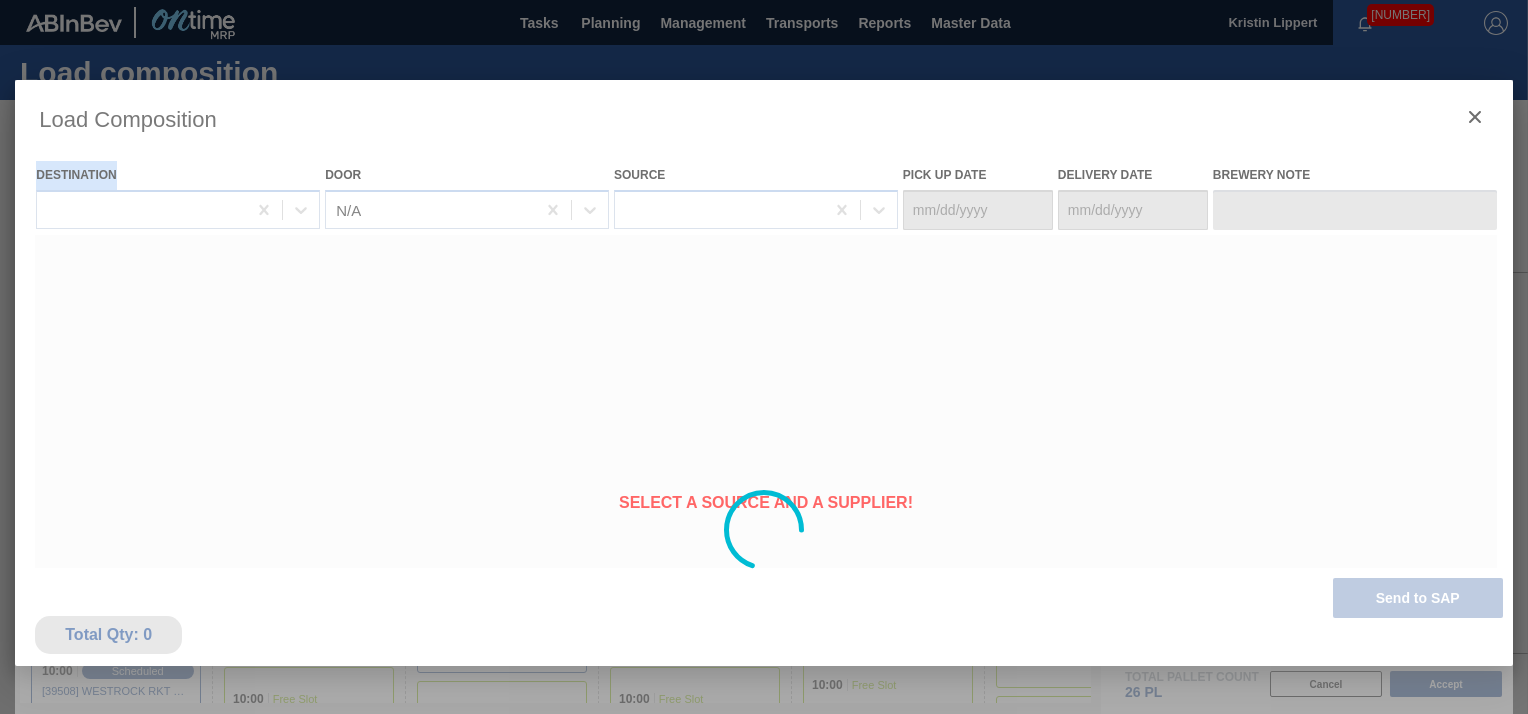 type on "07/15/2025" 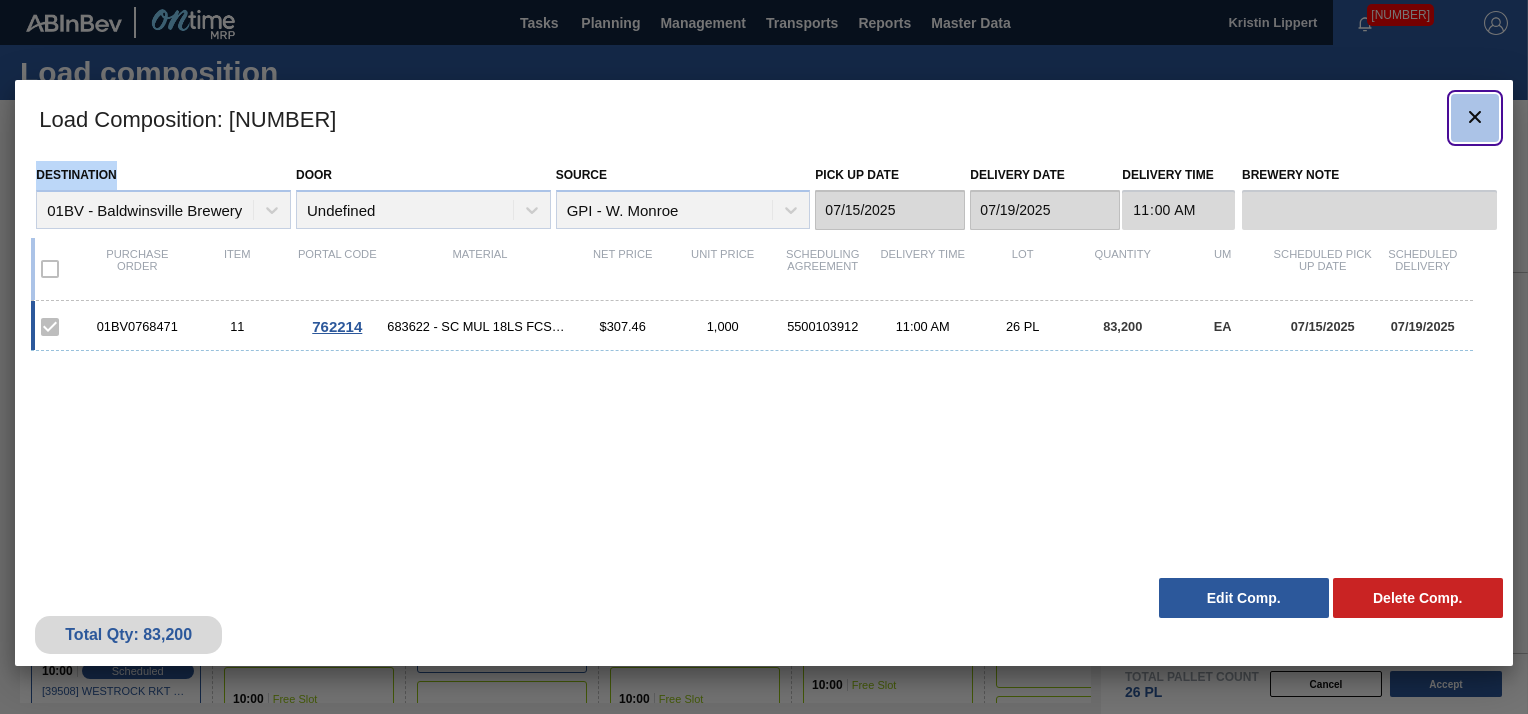 click 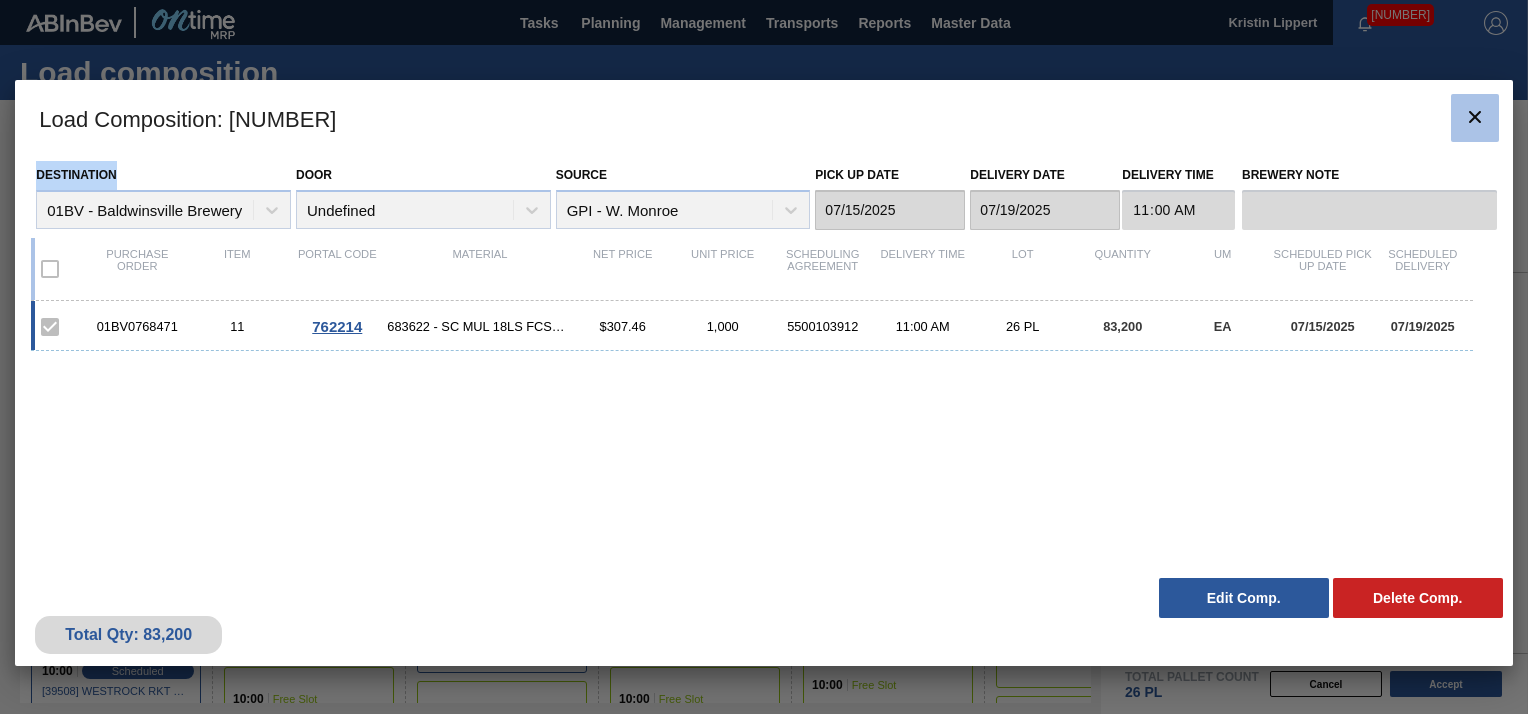 click on "Tasks Planning Management Transports Reports Master Data Kristin Lippert 8131 Mark all as read Load composition Brewery 01BV - Baldwinsville Brewery Door Undefined Period 07/14/2025 to 07/19/2025 Data view filter Unavailable Emergency Negotiation Free Slot Scheduled Delivery In Negotiation Pending Supplier Review Okay Monday 07/14/2025   07:00 Scheduled [38899] WESTROCK COMPANY - FOLDING CAR - 0008219776 # PO :  01BV0766973-11   08:00 Free Slot   09:00 Scheduled [39351] GRAPHIC PACKAGING INTERNATIONA - 0008221069 # PO :  01BV0767494-15   09:00 Free Slot   10:00 Scheduled [38274] FABRICAS MONTERREY S A  DE C V - 0008233086 # PO :  01BV0765793-10   10:00 Scheduled [39508] WESTROCK RKT COMPANY CORRUGATE - 0008323370 # PO :  01BV0766379-7   11:00 Scheduled [38887] ENVASES Y TAPAS MODELO S A DE - 0008257397 # PO :  01BV0766965-17   11:00 Free Slot   12:00 Scheduled [39494] METAL CONTAINER CORPORATION - 0008219743 # PO :  01BV0767539-84   12:00 Scheduled [38679] WESTROCK RKT COMPANY CORRUGATE - 0008323370 # PO :" at bounding box center (764, 357) 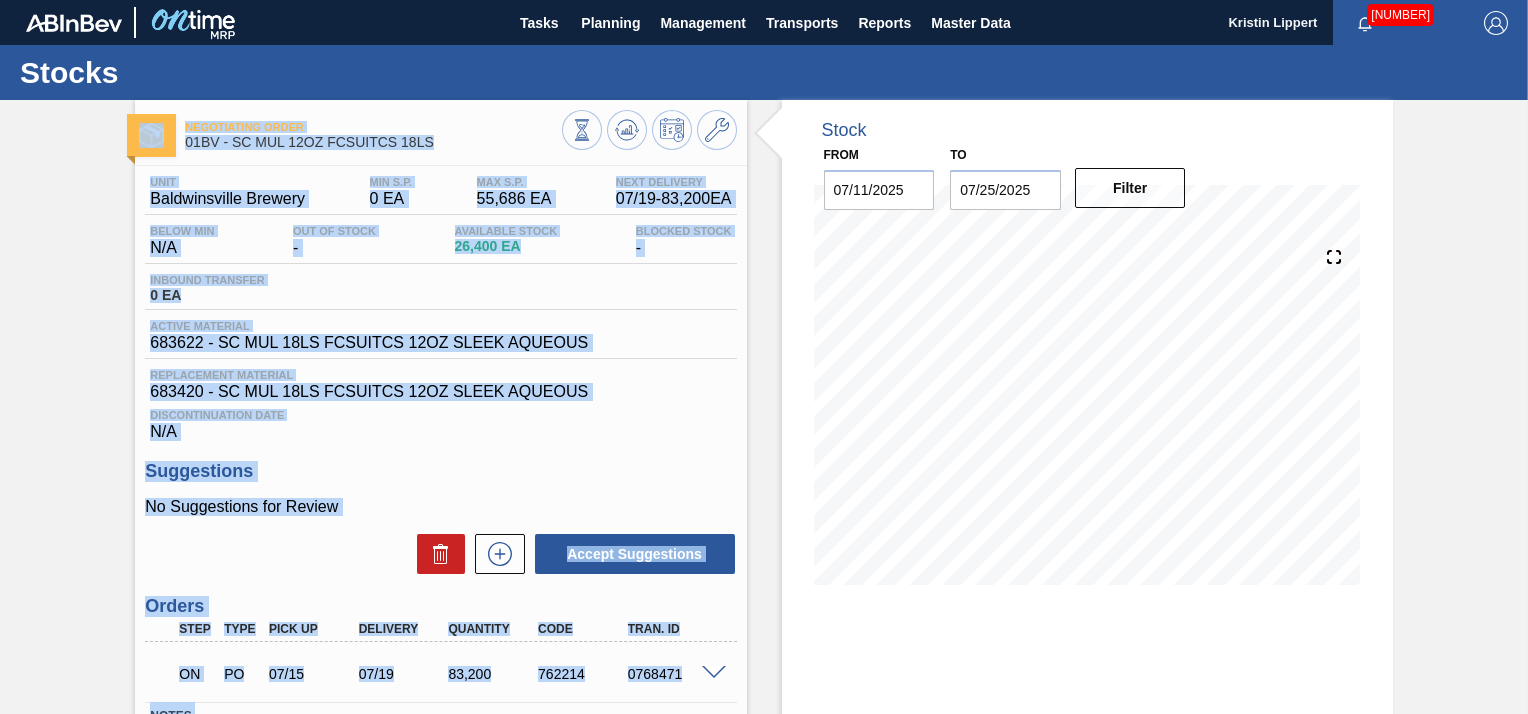 click on "Unit Baldwinsville Brewery MIN S.P. 0   EA MAX S.P. 55,686   EA Next Delivery [DATE]  -  83,200 EA Below Min N/A Out Of Stock - Available Stock 26,400 EA Blocked Stock - Inbound Transfer 0 EA Active Material 683622 - SC MUL 18LS FCSUITCS 12OZ SLEEK  AQUEOUS Replacement Material 683420 - SC MUL 18LS FCSUITCS 12OZ SLEEK  AQUEOUS Discontinuation Date N/A   Suggestions   No Suggestions for Review Accept Suggestions Orders Step Type Pick up Delivery Quantity Code TRAN. ID   ON   PO [DATE] [DATE] 83,200 762214 0768471 Material 683622 - SC MUL 18LS FCSUITCS 12OZ SLEEK  AQUEOUS Origin GPI - W. Monroe Pick up [DATE]/[DATE] Delivery [DATE]/[DATE] Delivery Time 11:00:00 Lot size 3,200 Quantity 26 Total 83,200 Door Production Line Comments Incoterm FOB svg{fill:#ff0000} Notes Save notes" at bounding box center (440, 511) 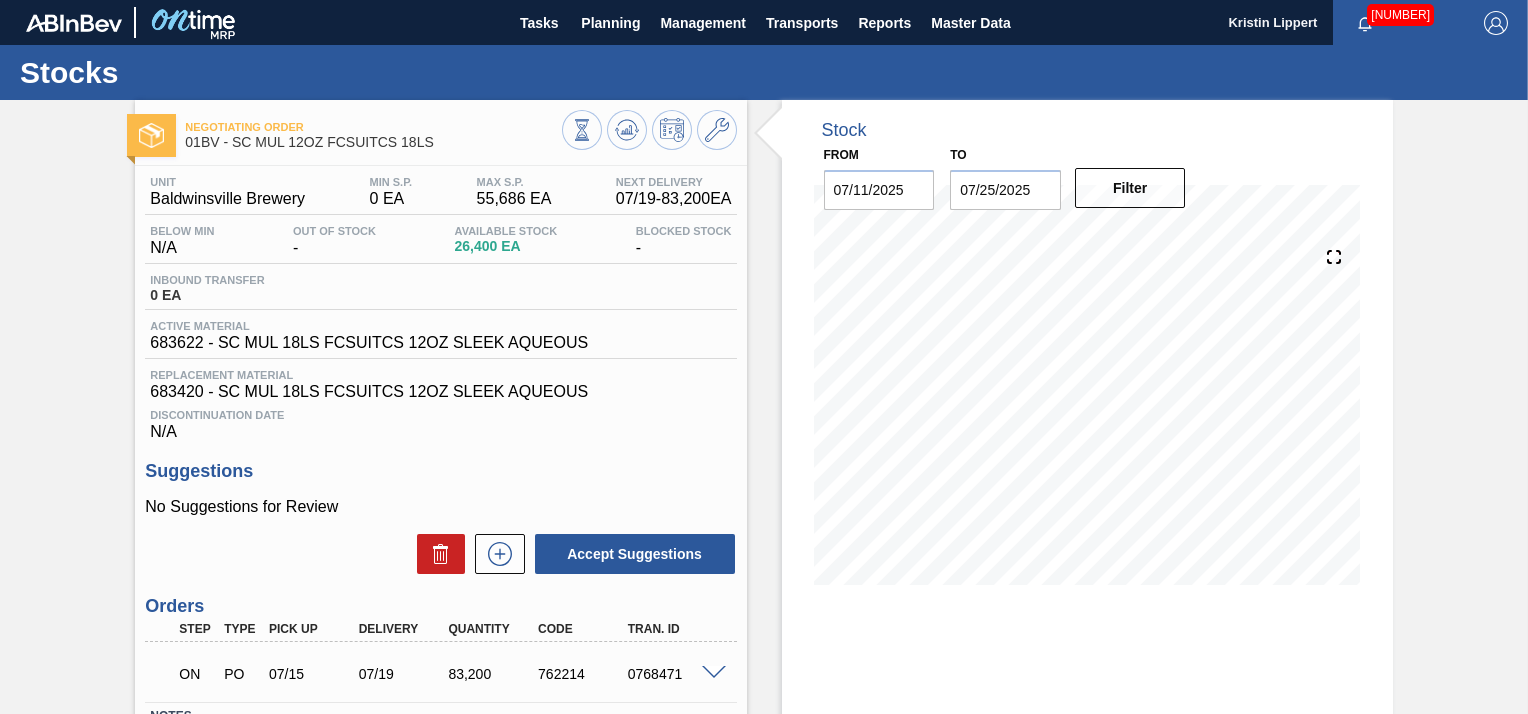 click on "Unit Baldwinsville Brewery MIN S.P. 0   EA MAX S.P. 55,686   EA Next Delivery [DATE]  -  83,200 EA Below Min N/A Out Of Stock - Available Stock 26,400 EA Blocked Stock - Inbound Transfer 0 EA Active Material 683622 - SC MUL 18LS FCSUITCS 12OZ SLEEK  AQUEOUS Replacement Material 683420 - SC MUL 18LS FCSUITCS 12OZ SLEEK  AQUEOUS Discontinuation Date N/A   Suggestions   No Suggestions for Review Accept Suggestions Orders Step Type Pick up Delivery Quantity Code TRAN. ID   ON   PO [DATE] [DATE] 83,200 762214 0768471 Material 683622 - SC MUL 18LS FCSUITCS 12OZ SLEEK  AQUEOUS Origin GPI - W. Monroe Pick up [DATE]/[DATE] Delivery [DATE]/[DATE] Delivery Time 11:00:00 Lot size 3,200 Quantity 26 Total 83,200 Door Production Line Comments Incoterm FOB svg{fill:#ff0000} Notes Save notes" at bounding box center (440, 511) 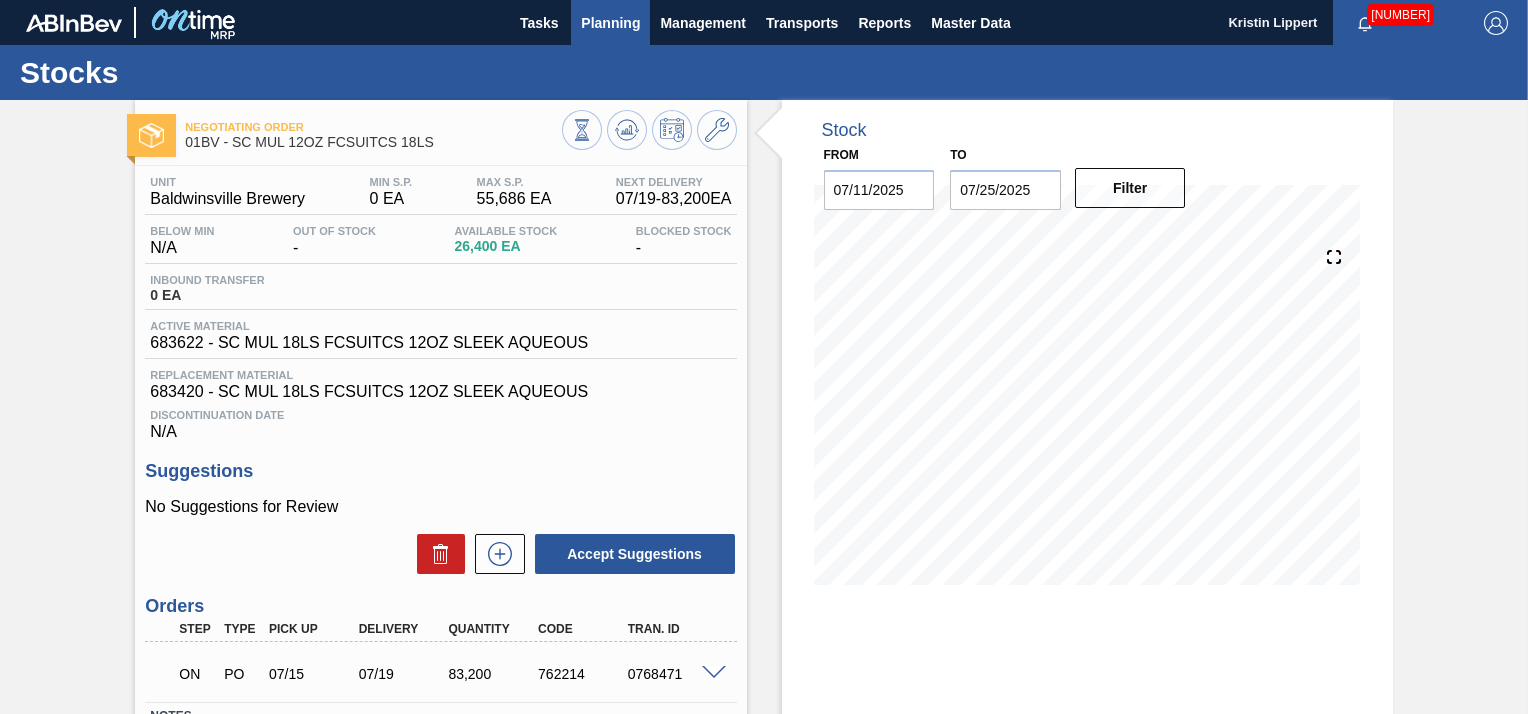 click on "Planning" at bounding box center (610, 23) 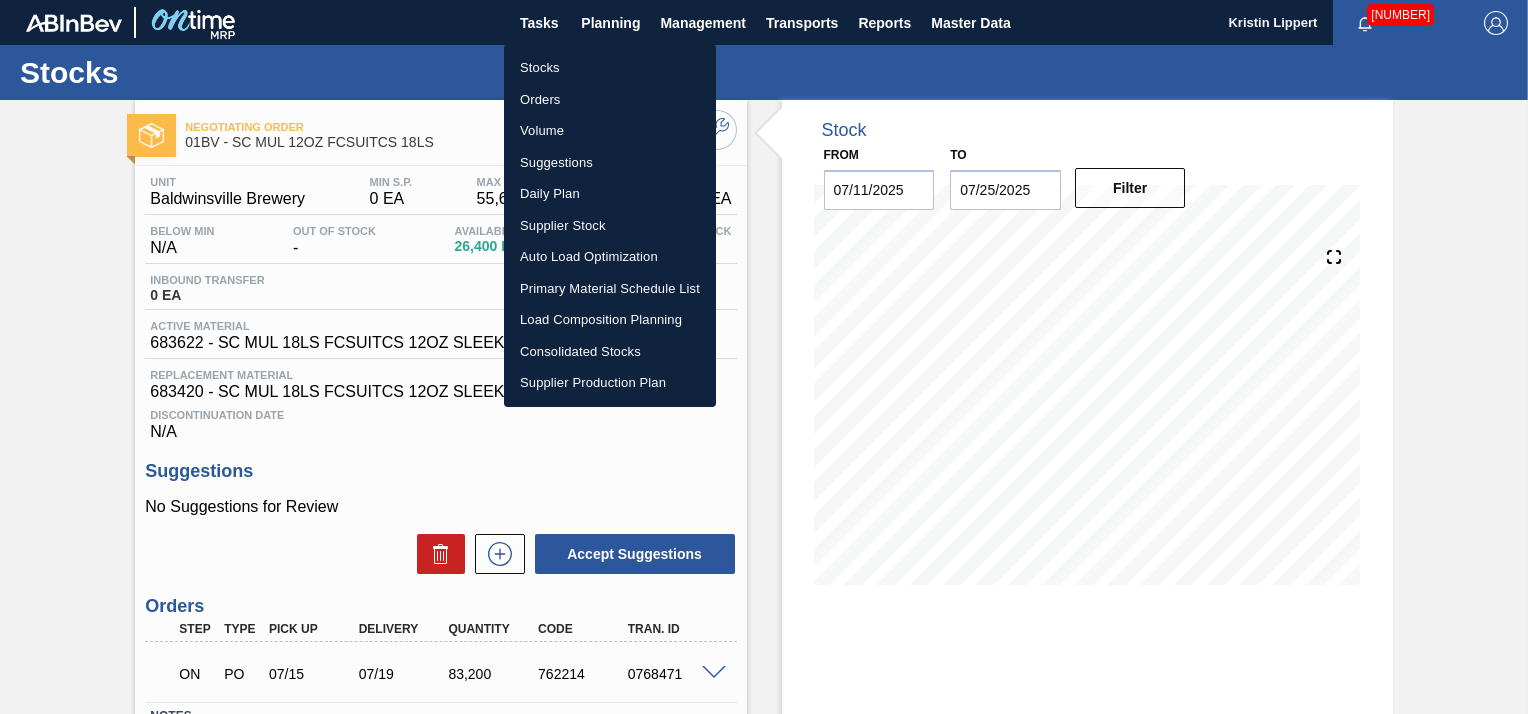 click on "Suggestions" at bounding box center [610, 163] 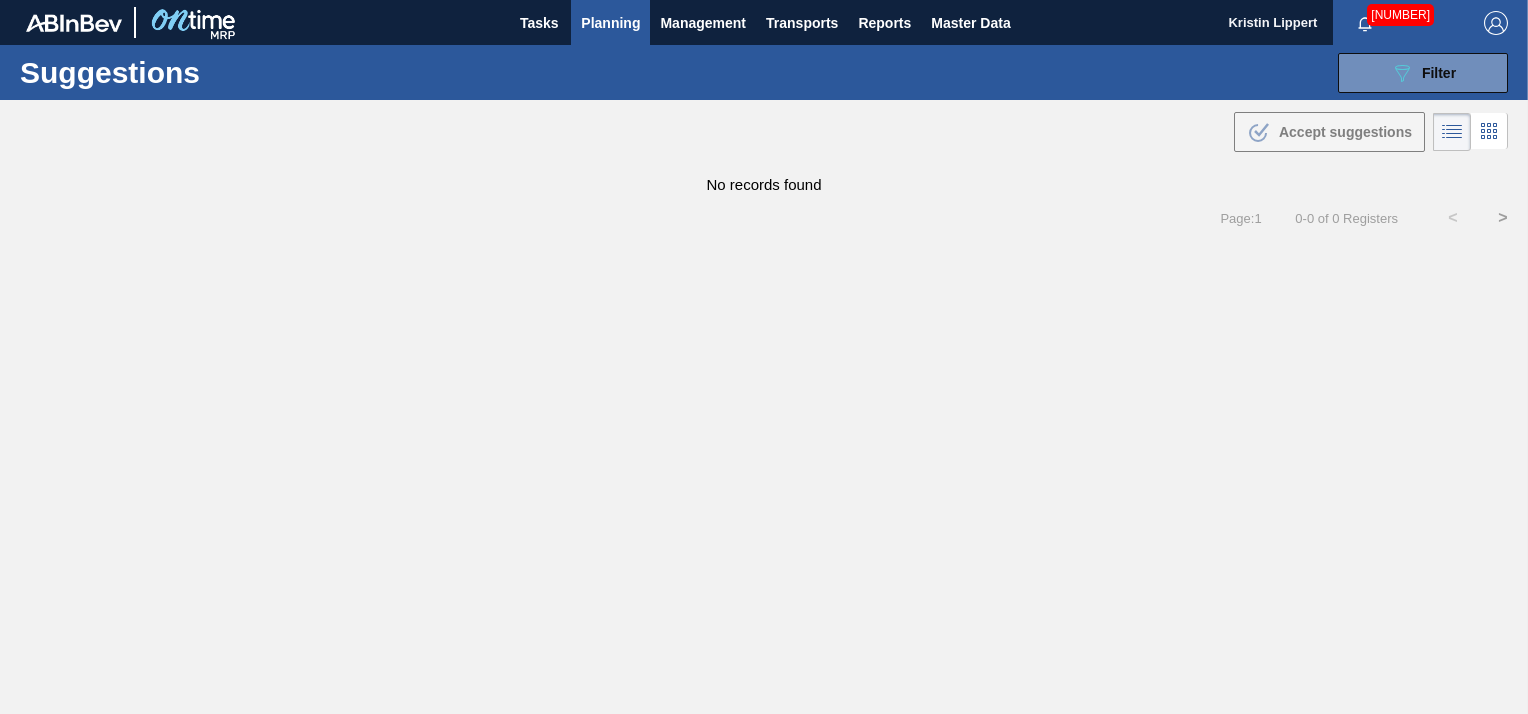 drag, startPoint x: 620, startPoint y: 25, endPoint x: 616, endPoint y: 78, distance: 53.15073 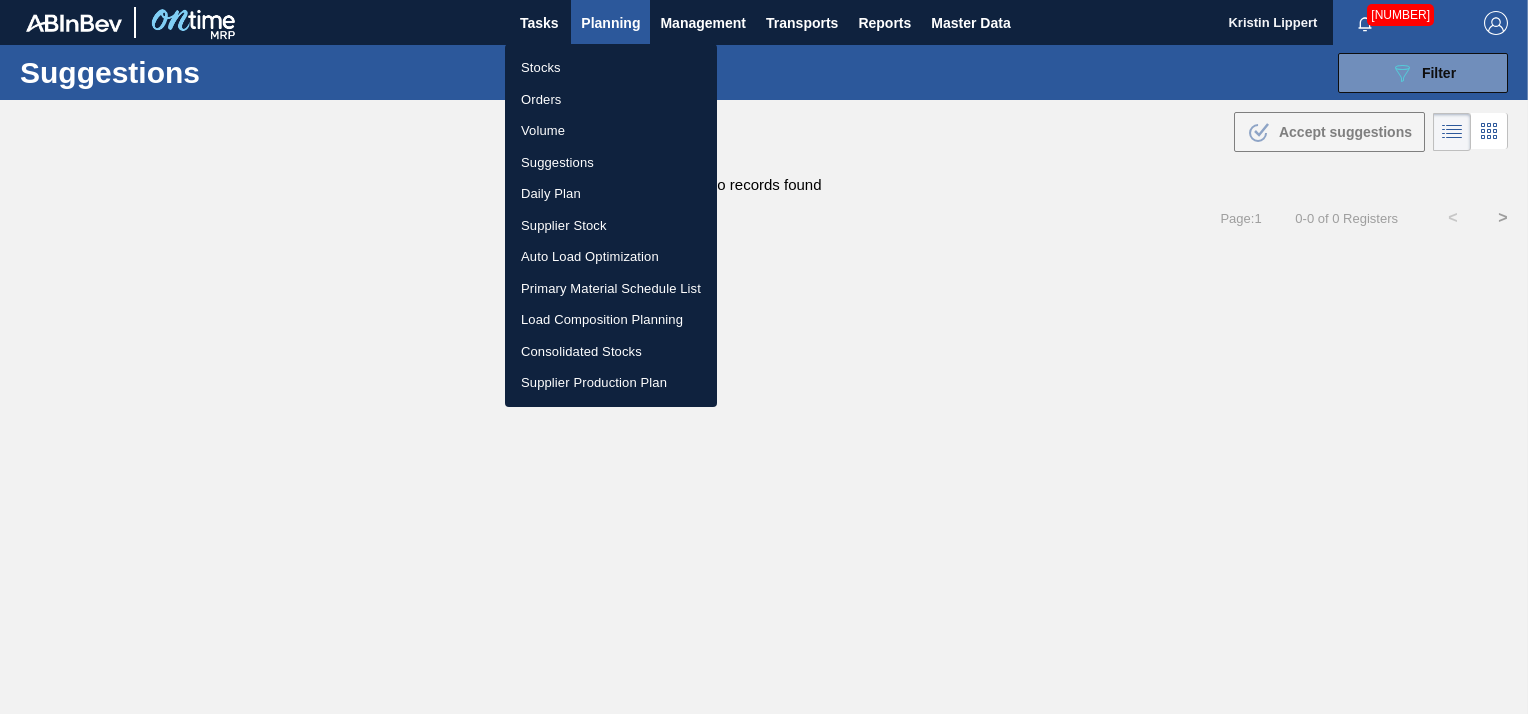 click on "Load Composition Planning" at bounding box center [611, 320] 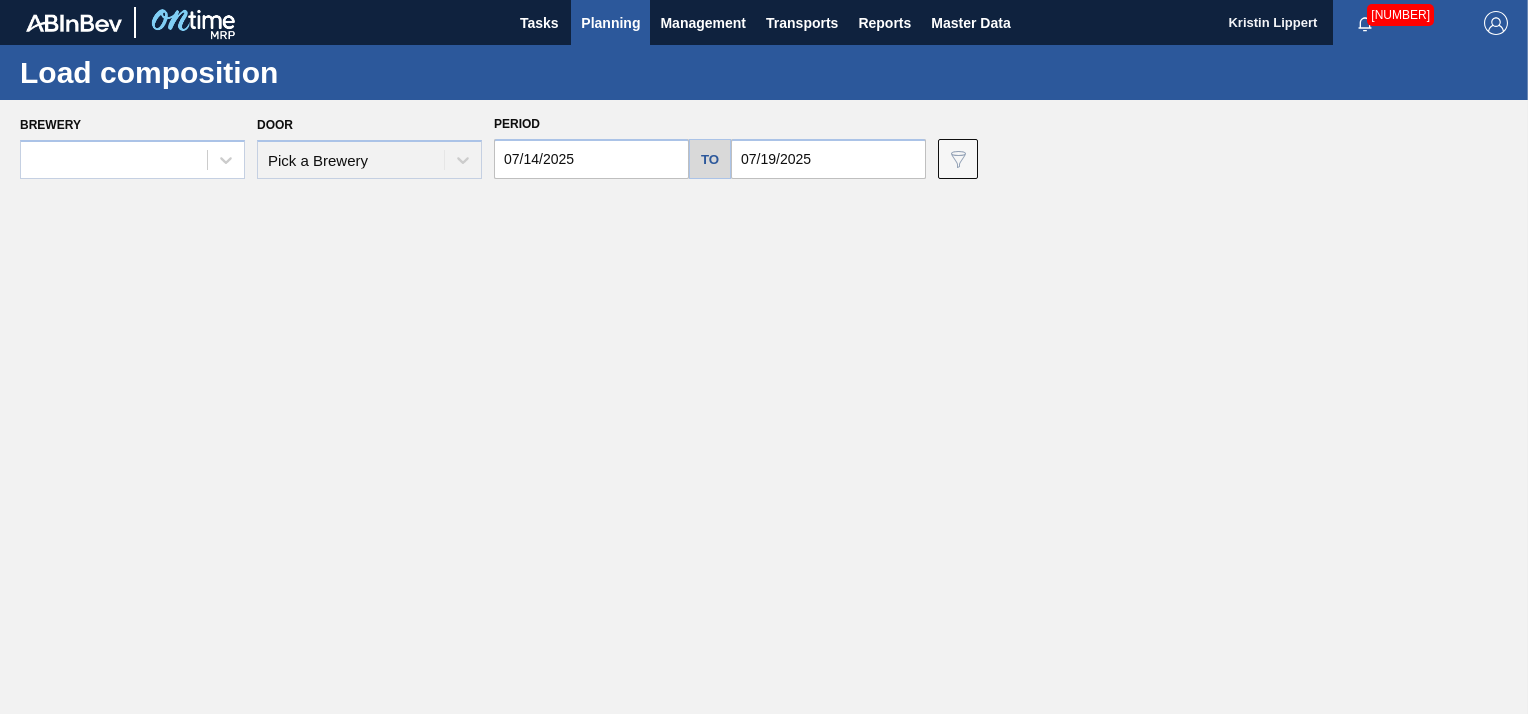 click on "Planning" at bounding box center [610, 23] 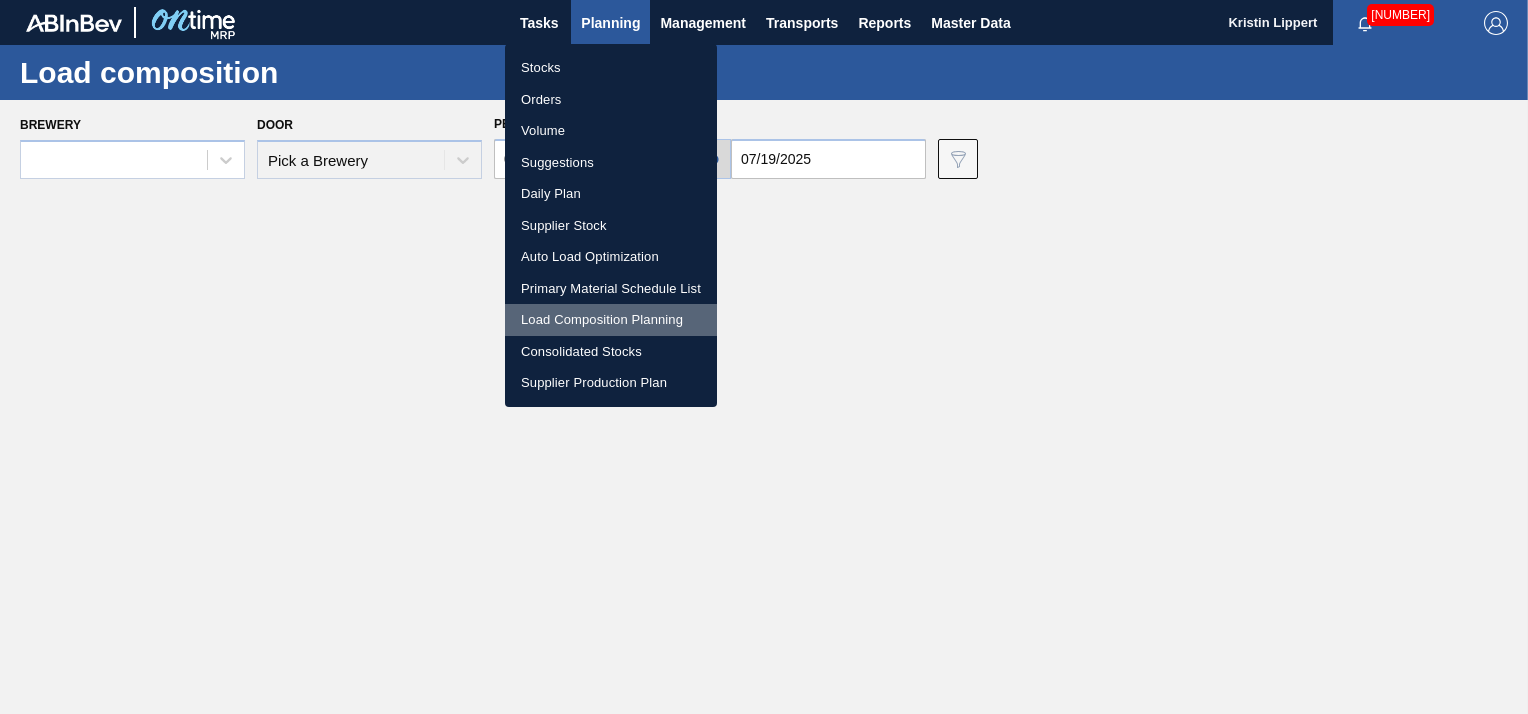 click on "Load Composition Planning" at bounding box center [611, 320] 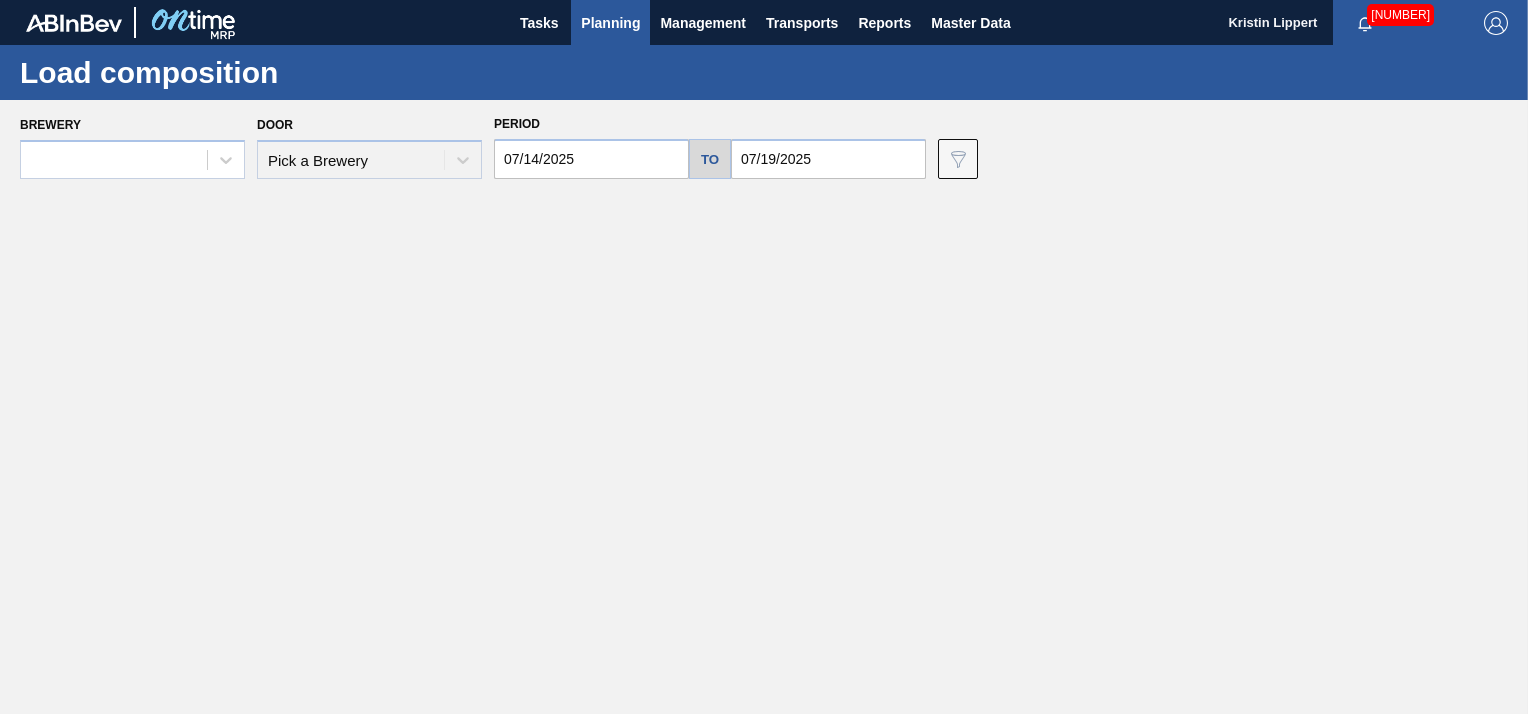 click on "Tasks Planning Management Transports Reports Master Data [NAME] [NUMBER] Mark all as read Load composition Brewery Door Pick a Brewery Period [DATE] to [DATE] Data view filter Unavailable Emergency Negotiation Free Slot Scheduled Delivery In Negotiation Pending Supplier Review Okay" at bounding box center [764, 357] 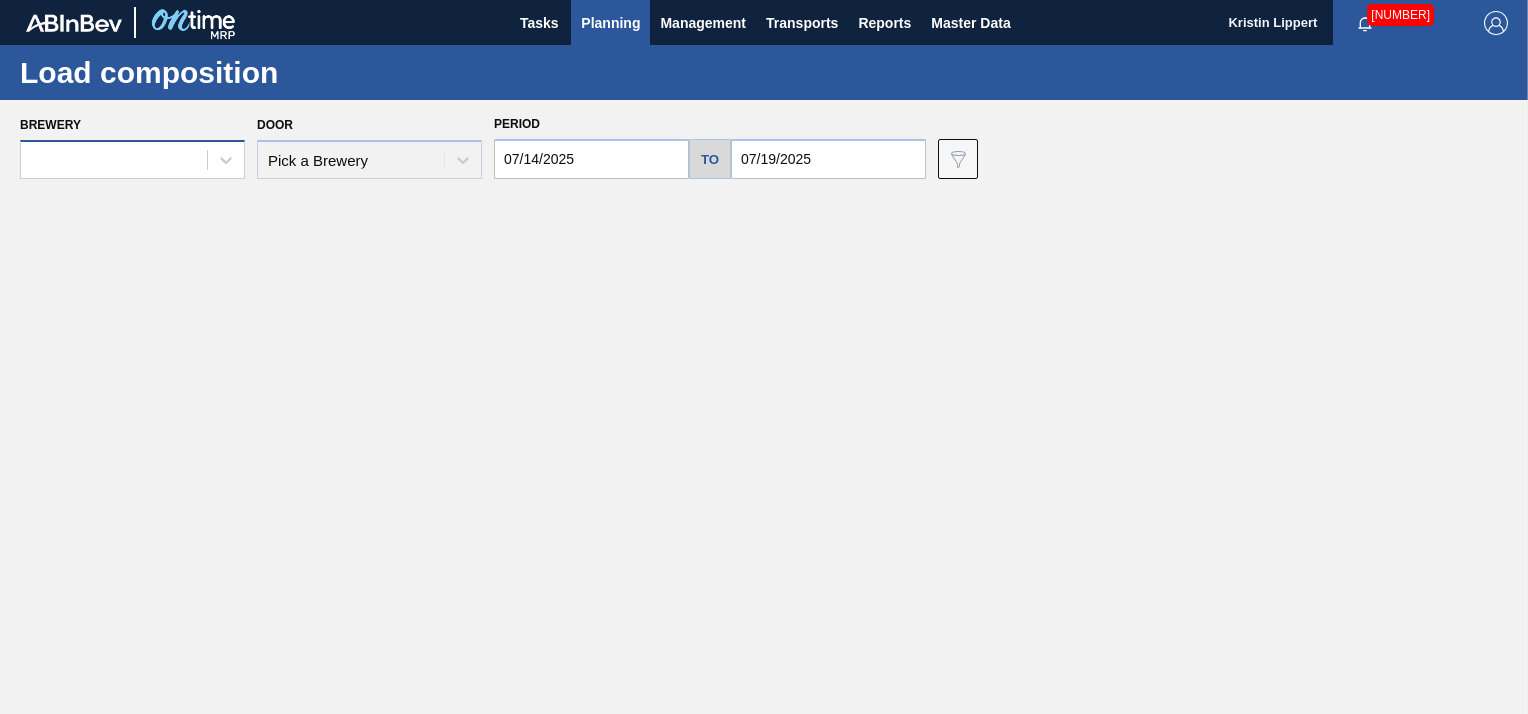 click at bounding box center [114, 160] 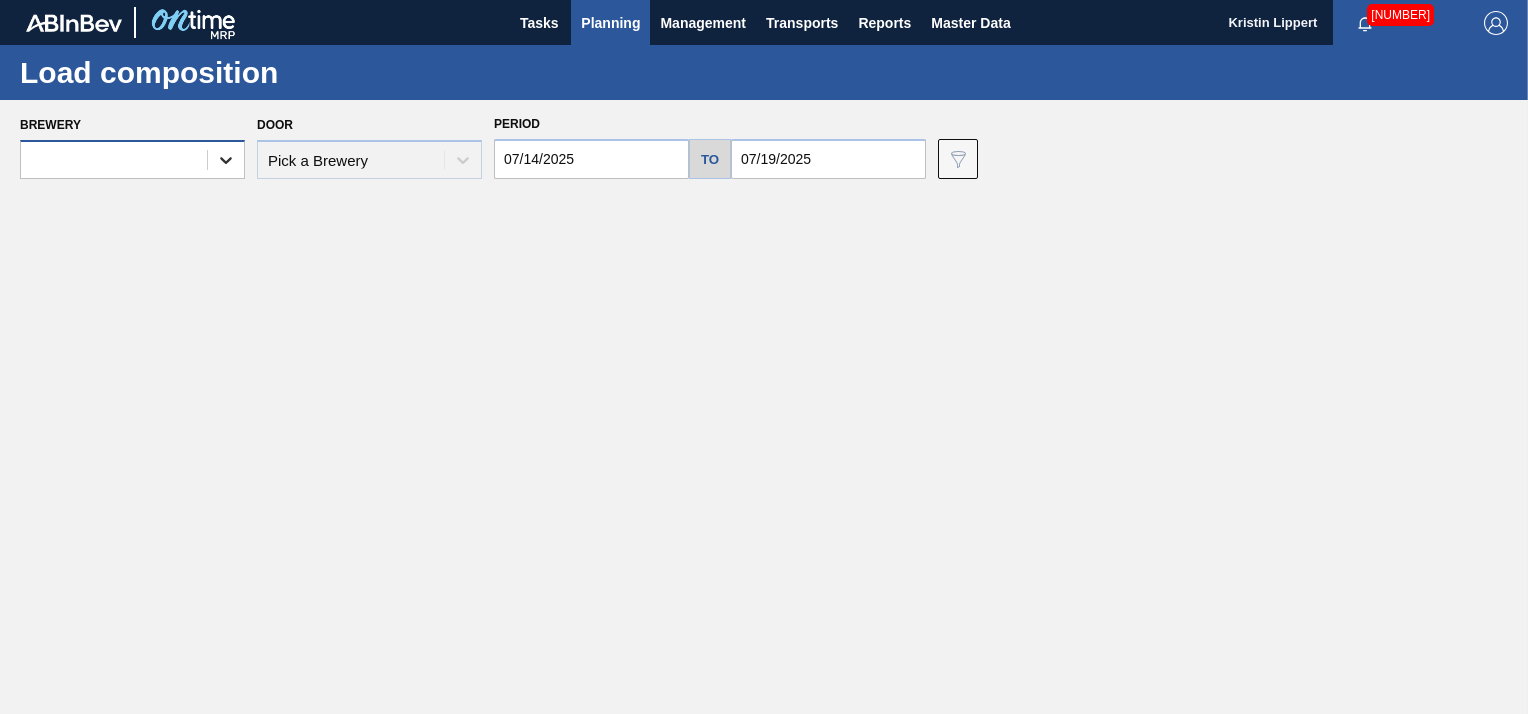 click 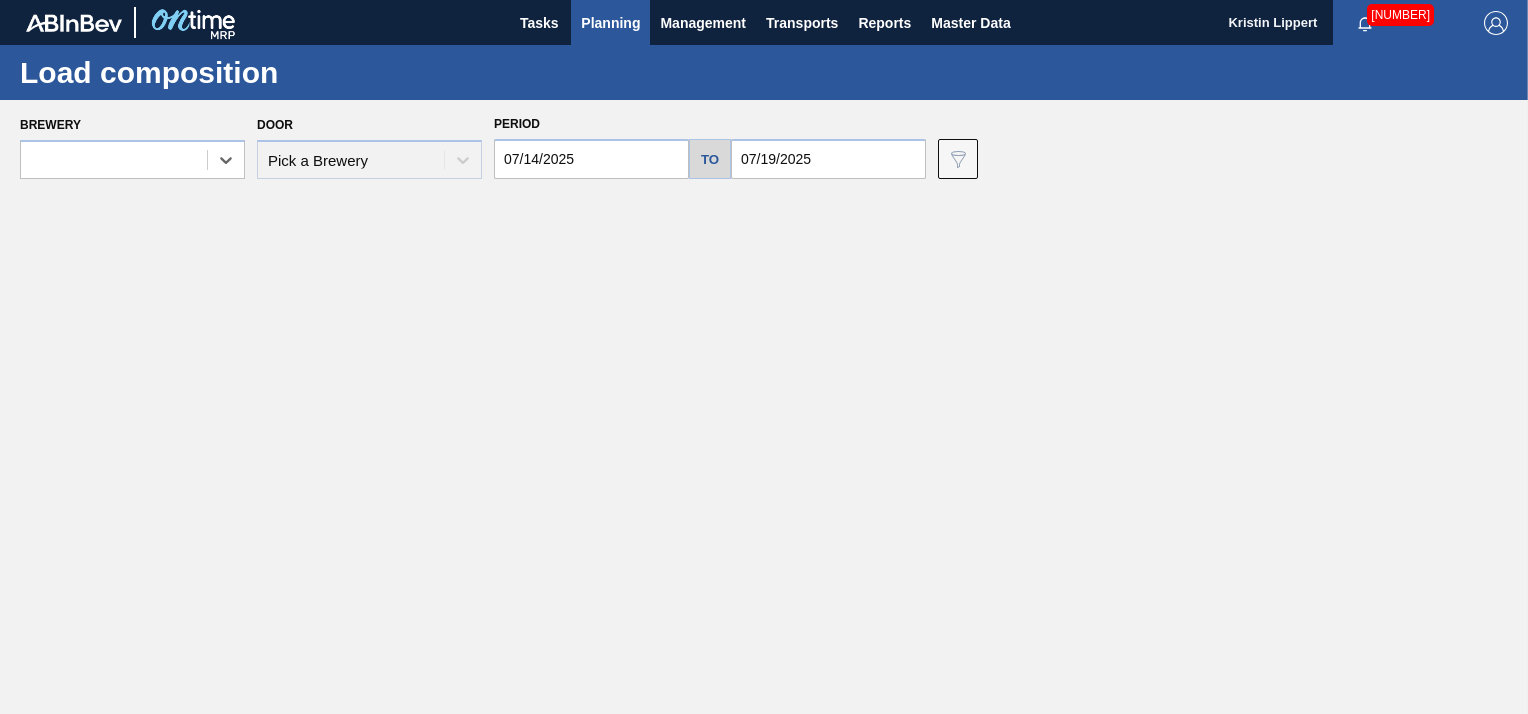click on "Planning" at bounding box center (610, 23) 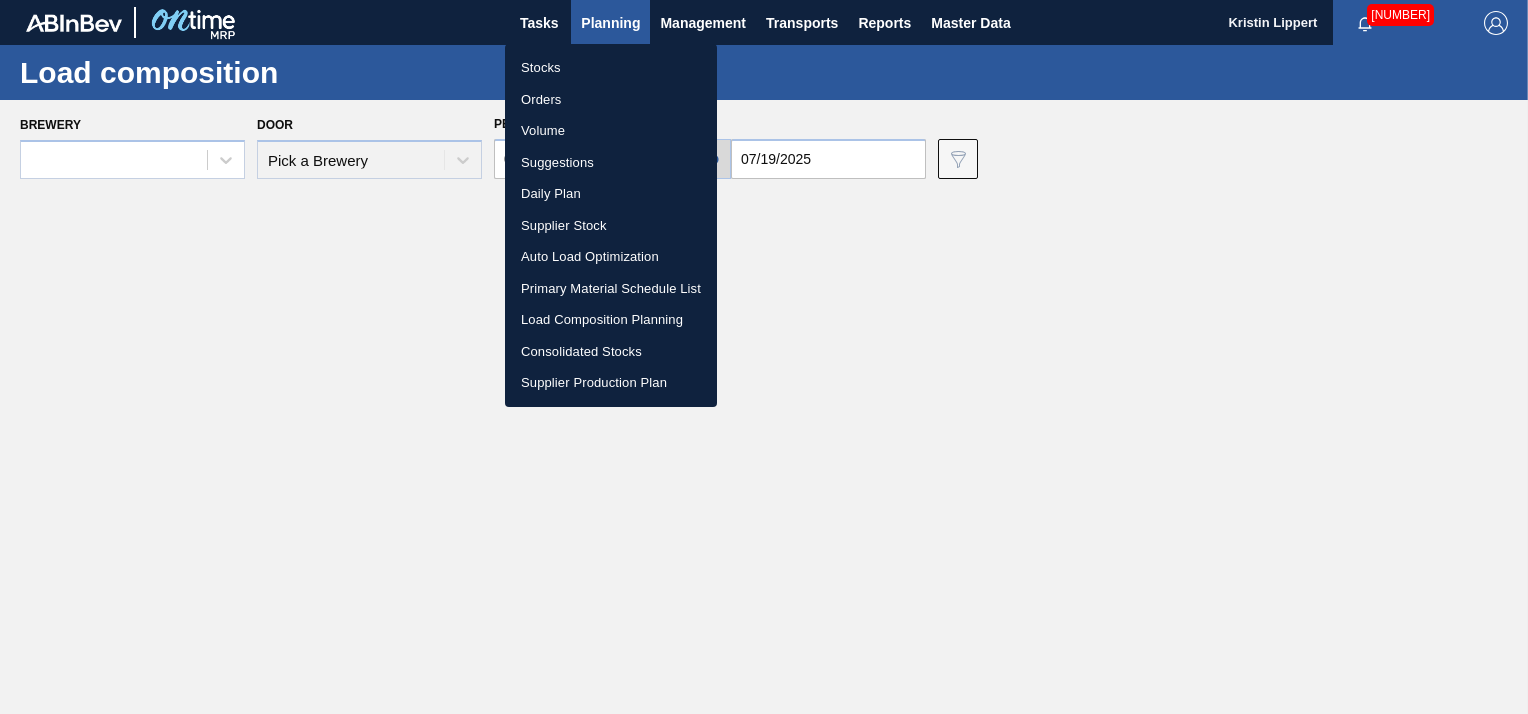 click on "Suggestions" at bounding box center [611, 163] 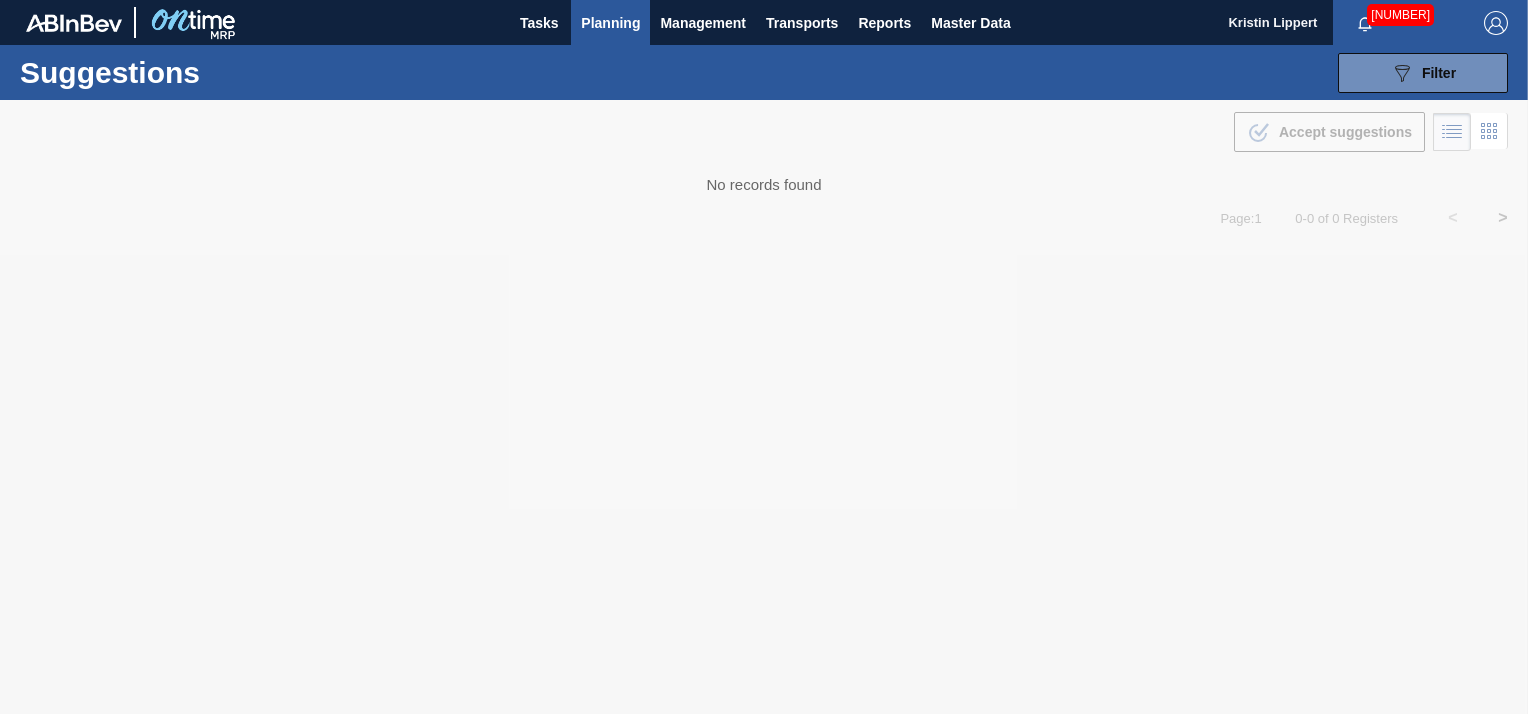 click at bounding box center [1496, 23] 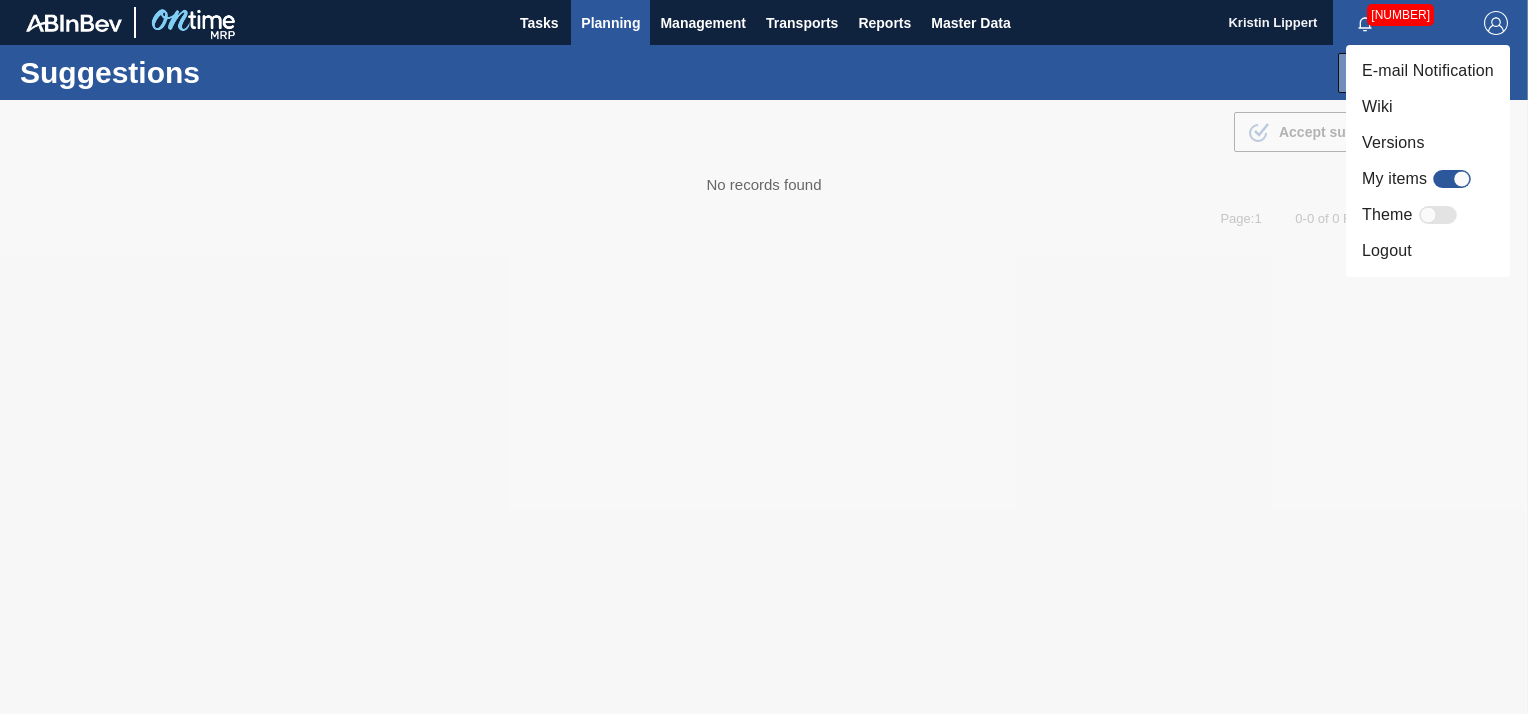 click on "Logout" at bounding box center [1428, 251] 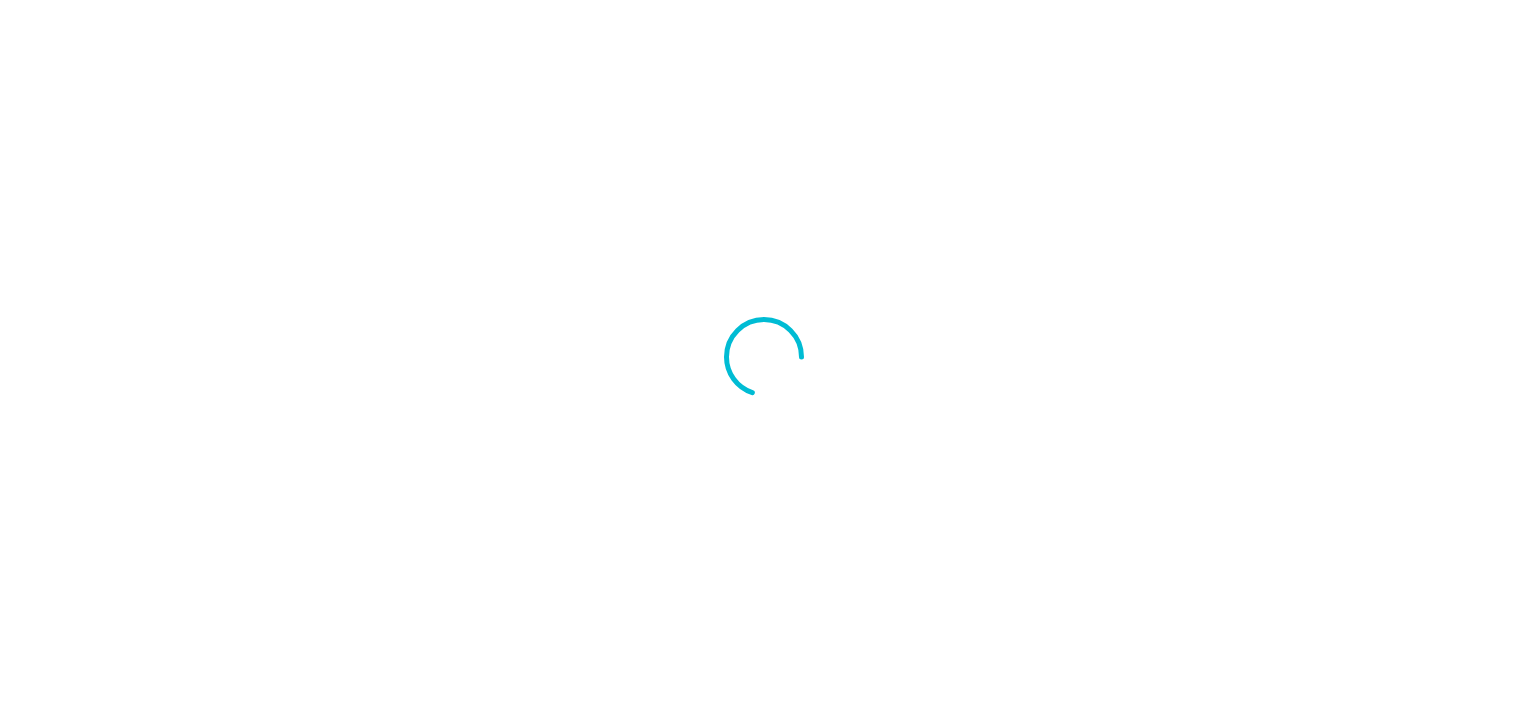 scroll, scrollTop: 0, scrollLeft: 0, axis: both 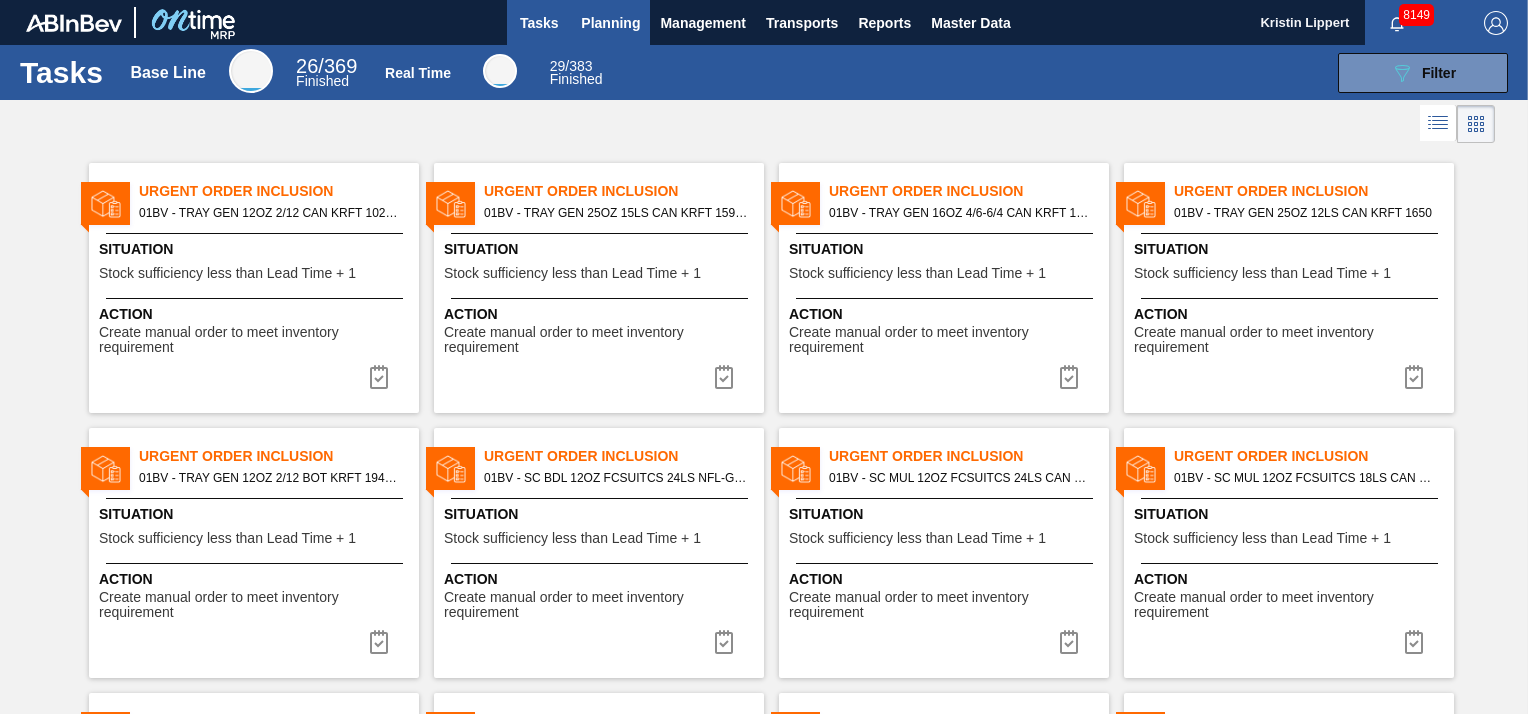 click on "Planning" at bounding box center [610, 23] 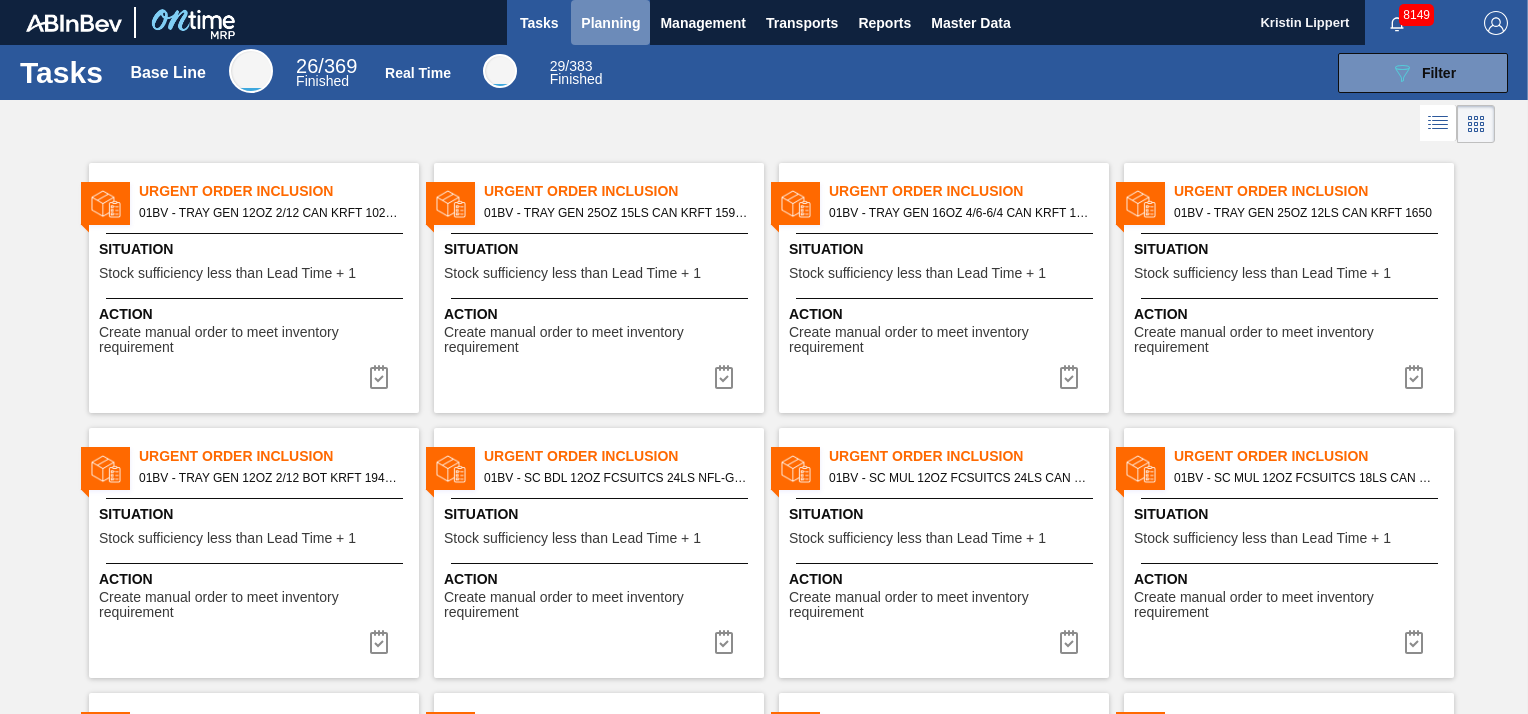 click on "Planning" at bounding box center (610, 23) 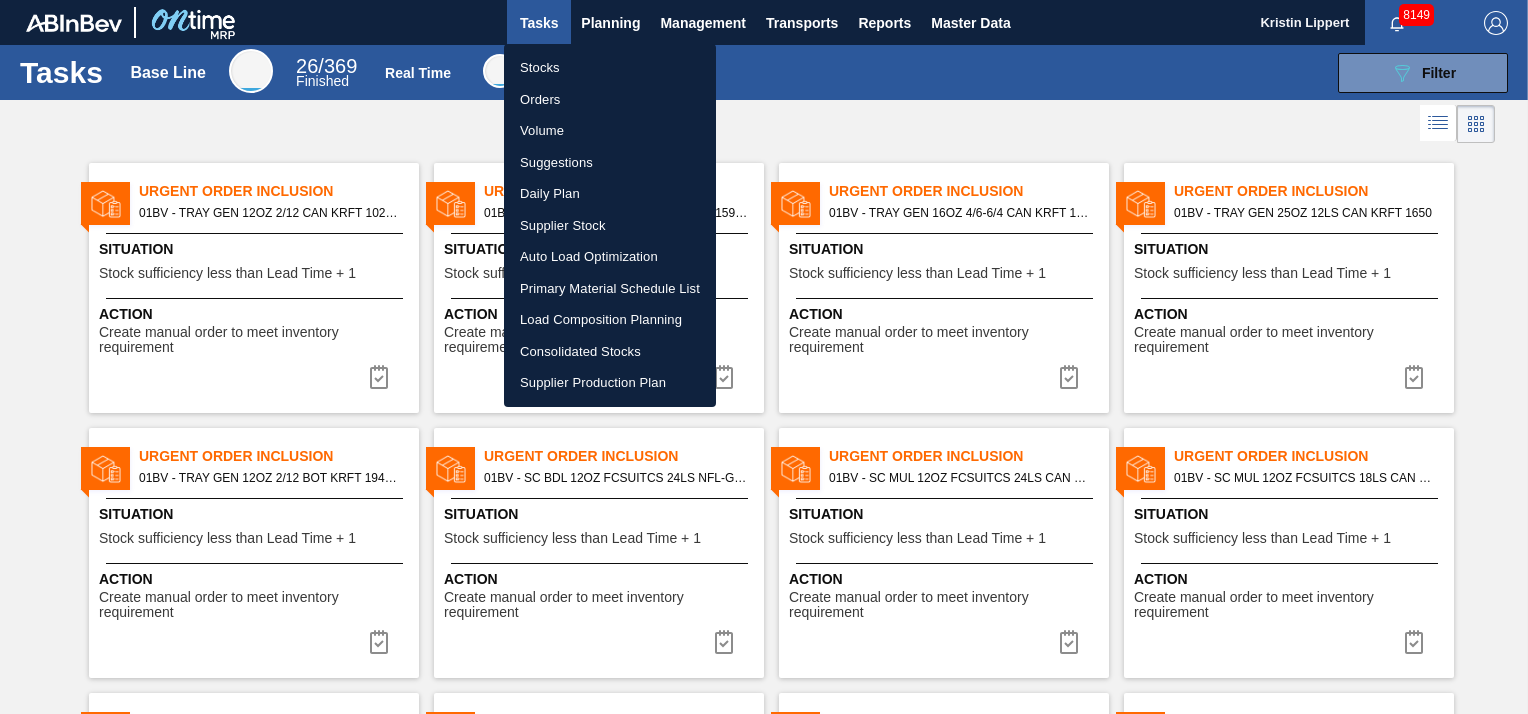 click on "Load Composition Planning" at bounding box center (610, 320) 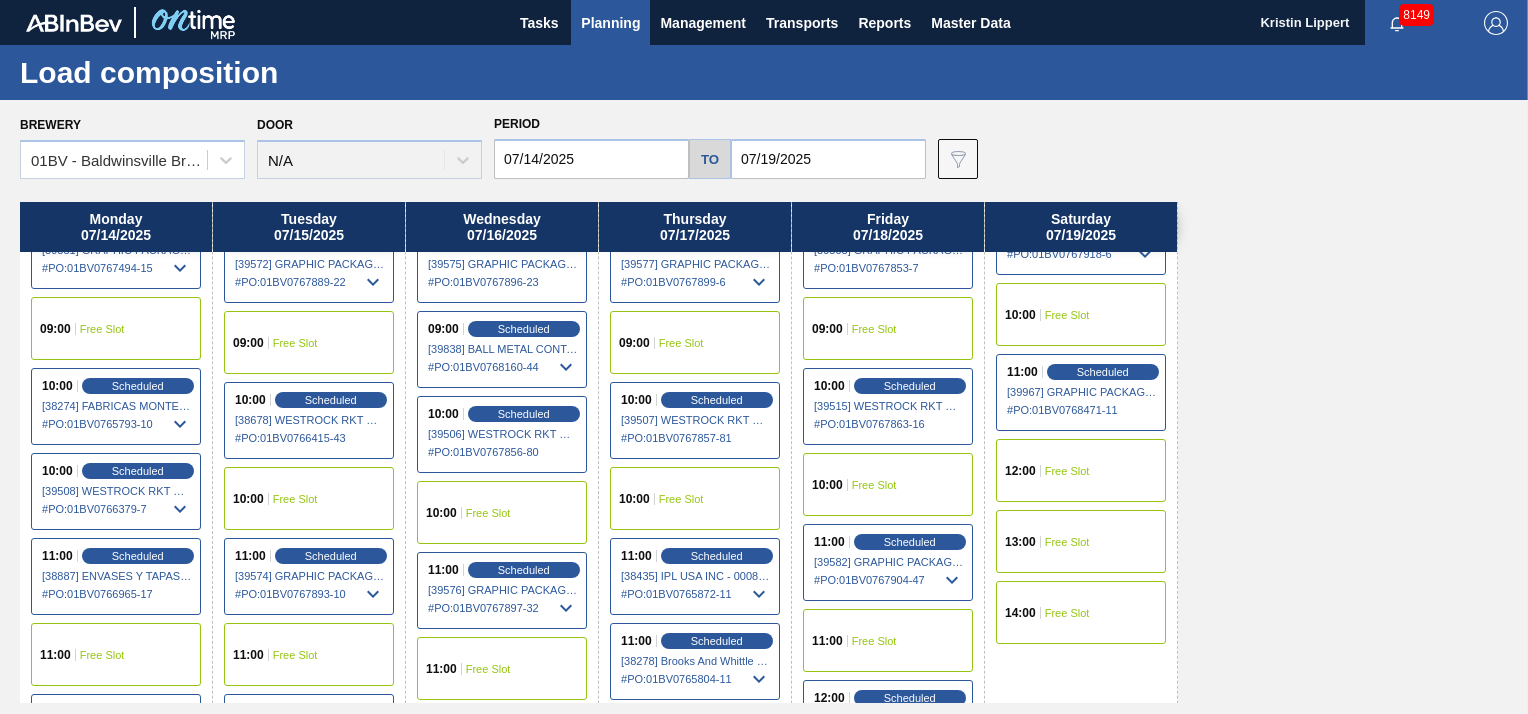 scroll, scrollTop: 500, scrollLeft: 0, axis: vertical 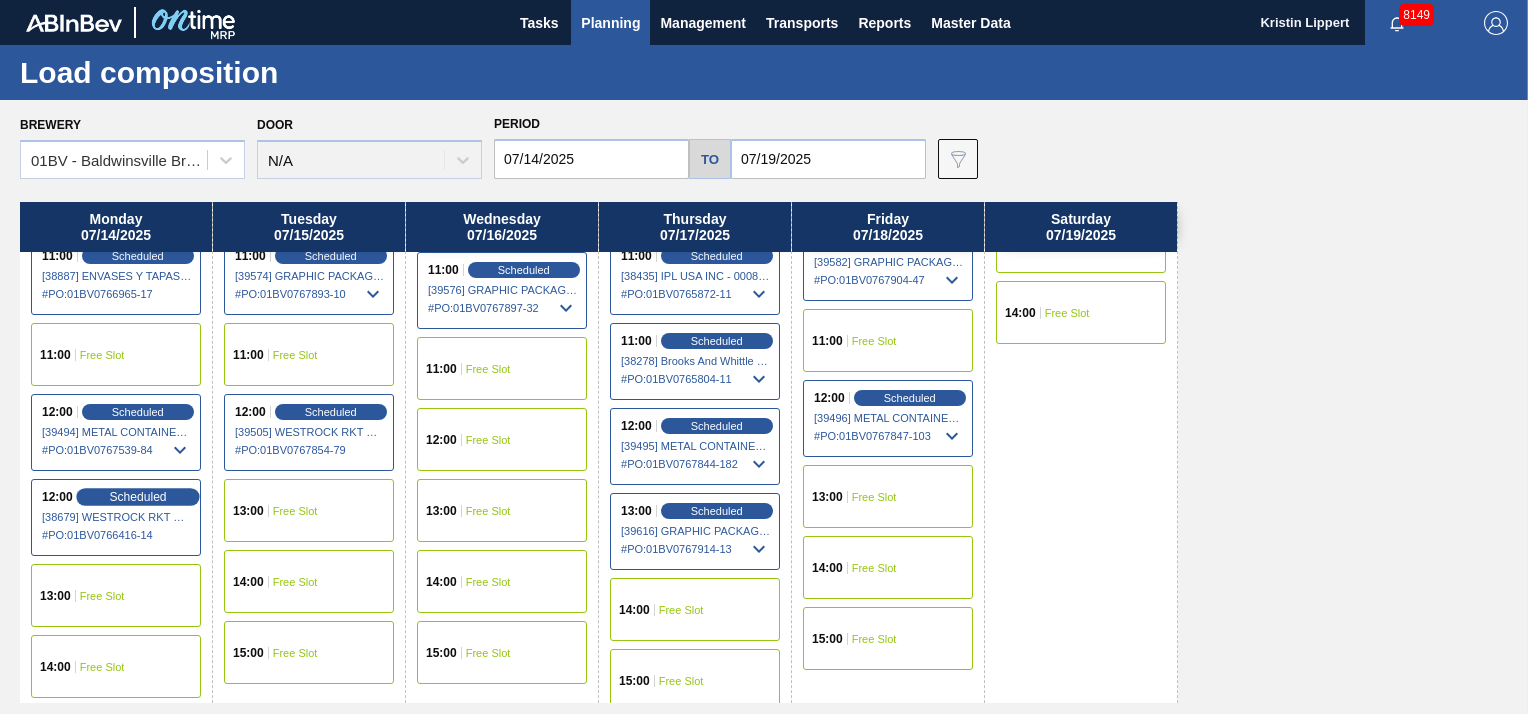 click on "Scheduled" at bounding box center (137, 496) 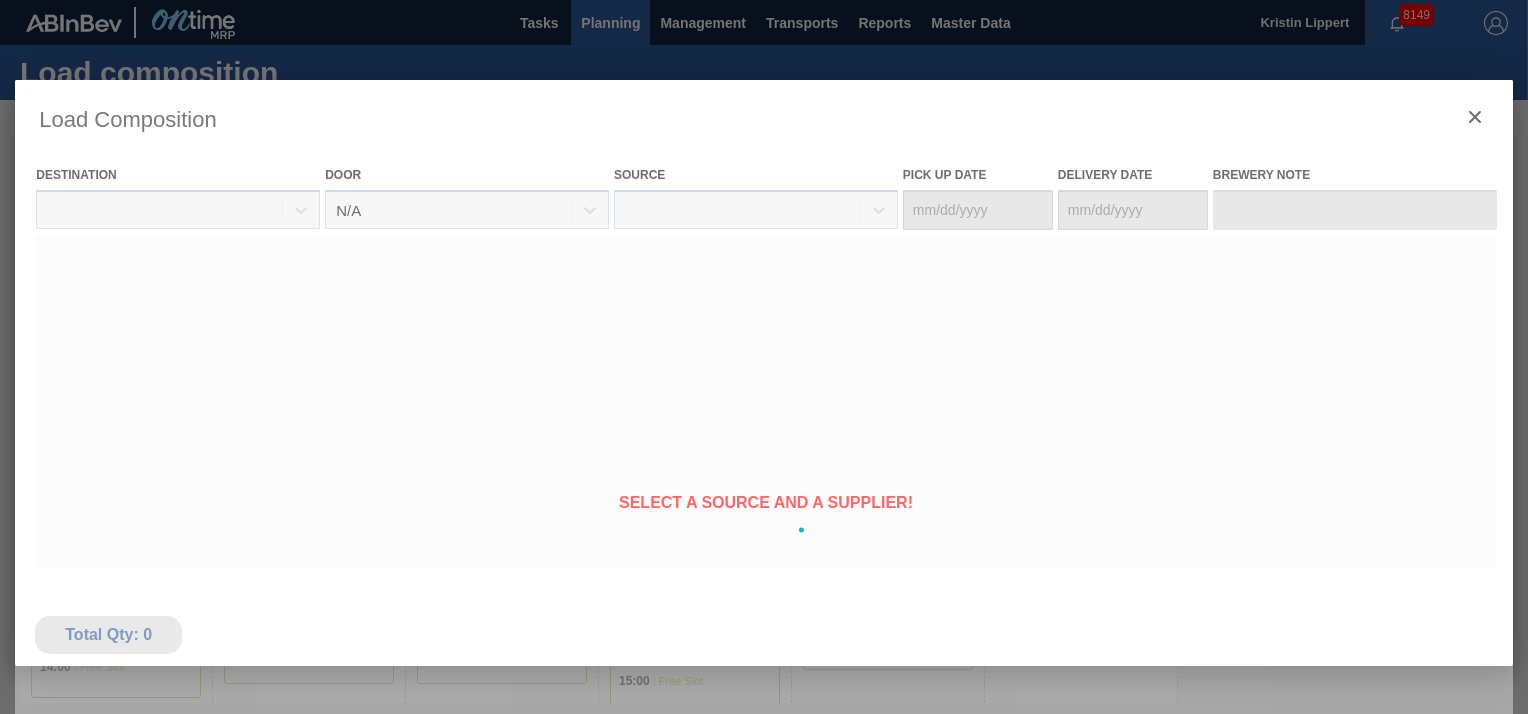 type on "07/12/2025" 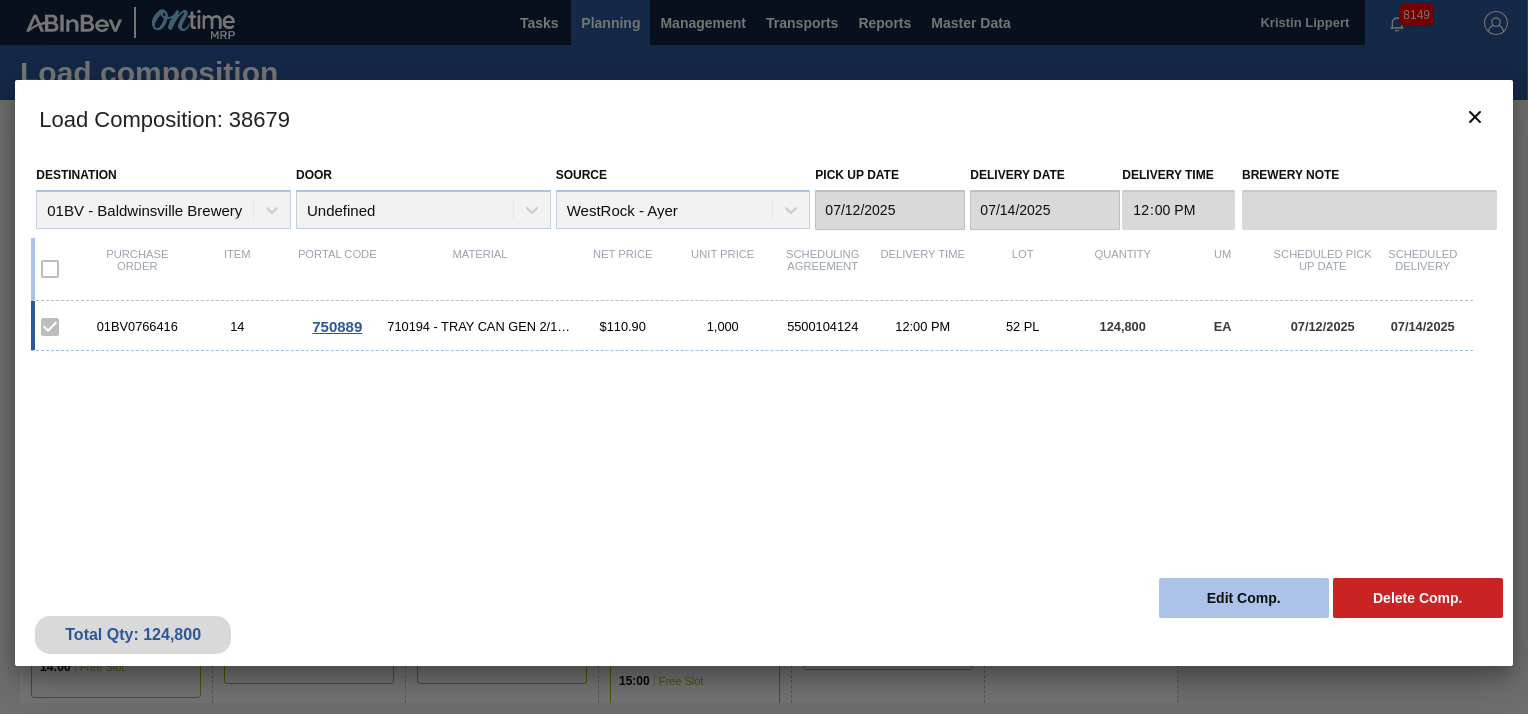 click on "Edit Comp." at bounding box center (1244, 598) 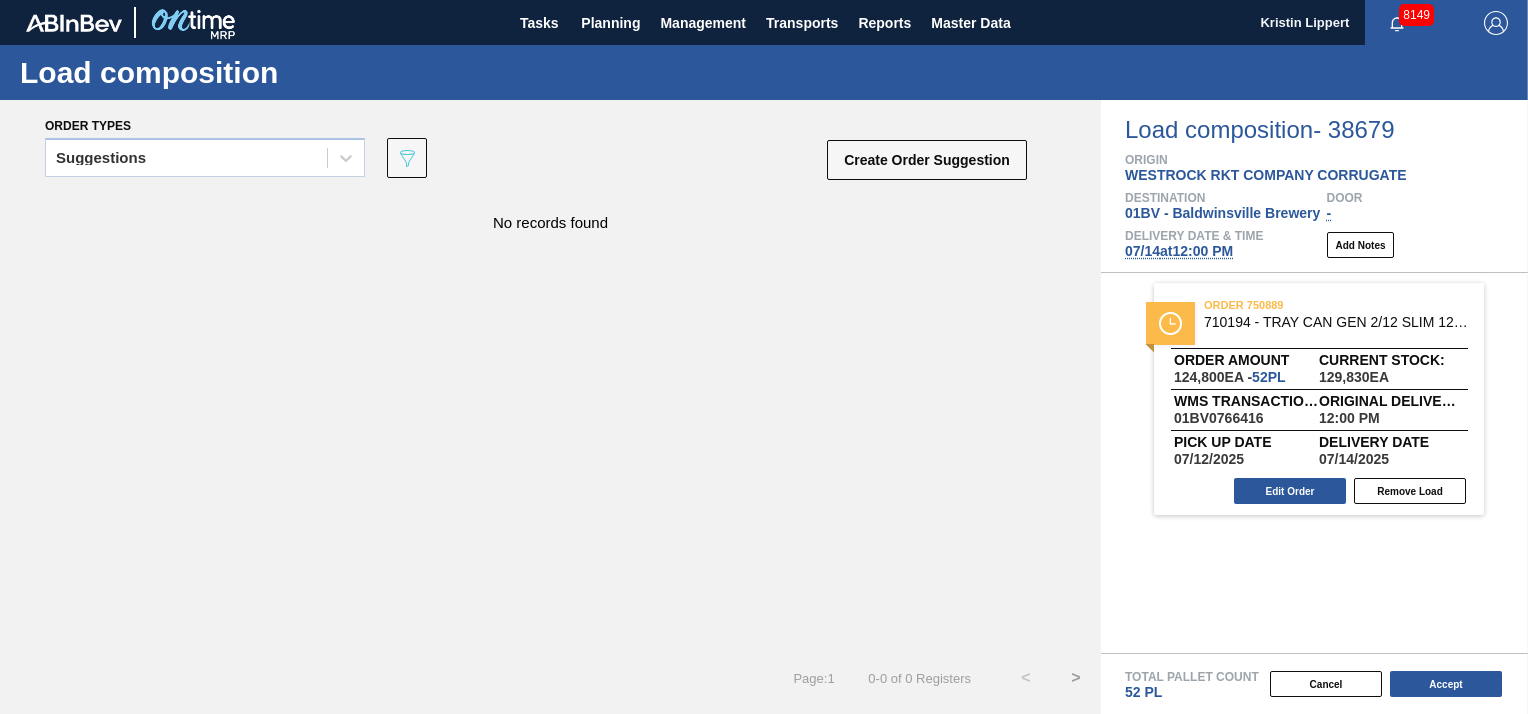 click on "No records found" at bounding box center [550, 423] 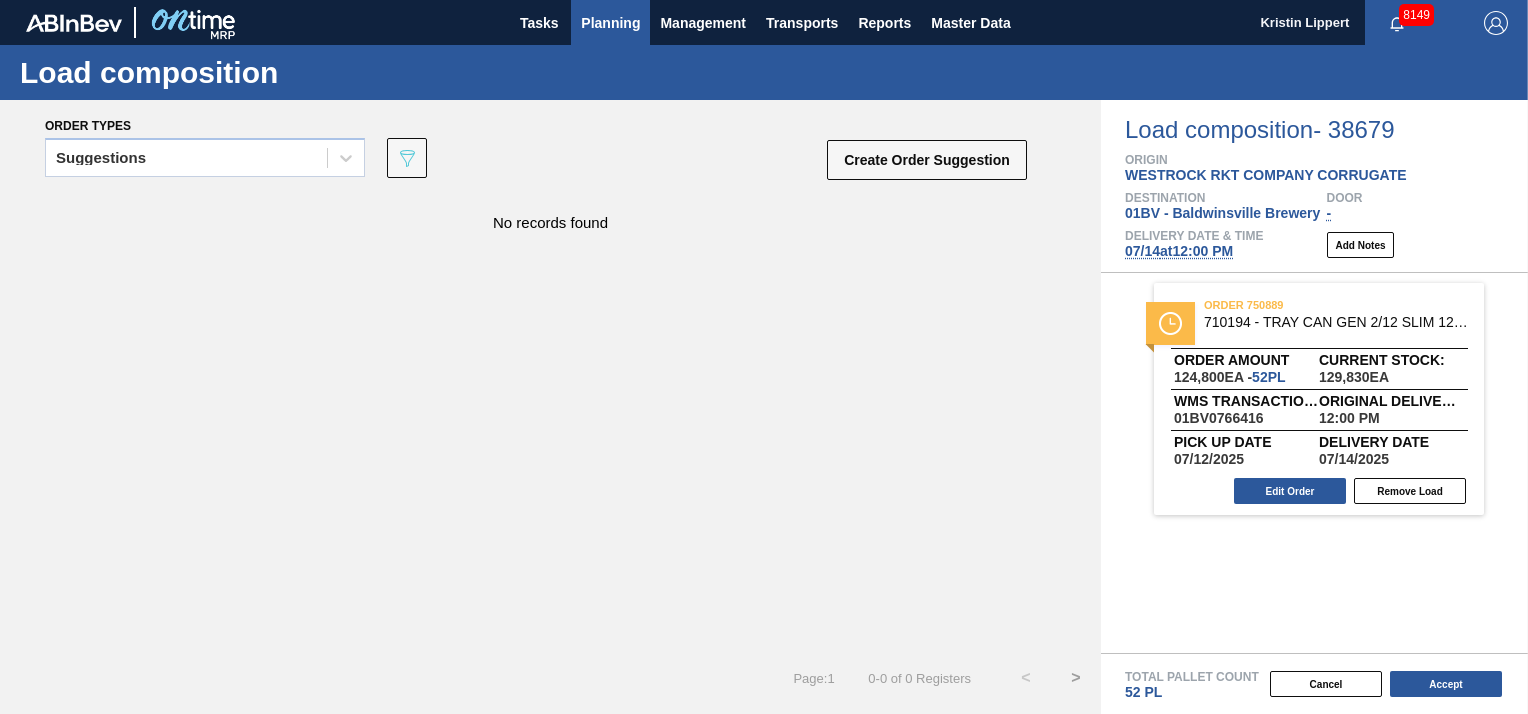 click on "Planning" at bounding box center [610, 23] 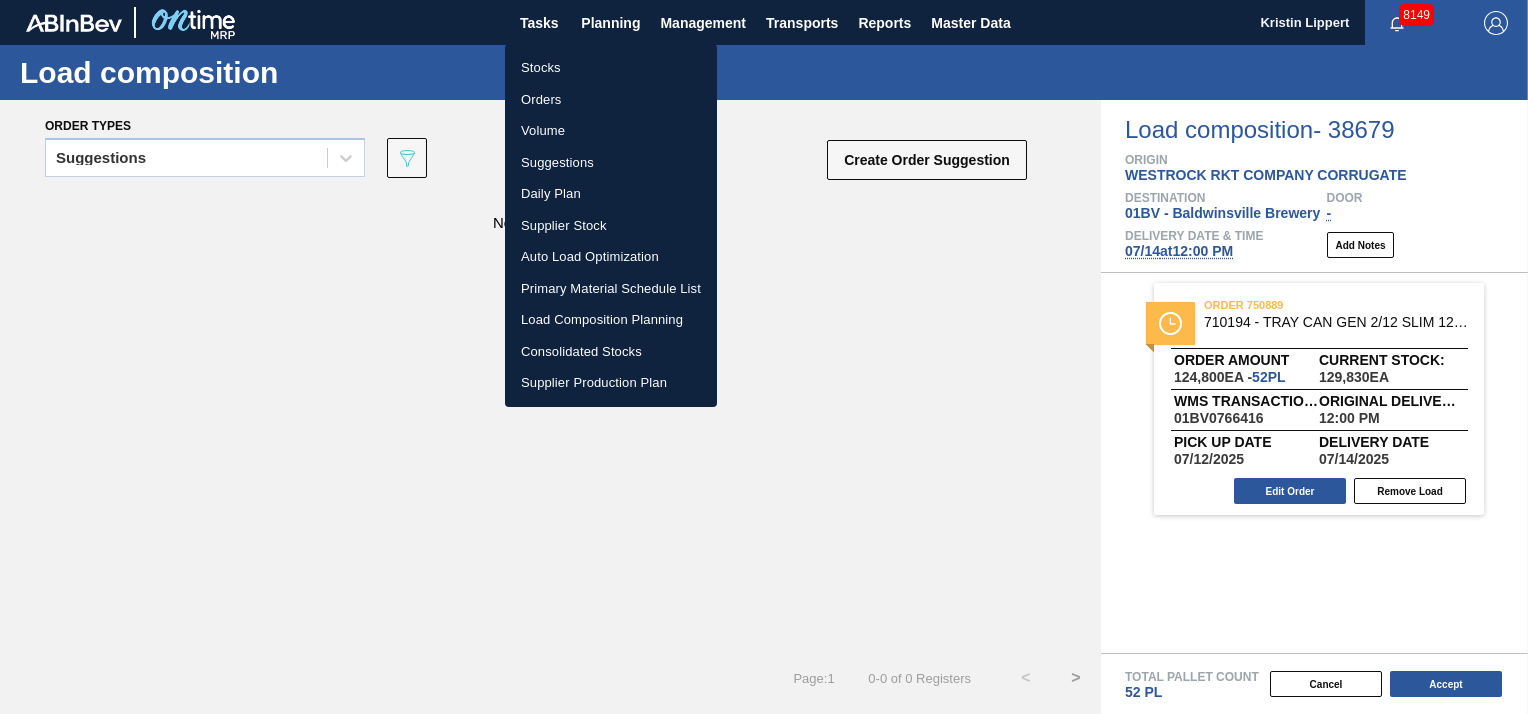 click on "Load Composition Planning" at bounding box center [611, 320] 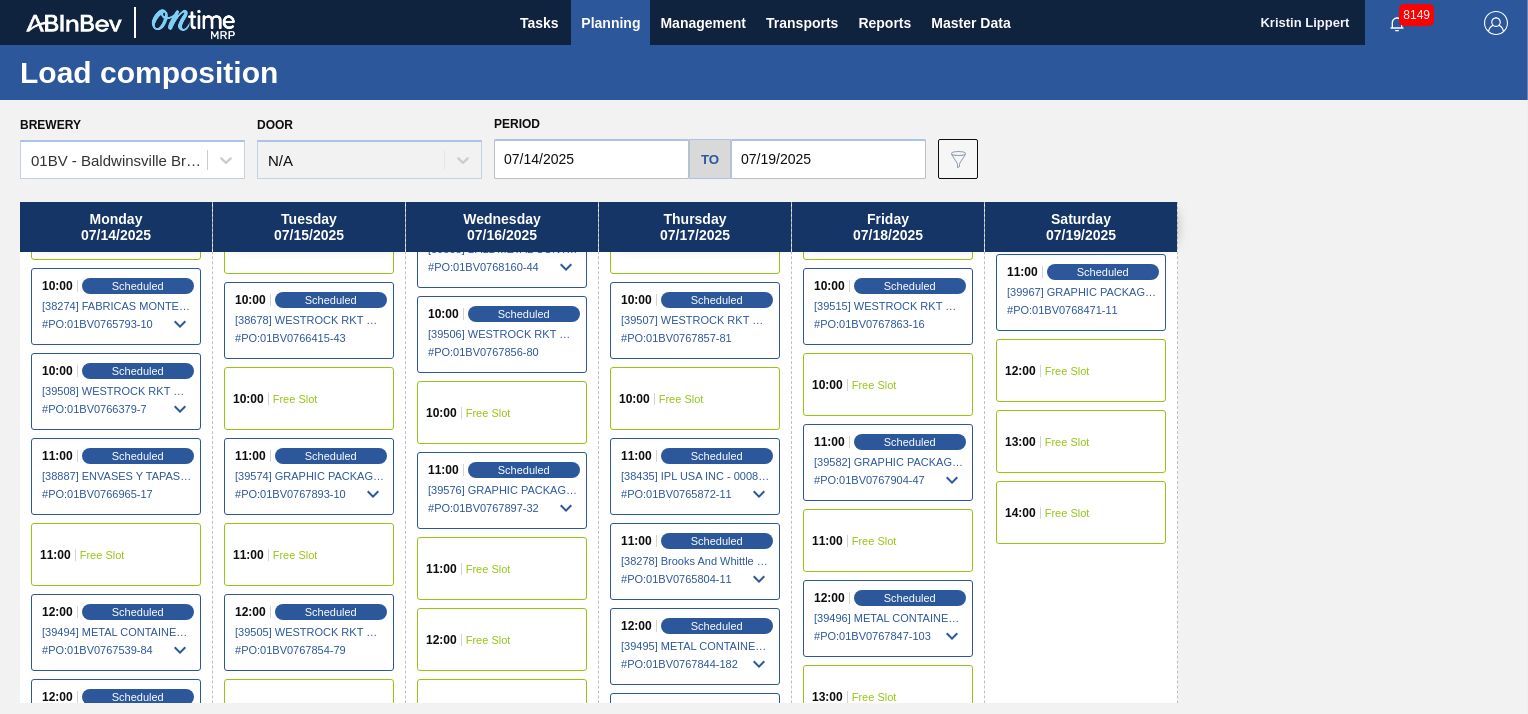 scroll, scrollTop: 400, scrollLeft: 0, axis: vertical 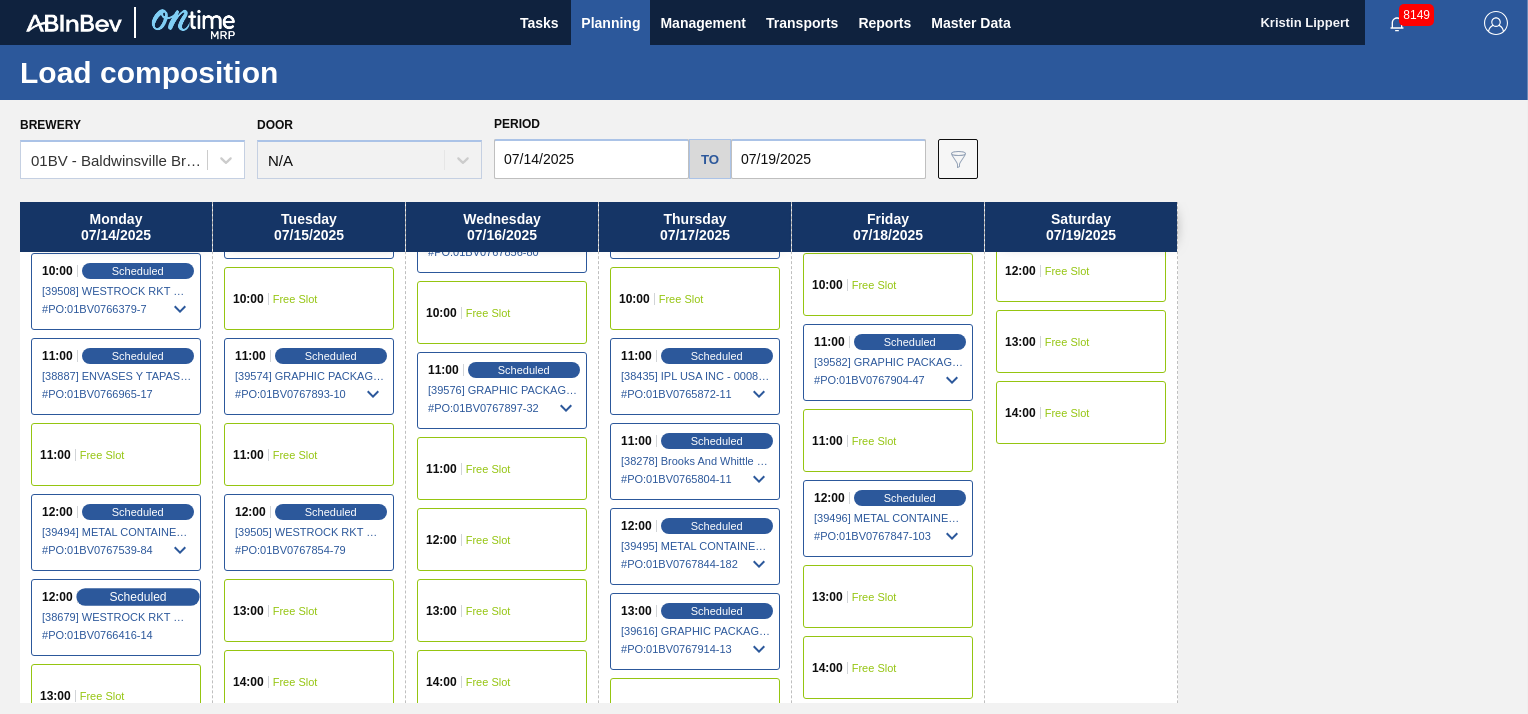 click on "Scheduled" at bounding box center (137, 596) 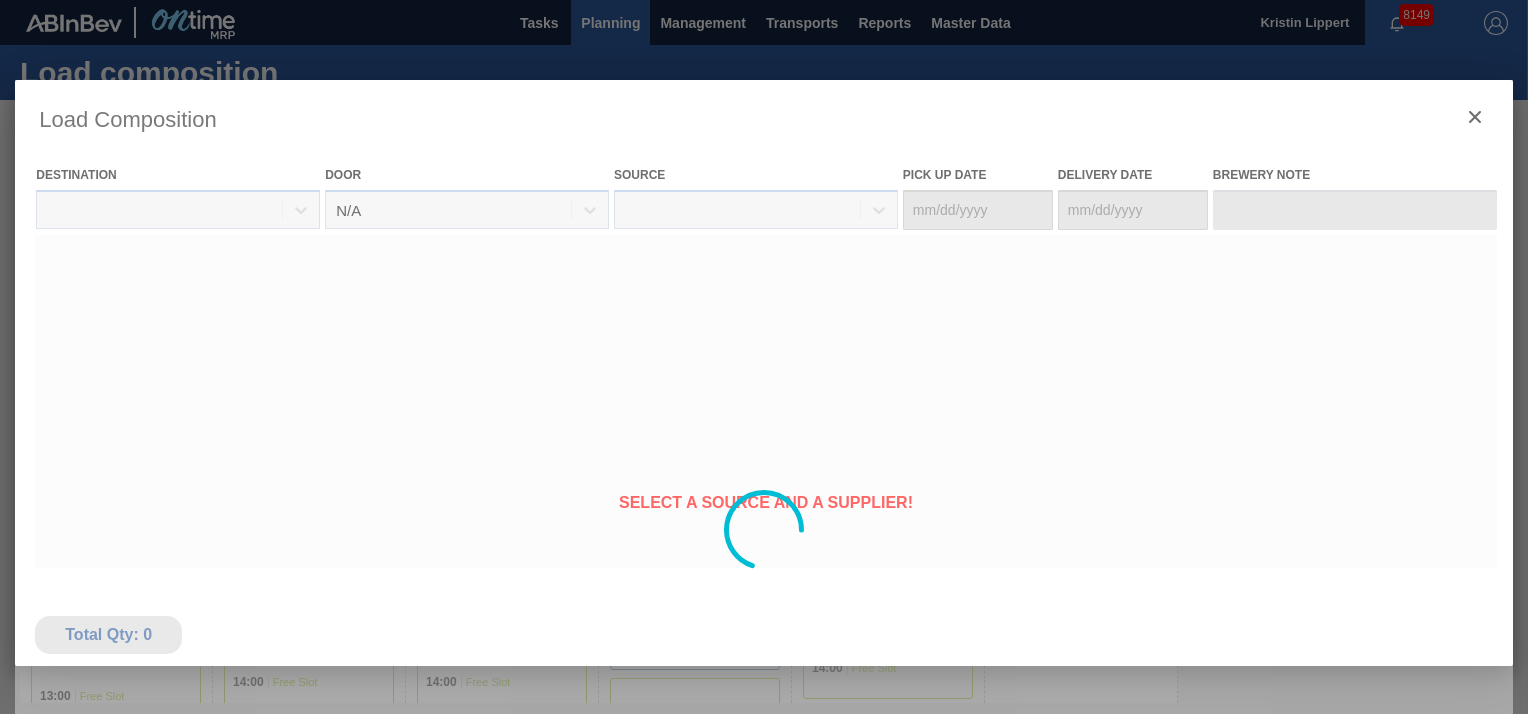 type on "07/12/2025" 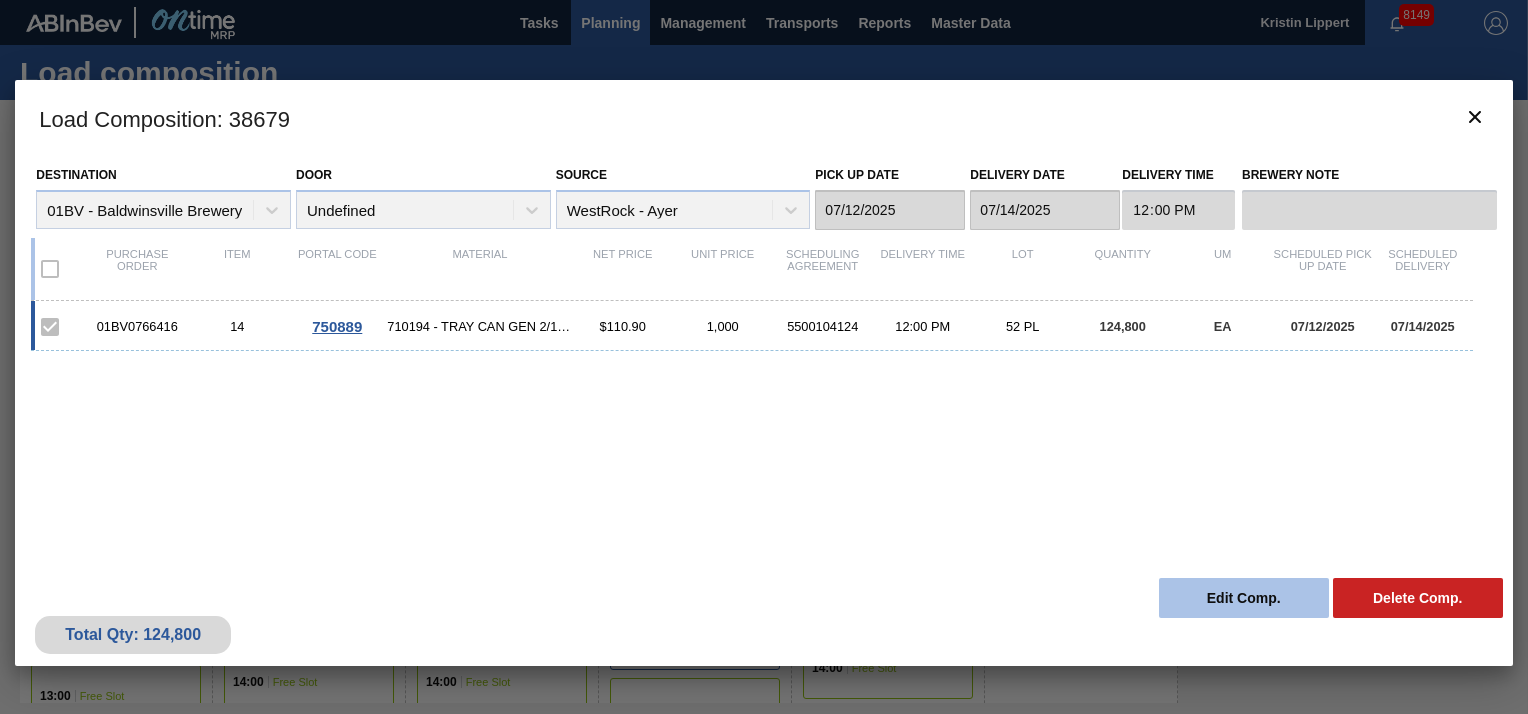 click on "Edit Comp." at bounding box center (1244, 598) 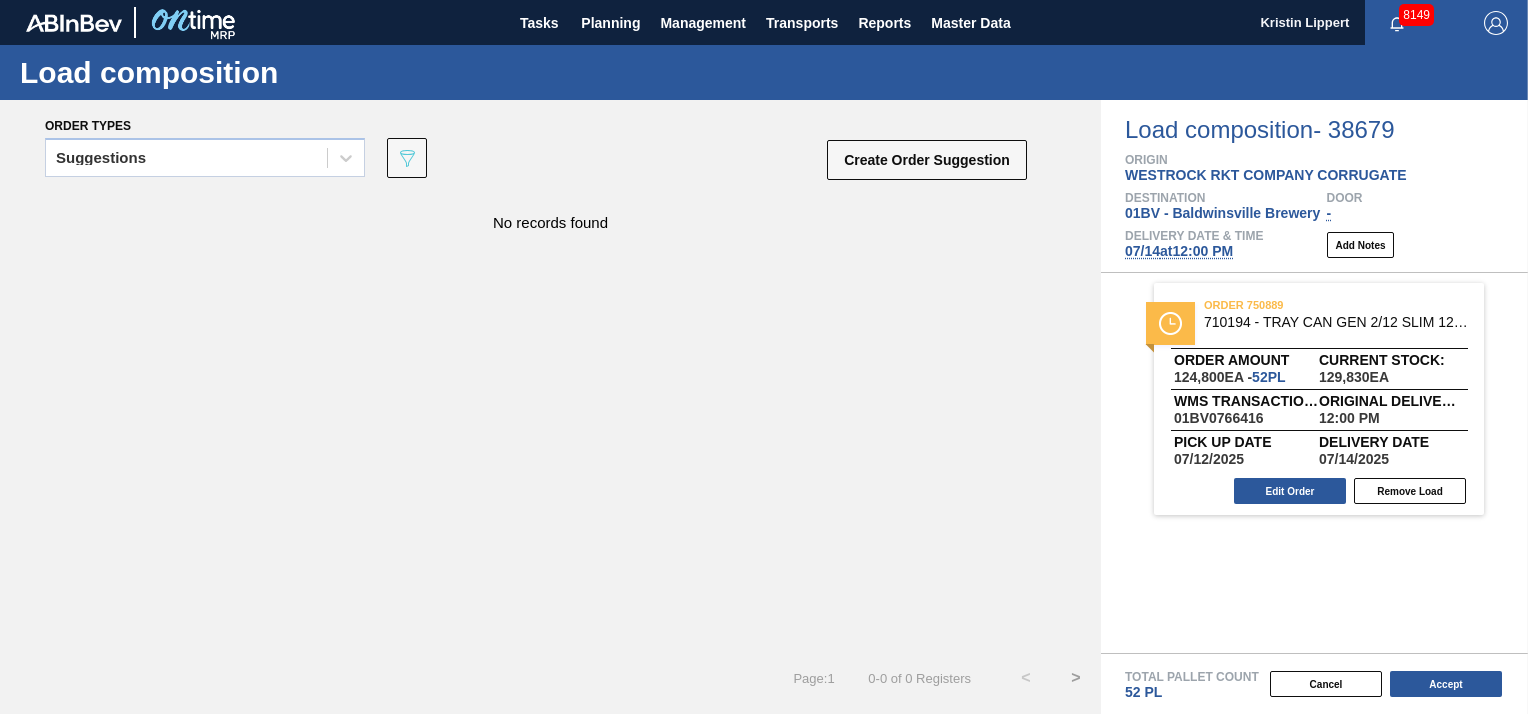 click on "07/14  at  12:00 PM" at bounding box center [1179, 251] 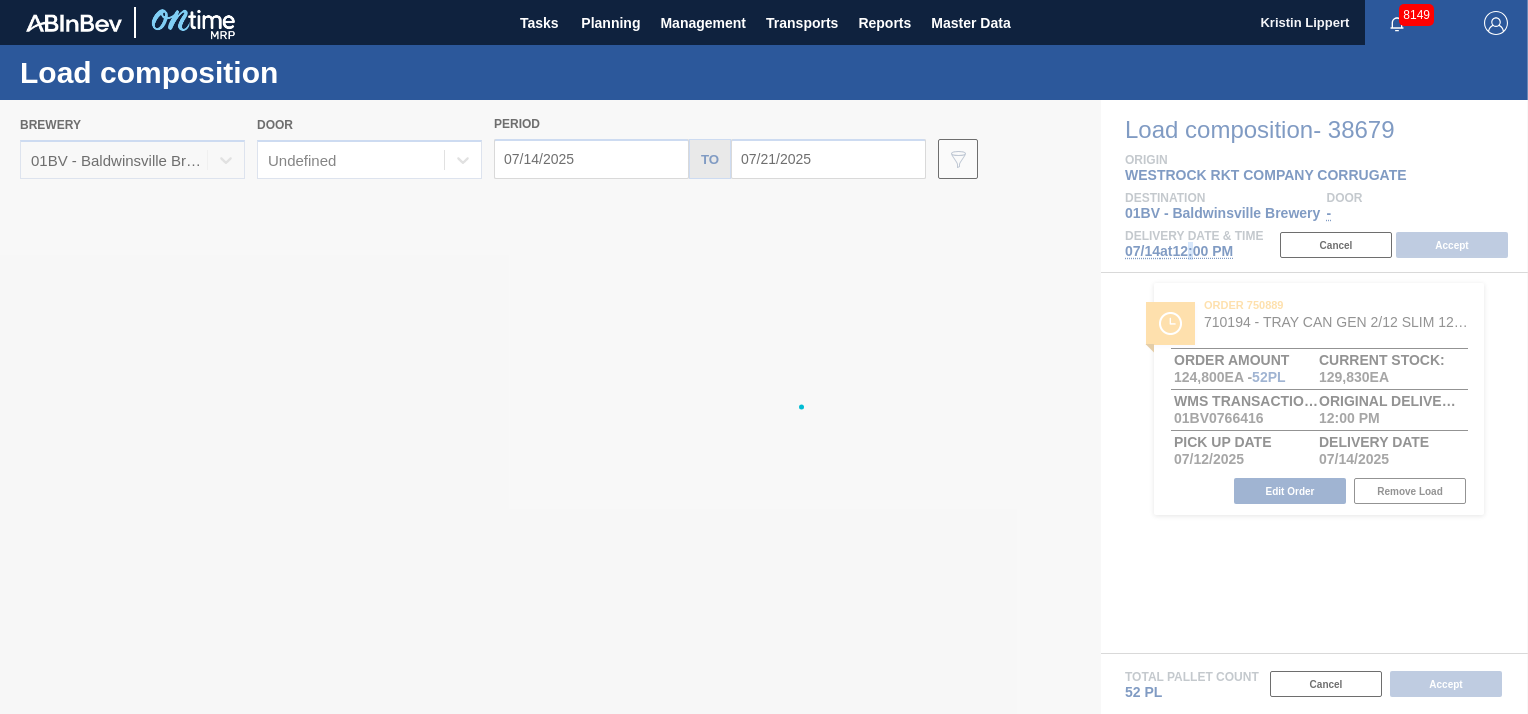 type on "07/21/2025" 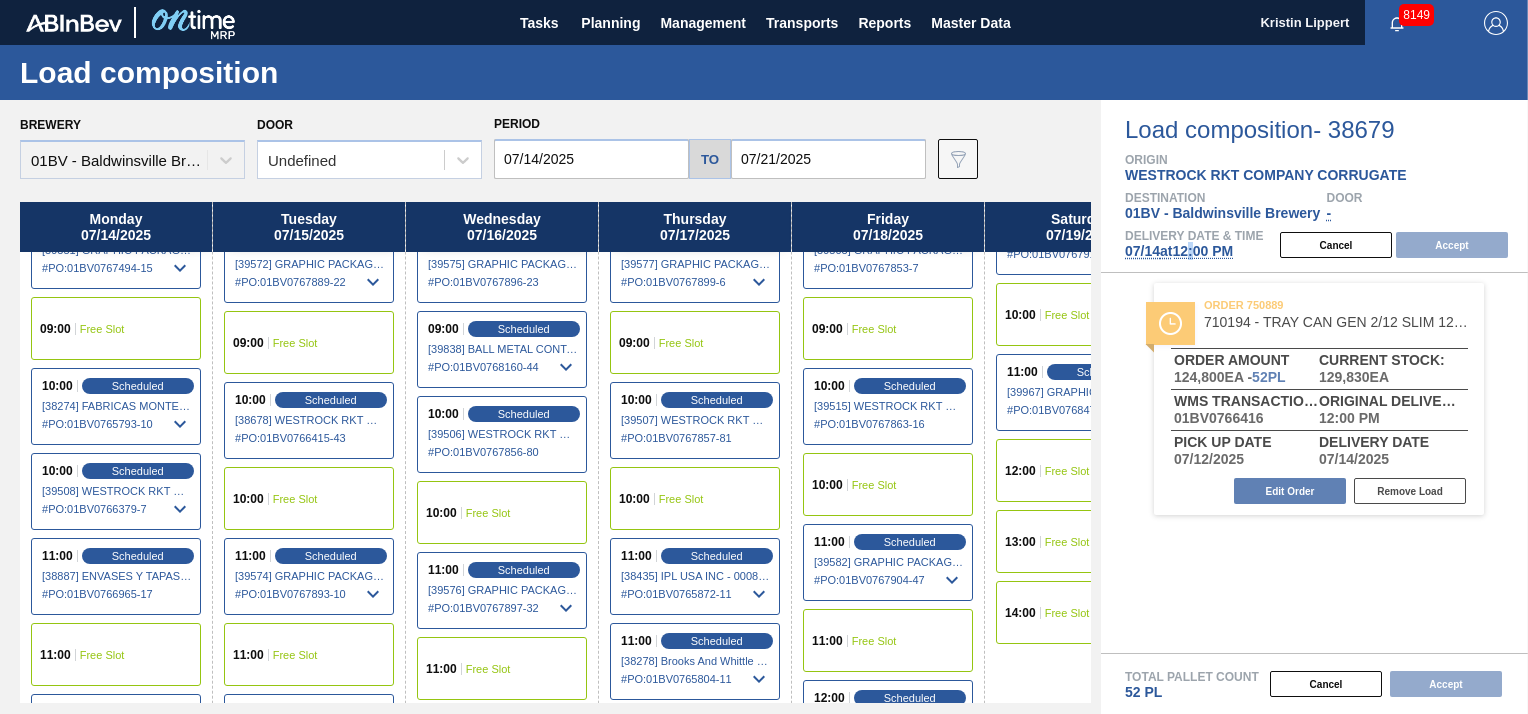 scroll, scrollTop: 300, scrollLeft: 0, axis: vertical 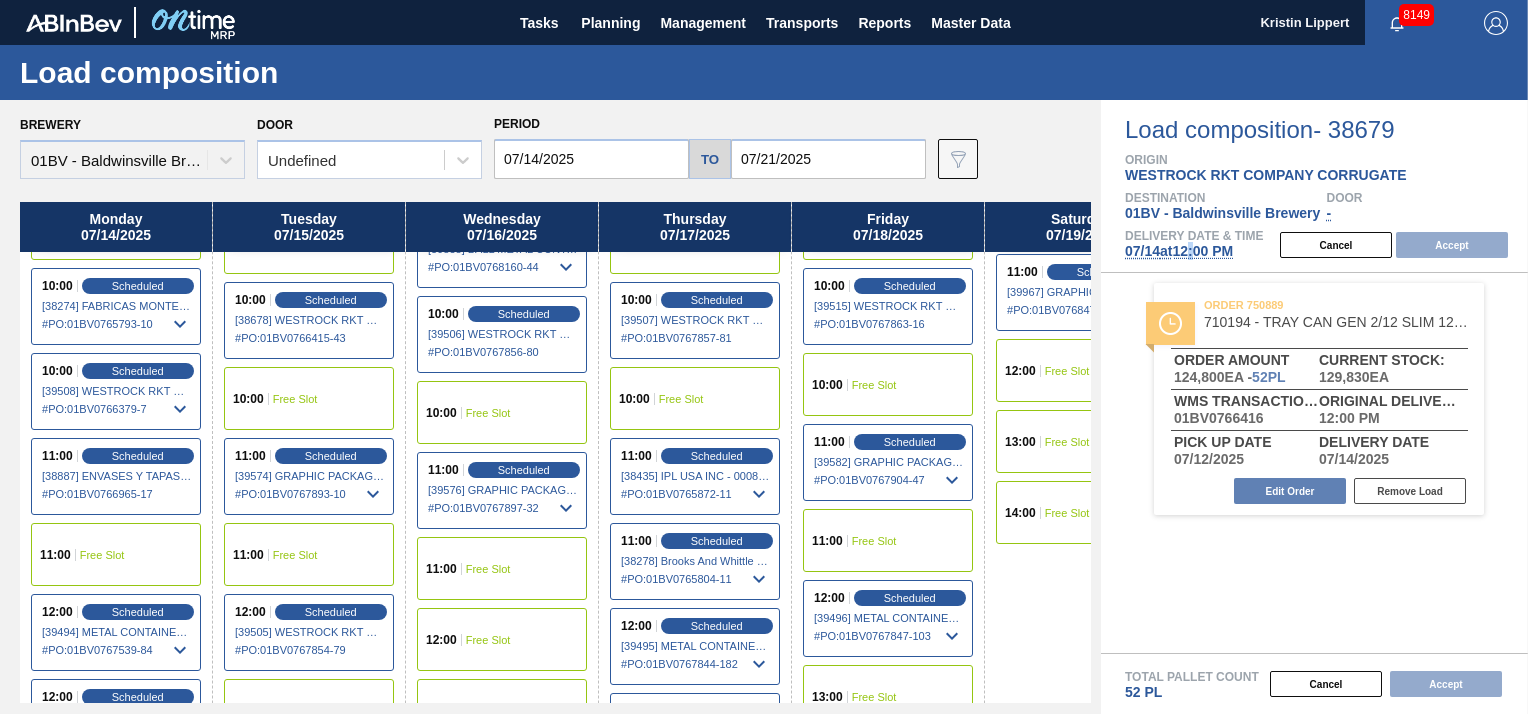 click on "12:00 Free Slot" at bounding box center (502, 639) 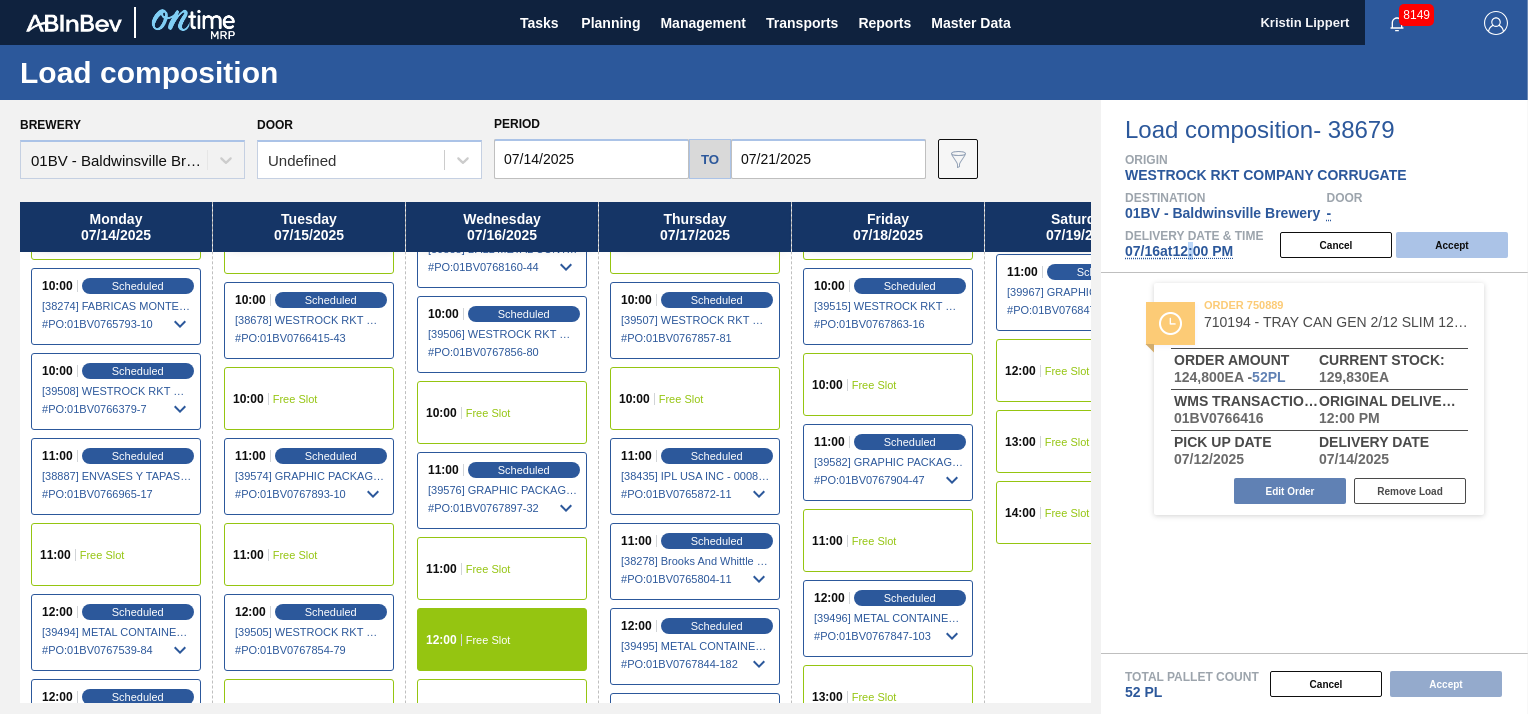 click on "Accept" at bounding box center (1452, 245) 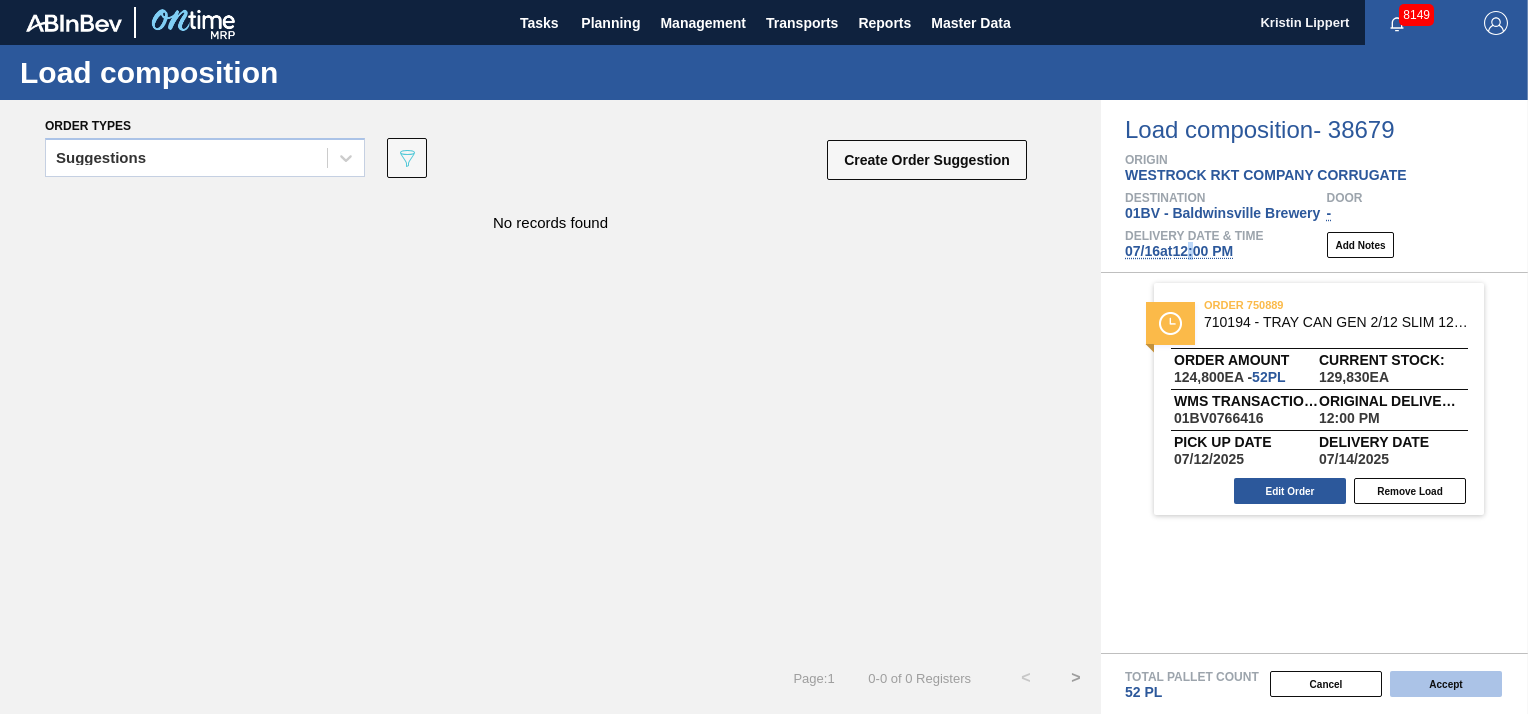 click on "Accept" at bounding box center (1446, 684) 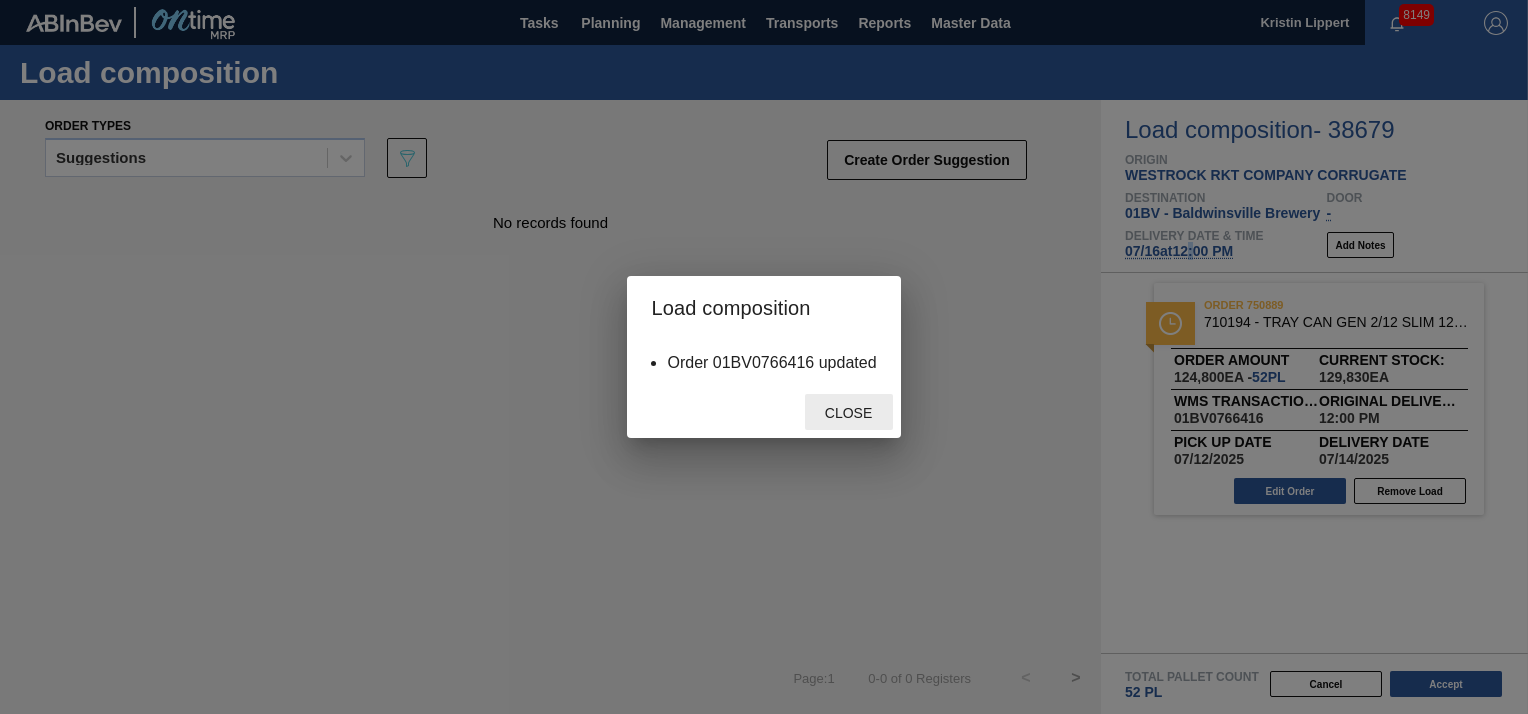 click on "Close" at bounding box center [848, 413] 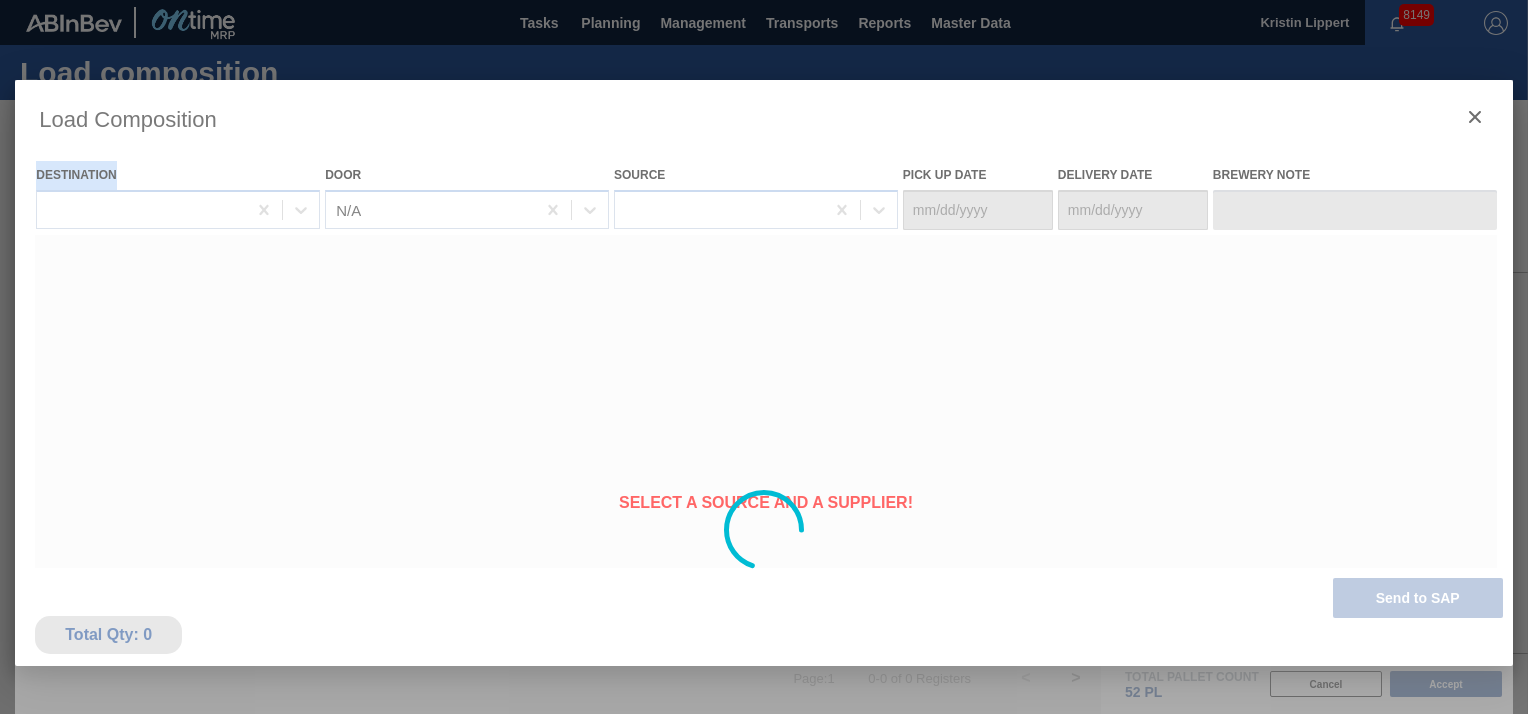 type on "07/14/2025" 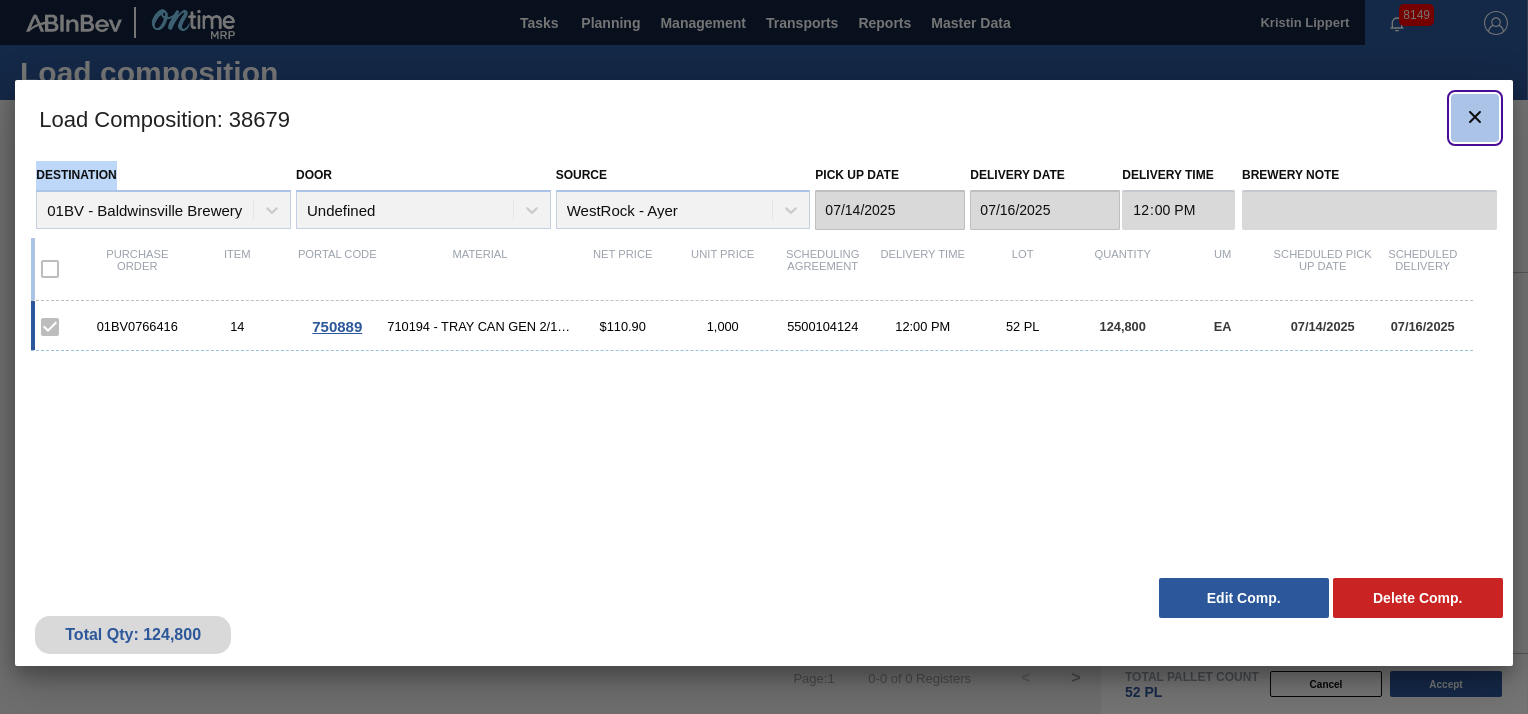 click 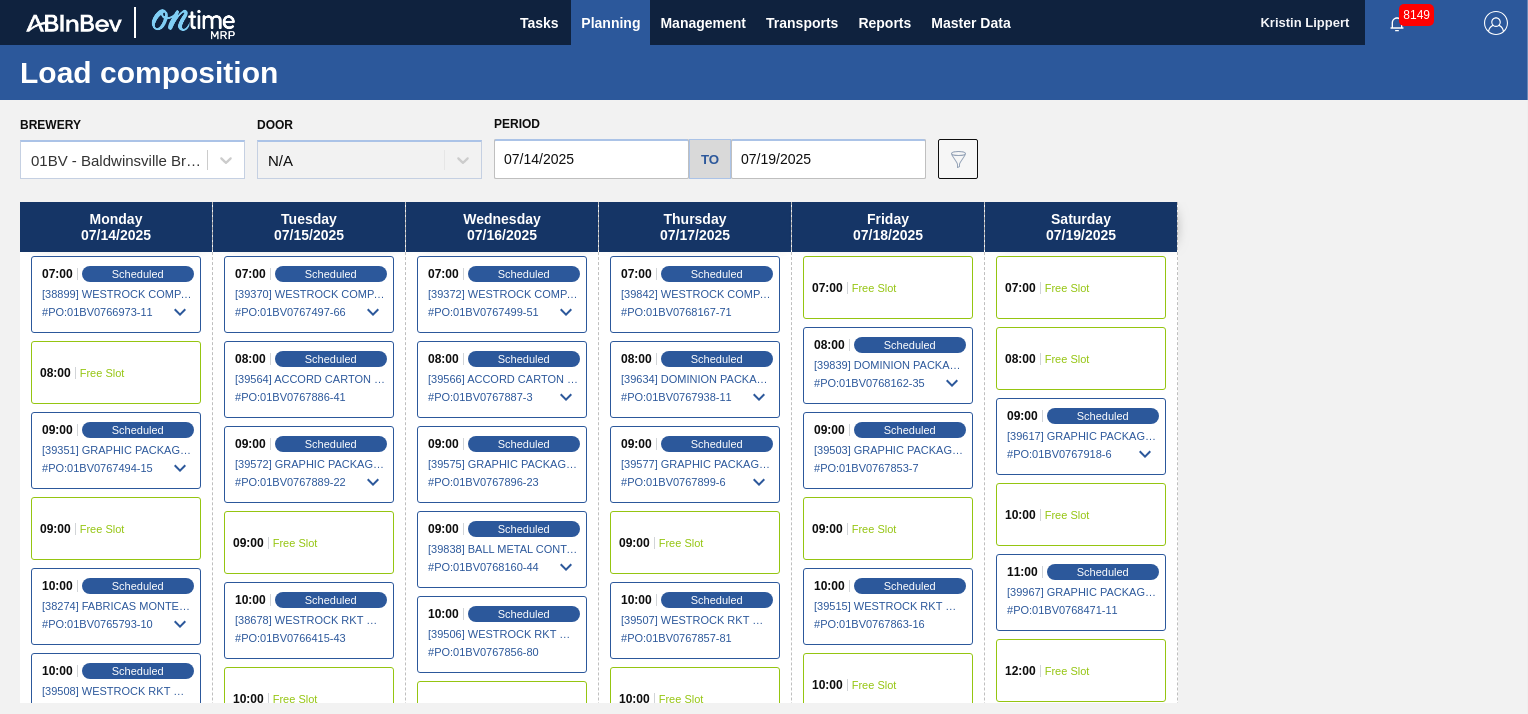 click on "Planning" at bounding box center (610, 23) 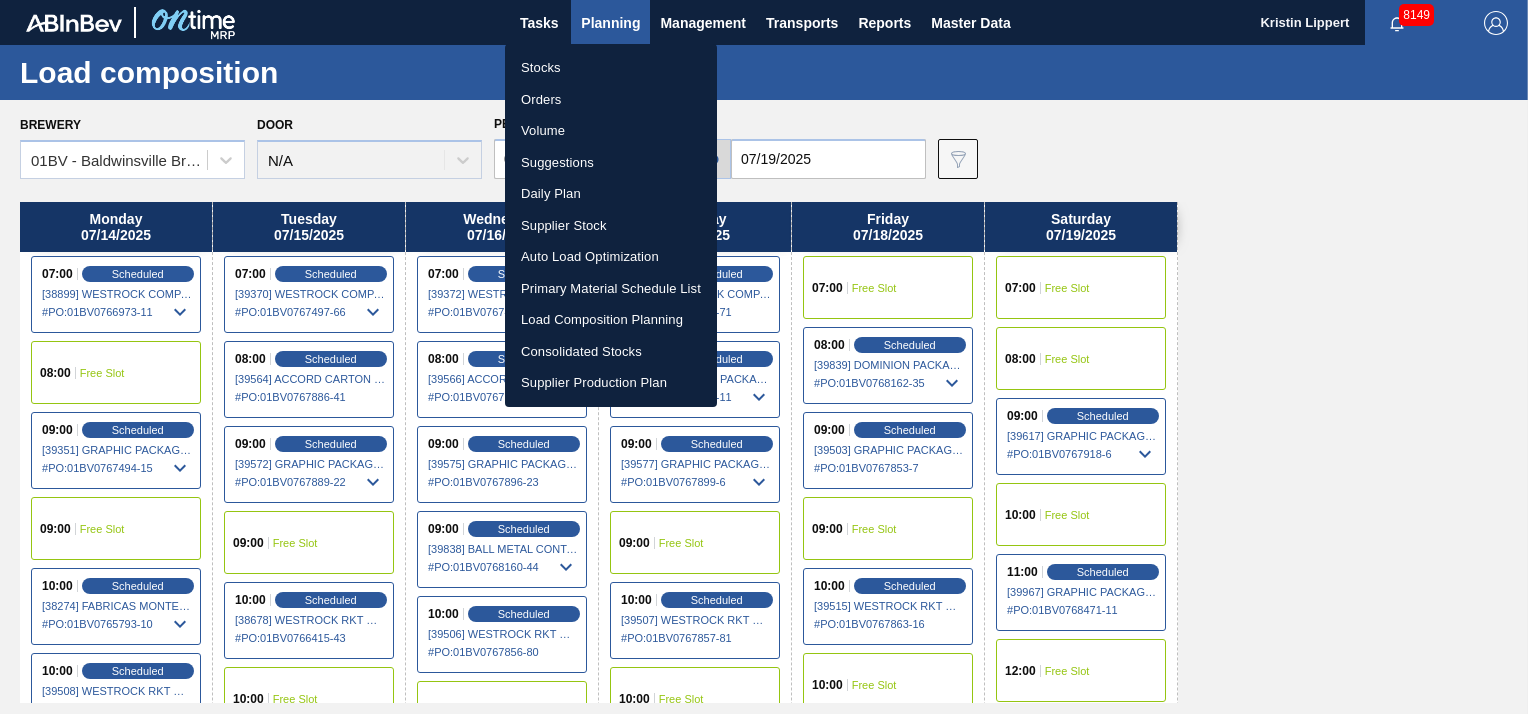 click at bounding box center [764, 357] 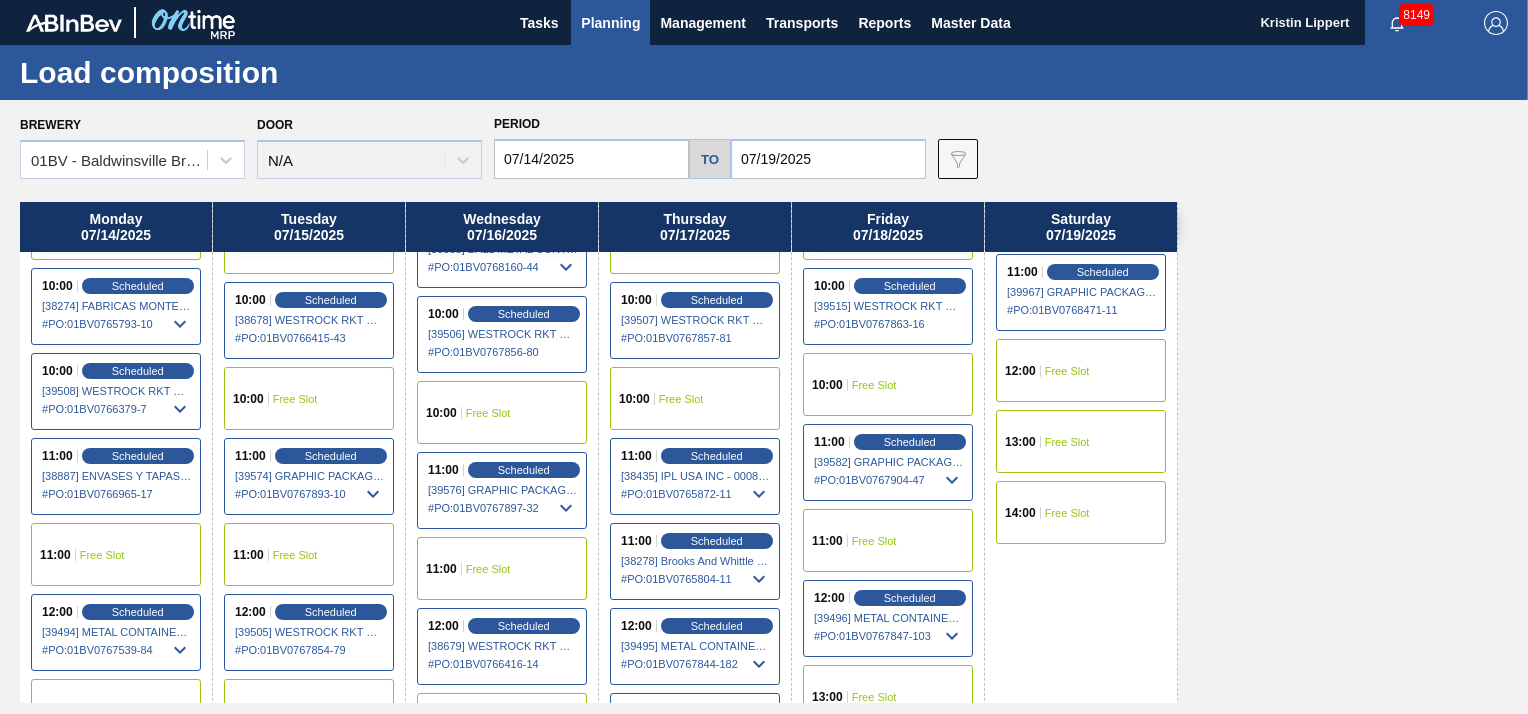 scroll, scrollTop: 400, scrollLeft: 0, axis: vertical 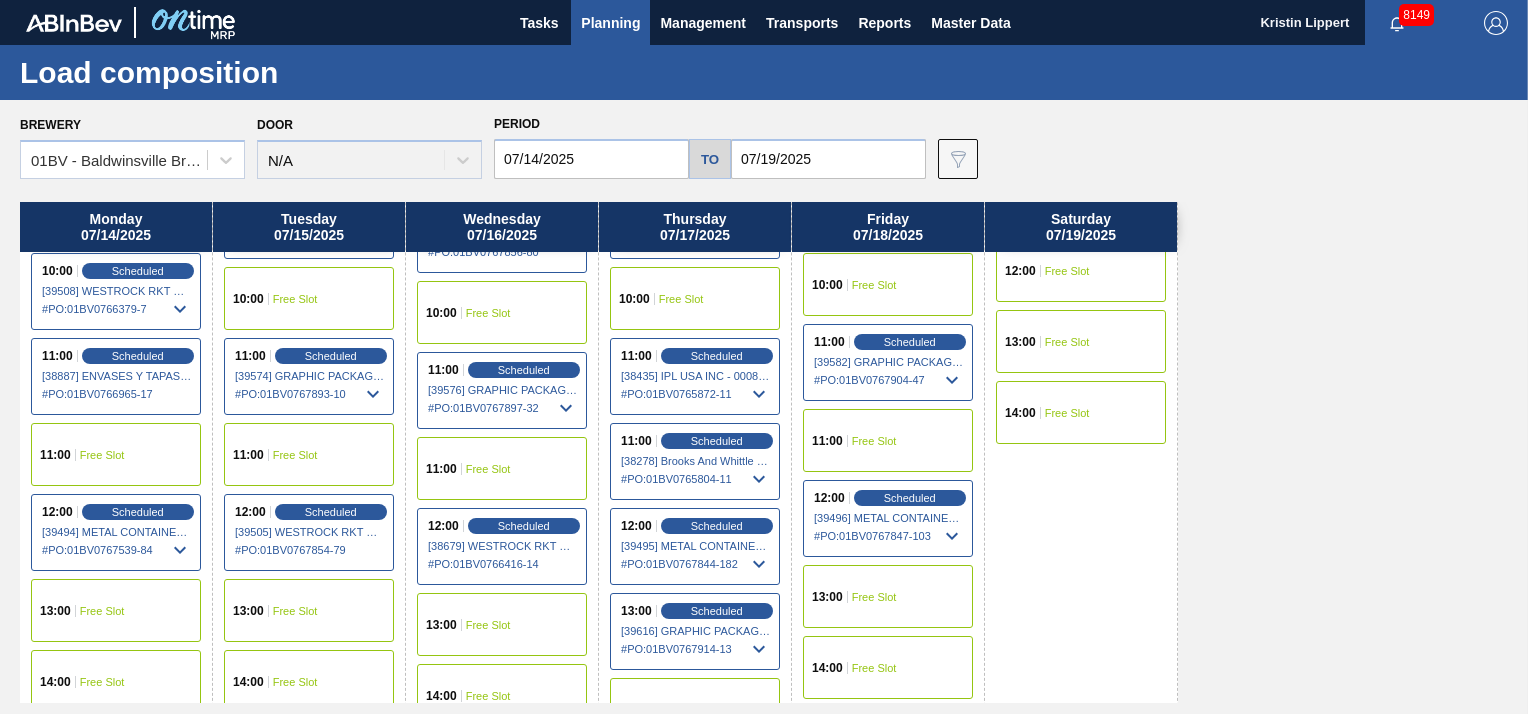 click on "Free Slot" at bounding box center (295, 611) 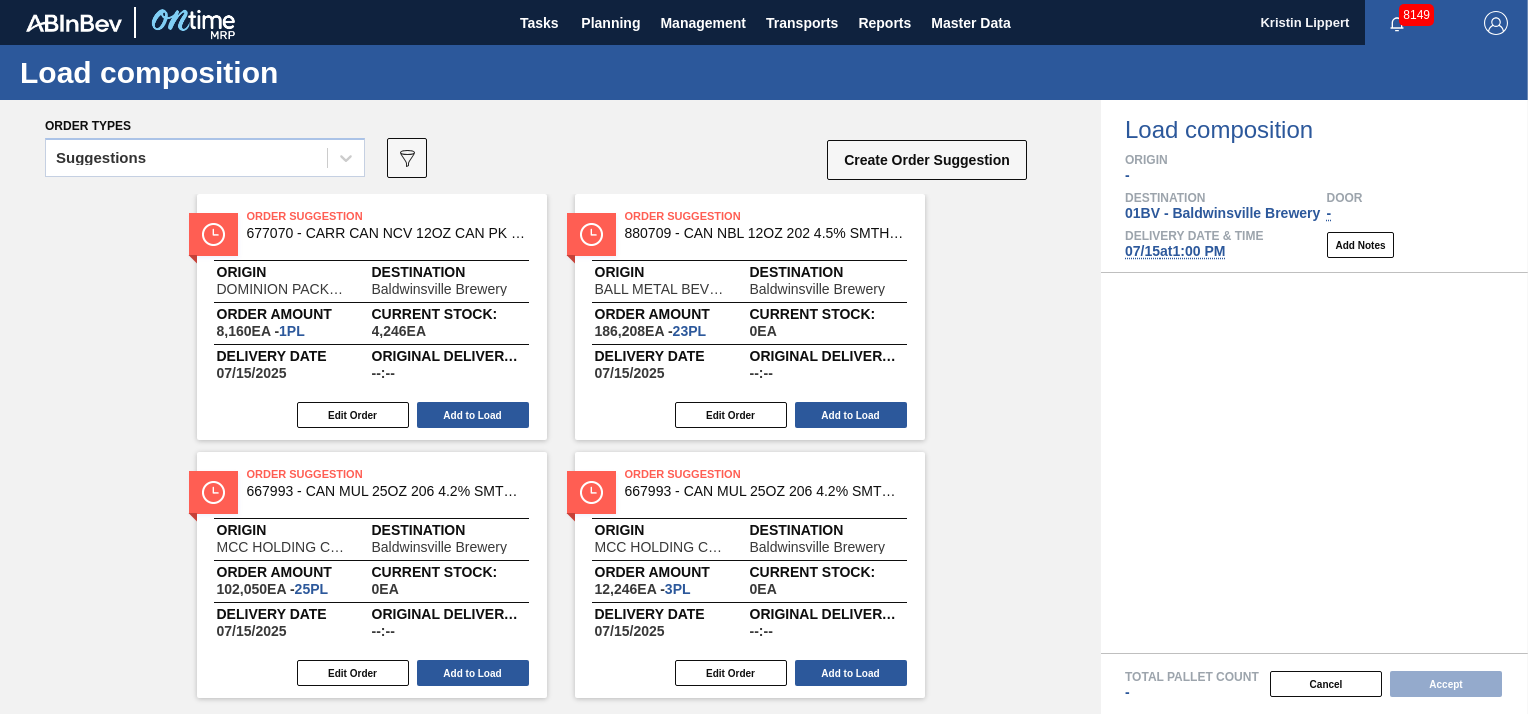 click 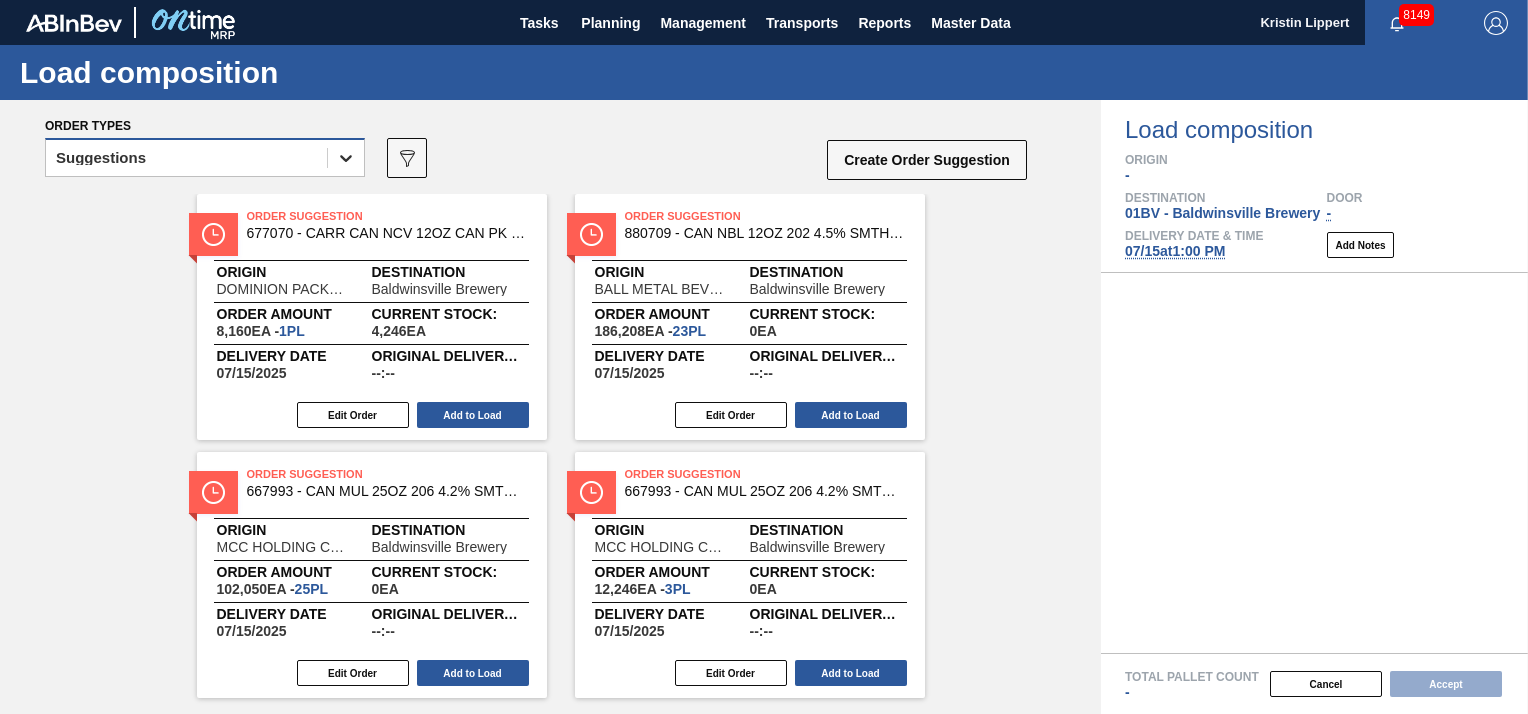 click 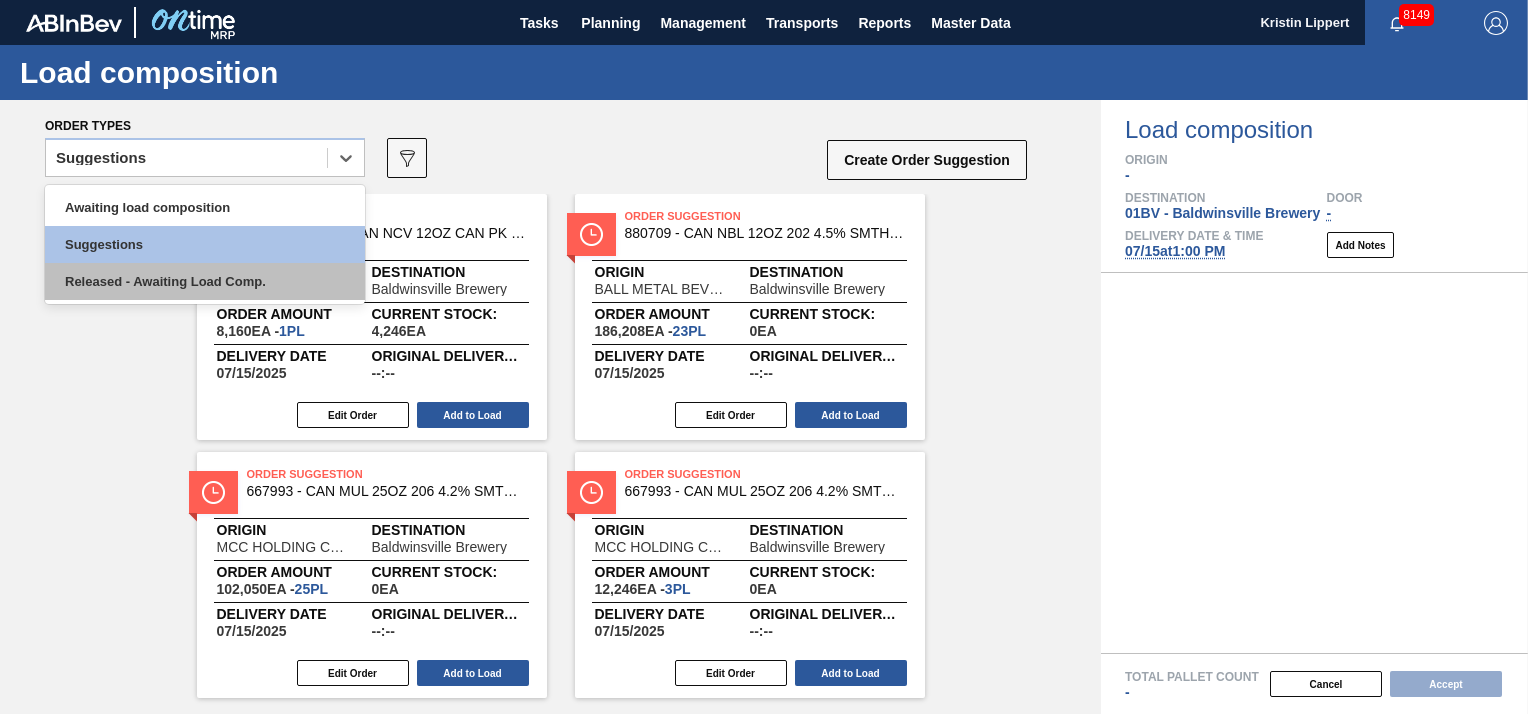 click on "Released - Awaiting Load Comp." at bounding box center [205, 281] 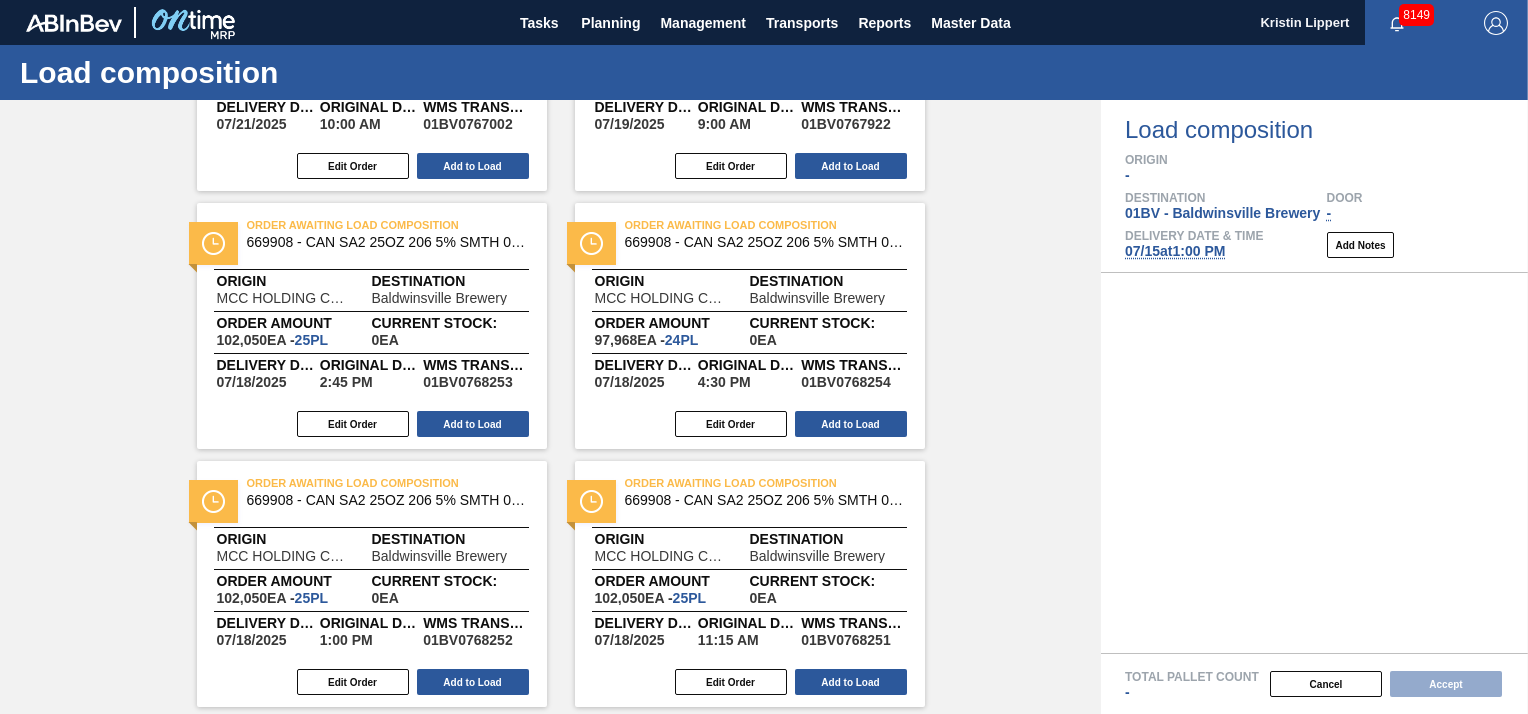 scroll, scrollTop: 2108, scrollLeft: 0, axis: vertical 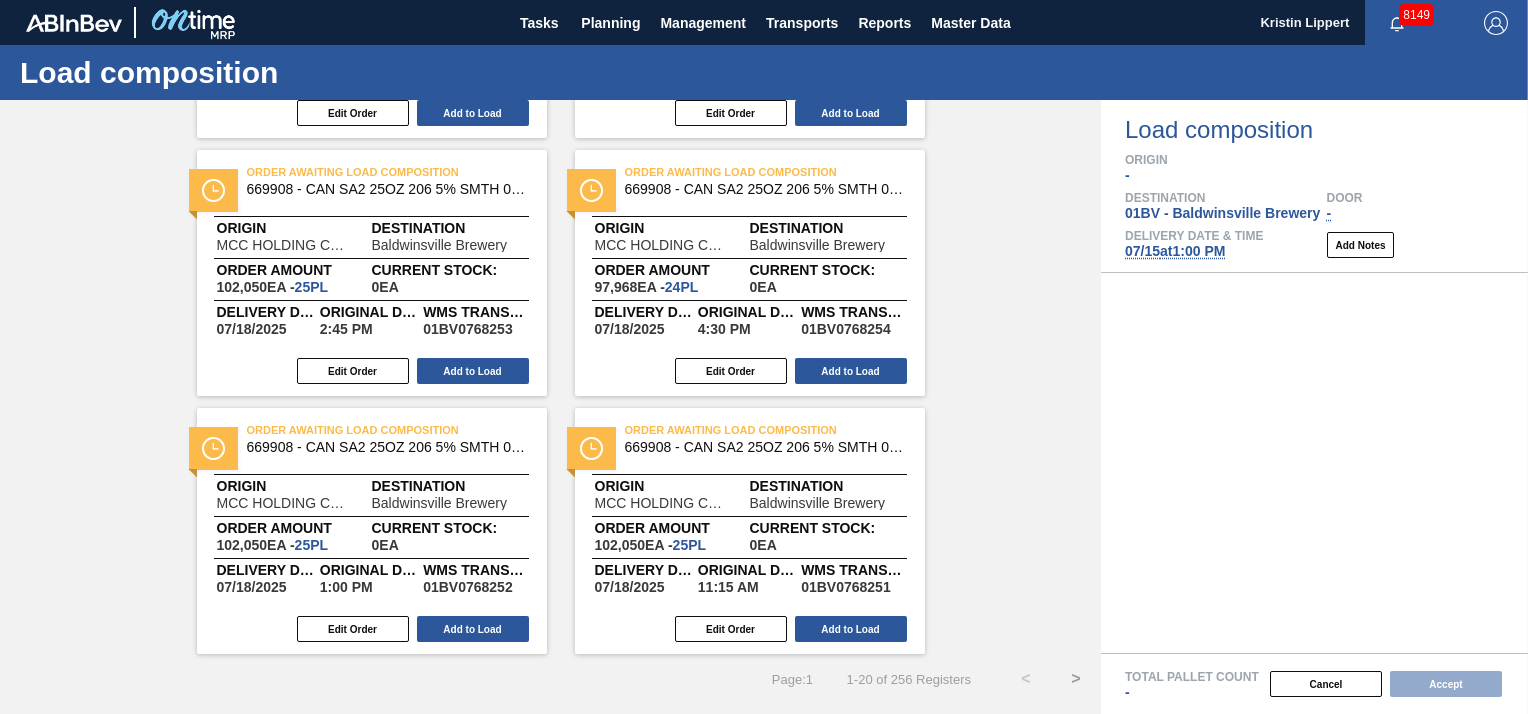 click on ">" at bounding box center (1076, 679) 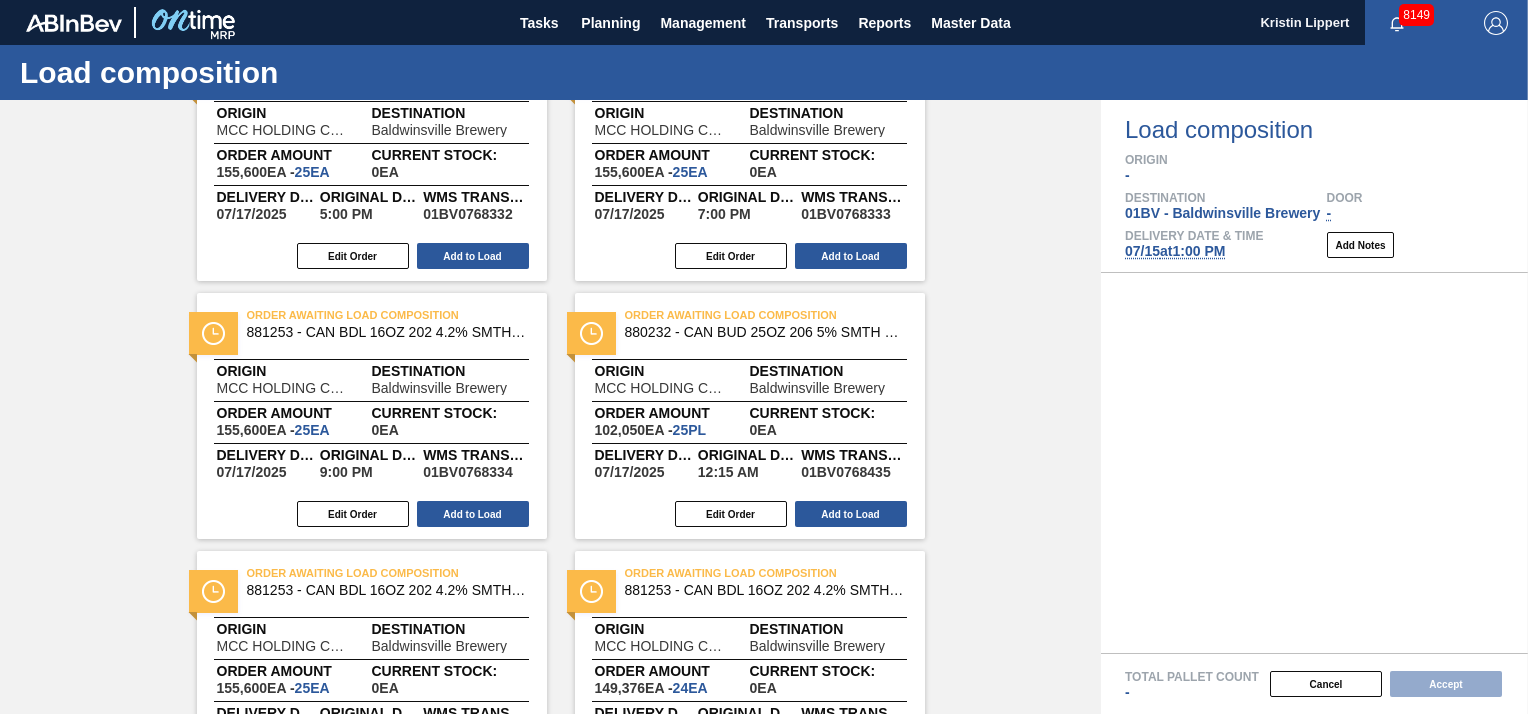 scroll, scrollTop: 2108, scrollLeft: 0, axis: vertical 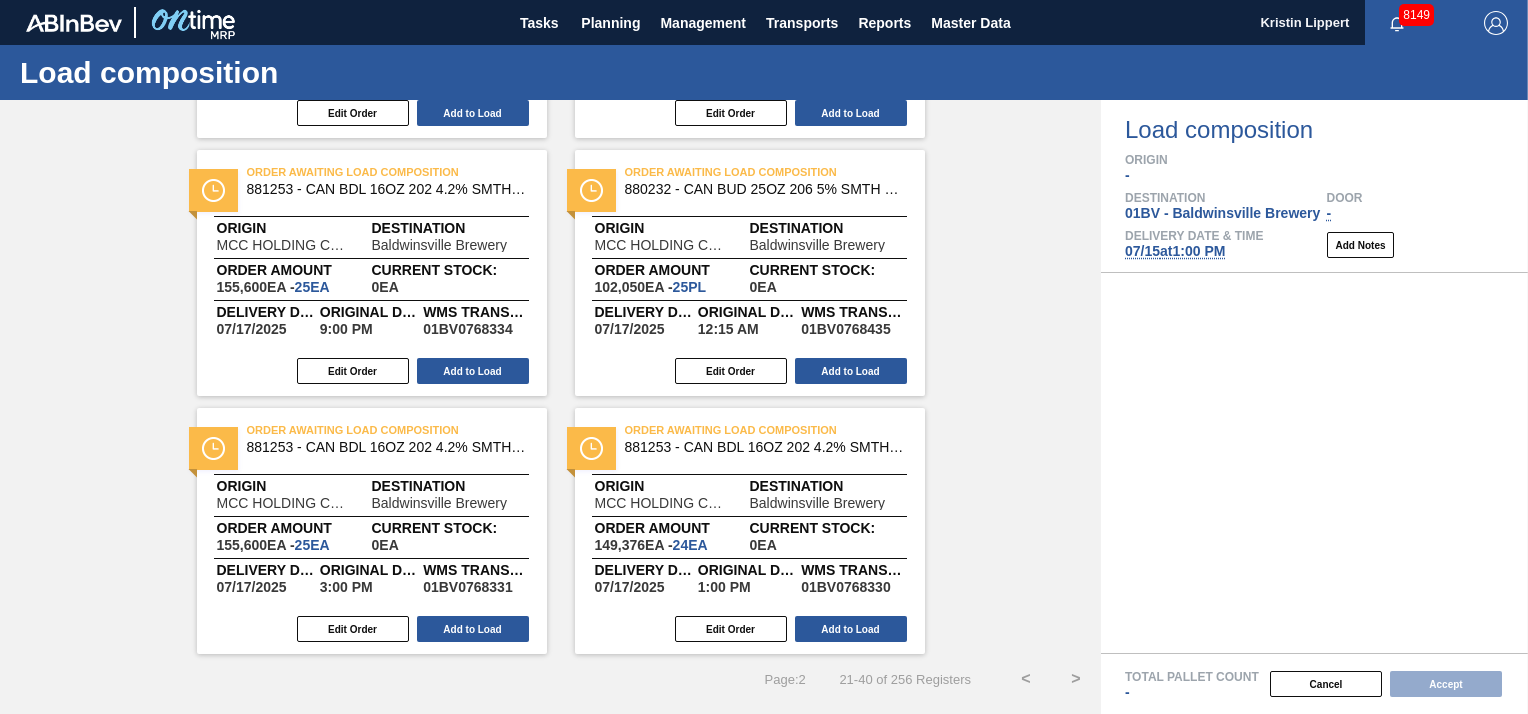 click on ">" at bounding box center (1076, 679) 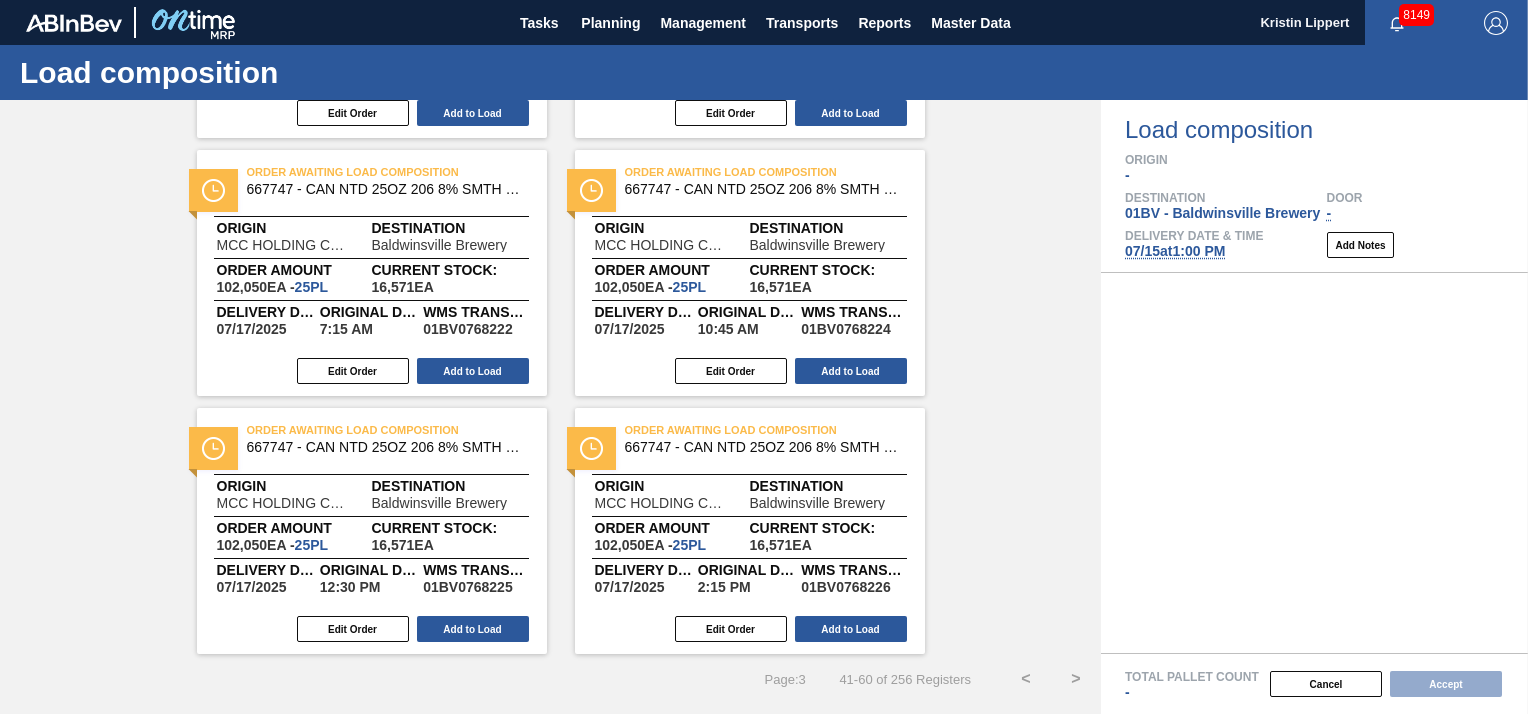 drag, startPoint x: 1100, startPoint y: 606, endPoint x: 1108, endPoint y: 494, distance: 112.28535 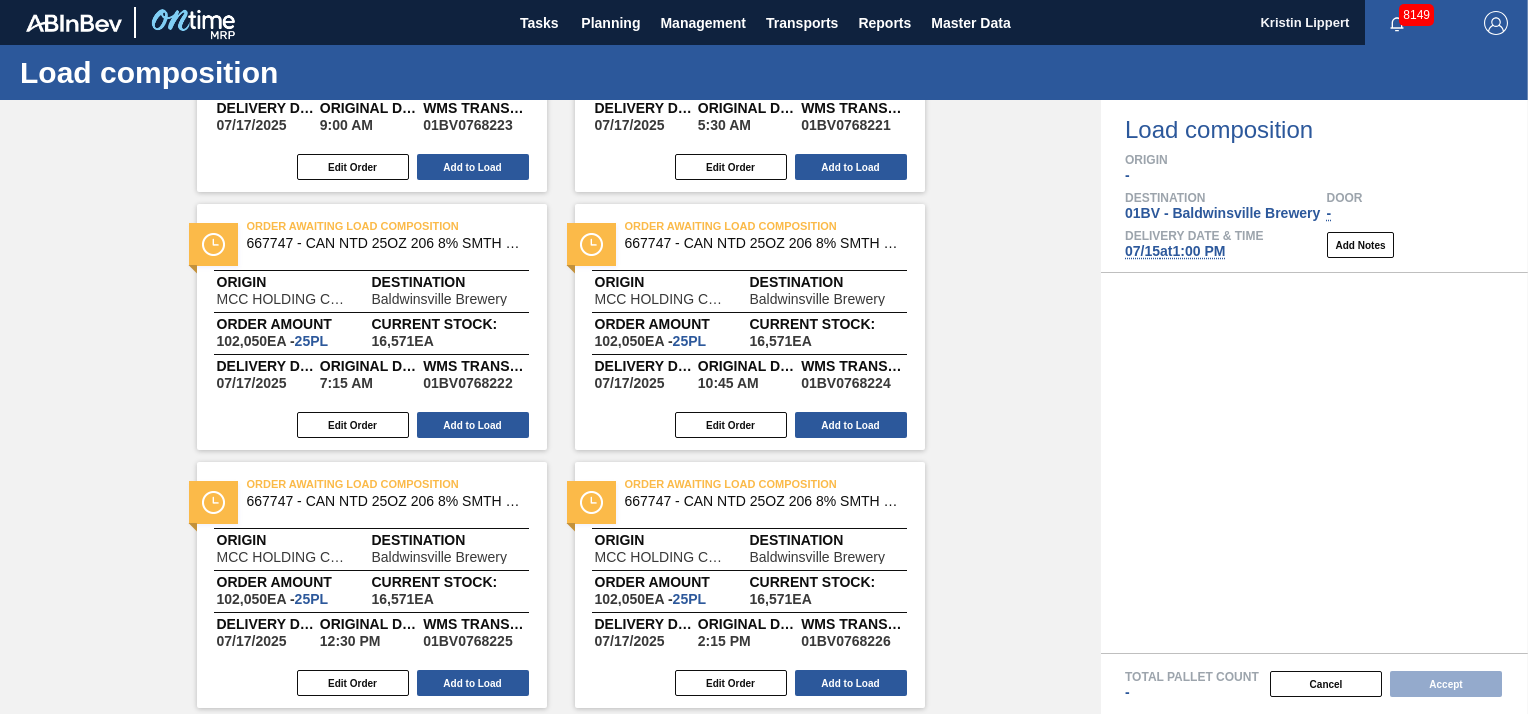 scroll, scrollTop: 2108, scrollLeft: 0, axis: vertical 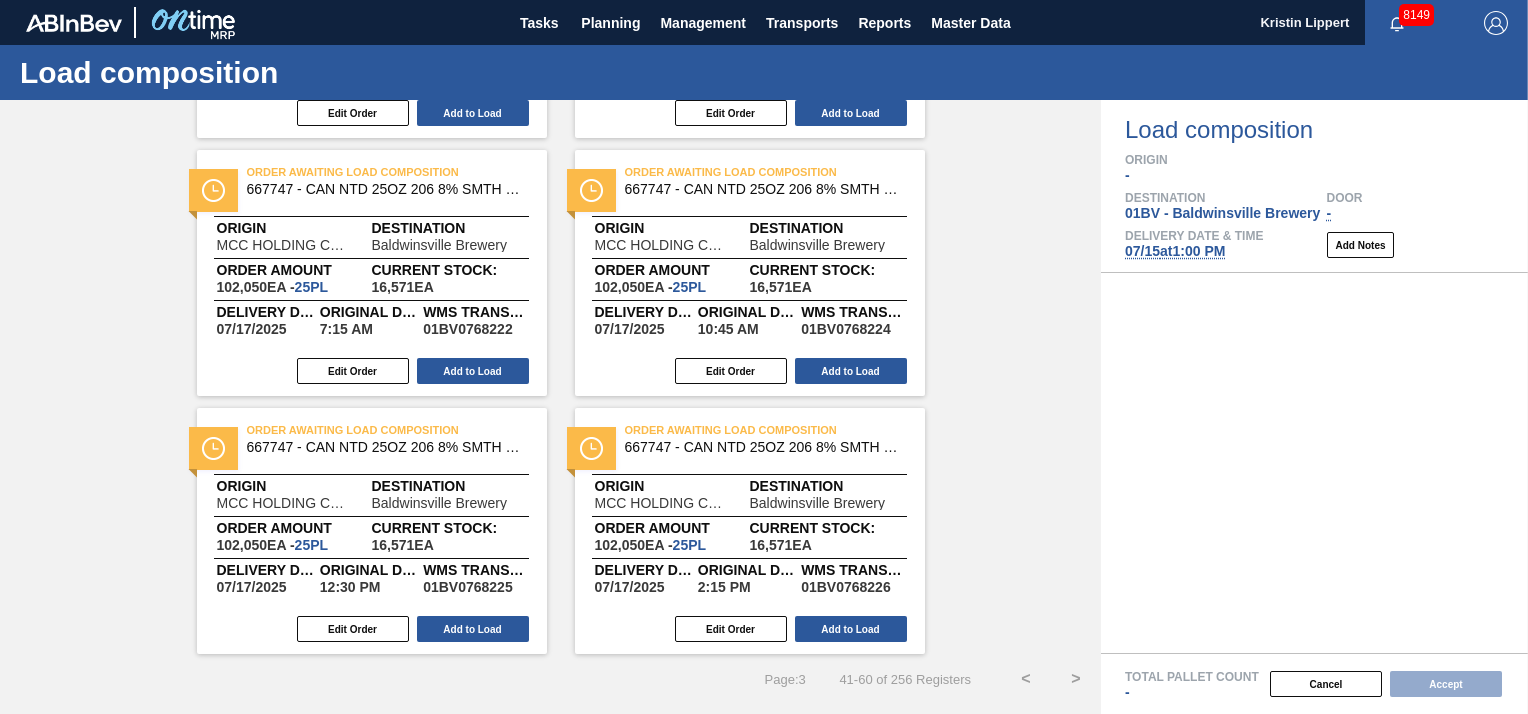 click on ">" at bounding box center [1076, 679] 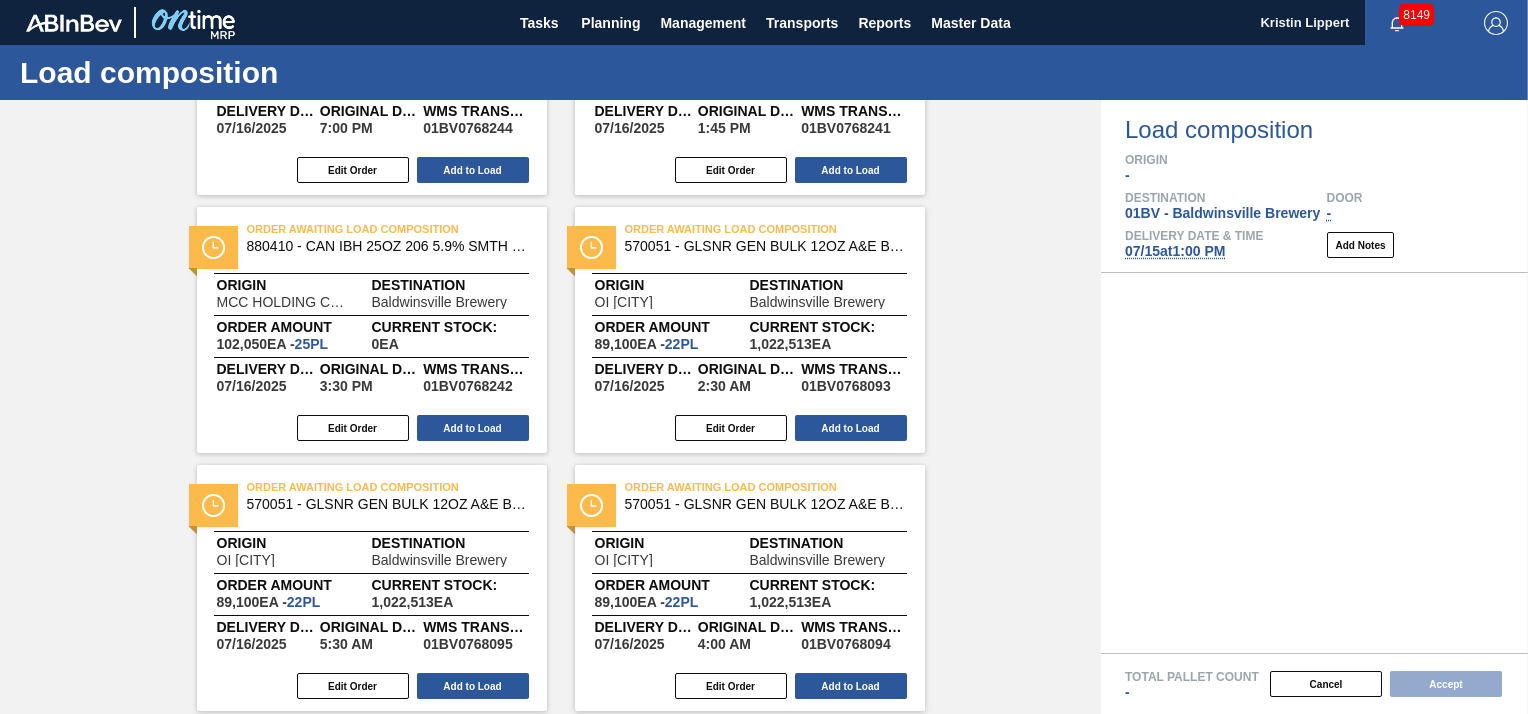 scroll, scrollTop: 2108, scrollLeft: 0, axis: vertical 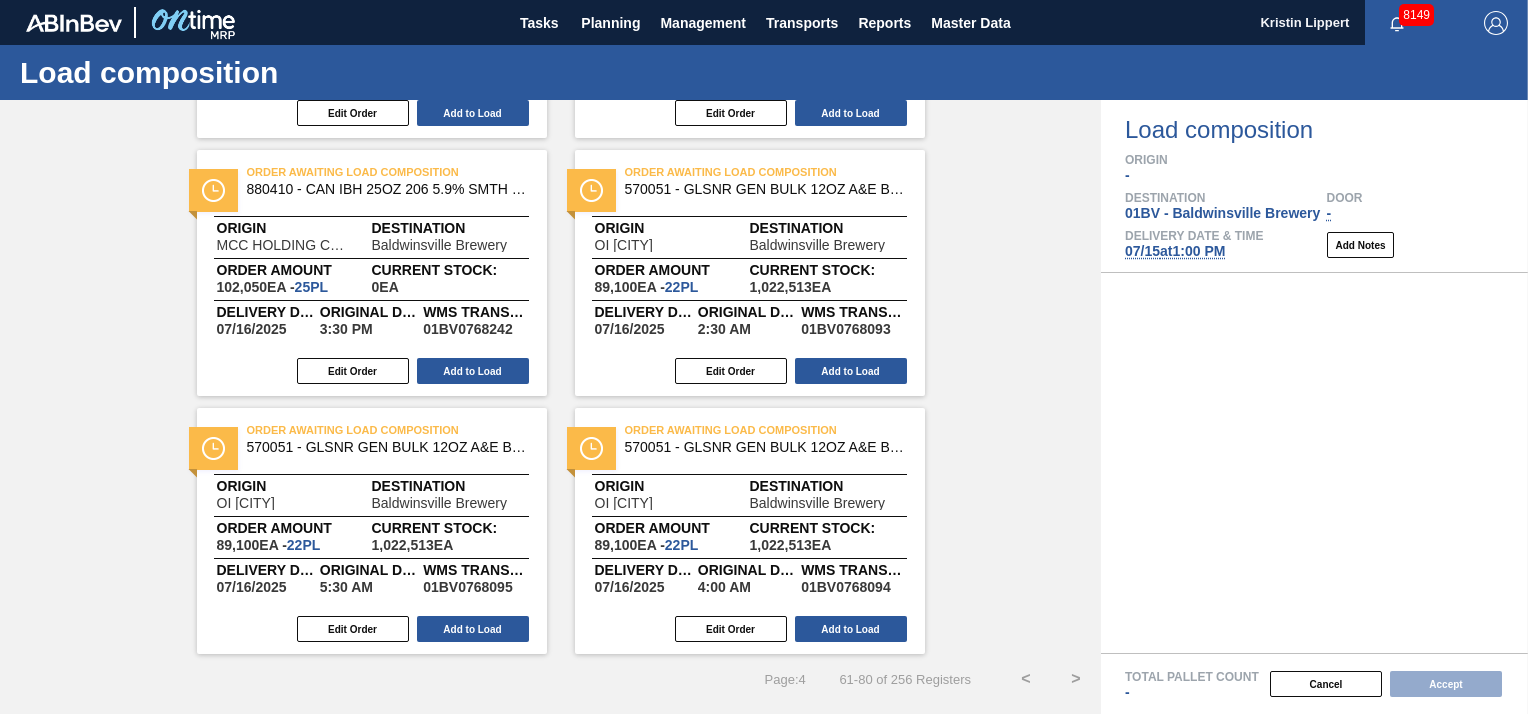 click on ">" at bounding box center (1076, 679) 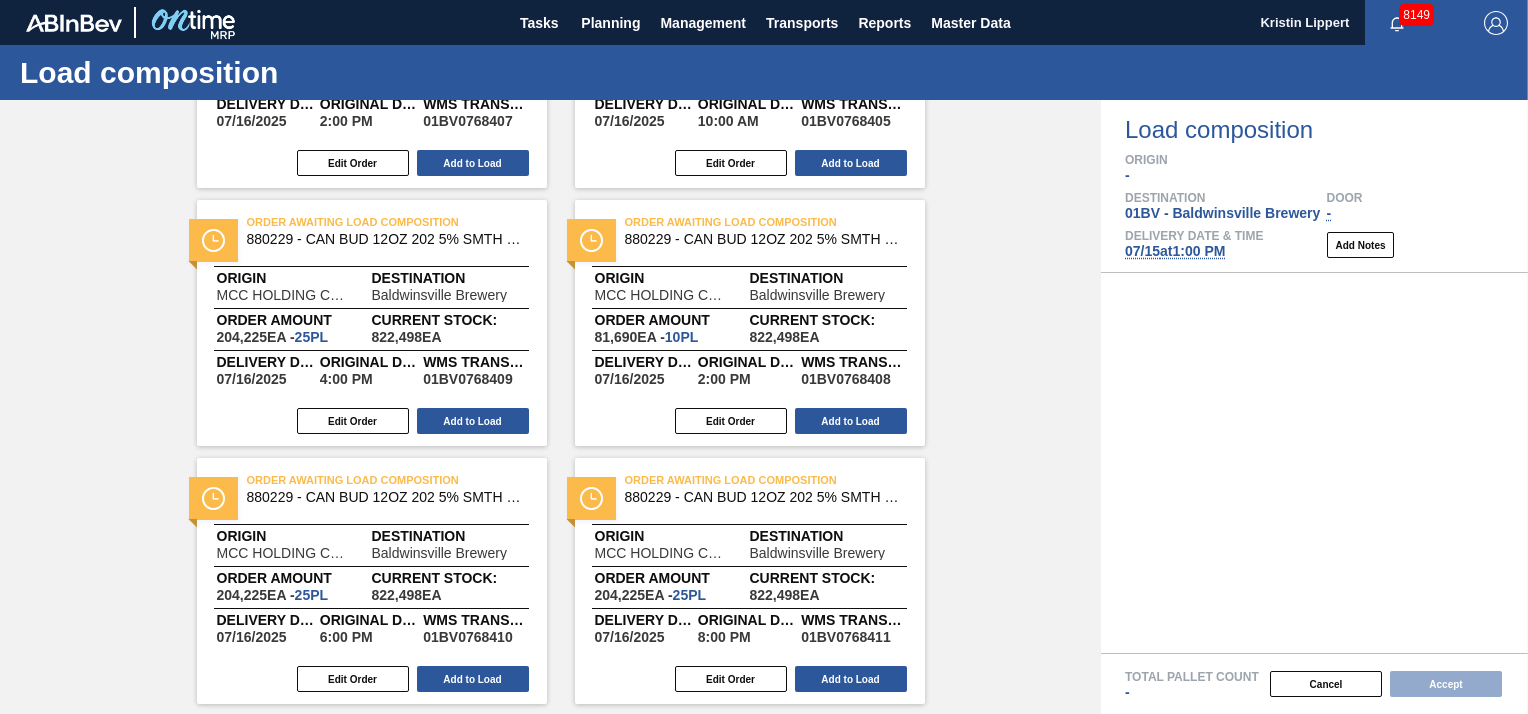 scroll, scrollTop: 2108, scrollLeft: 0, axis: vertical 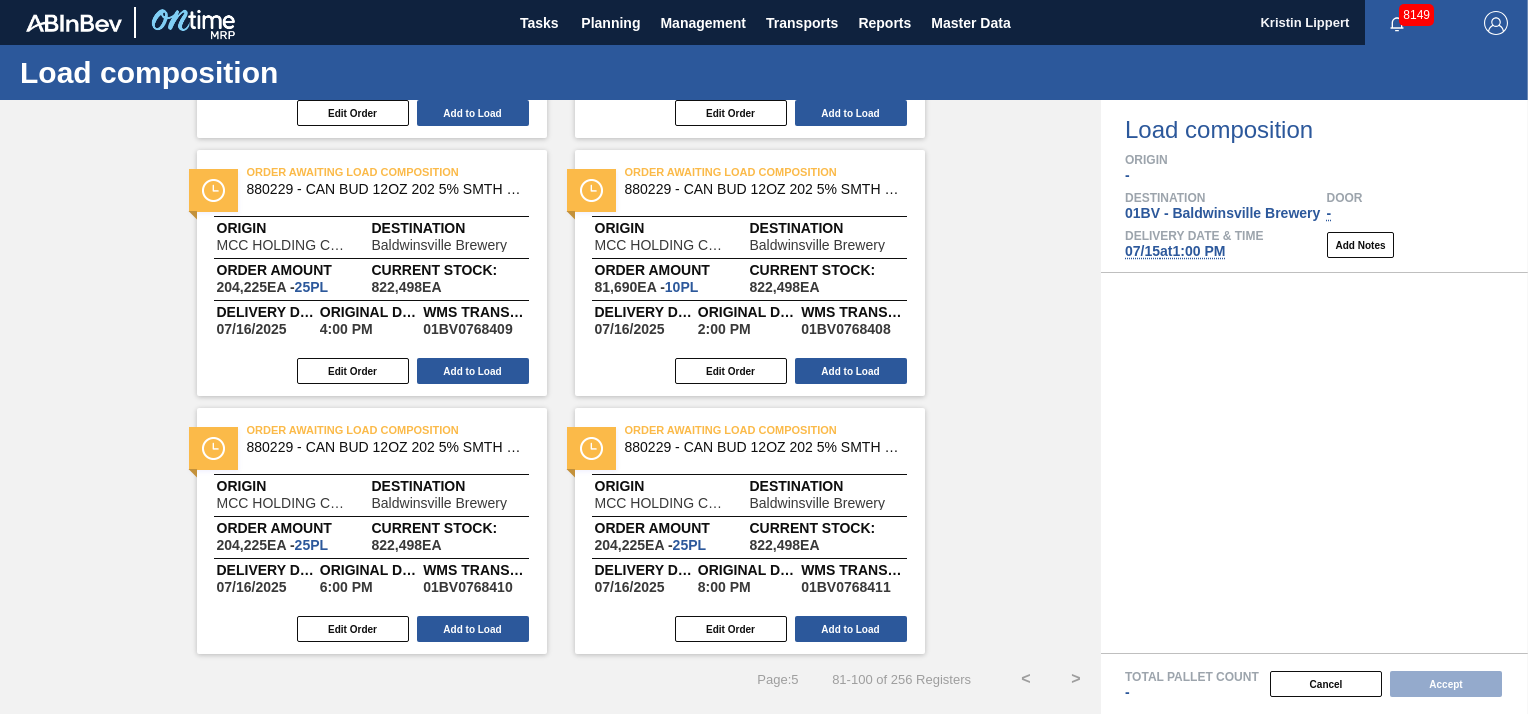 click on ">" at bounding box center (1076, 679) 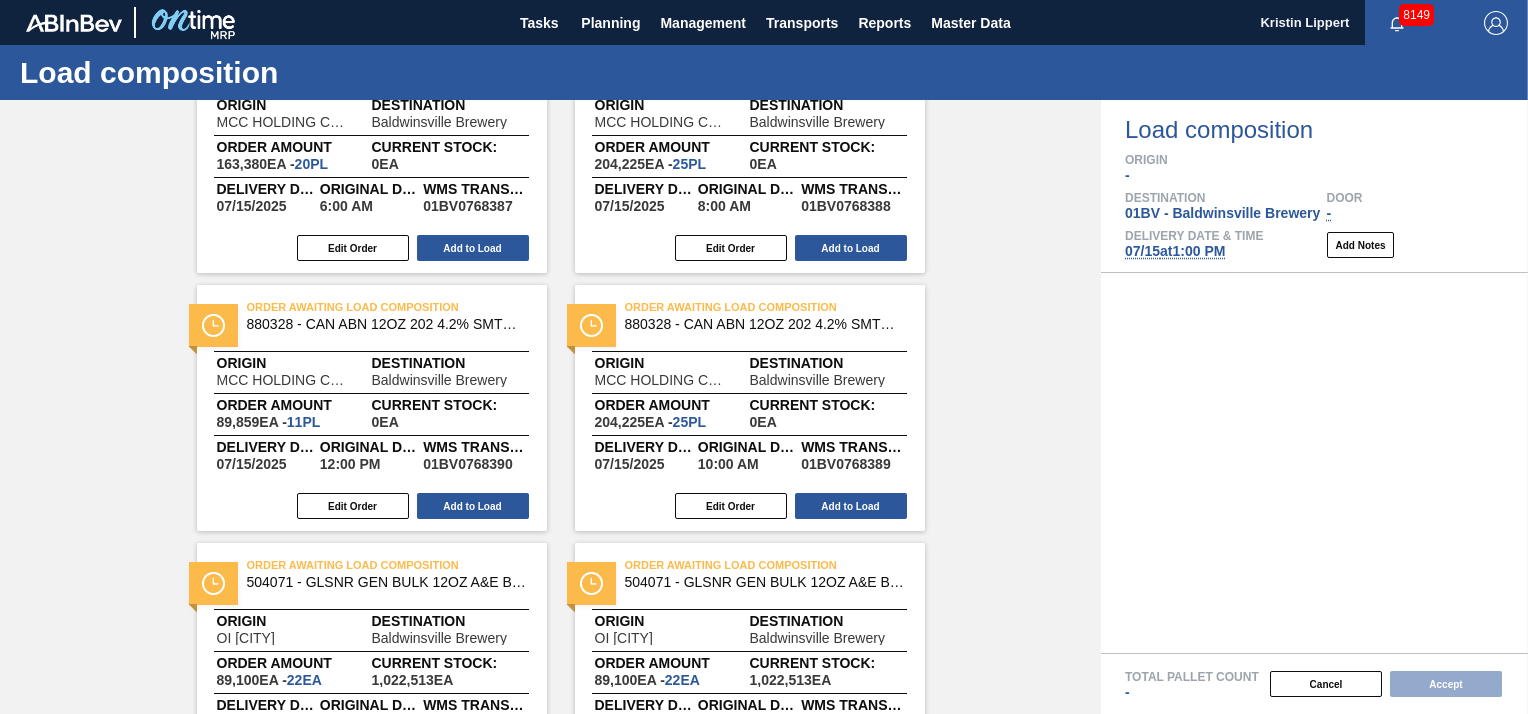 scroll, scrollTop: 2108, scrollLeft: 0, axis: vertical 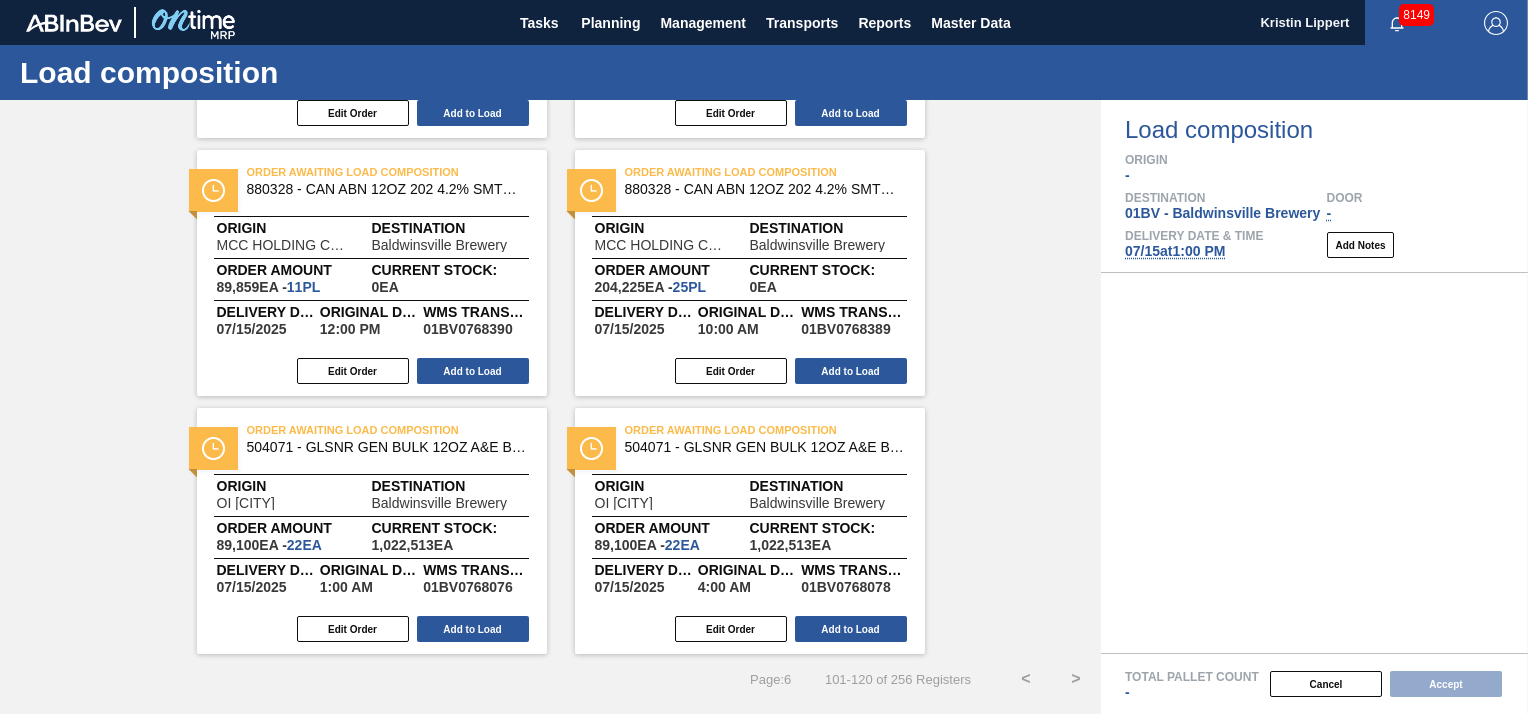 click on ">" at bounding box center [1076, 679] 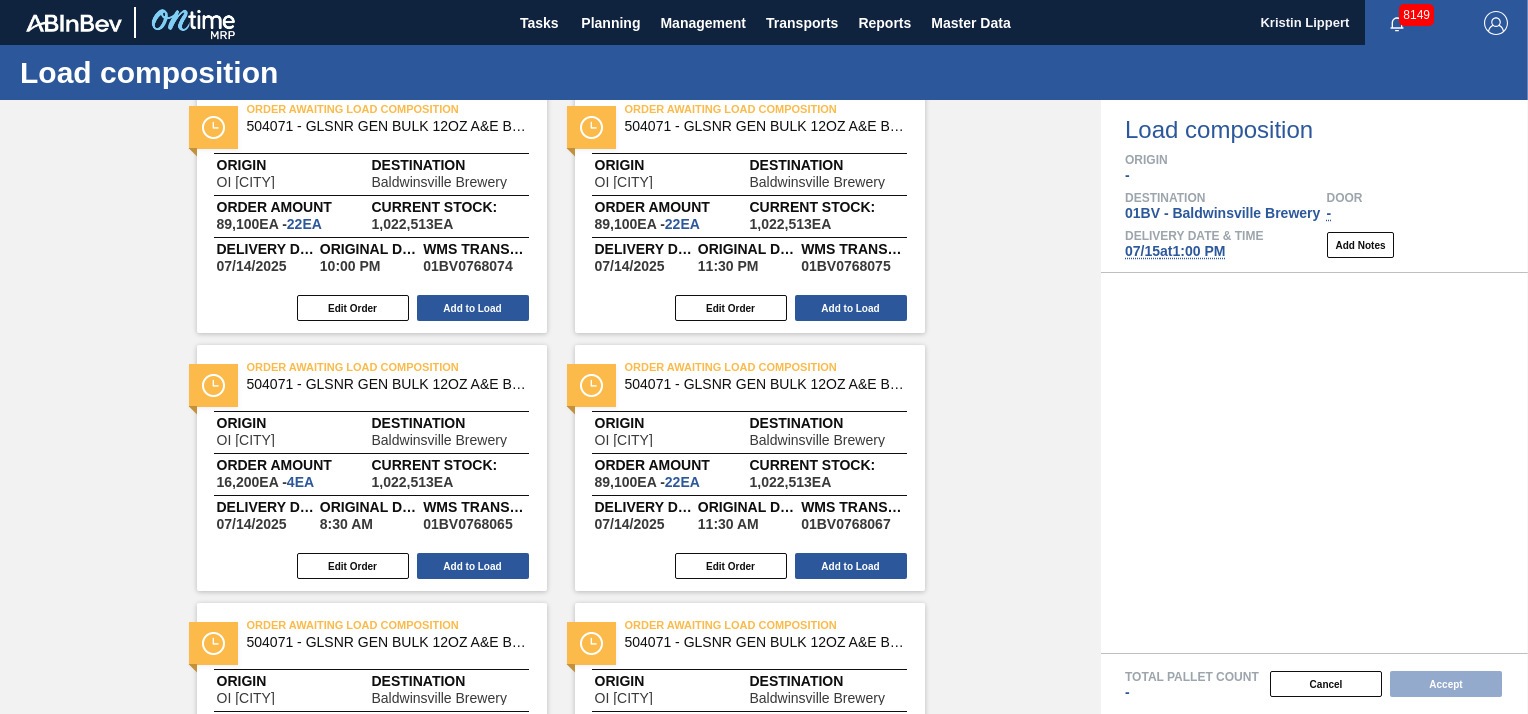 scroll, scrollTop: 2108, scrollLeft: 0, axis: vertical 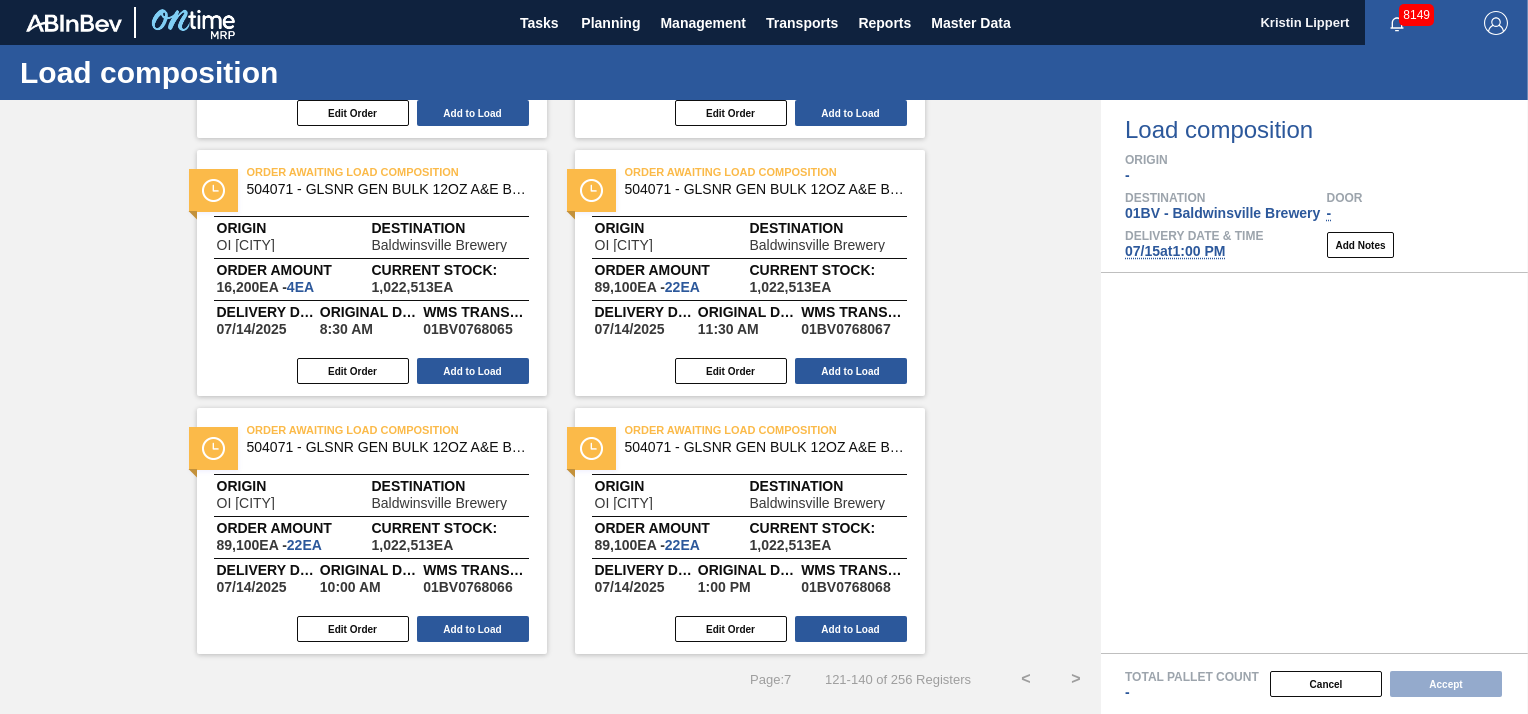 click on ">" at bounding box center [1076, 679] 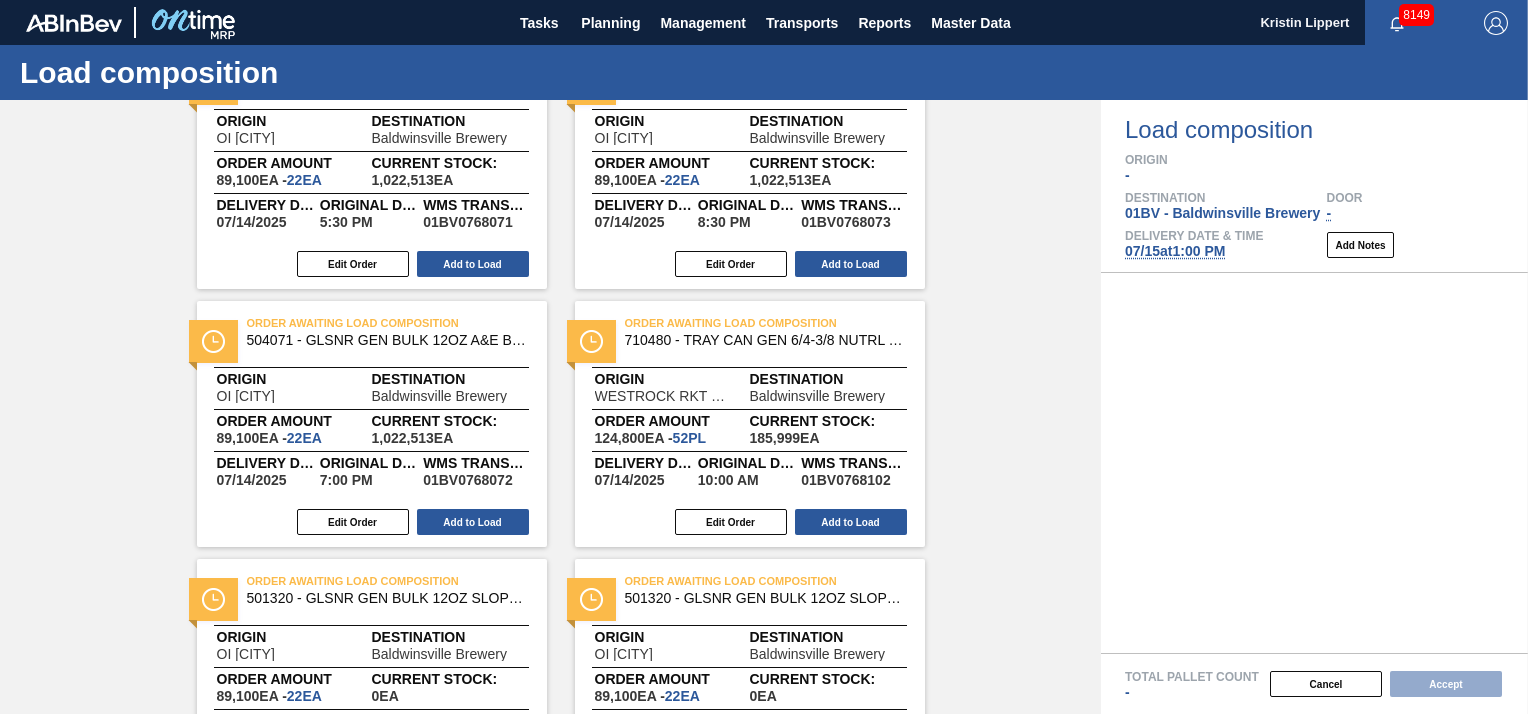 scroll, scrollTop: 1417, scrollLeft: 0, axis: vertical 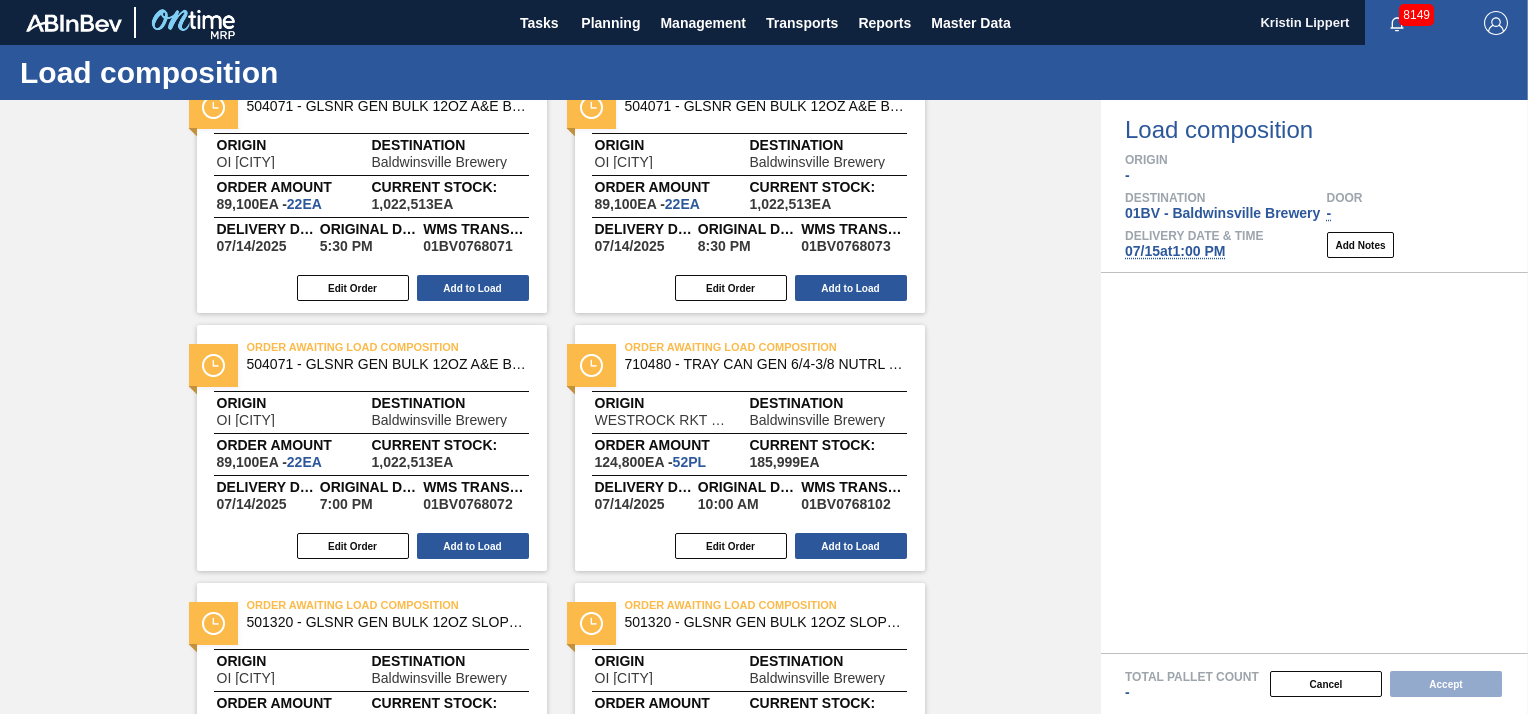 click on "Order Awaiting Load Composition" at bounding box center [765, 347] 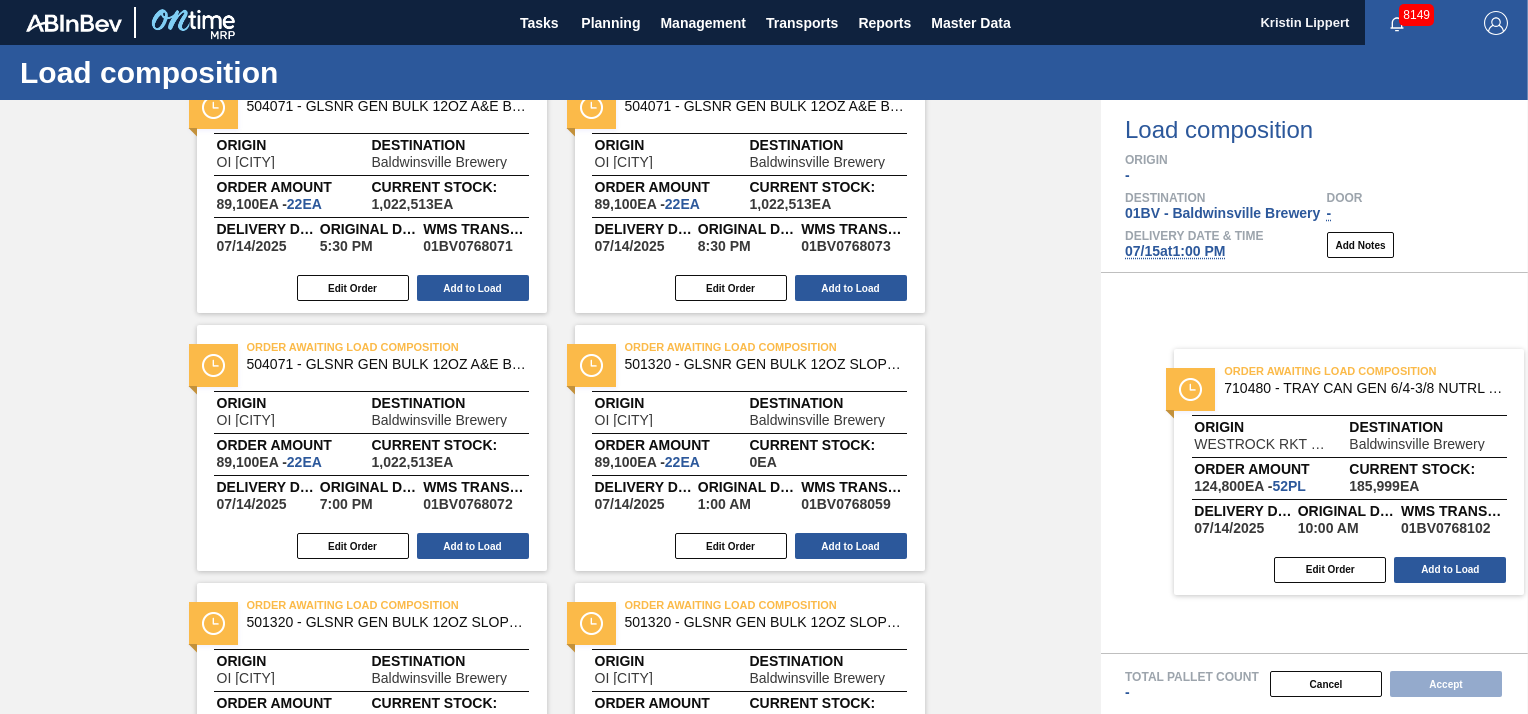 drag, startPoint x: 655, startPoint y: 352, endPoint x: 1267, endPoint y: 380, distance: 612.6402 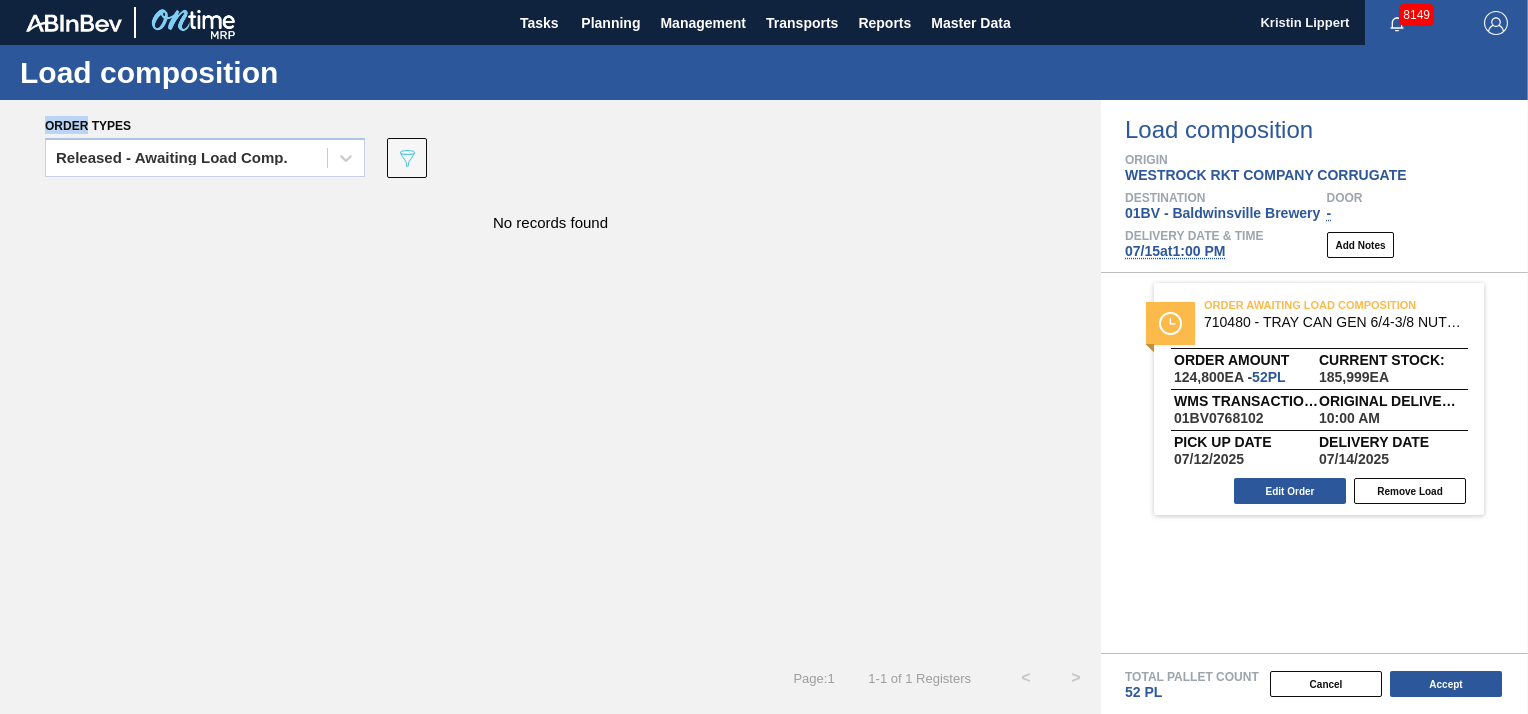 scroll, scrollTop: 0, scrollLeft: 0, axis: both 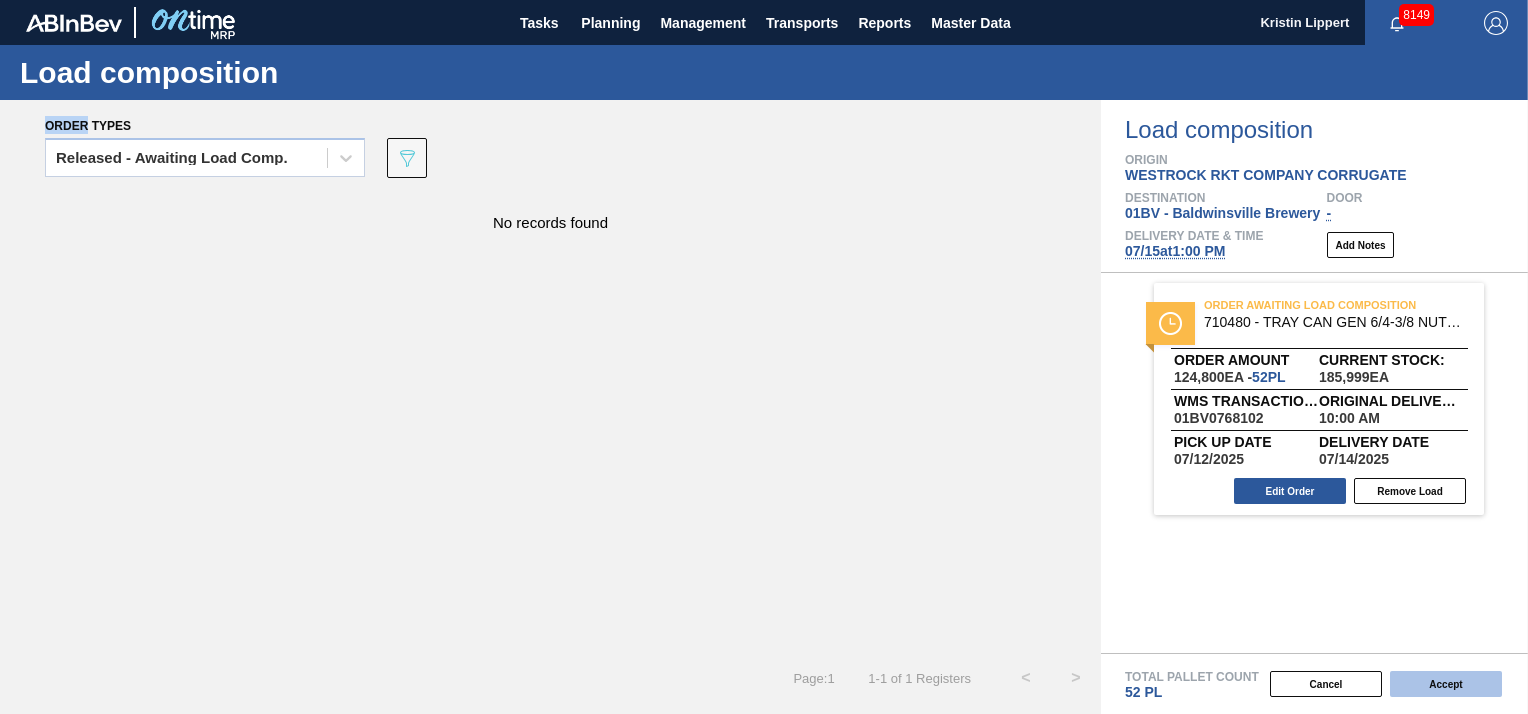 click on "Accept" at bounding box center (1446, 684) 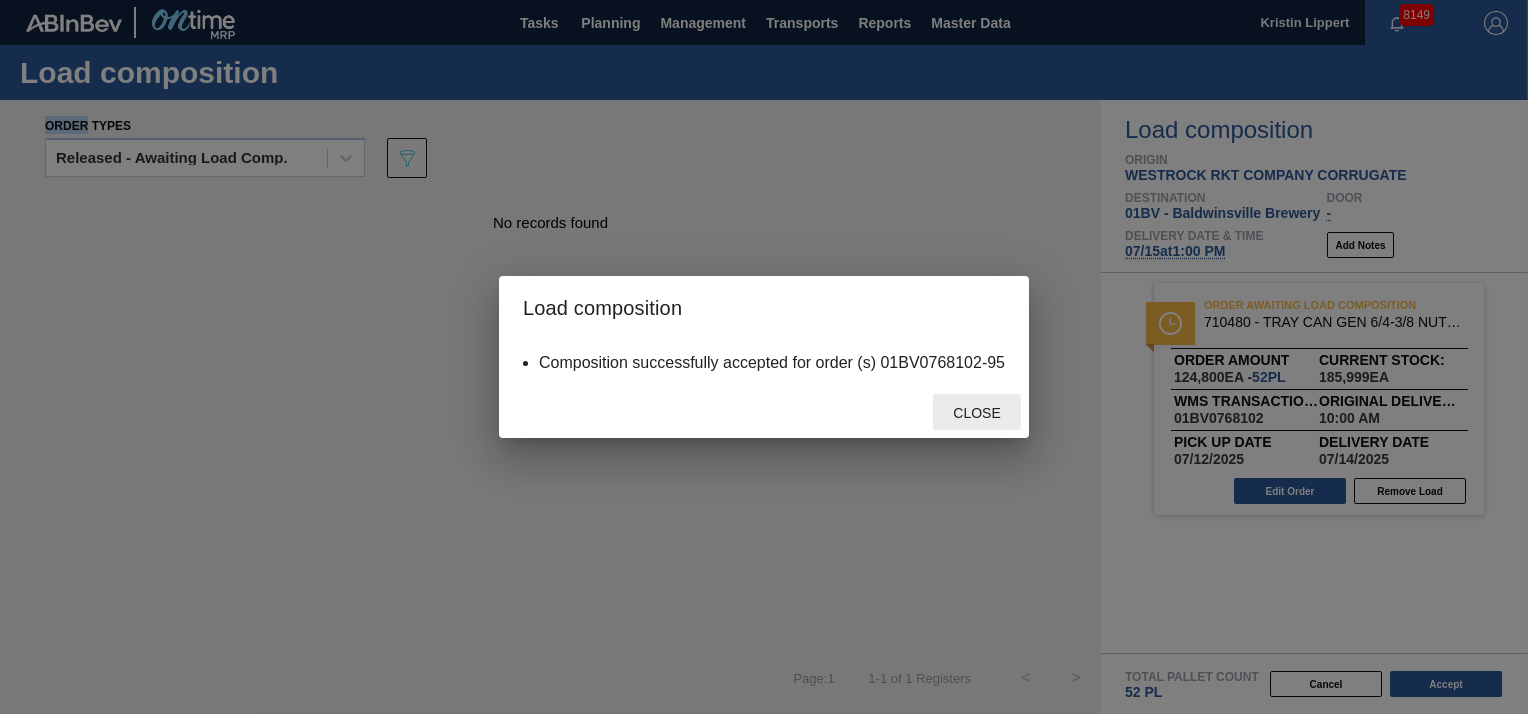 click on "Close" at bounding box center (976, 413) 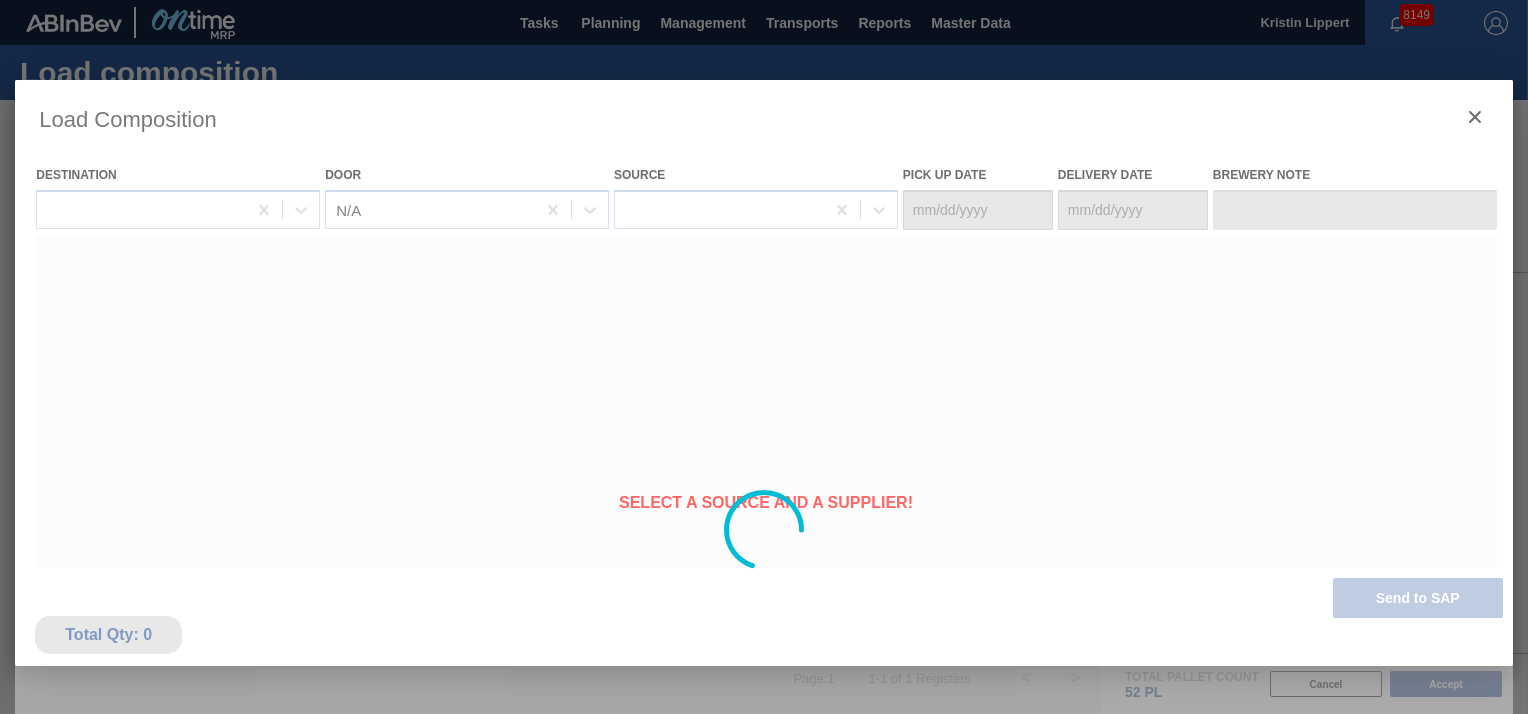 type on "07/13/2025" 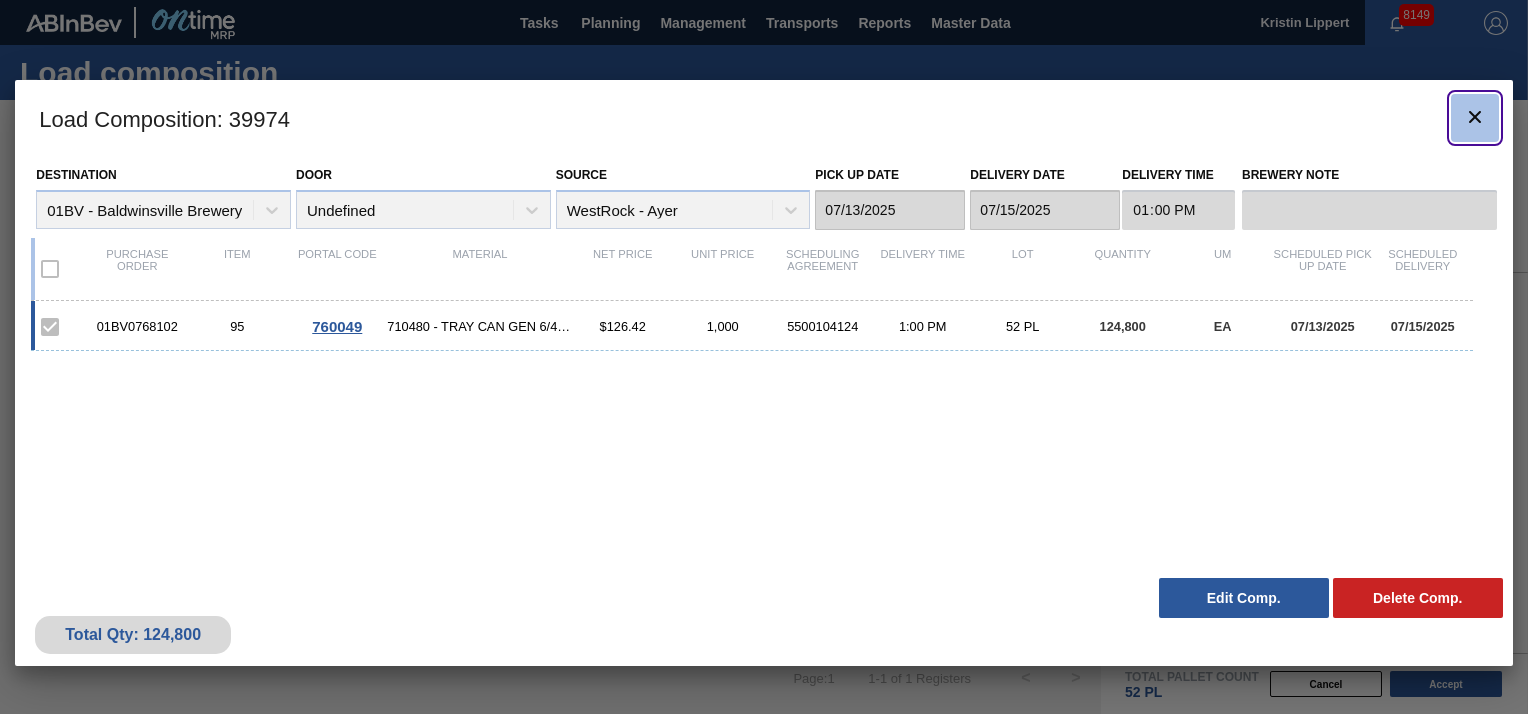 click 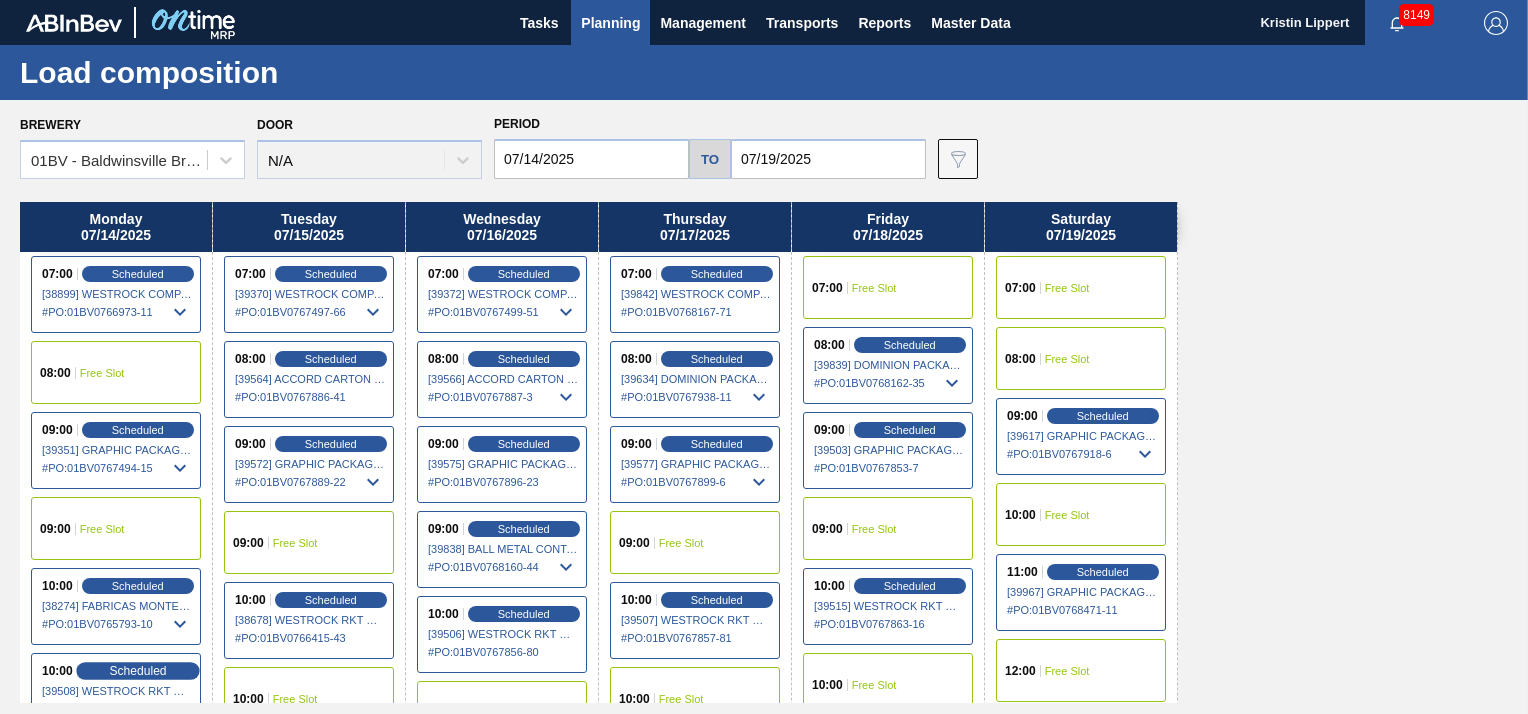 click on "Scheduled" at bounding box center (137, 670) 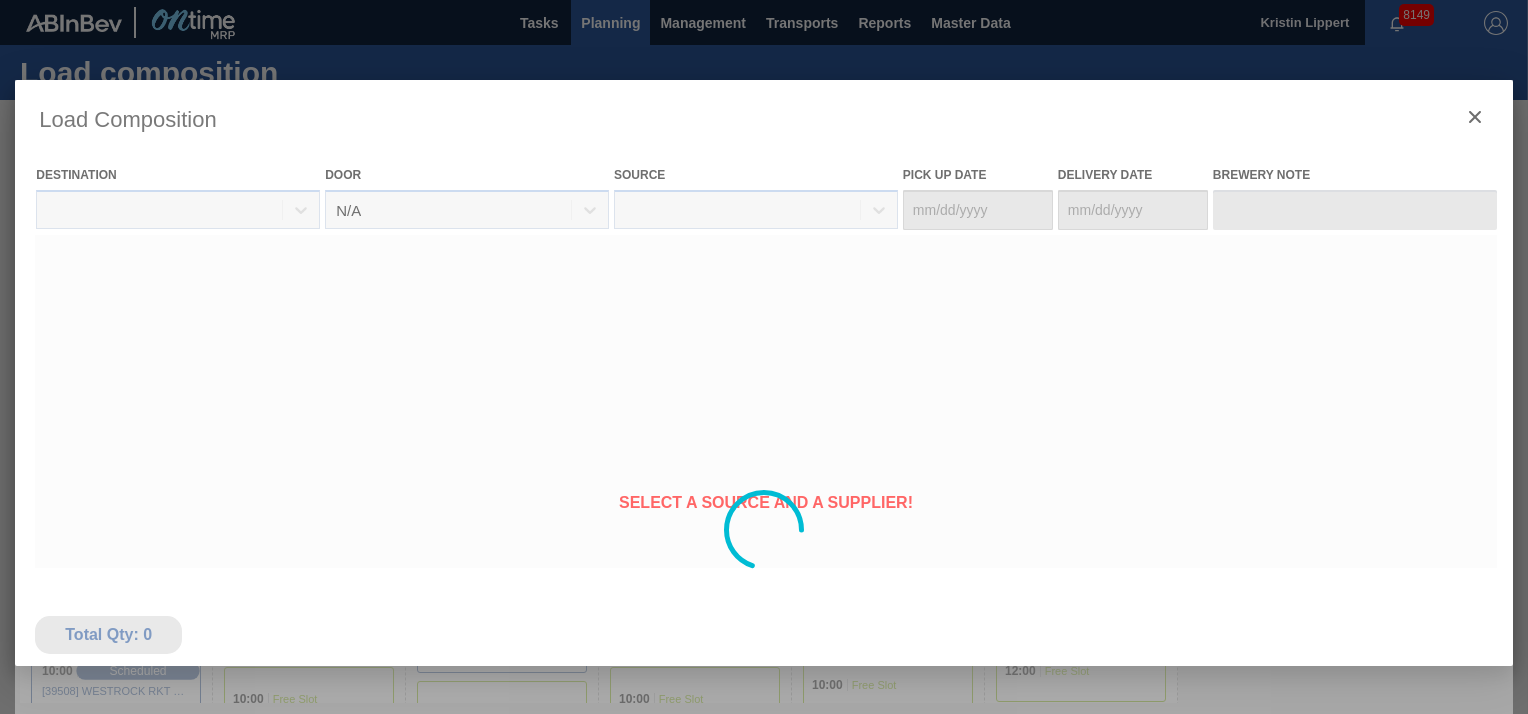type on "07/12/2025" 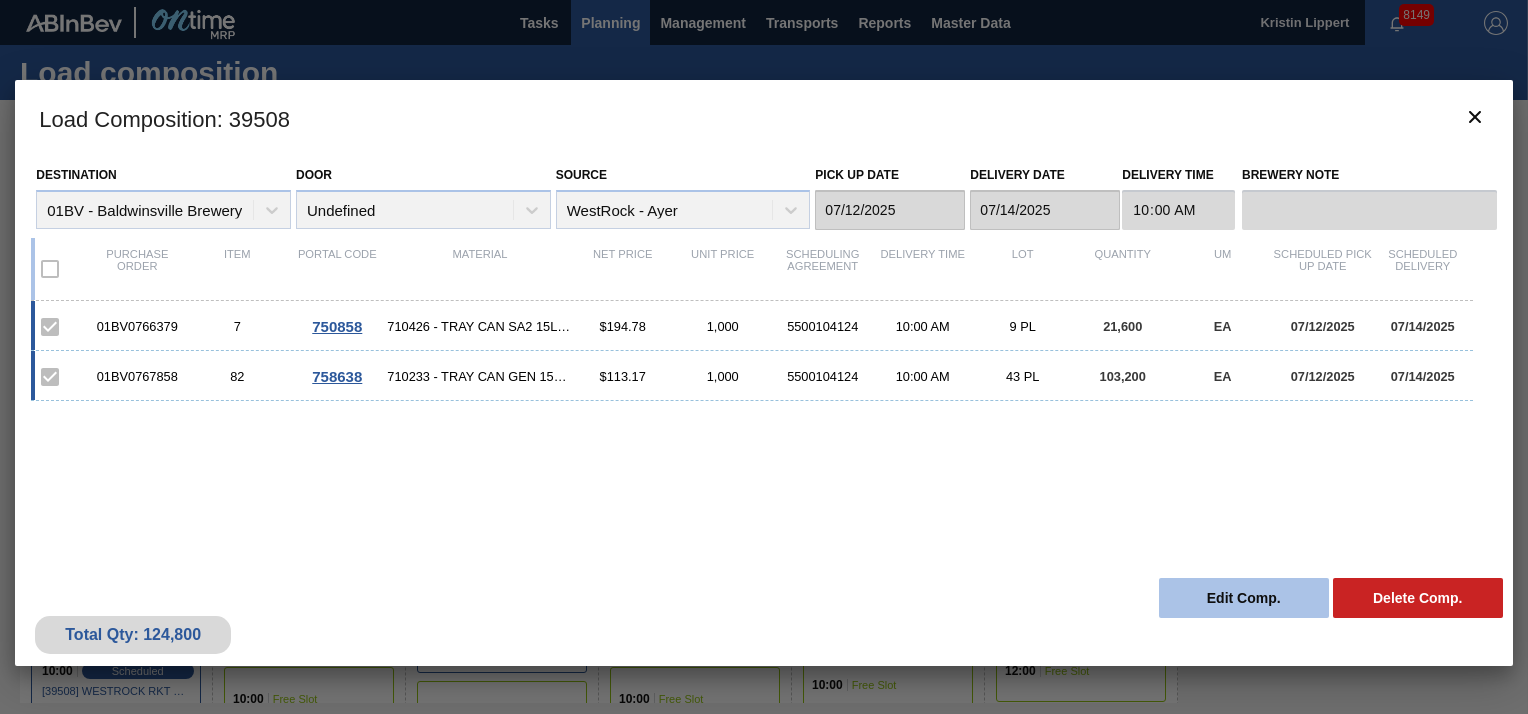 click on "Edit Comp." at bounding box center (1244, 598) 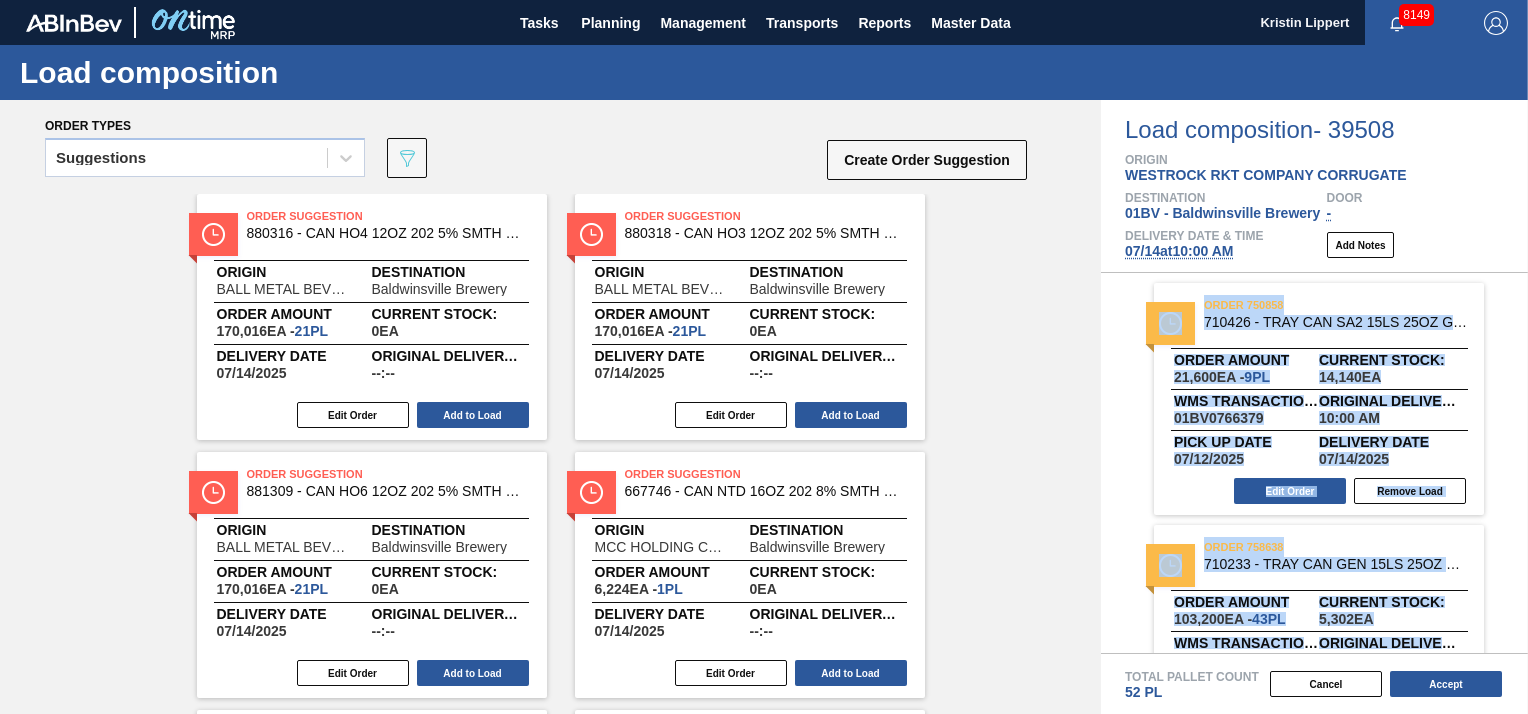 click on "Order Suggestion 880316 - CAN HO4 12OZ 202 5% SMTH 1122 SLEEK BEER Origin BALL METAL BEVERAGE CONTAINER Destination Baldwinsville Brewery Order amount 170,016 EA    -  21 PL Current Stock:   0 EA   Delivery Date 07/14/2025 Original delivery time --:-- Edit Order Add to Load Order Suggestion 880318 - CAN HO3 12OZ 202 5% SMTH 1122 SLEEK BEER Origin BALL METAL BEVERAGE CONTAINER Destination Baldwinsville Brewery Order amount 170,016 EA    -  21 PL Current Stock:   0 EA   Delivery Date 07/14/2025 Original delivery time --:-- Edit Order Add to Load Order Suggestion 881309 - CAN HO6 12OZ 202 5% SMTH 1024 GEN BEER S Origin BALL METAL BEVERAGE CONTAINER Destination Baldwinsville Brewery Order amount 170,016 EA    -  21 PL Current Stock:   0 EA   Delivery Date 07/14/2025 Original delivery time --:-- Edit Order Add to Load Order Suggestion 667746 - CAN NTD 16OZ 202 8% SMTH 0919 GEN BEER S Origin MCC HOLDING COMPANY LLC Destination Baldwinsville Brewery Order amount 6,224 EA    -  1 PL Current Stock:   0 EA   07/14/2025" at bounding box center [550, 833] 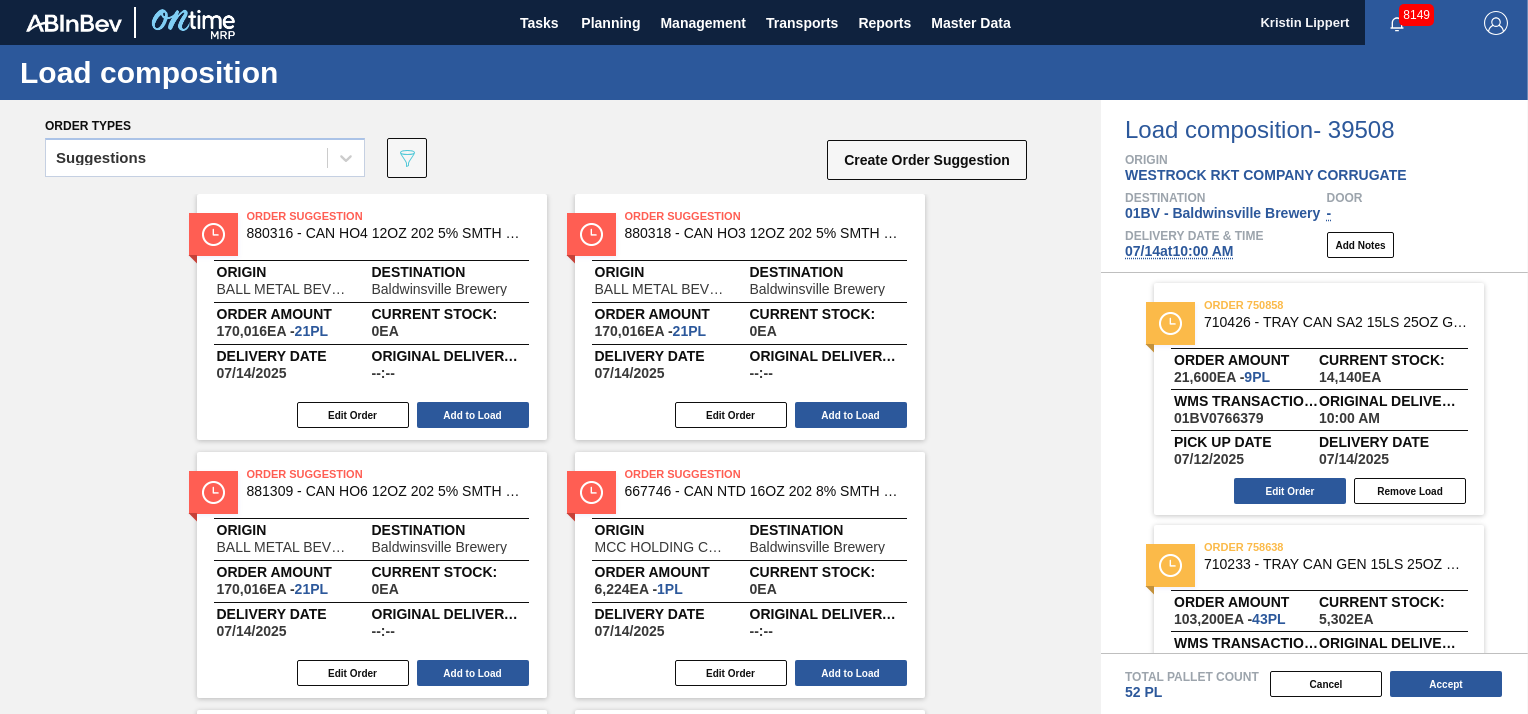 click on "07/14  at  10:00 AM" at bounding box center [1179, 251] 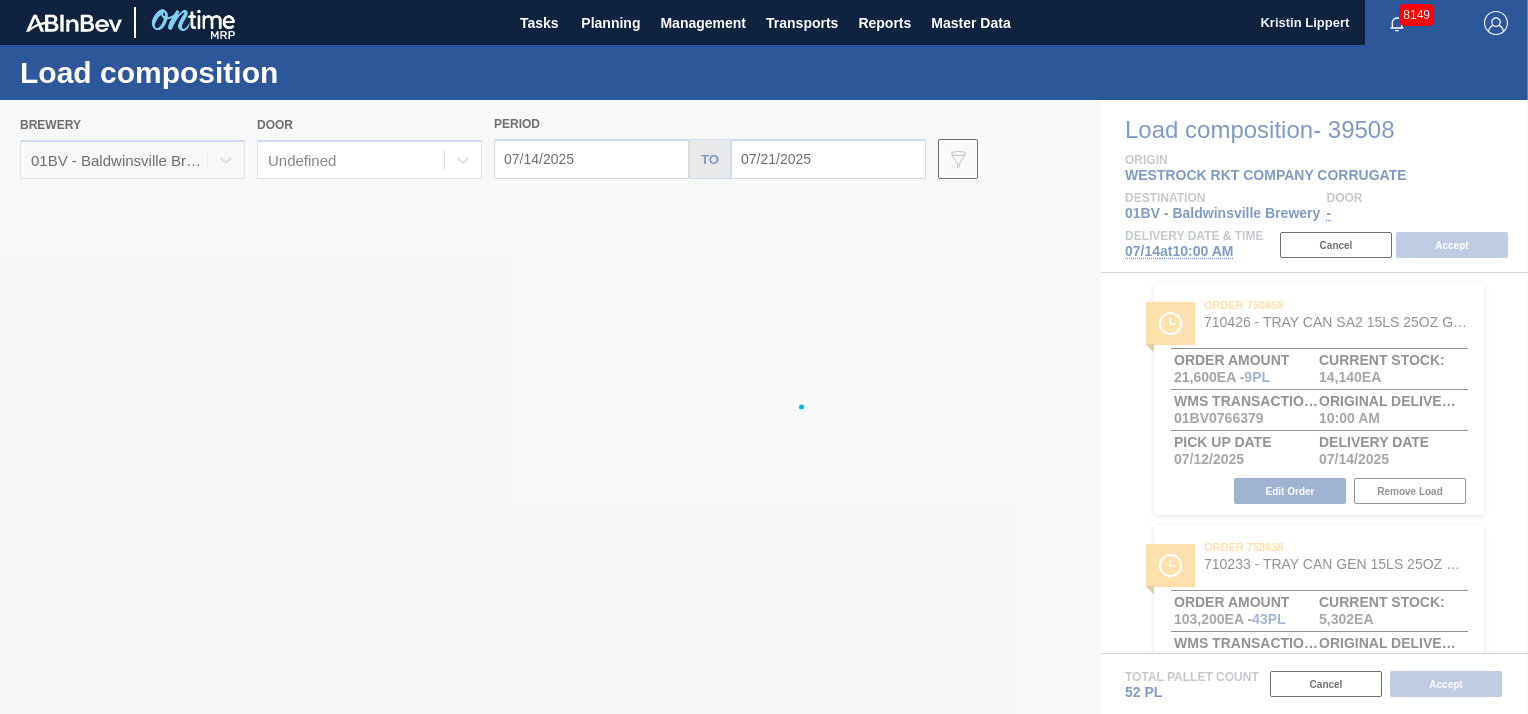 type on "07/21/2025" 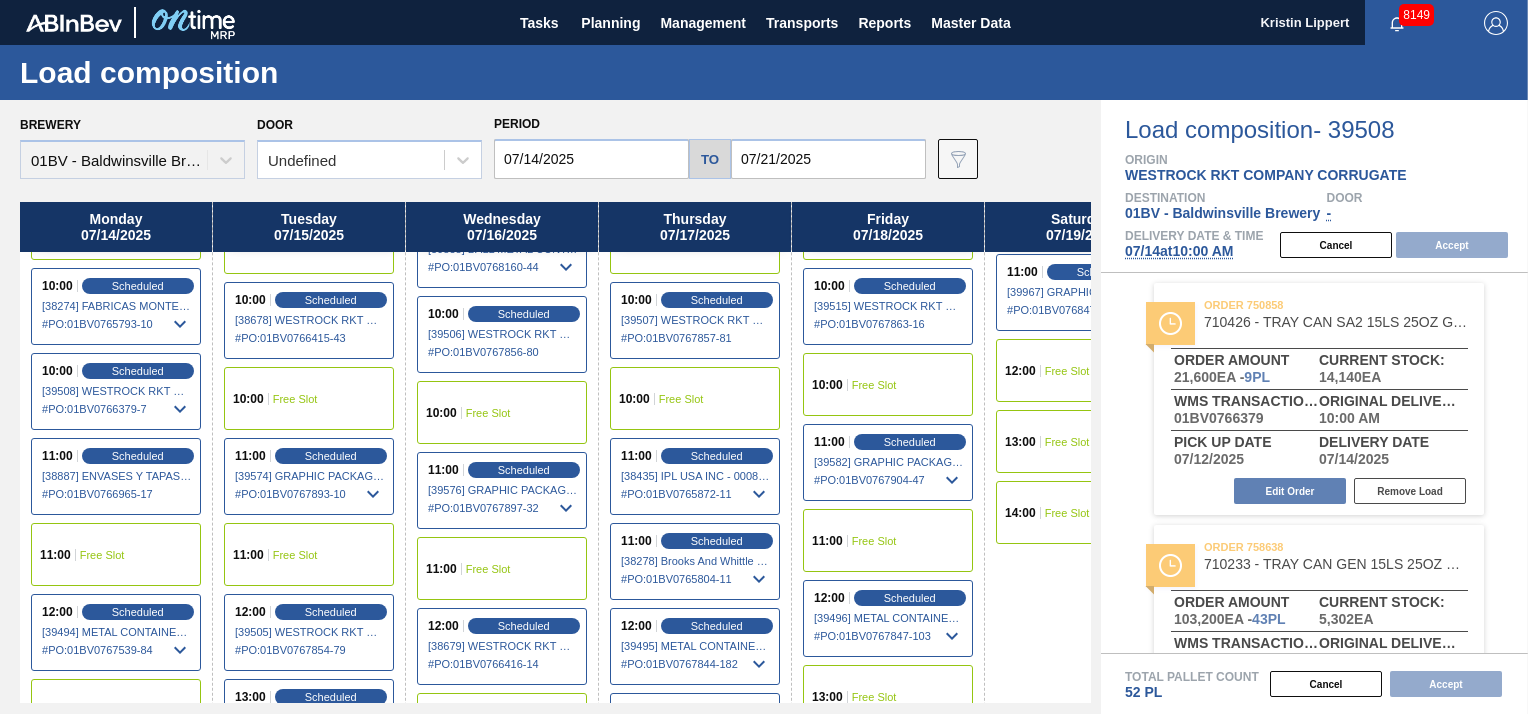 scroll, scrollTop: 500, scrollLeft: 0, axis: vertical 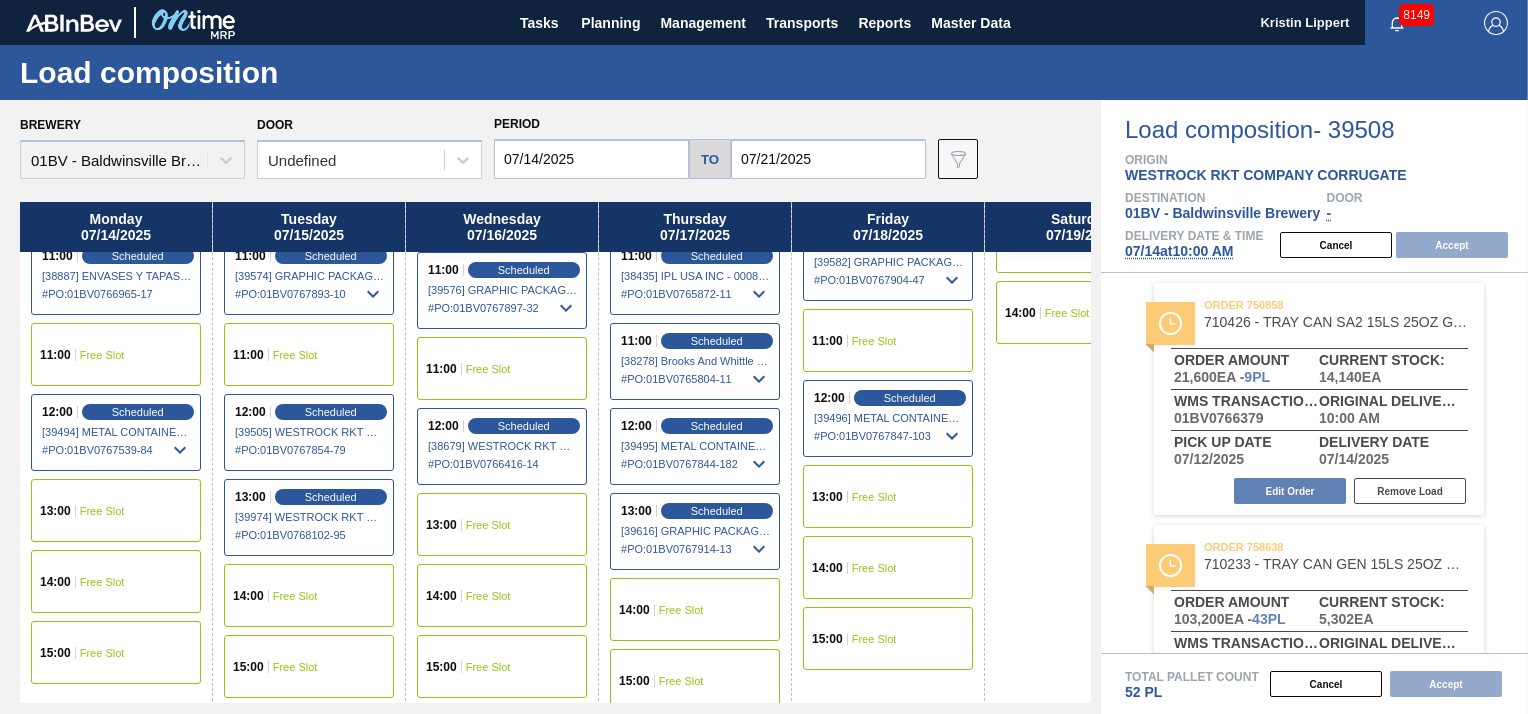 click on "Free Slot" at bounding box center (488, 525) 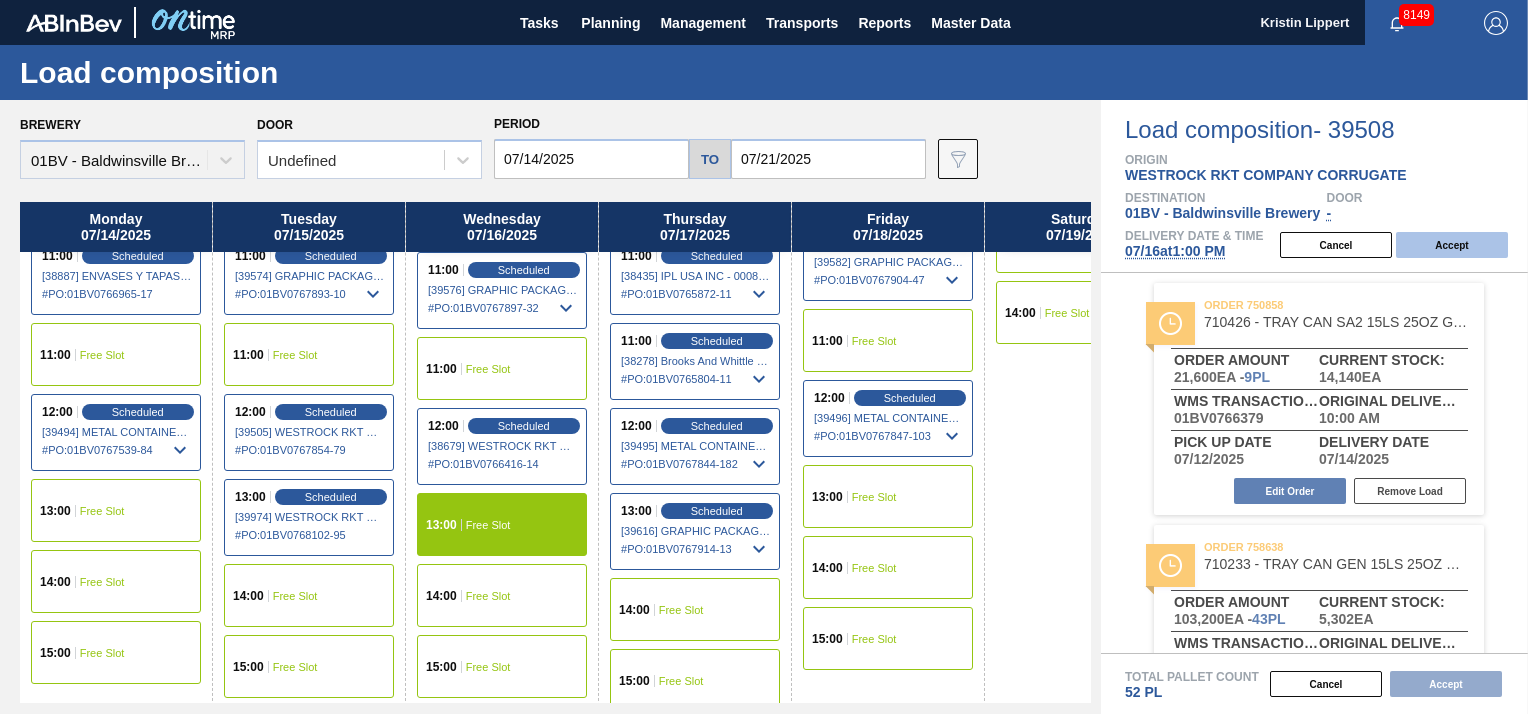 click on "Accept" at bounding box center [1452, 245] 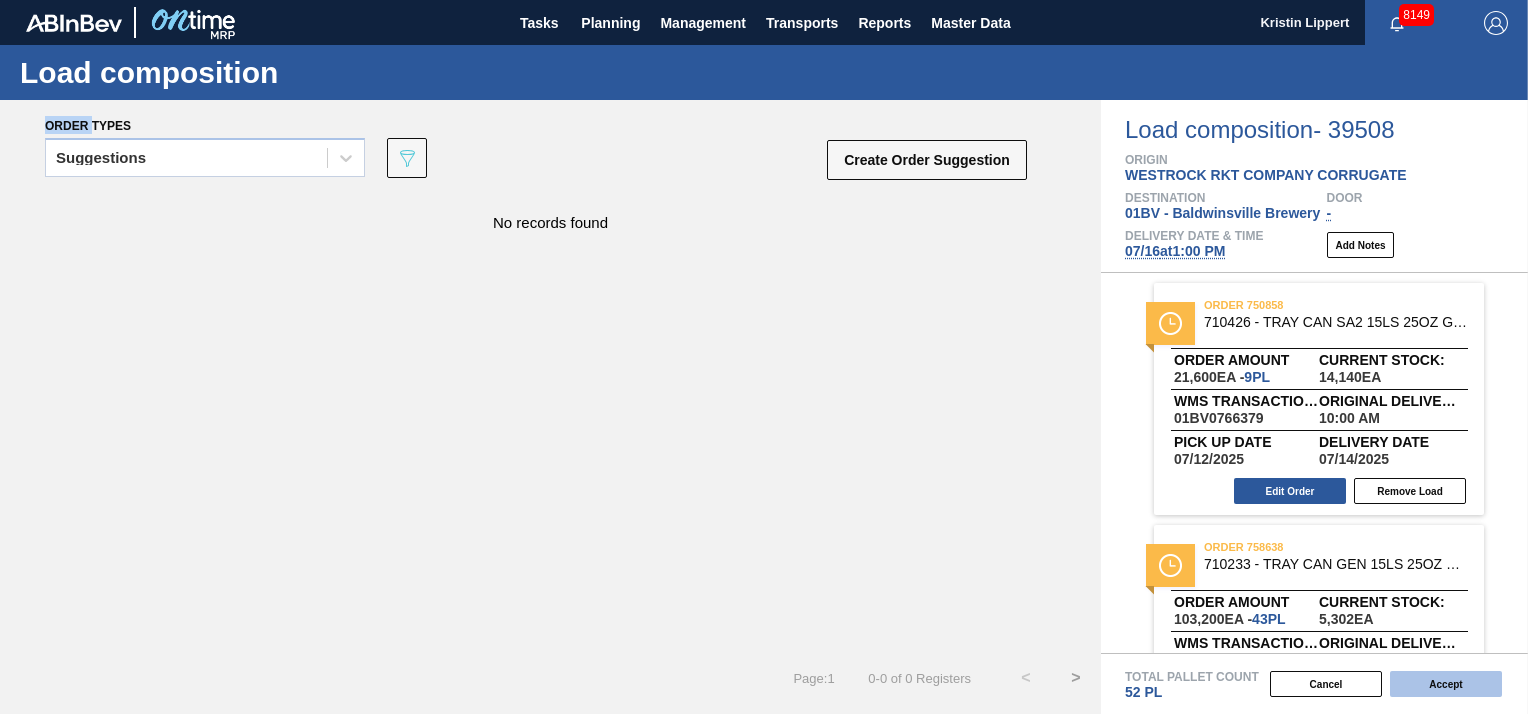 click on "Accept" at bounding box center [1446, 684] 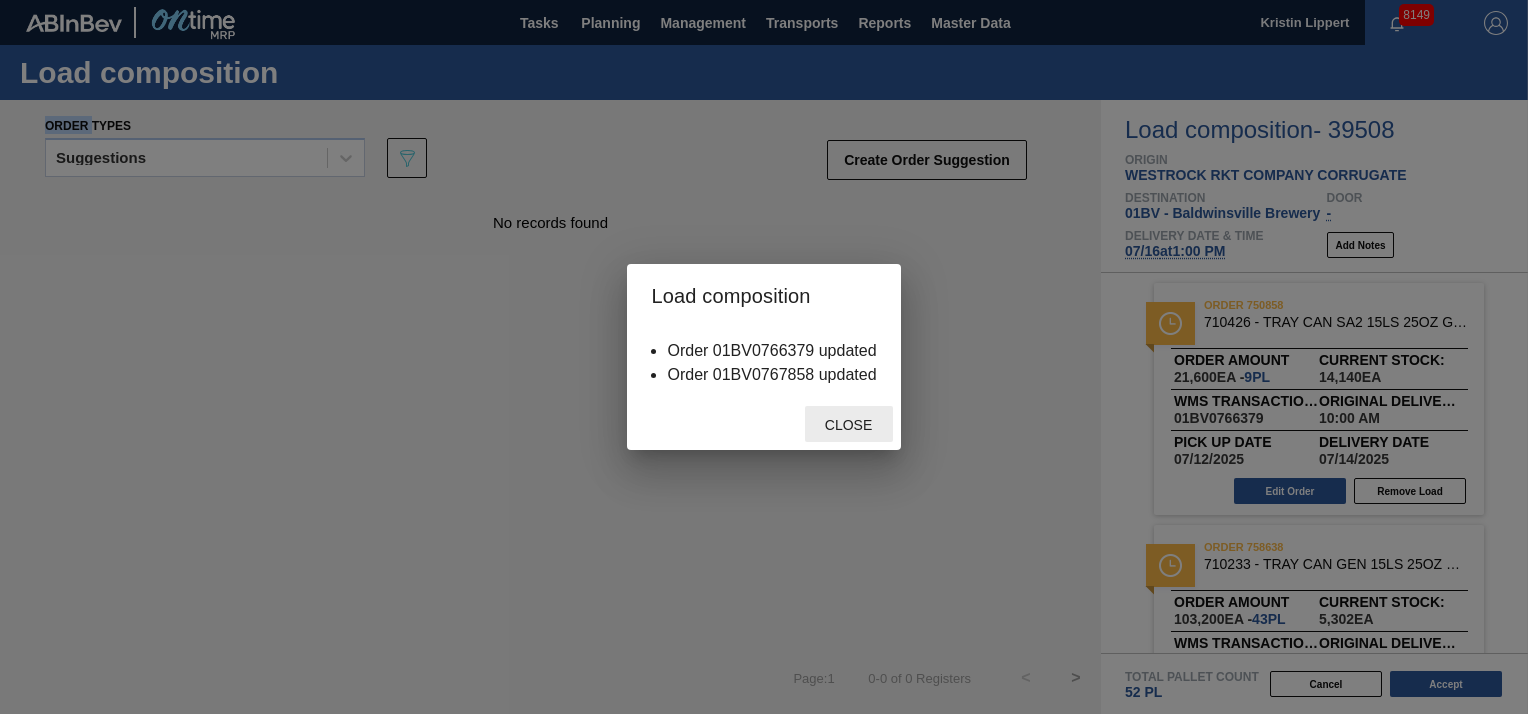 click on "Close" at bounding box center [848, 425] 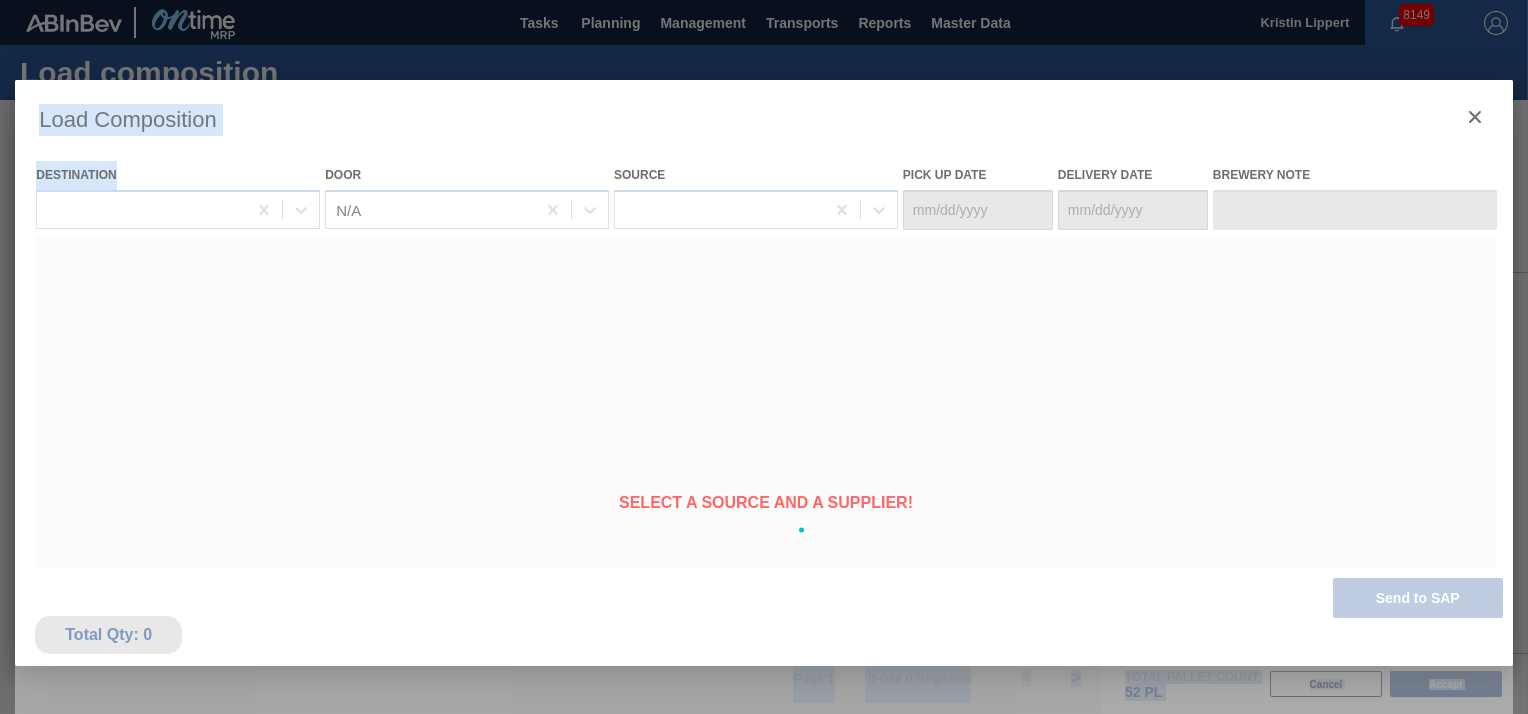 type on "07/14/2025" 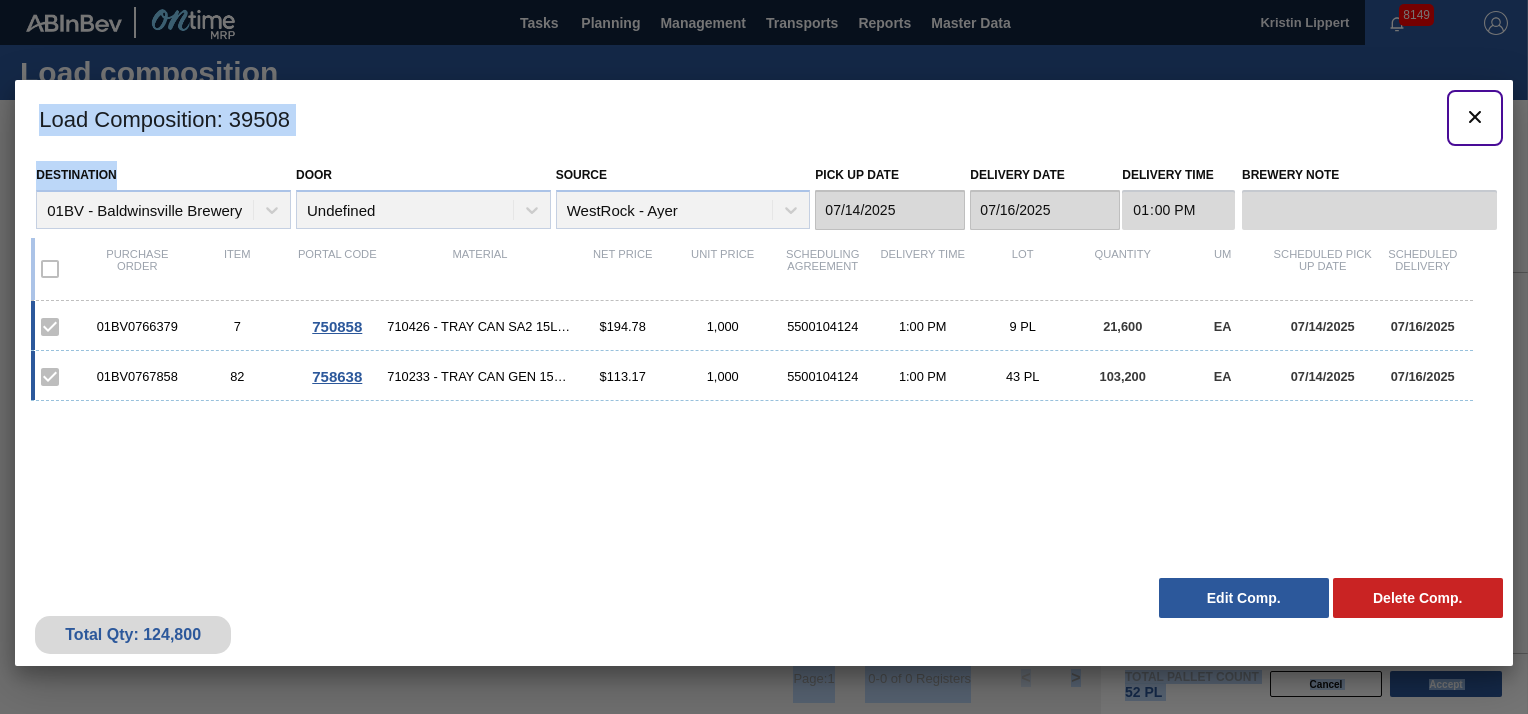 click 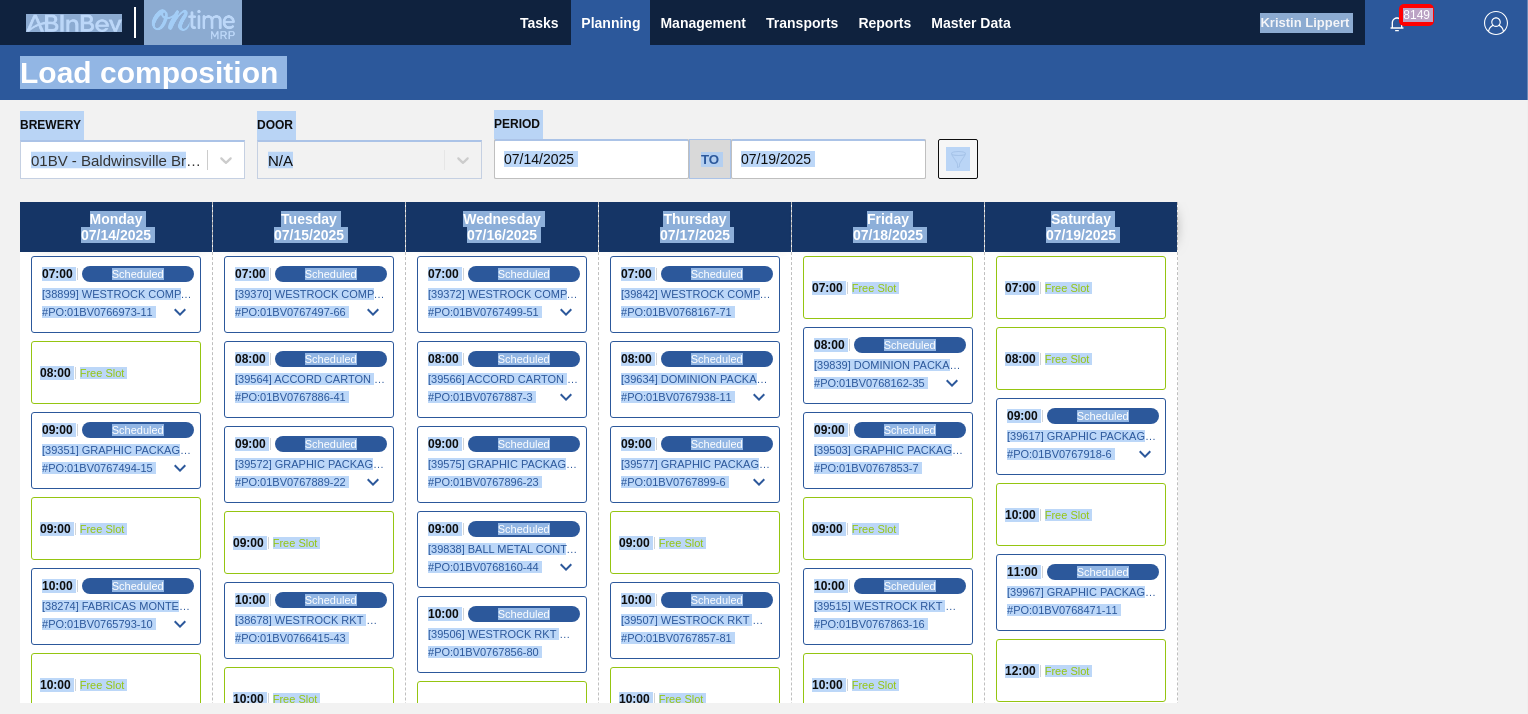 click on "Monday 07/14/2025   07:00 Scheduled [38899] WESTROCK COMPANY - FOLDING CAR - 0008219776 # PO :  01BV0766973-11   08:00 Free Slot   09:00 Scheduled [39351] GRAPHIC PACKAGING INTERNATIONA - 0008221069 # PO :  01BV0767494-15   09:00 Free Slot   10:00 Scheduled [38274] FABRICAS MONTERREY S A  DE C V - 0008233086 # PO :  01BV0765793-10   10:00 Free Slot   11:00 Scheduled [38887] ENVASES Y TAPAS MODELO S A DE - 0008257397 # PO :  01BV0766965-17   11:00 Free Slot   12:00 Scheduled [39494] METAL CONTAINER CORPORATION - 0008219743 # PO :  01BV0767539-84   13:00 Free Slot   14:00 Free Slot   15:00 Free Slot Tuesday 07/15/2025   07:00 Scheduled [39370] WESTROCK COMPANY - FOLDING CAR - 0008219776 # PO :  01BV0767497-66   08:00 Scheduled [39564] ACCORD CARTON CO - 0008329501 # PO :  01BV0767886-41   09:00 Scheduled [39572] GRAPHIC PACKAGING INTERNATIONA - 0008221069 # PO :  01BV0767889-22   09:00 Free Slot   10:00 Scheduled [38678] WESTROCK RKT COMPANY CORRUGATE - 0008323370 # PO :  01BV0766415-43   10:00 Free Slot   # PO" at bounding box center [769, 452] 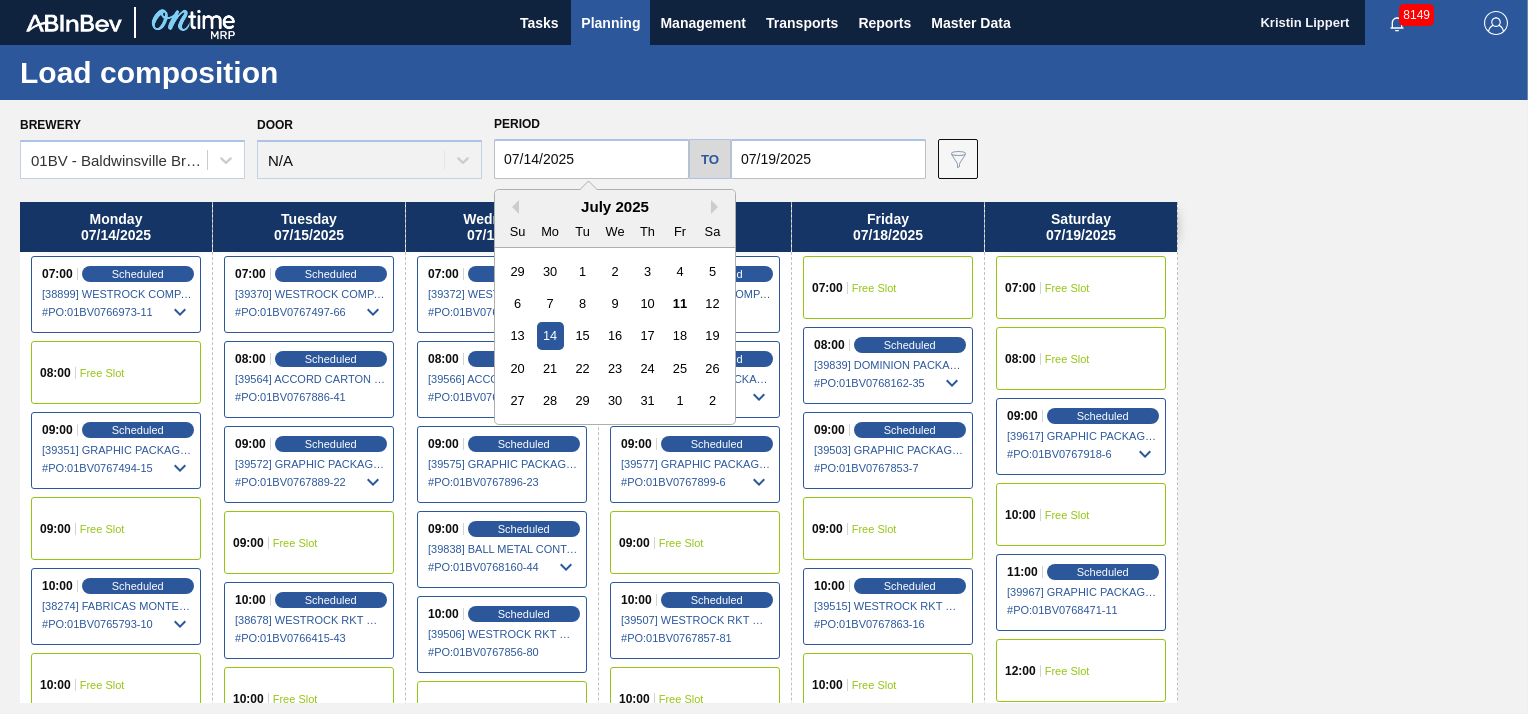 click on "Brewery 01BV - Baldwinsville Brewery Door N/A Period 07/14/2025 Previous Month Next Month July 2025 Su Mo Tu We Th Fr Sa 29 30 1 2 3 4 5 6 7 8 9 10 11 12 13 14 15 16 17 18 19 20 21 22 23 24 25 26 27 28 29 30 31 1 2 to 07/19/2025 Data view filter Unavailable Emergency Negotiation Free Slot Scheduled Delivery In Negotiation Pending Supplier Review Okay" at bounding box center (769, 144) 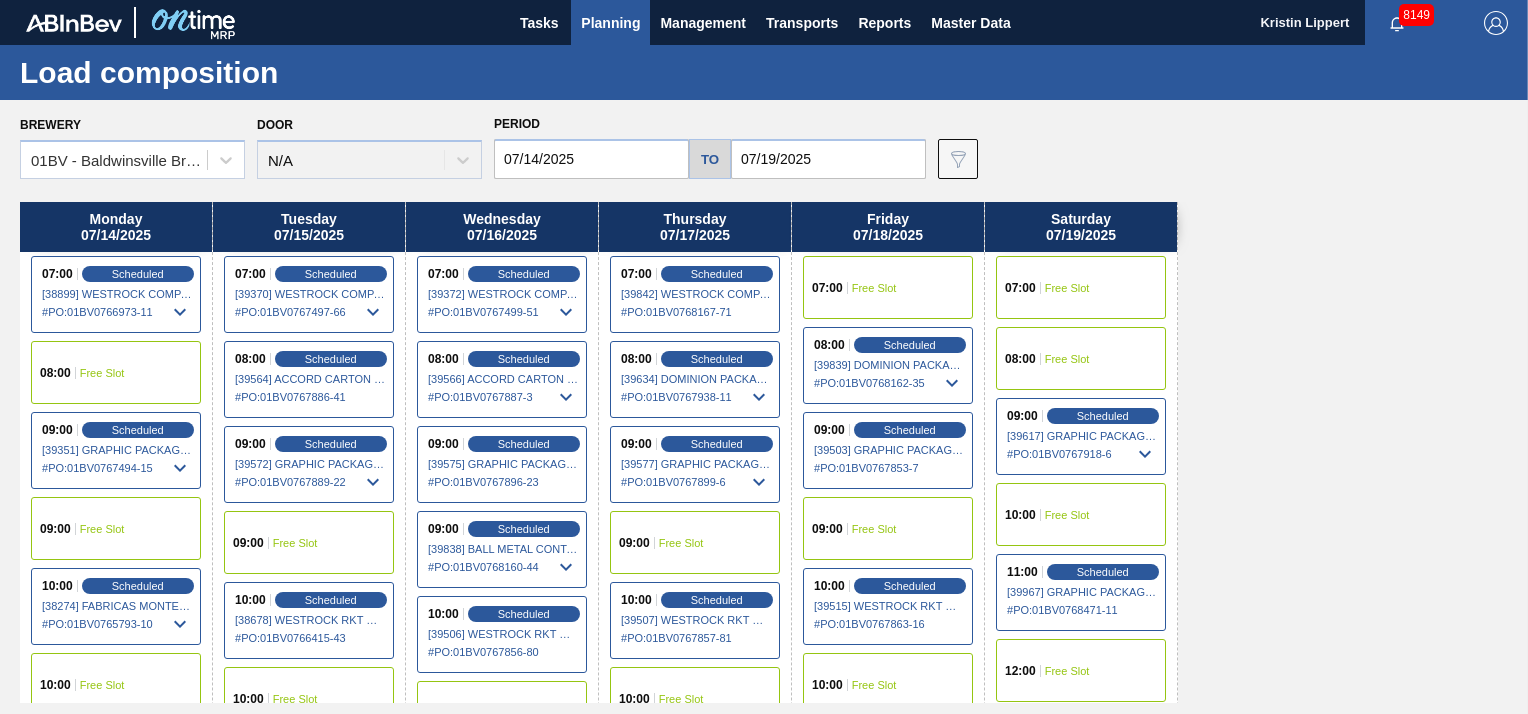 click on "07/14/2025" at bounding box center (591, 159) 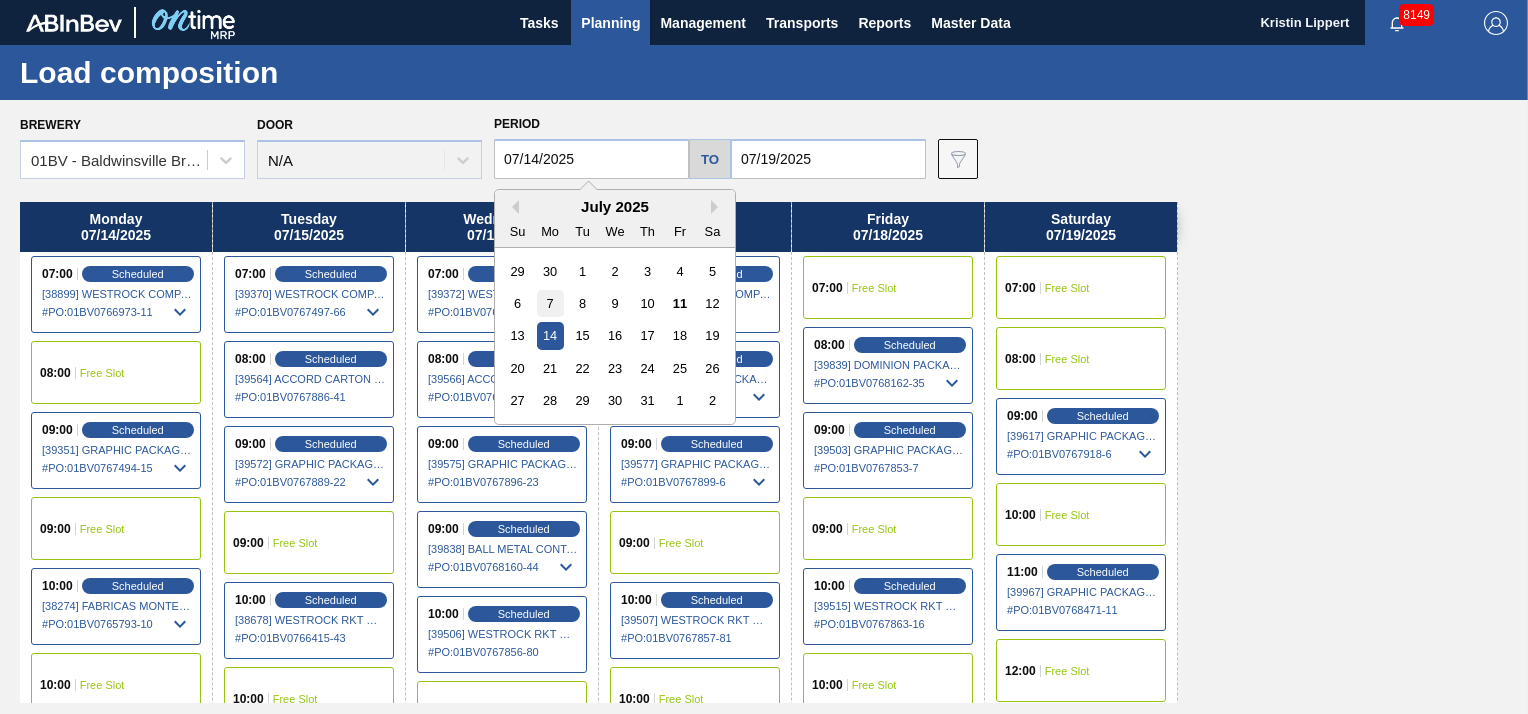 click on "7" at bounding box center [550, 303] 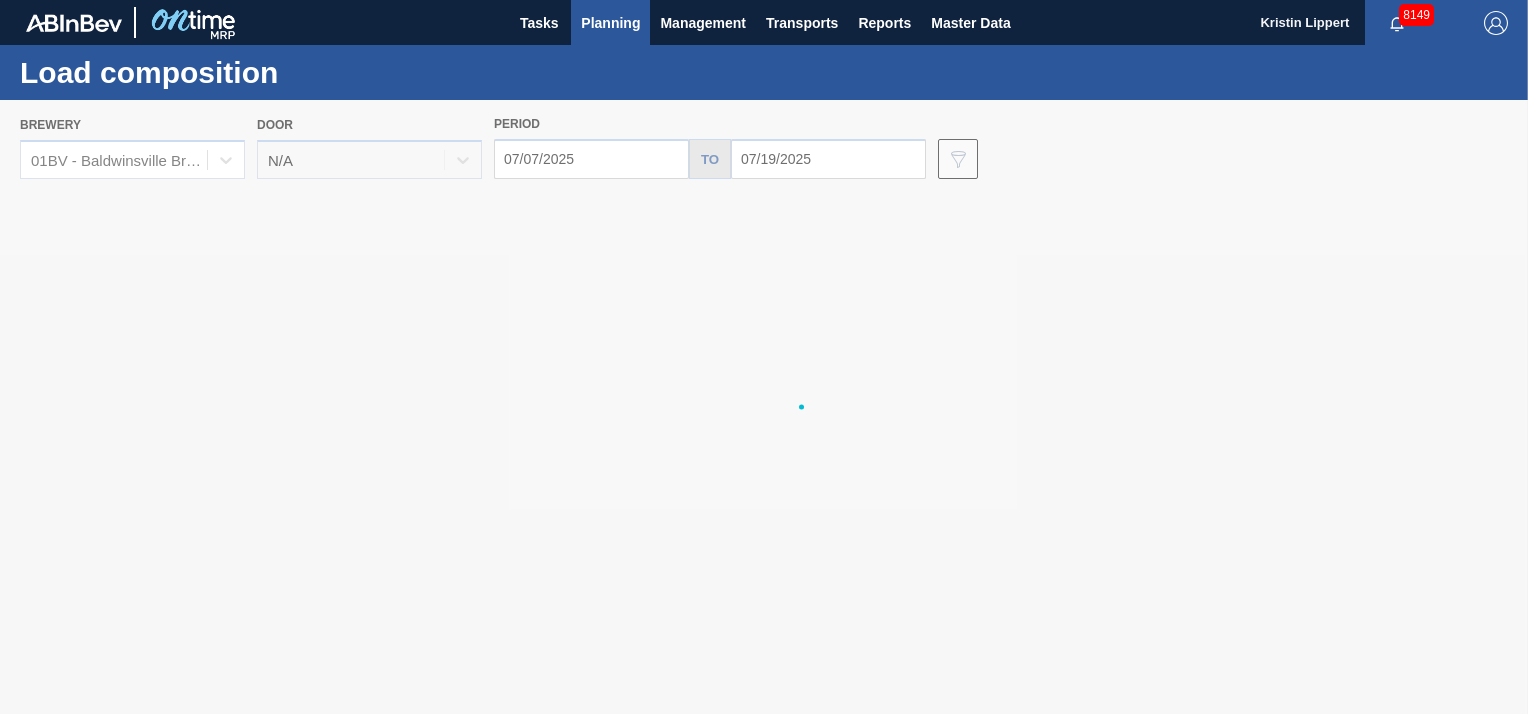type on "07/07/2025" 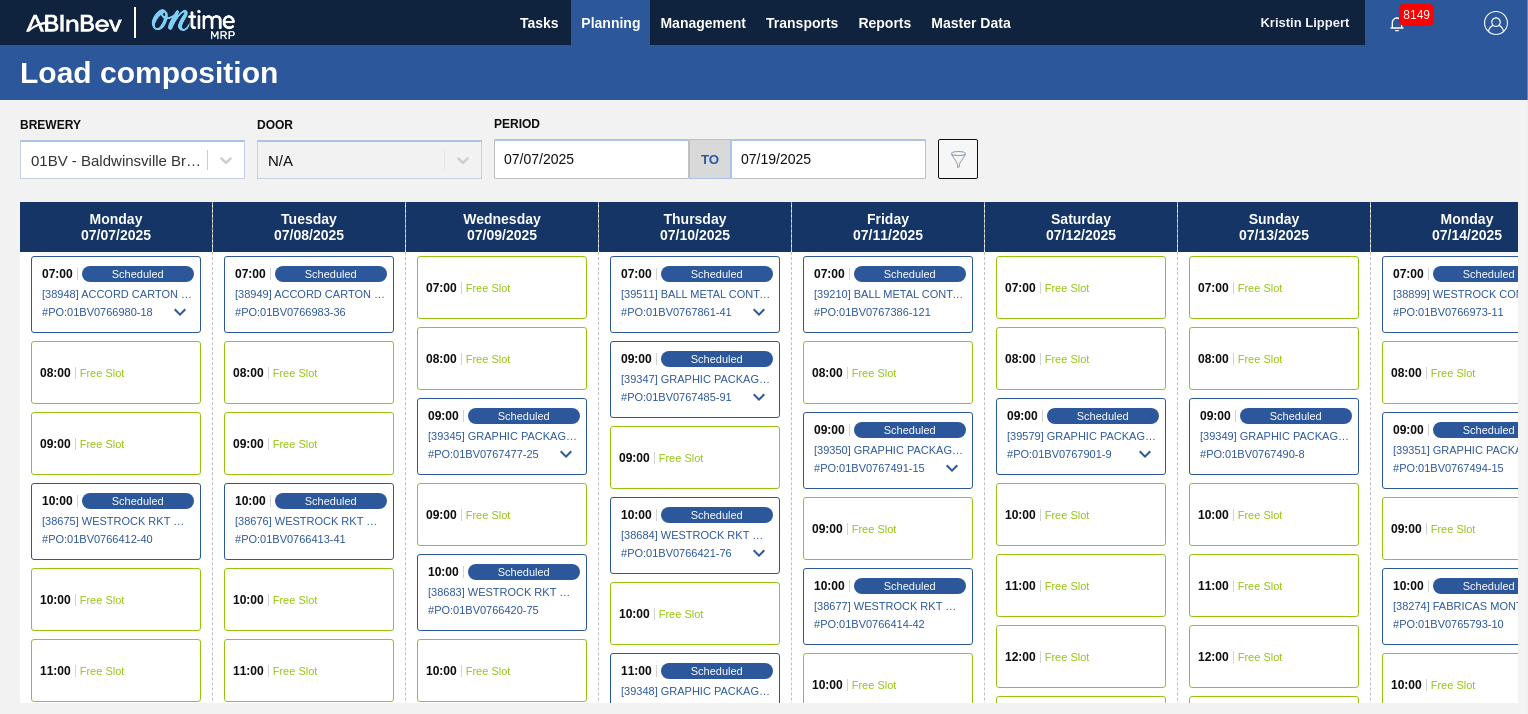 click on "07/19/2025" at bounding box center [828, 159] 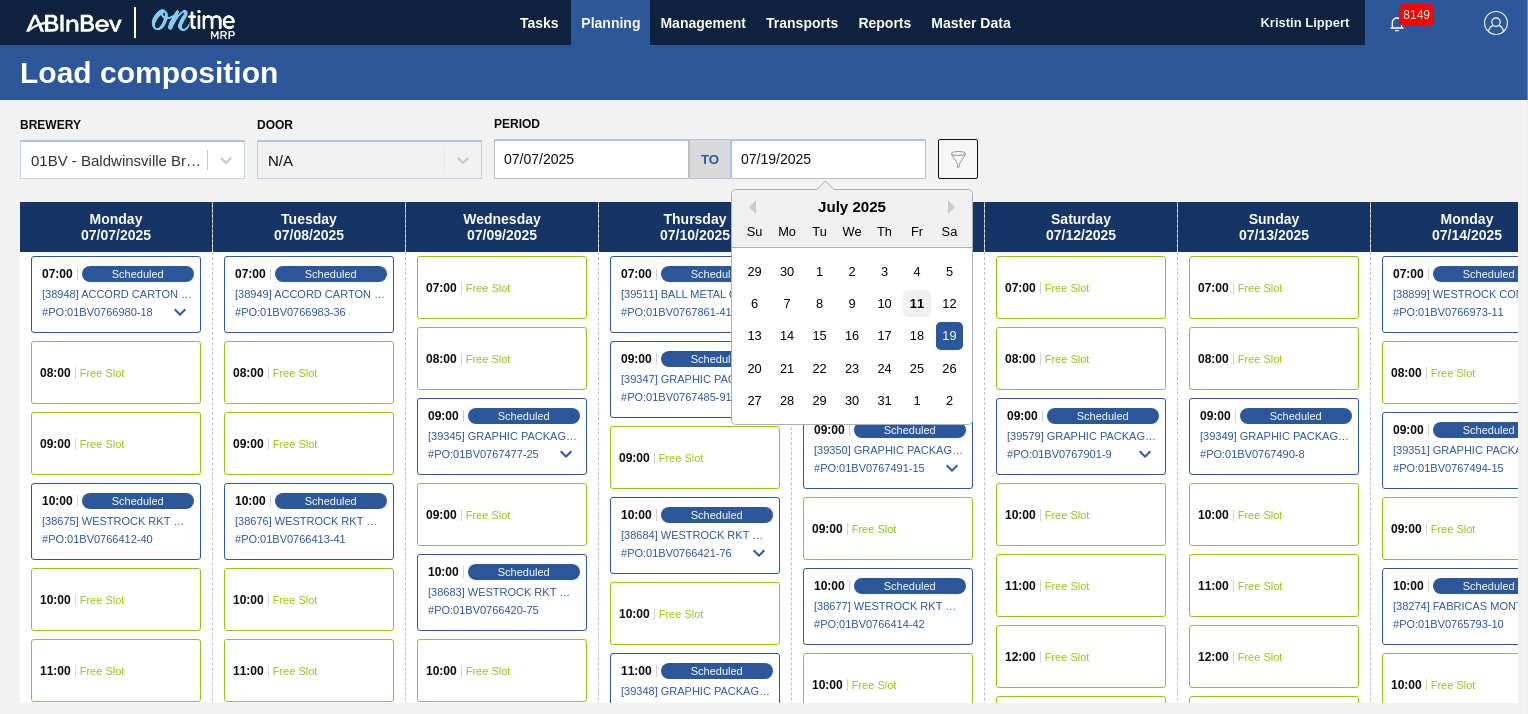 click on "11" at bounding box center (916, 303) 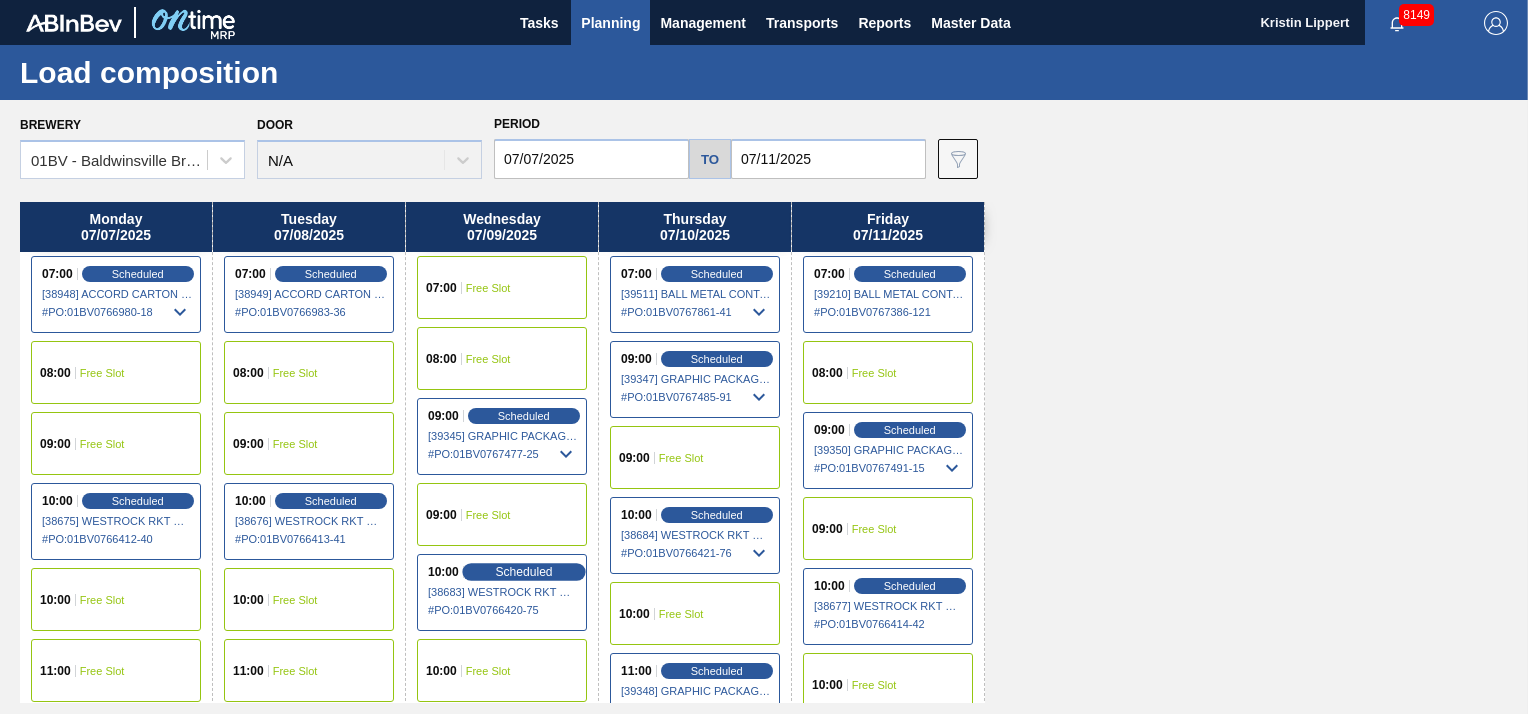 click on "Scheduled" at bounding box center [523, 571] 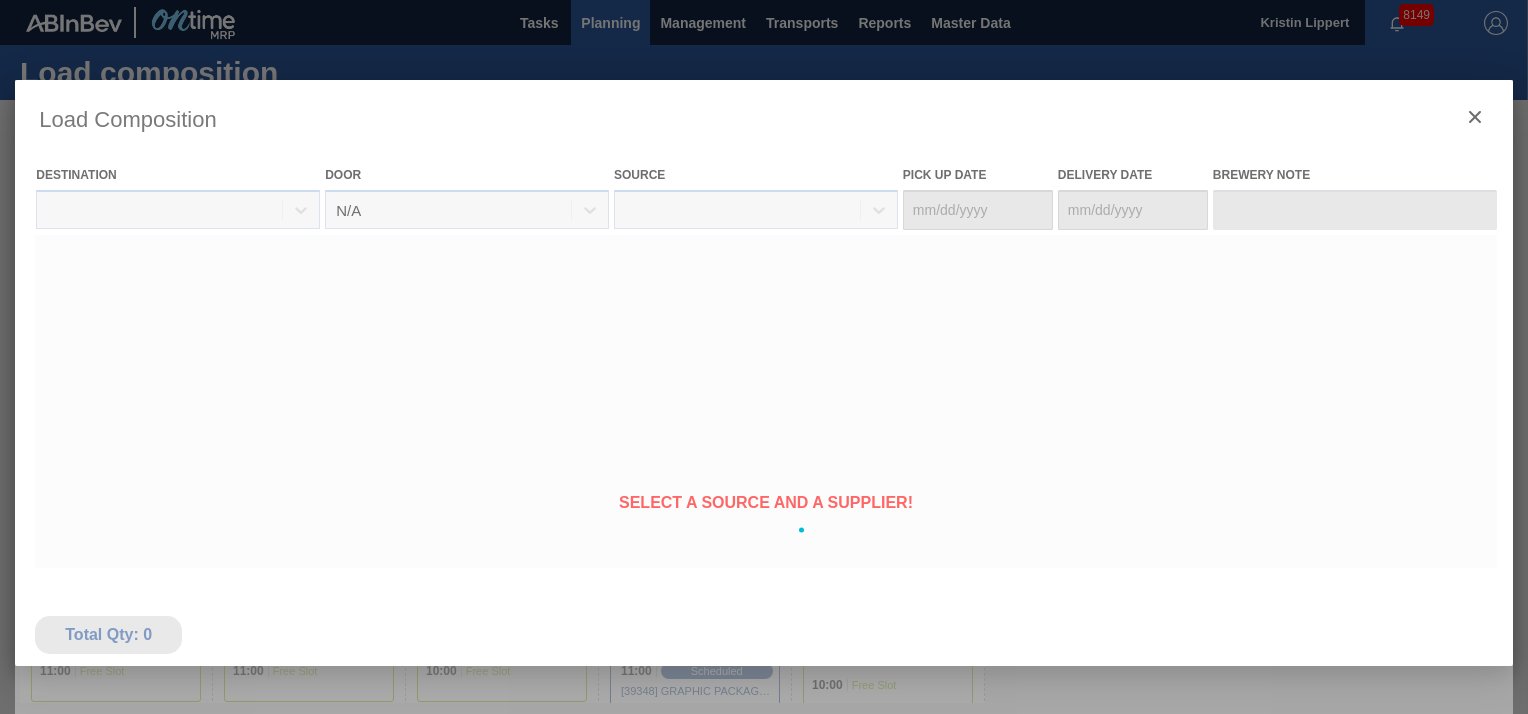 type on "07/07/2025" 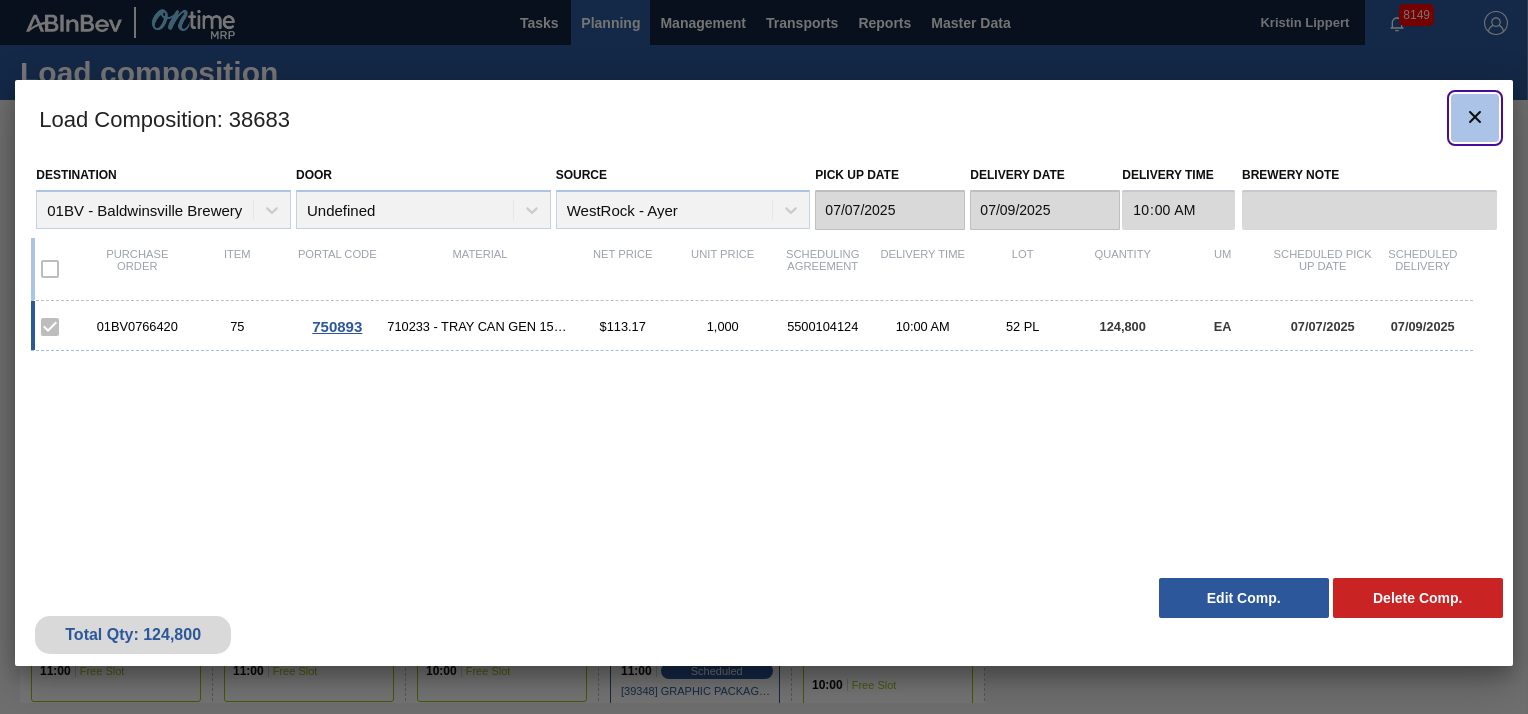 click 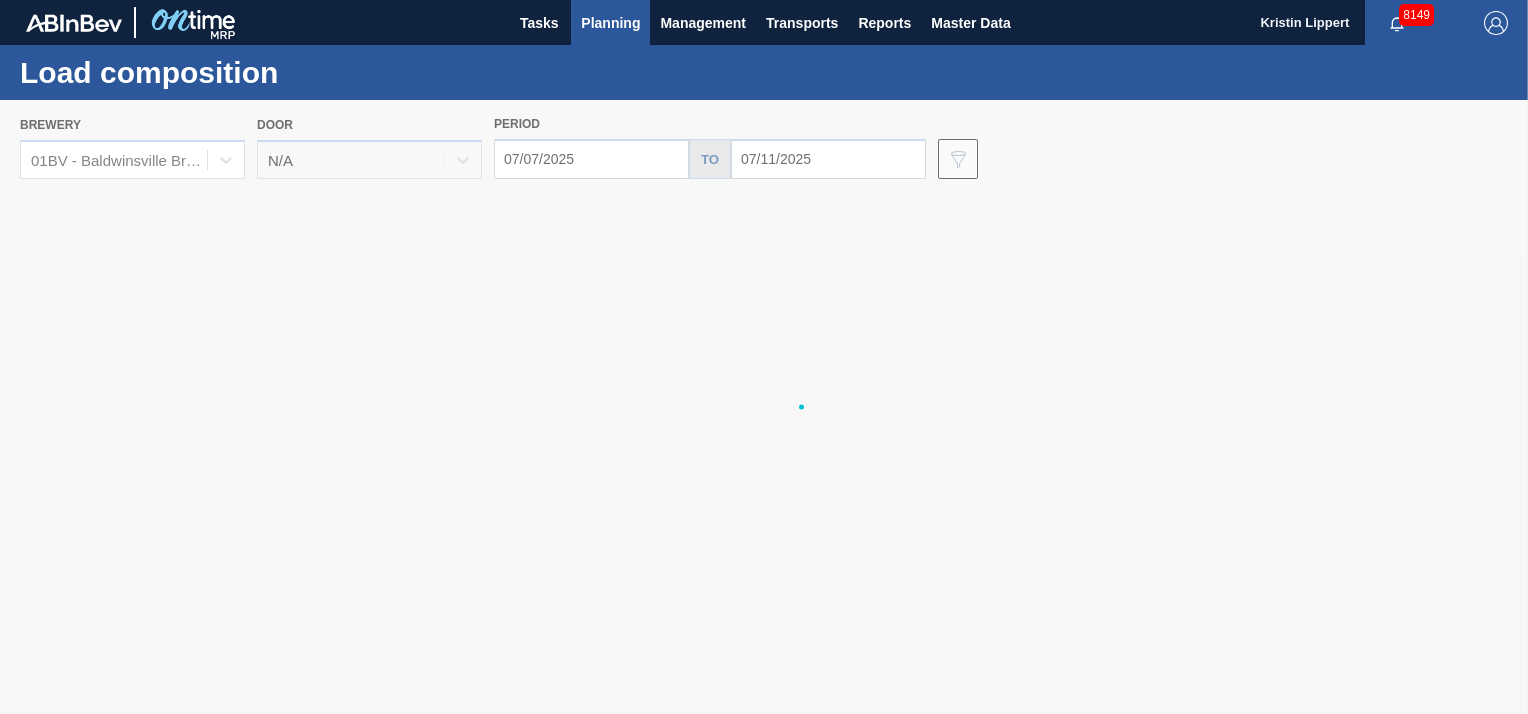 click at bounding box center (764, 407) 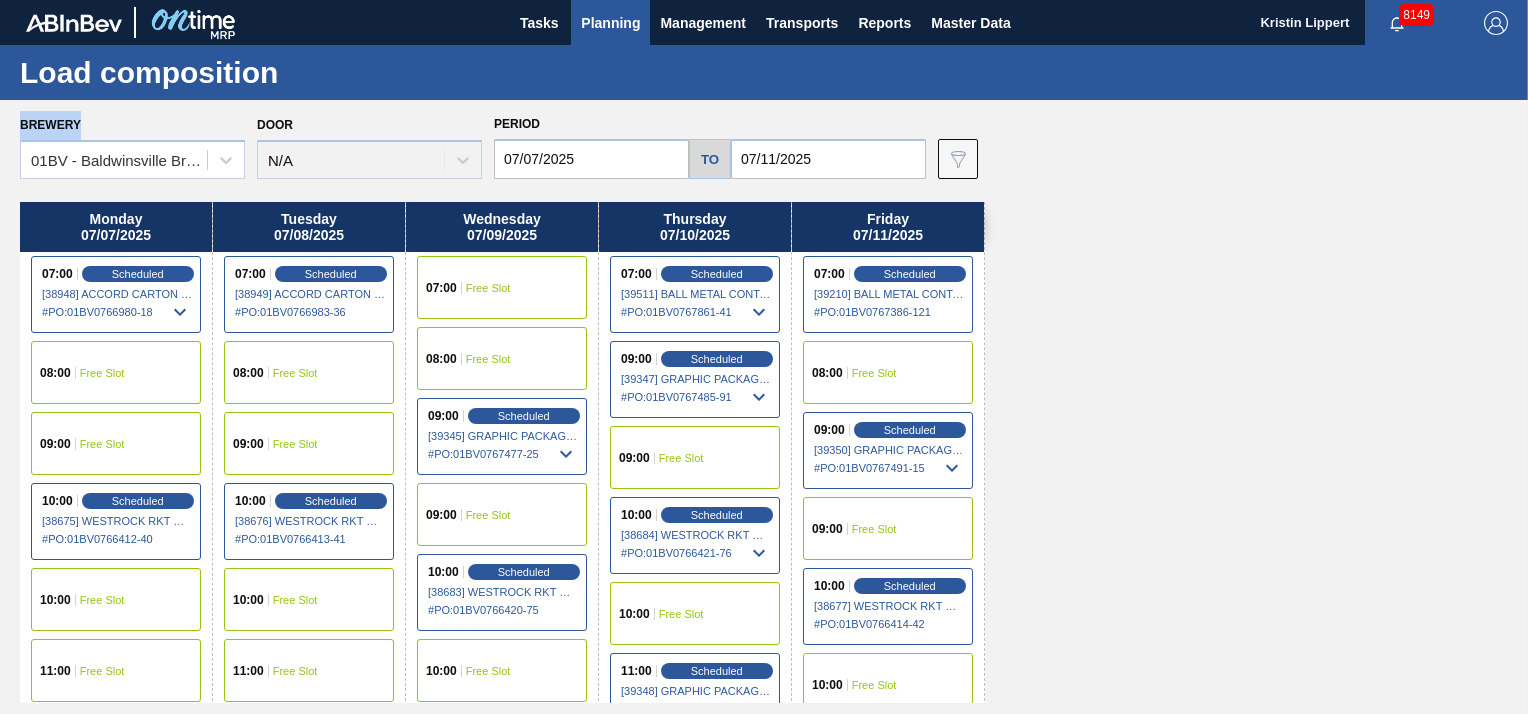 scroll, scrollTop: 200, scrollLeft: 0, axis: vertical 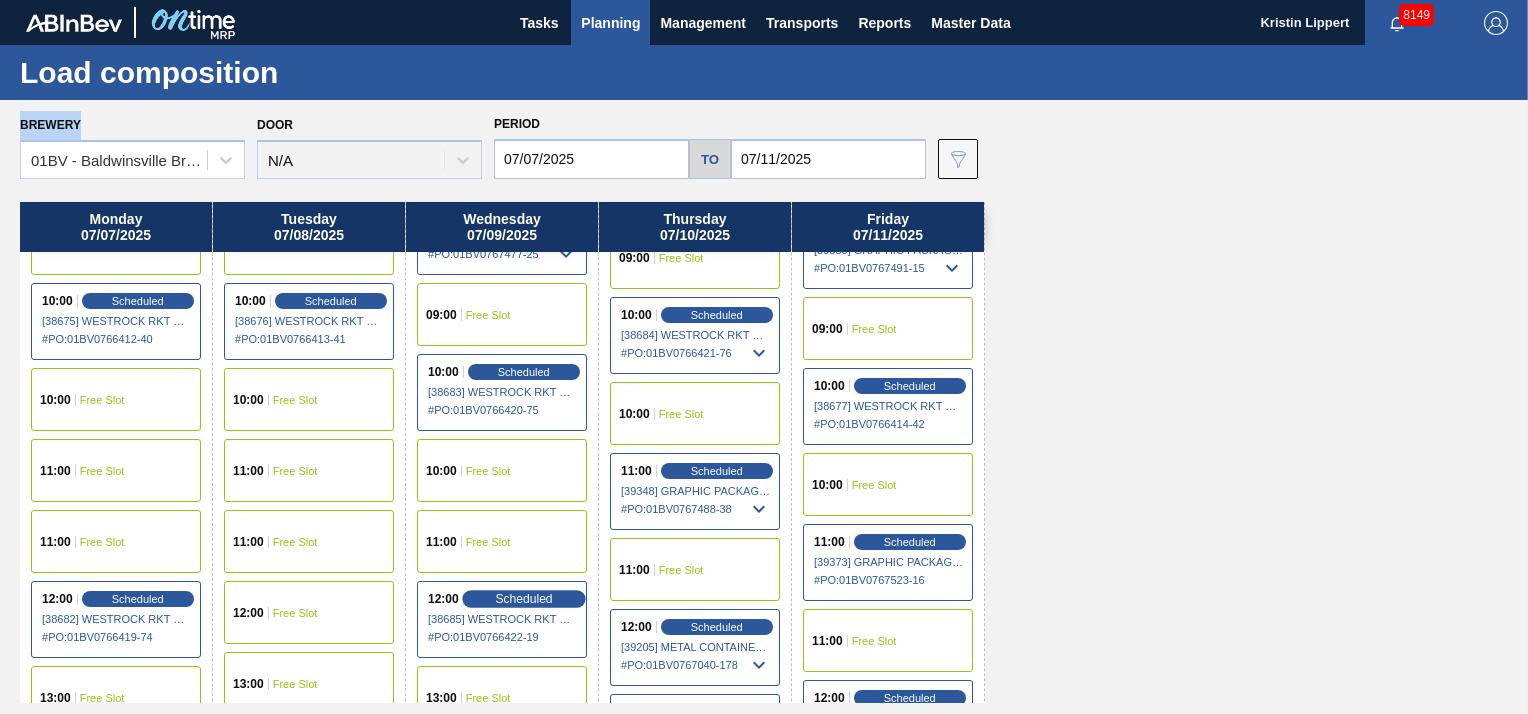click on "Scheduled" at bounding box center [523, 598] 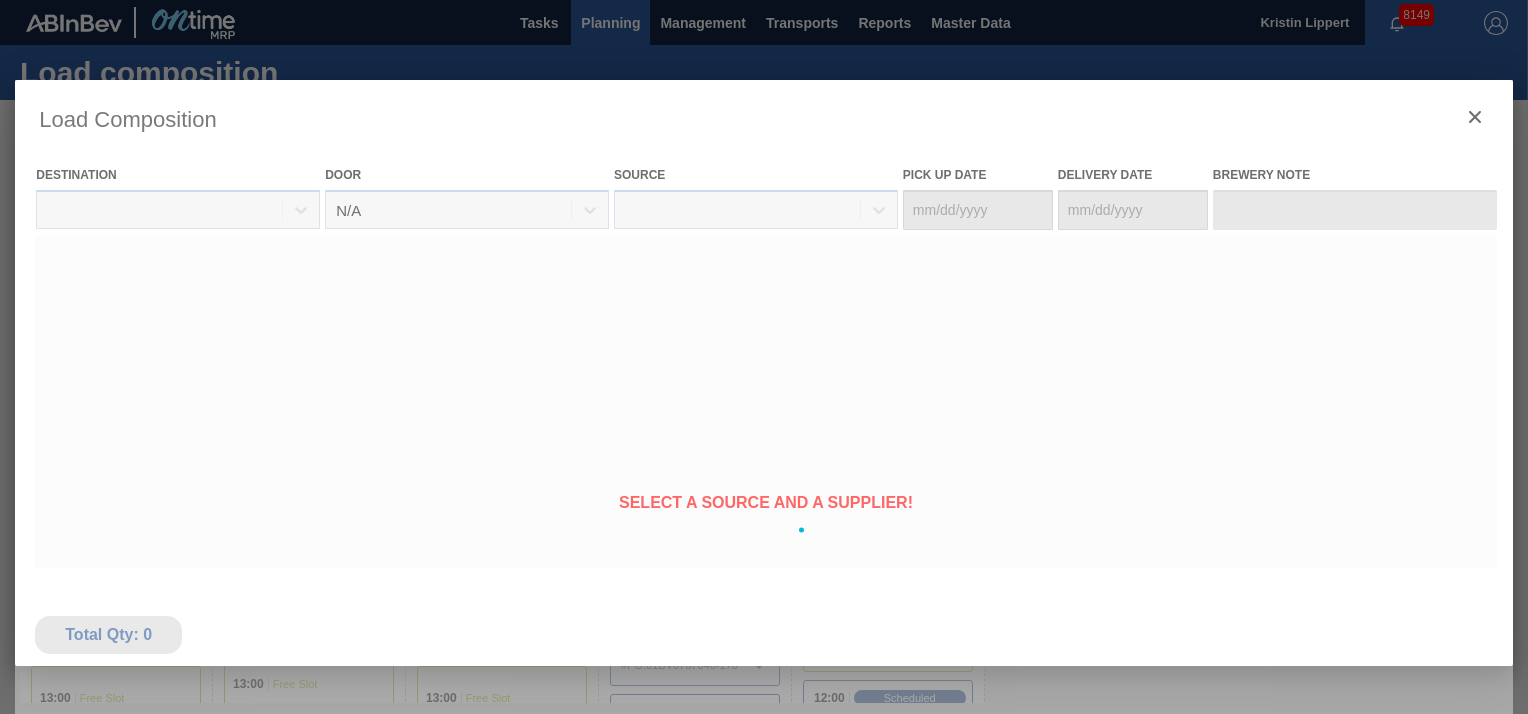 type on "07/07/2025" 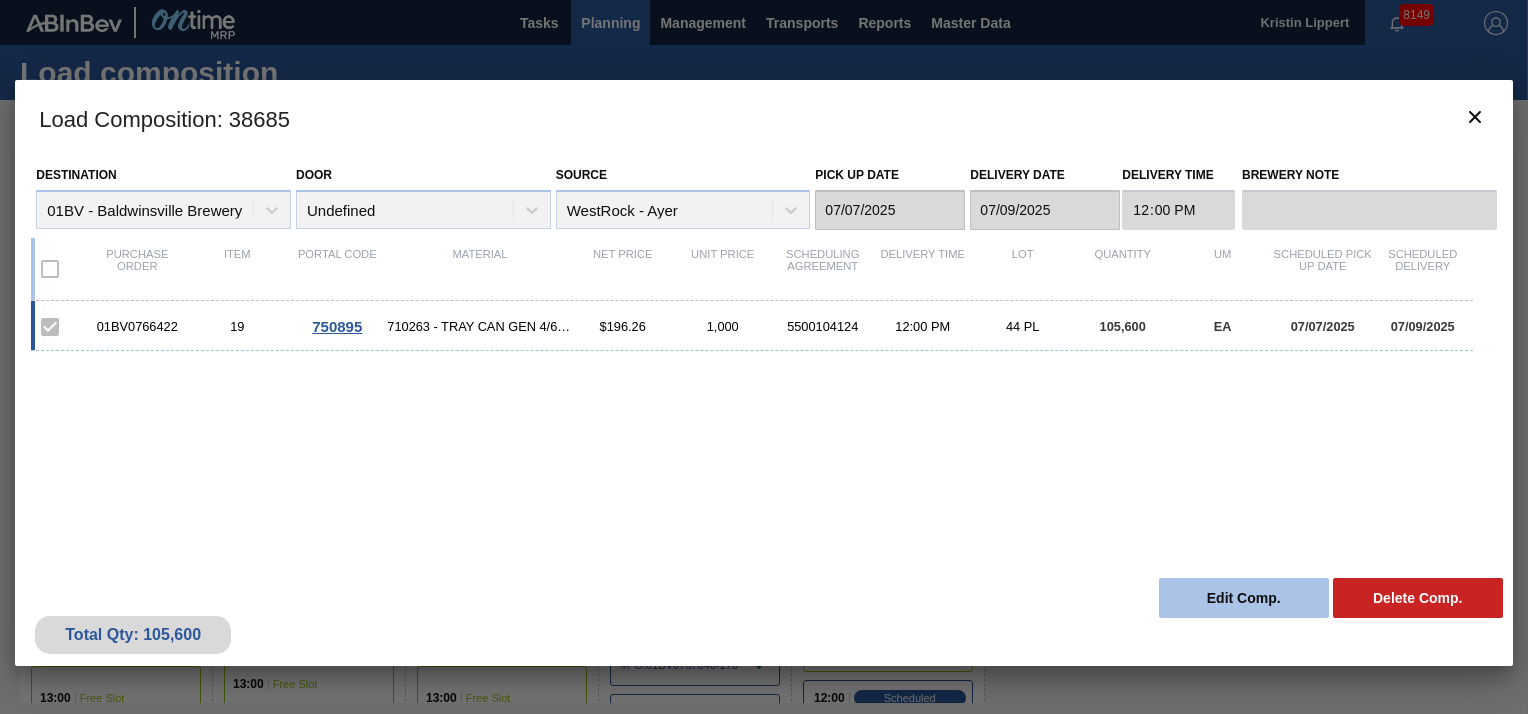 click on "Edit Comp." at bounding box center [1244, 598] 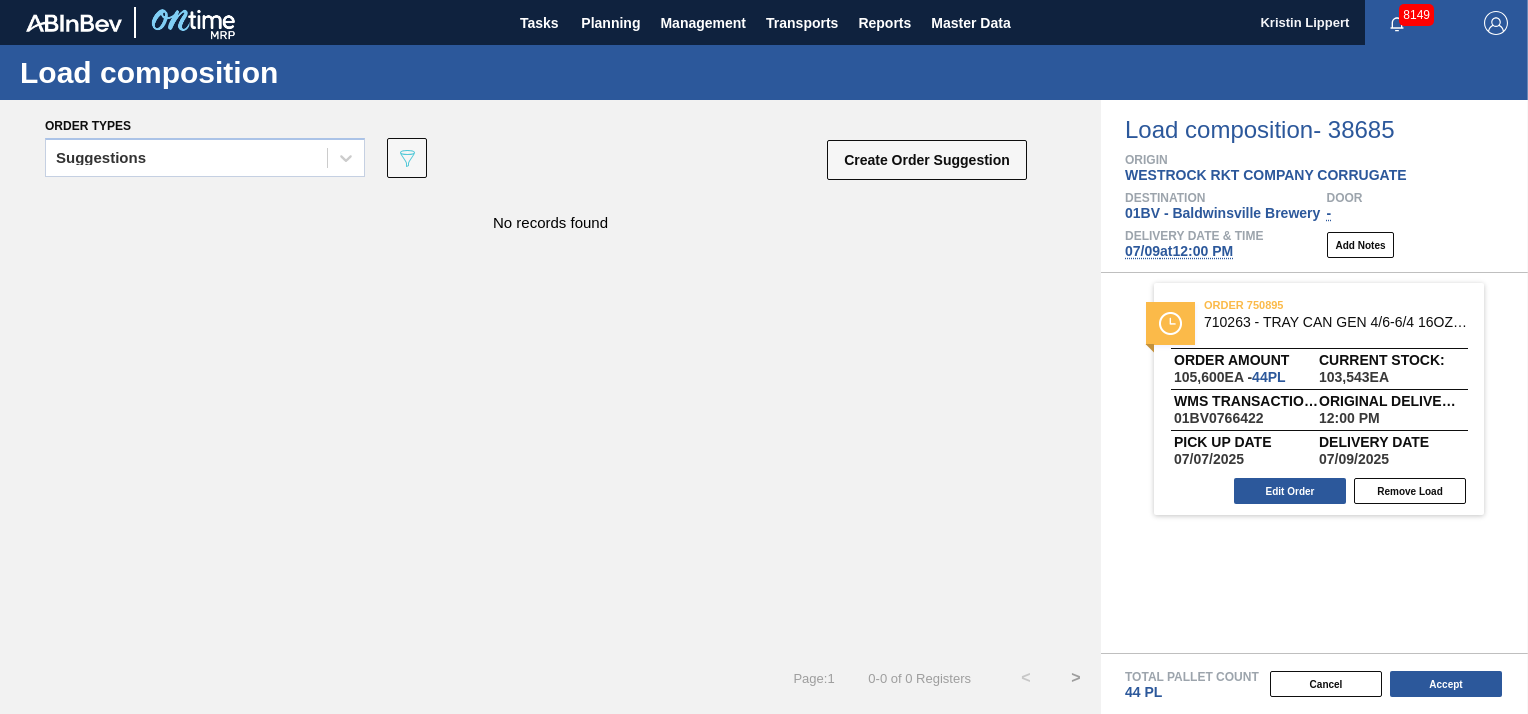 click on "07/09  at  12:00 PM" at bounding box center (1179, 251) 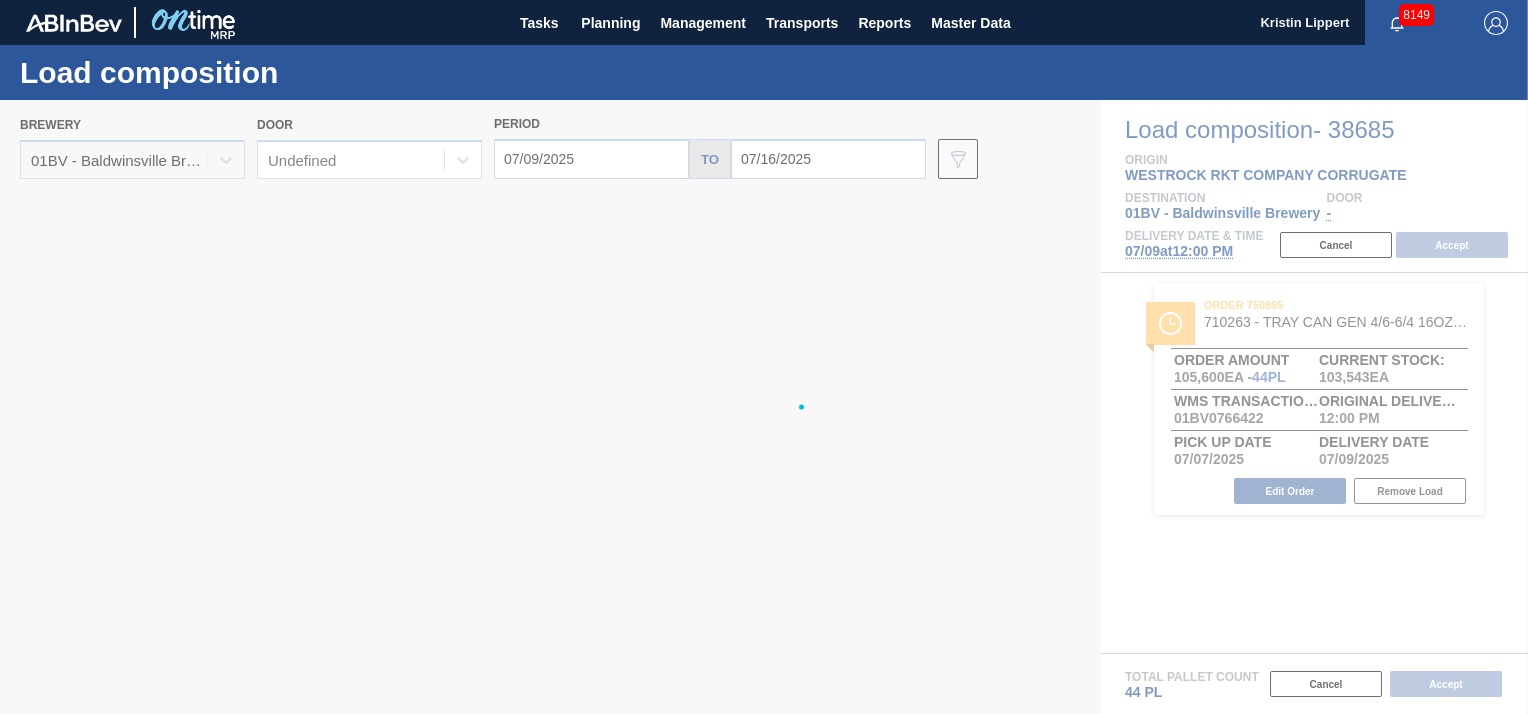 type on "07/09/2025" 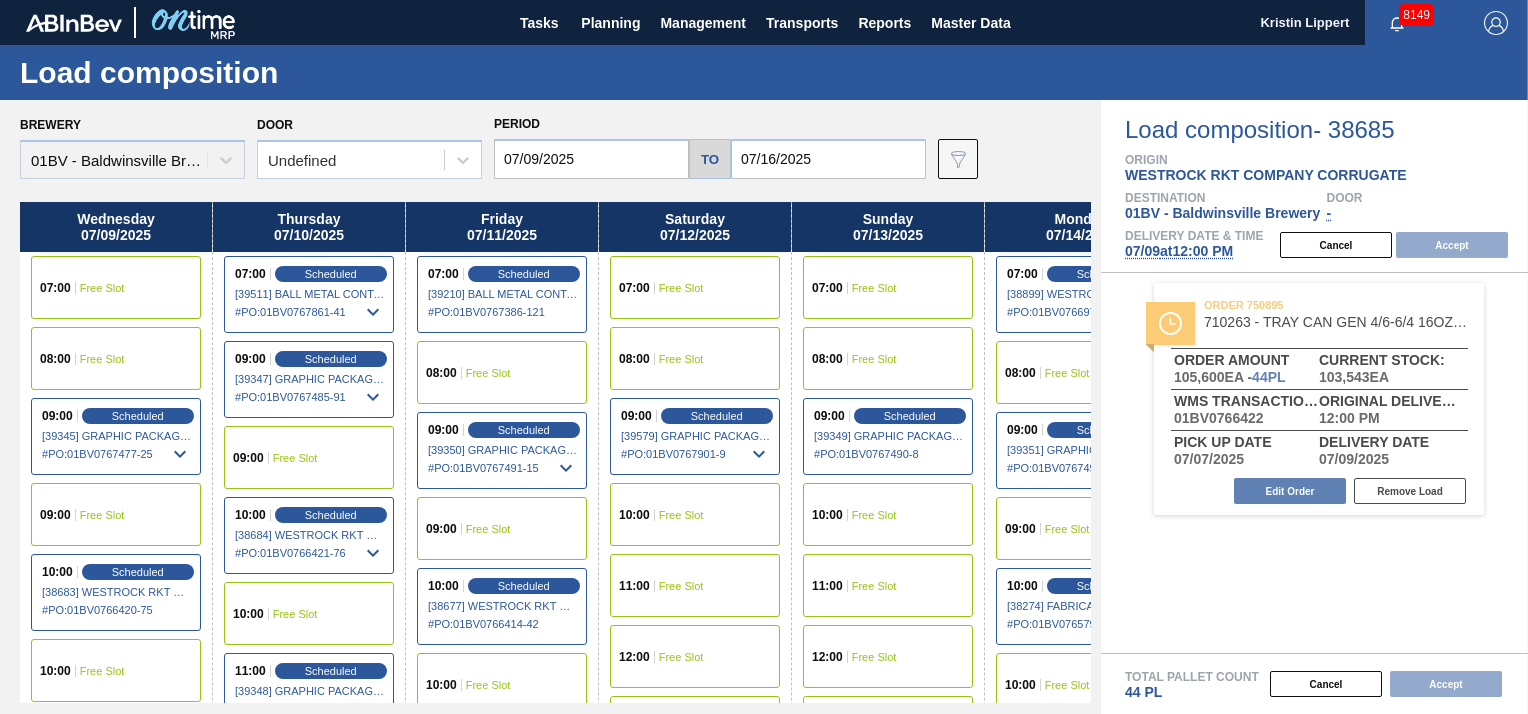 click on "10:00 Free Slot" at bounding box center [888, 514] 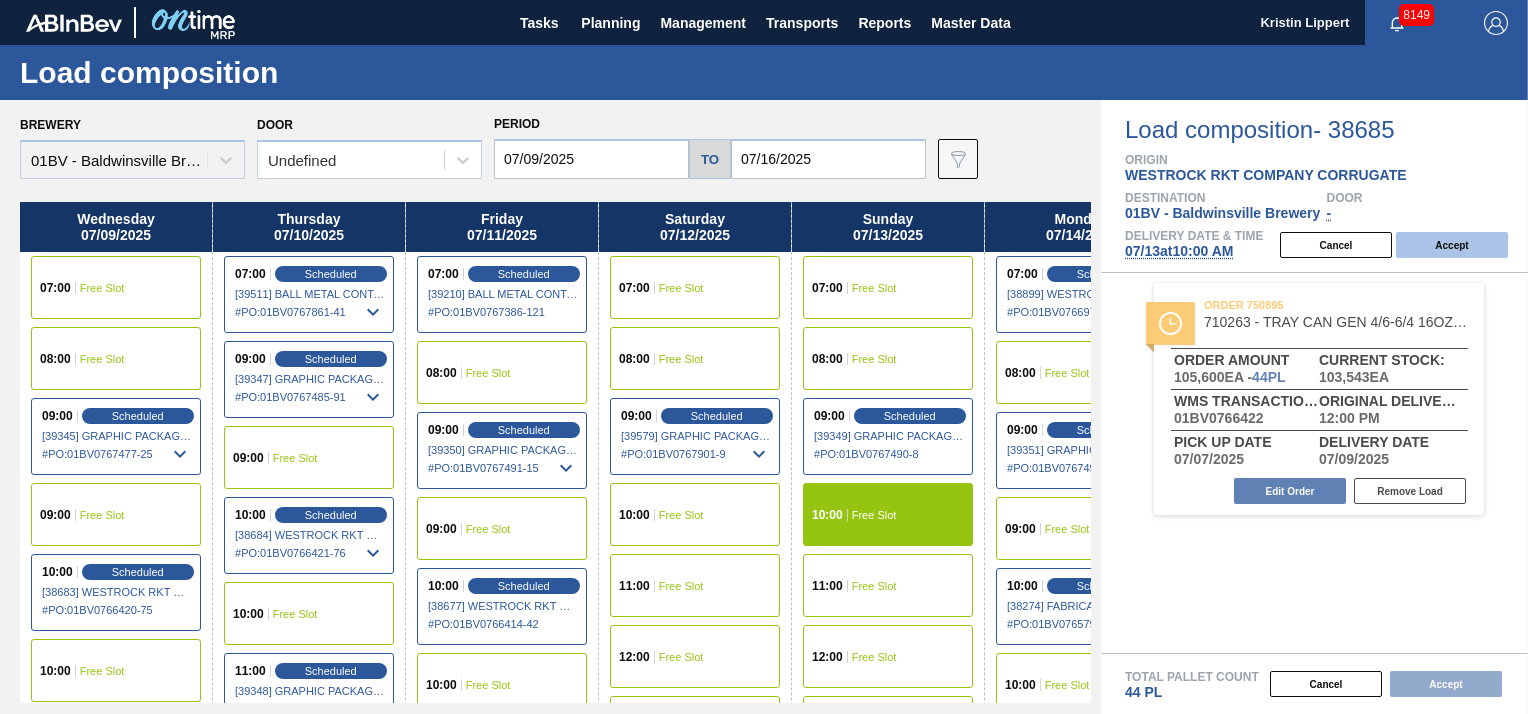 click on "Accept" at bounding box center [1452, 245] 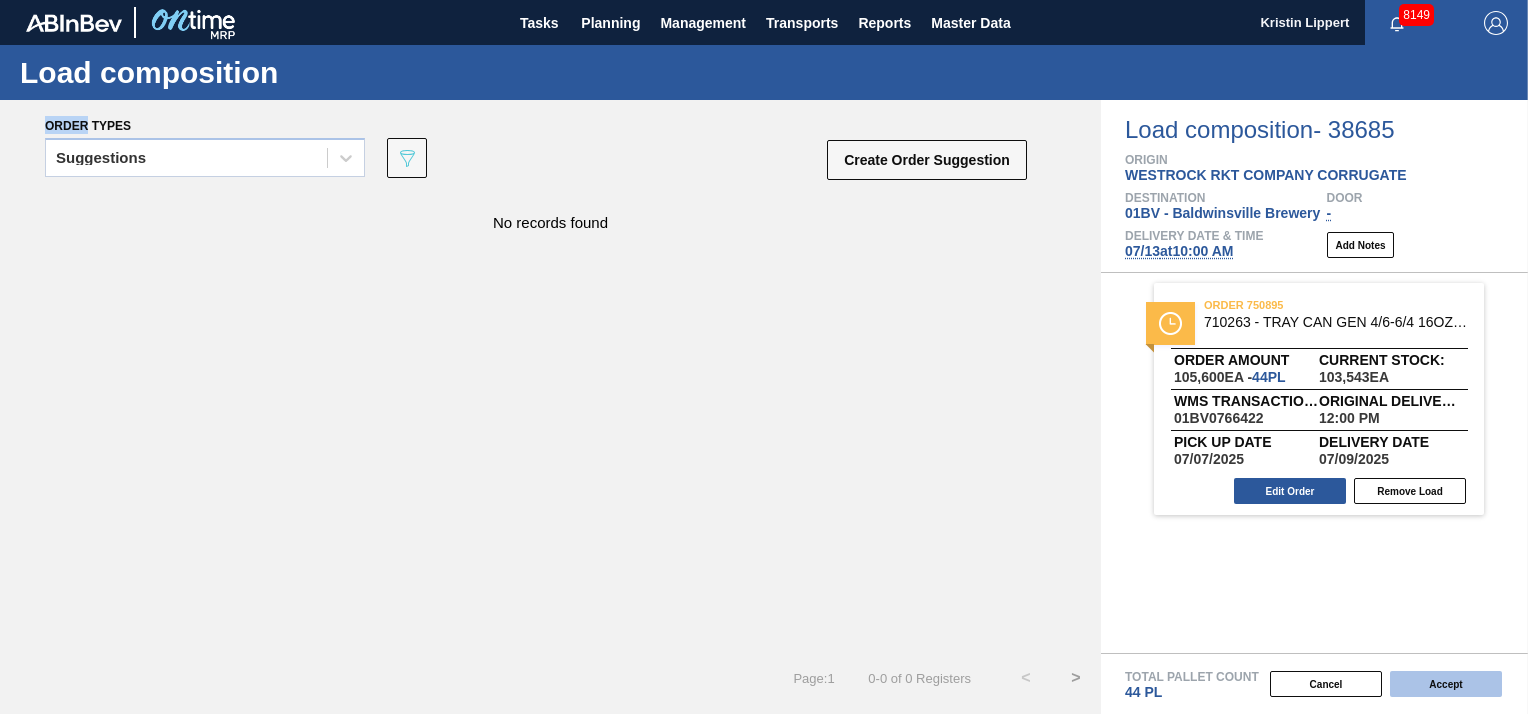 click on "Accept" at bounding box center [1446, 684] 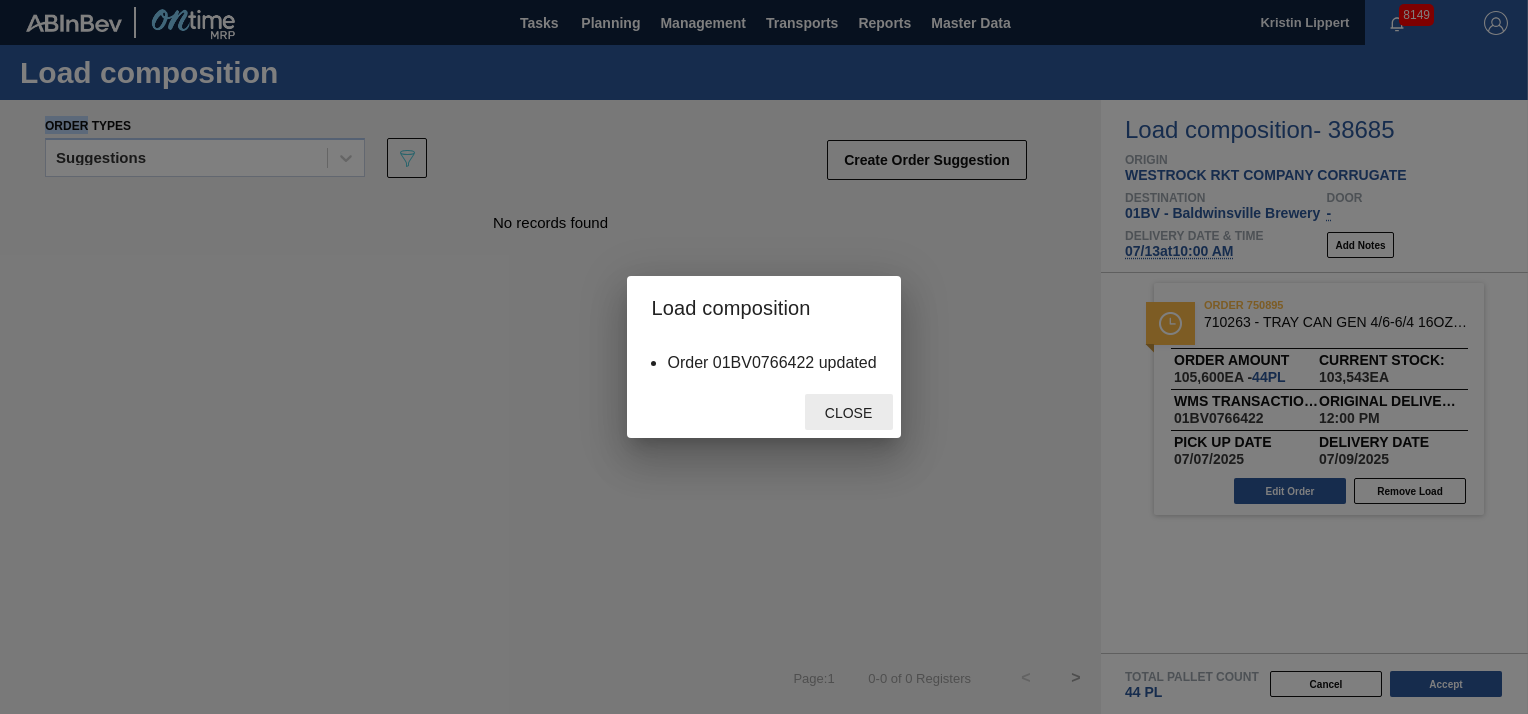 click on "Close" at bounding box center [848, 413] 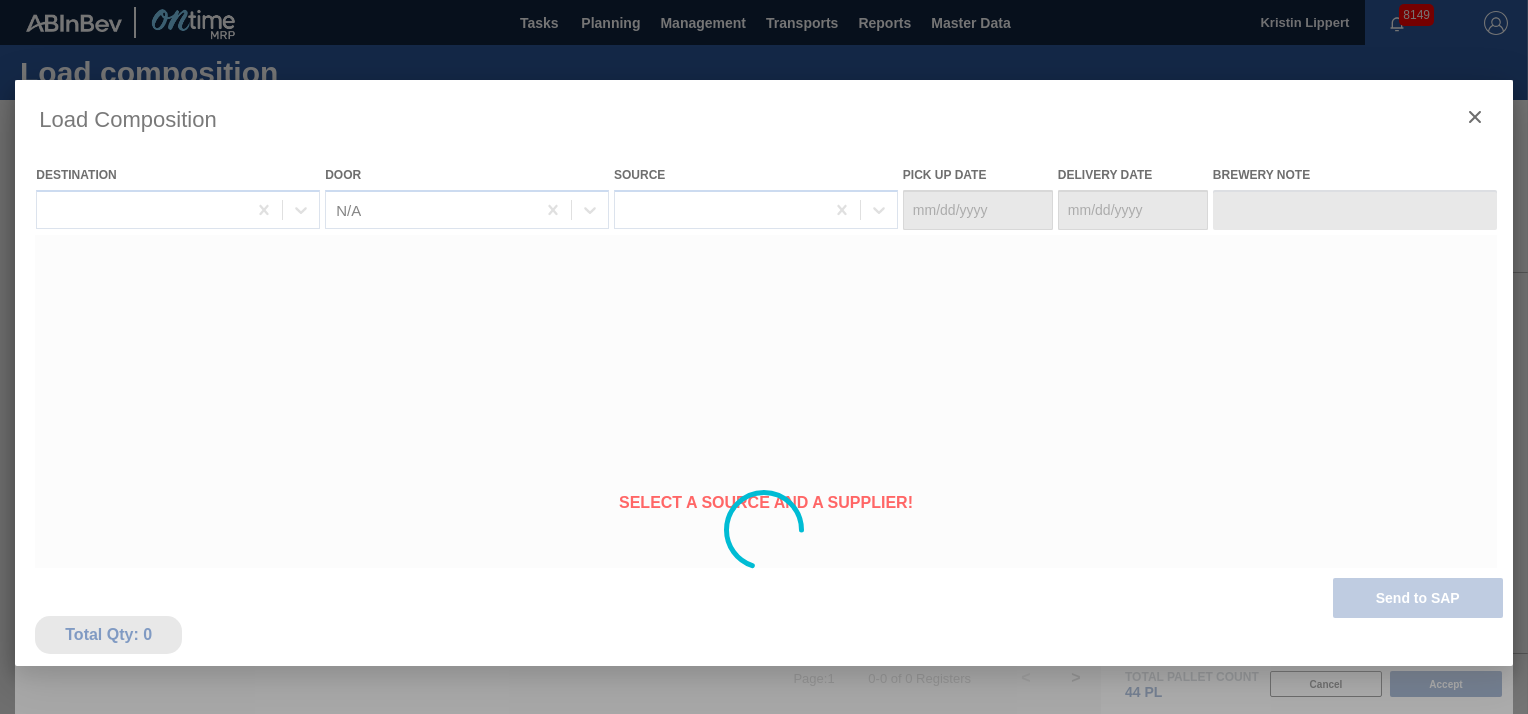 type on "07/11/2025" 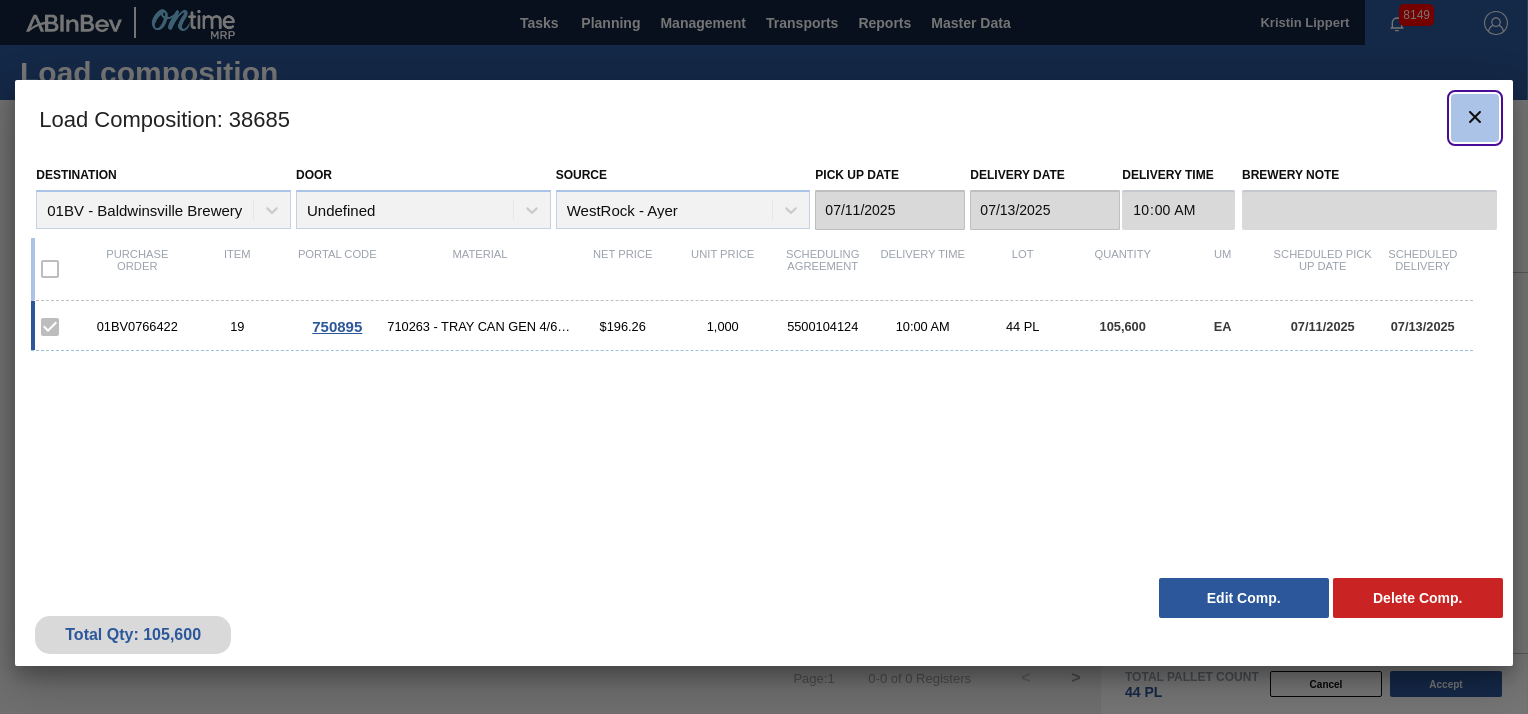click 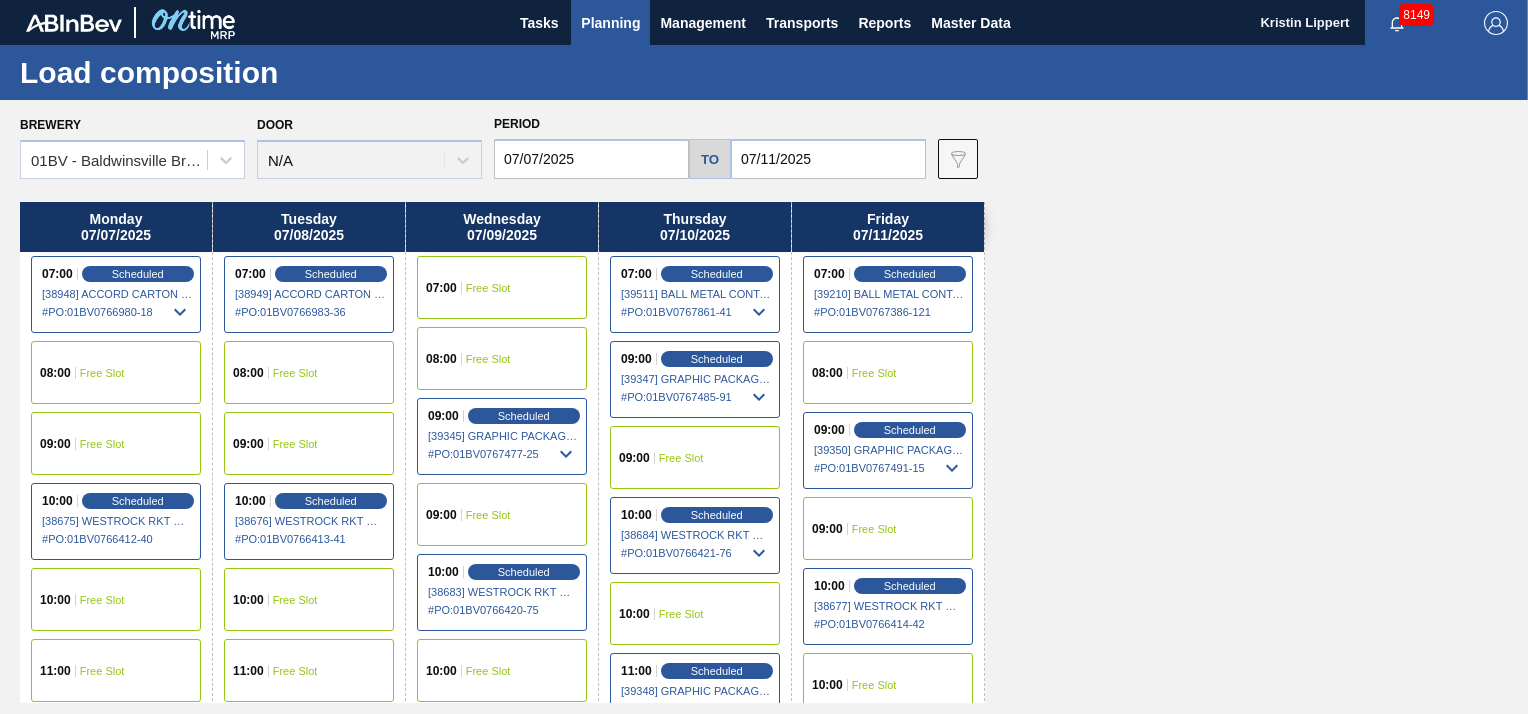 click on "07/11/2025" at bounding box center [828, 159] 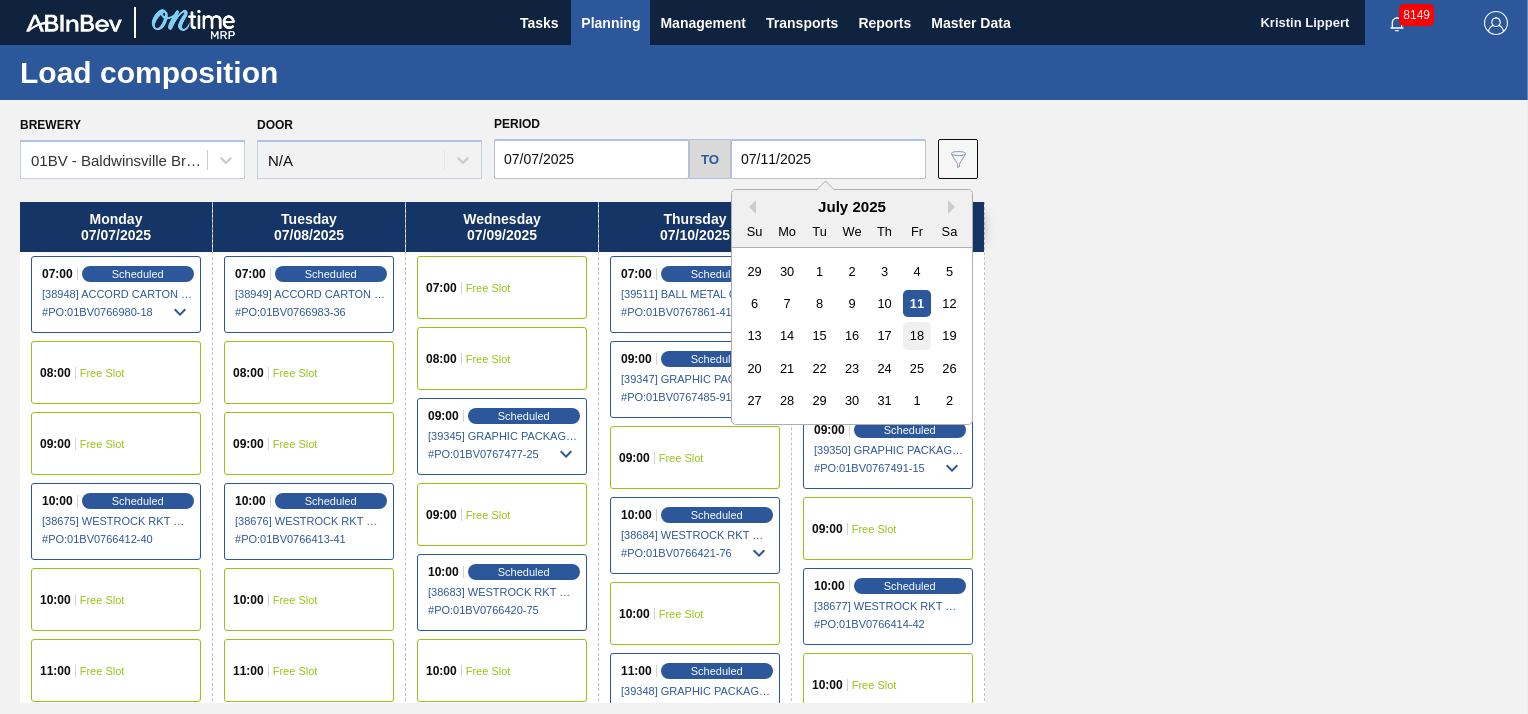 click on "18" at bounding box center (916, 335) 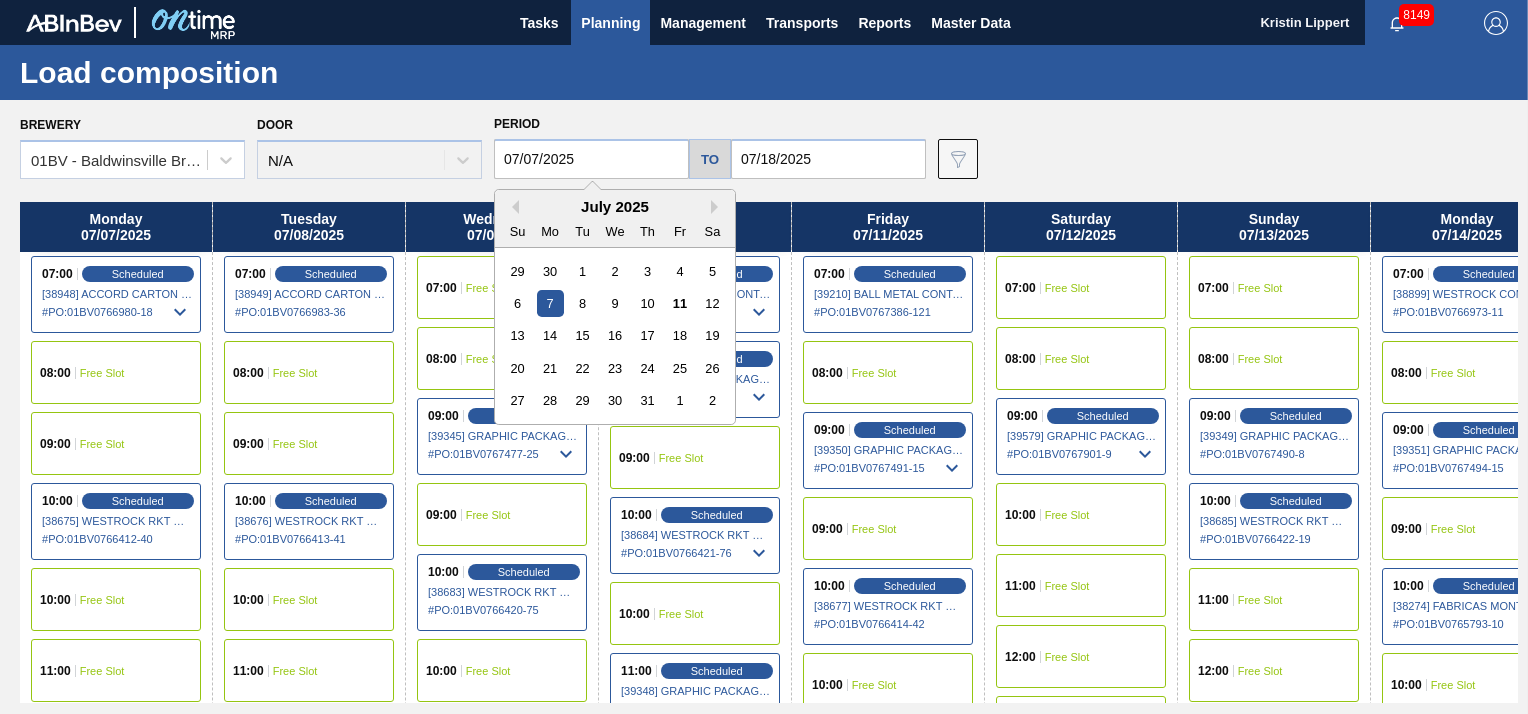 click on "07/07/2025" at bounding box center (591, 159) 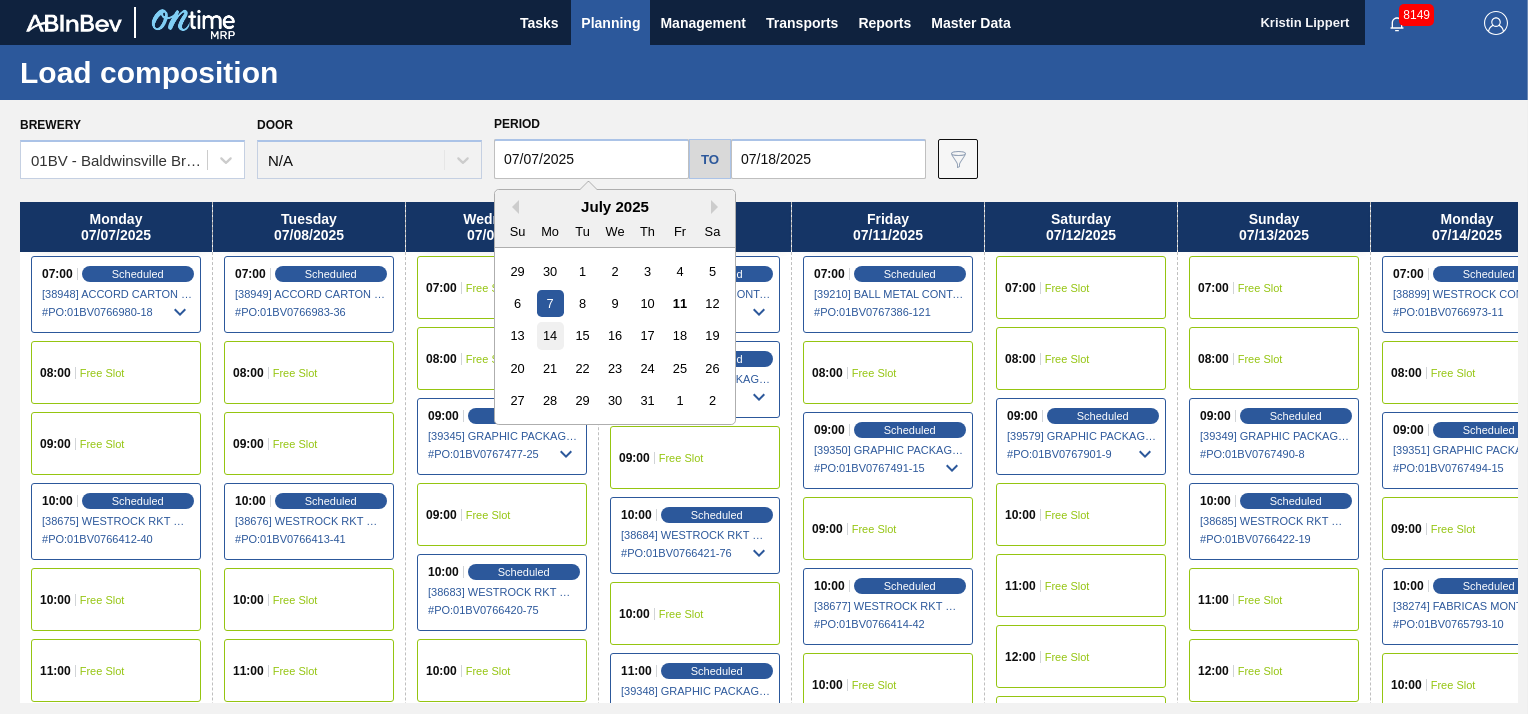 click on "14" at bounding box center [550, 335] 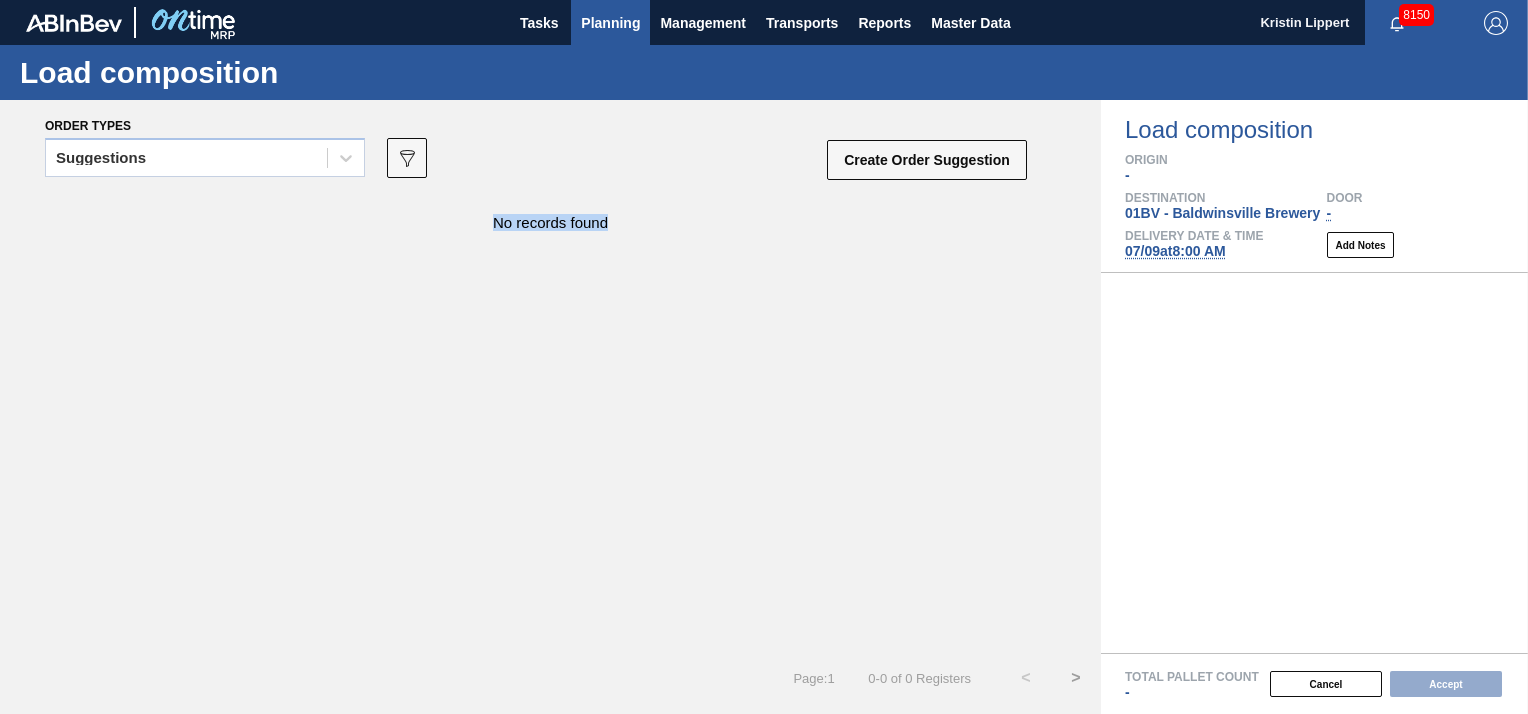 click on "Planning" at bounding box center [610, 23] 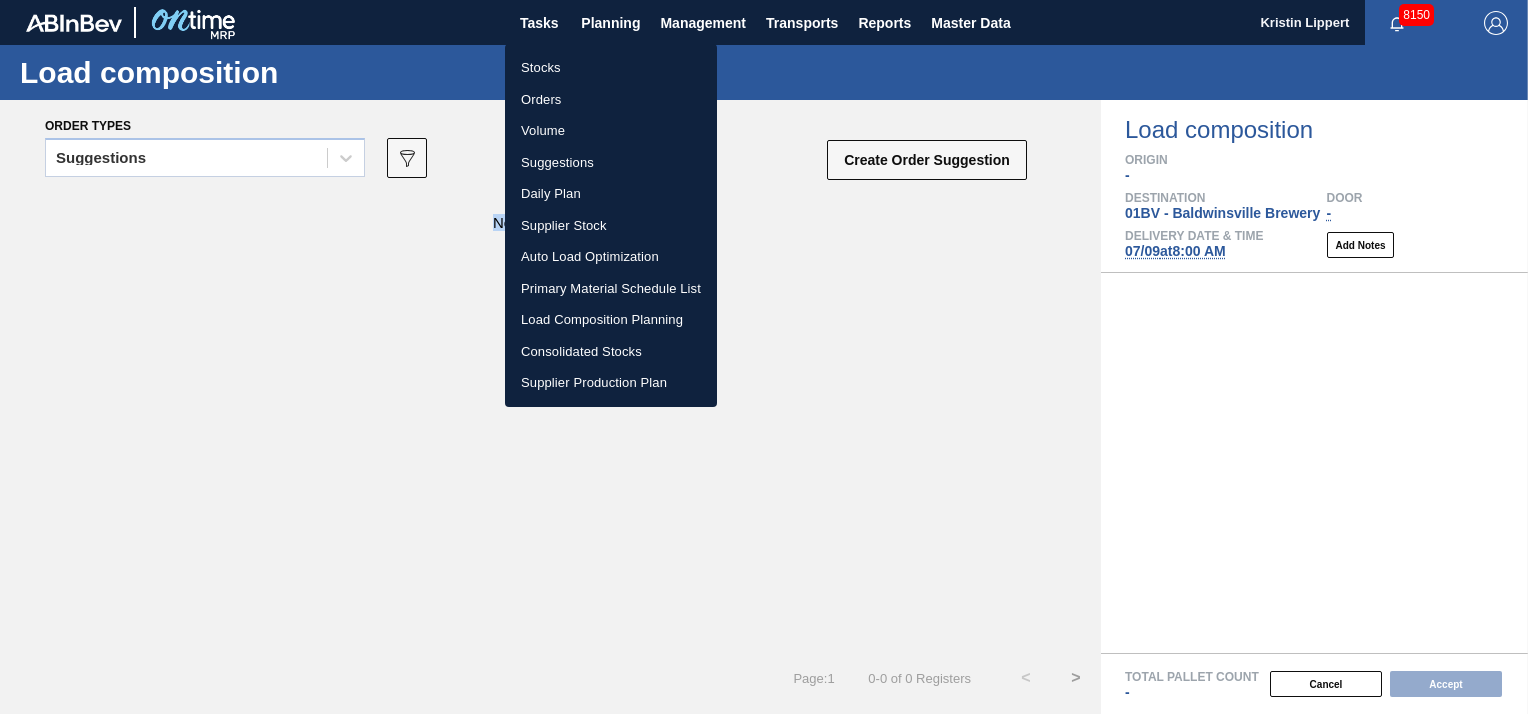 drag, startPoint x: 581, startPoint y: 320, endPoint x: 451, endPoint y: 307, distance: 130.64838 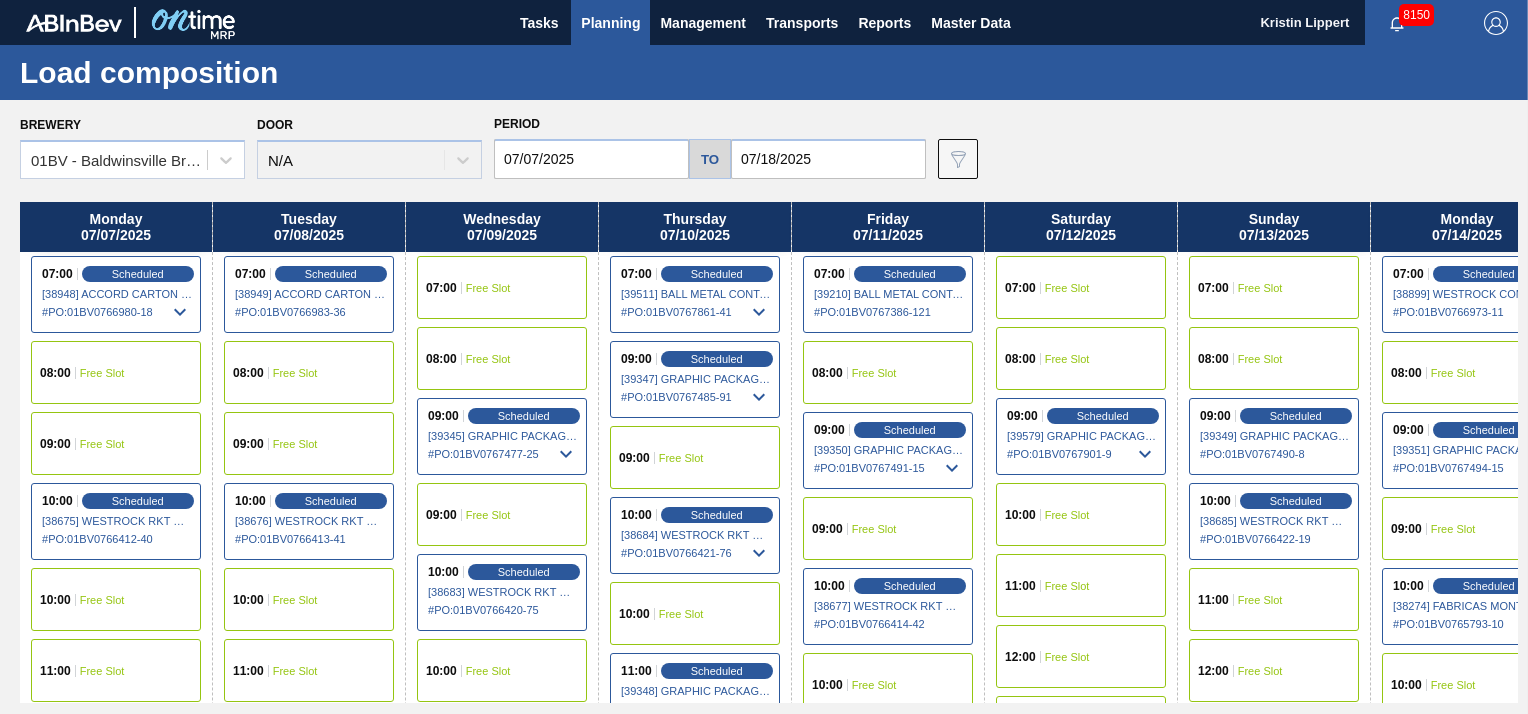 click on "07/18/2025" at bounding box center [828, 159] 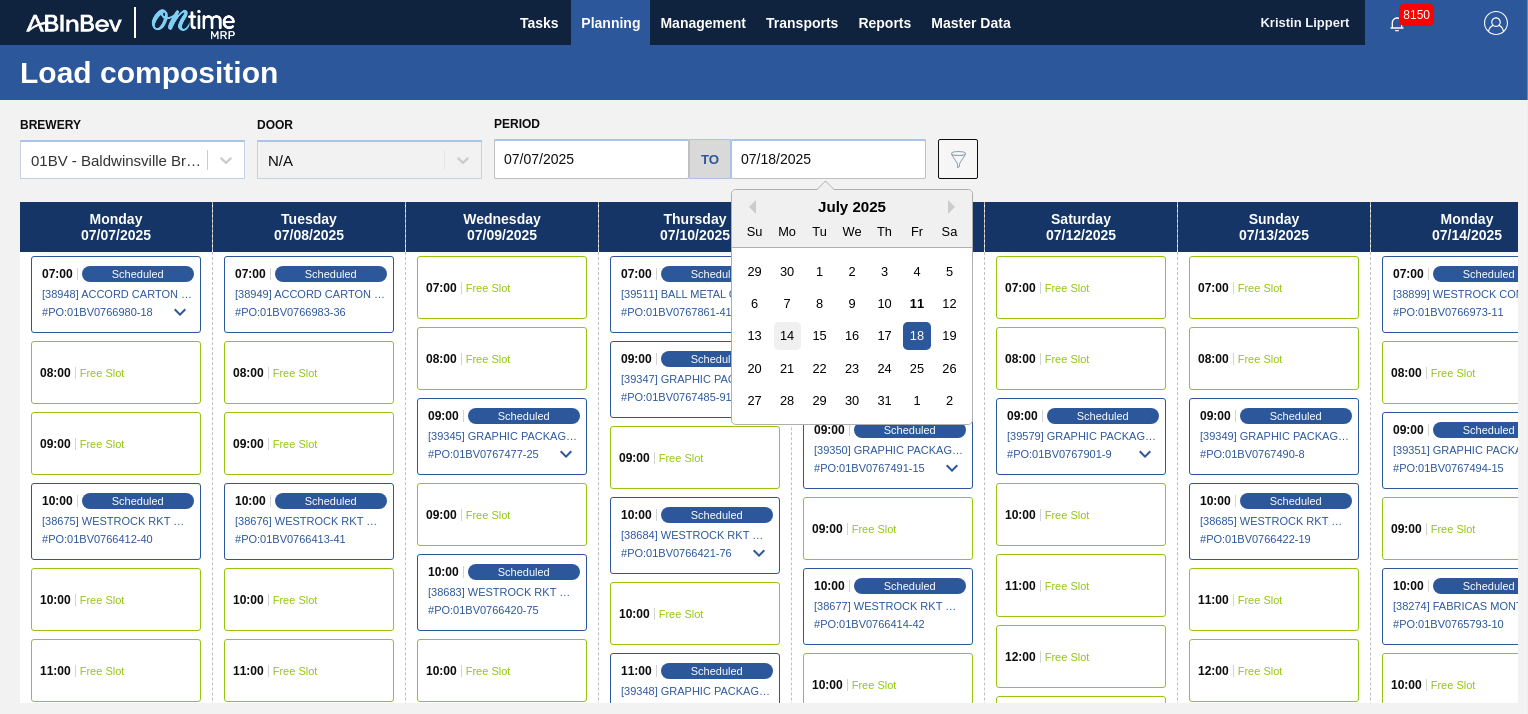 click on "14" at bounding box center [787, 335] 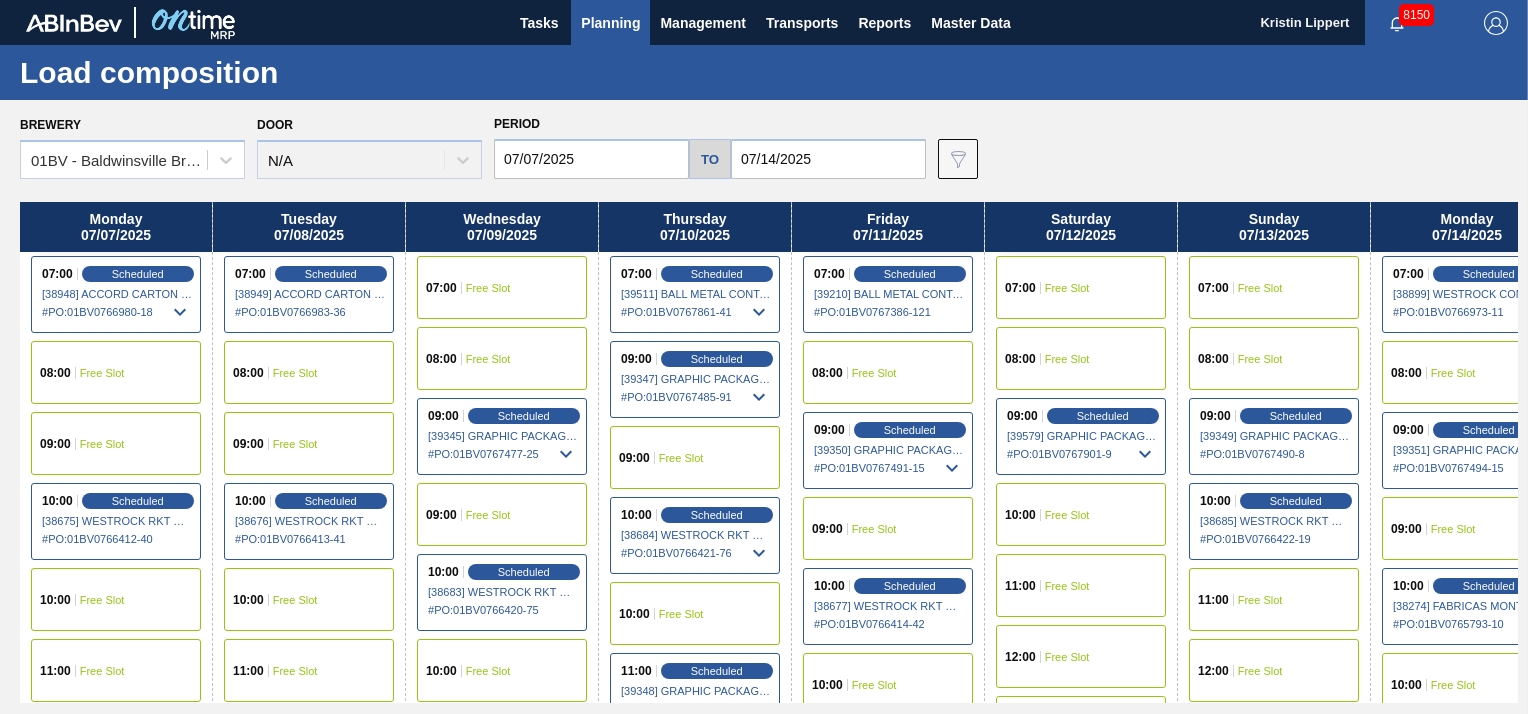 click on "07/14/2025" at bounding box center (828, 159) 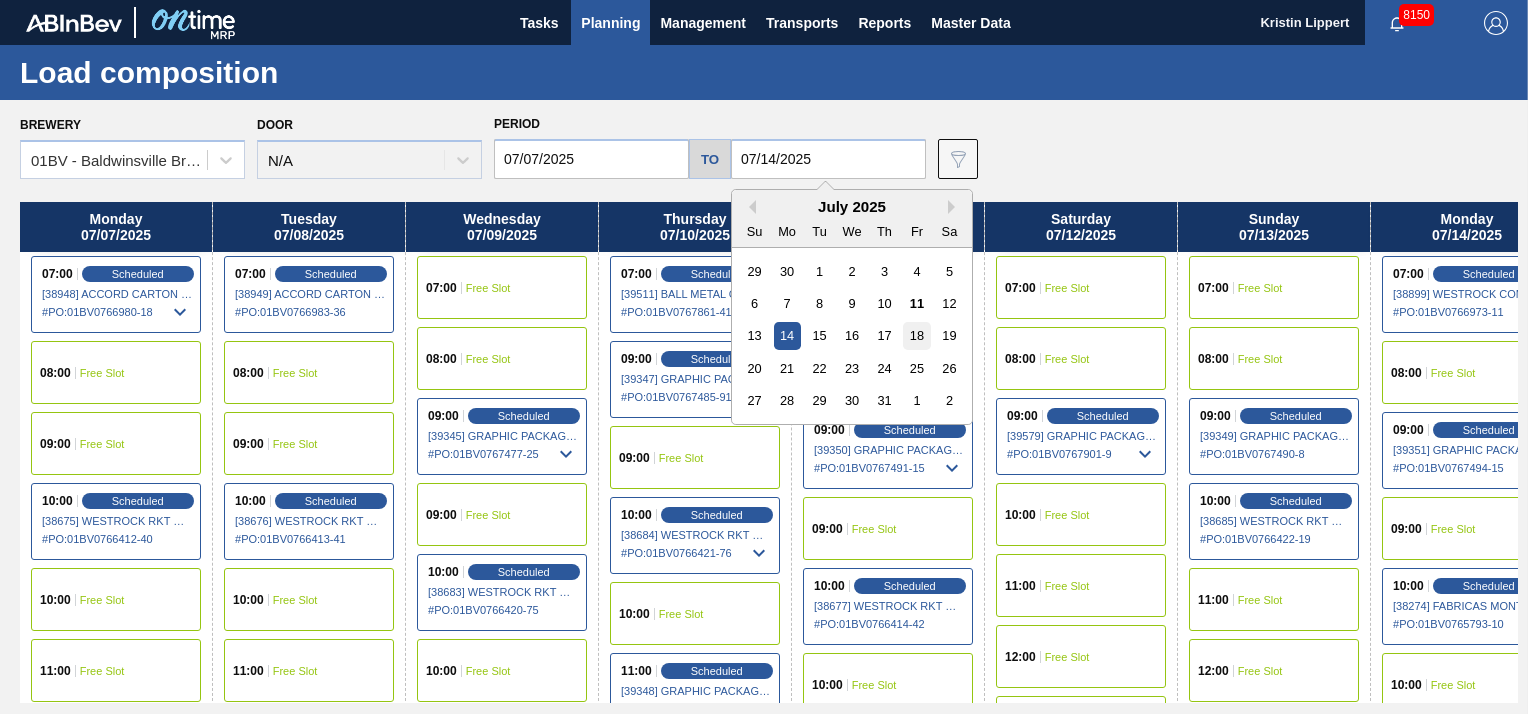 click on "18" at bounding box center [916, 335] 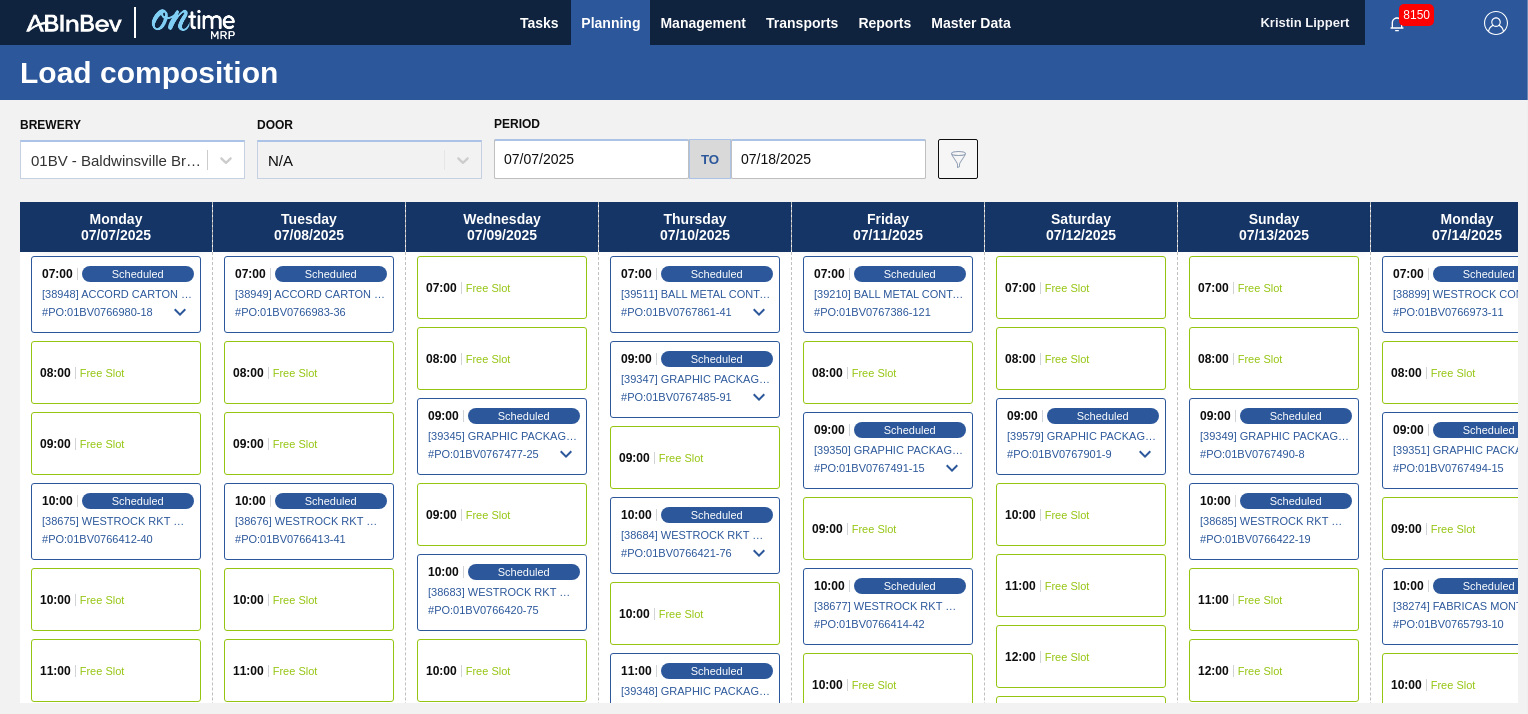 click on "07/07/2025" at bounding box center [591, 159] 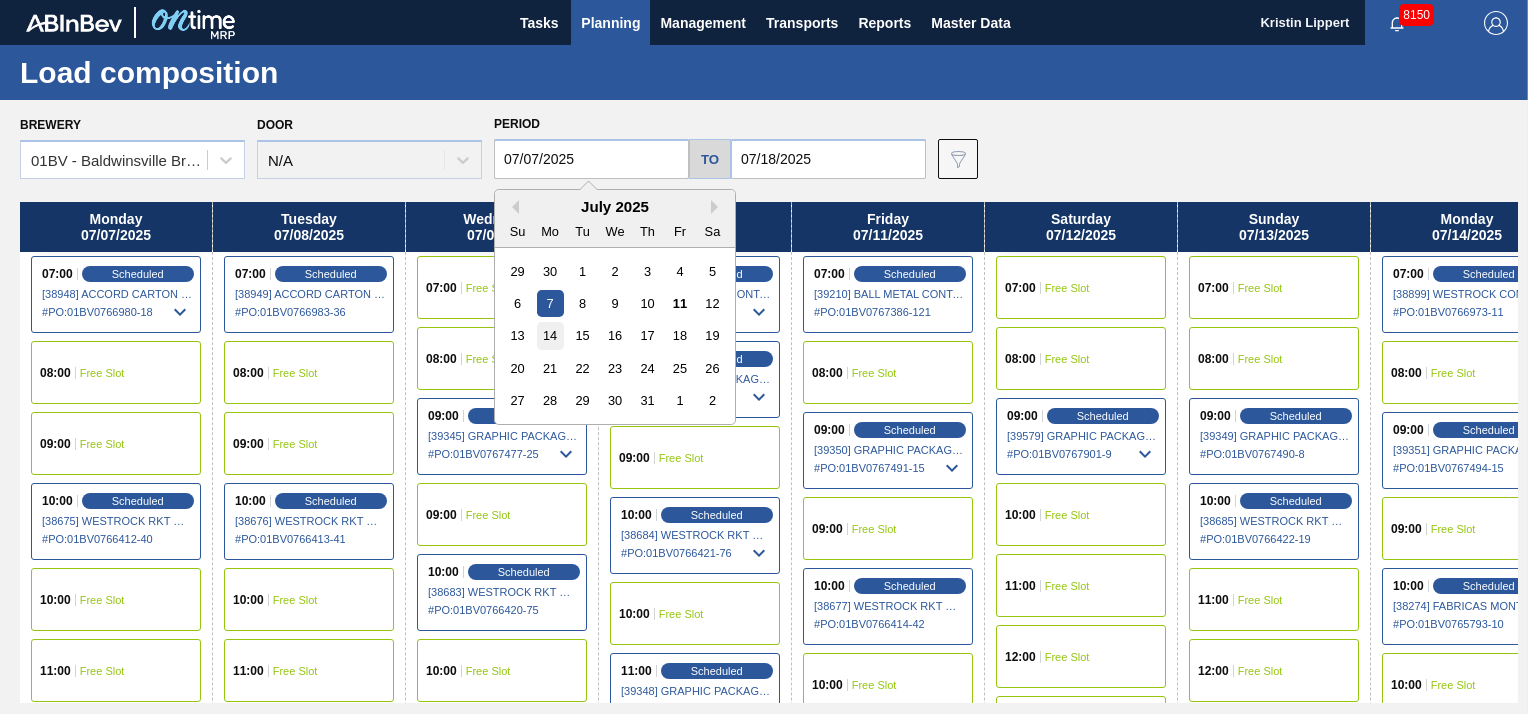 click on "14" at bounding box center [550, 335] 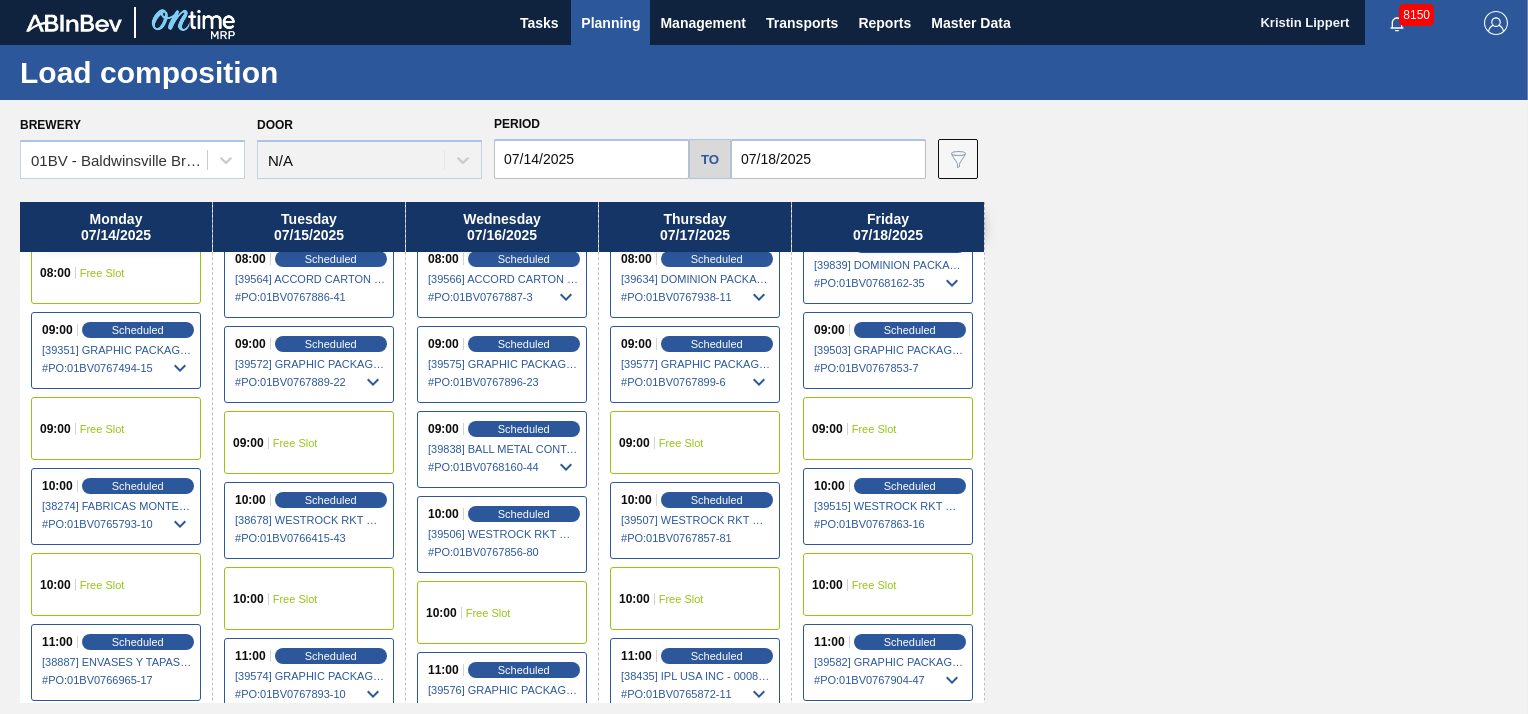 scroll, scrollTop: 0, scrollLeft: 0, axis: both 